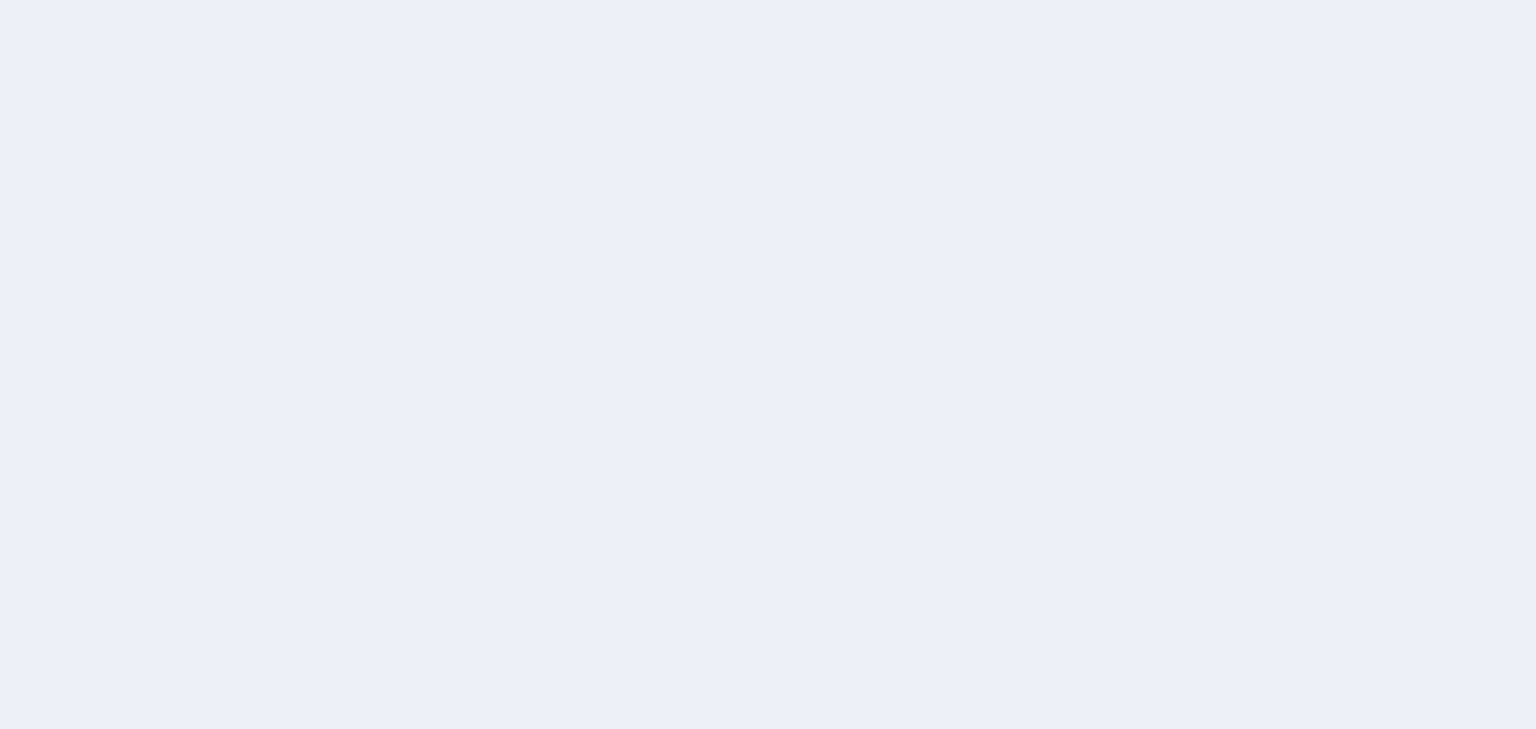 scroll, scrollTop: 0, scrollLeft: 0, axis: both 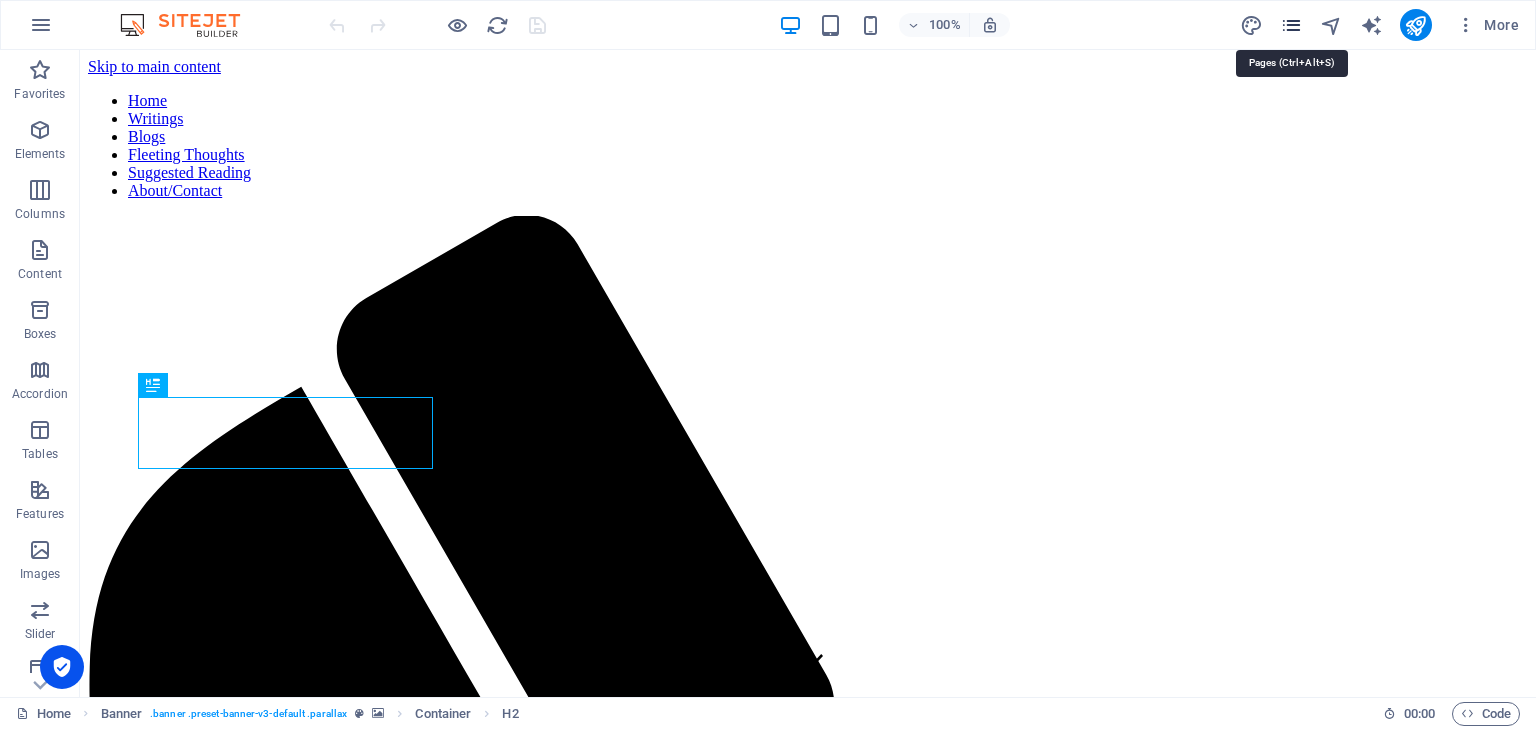 click at bounding box center [1291, 25] 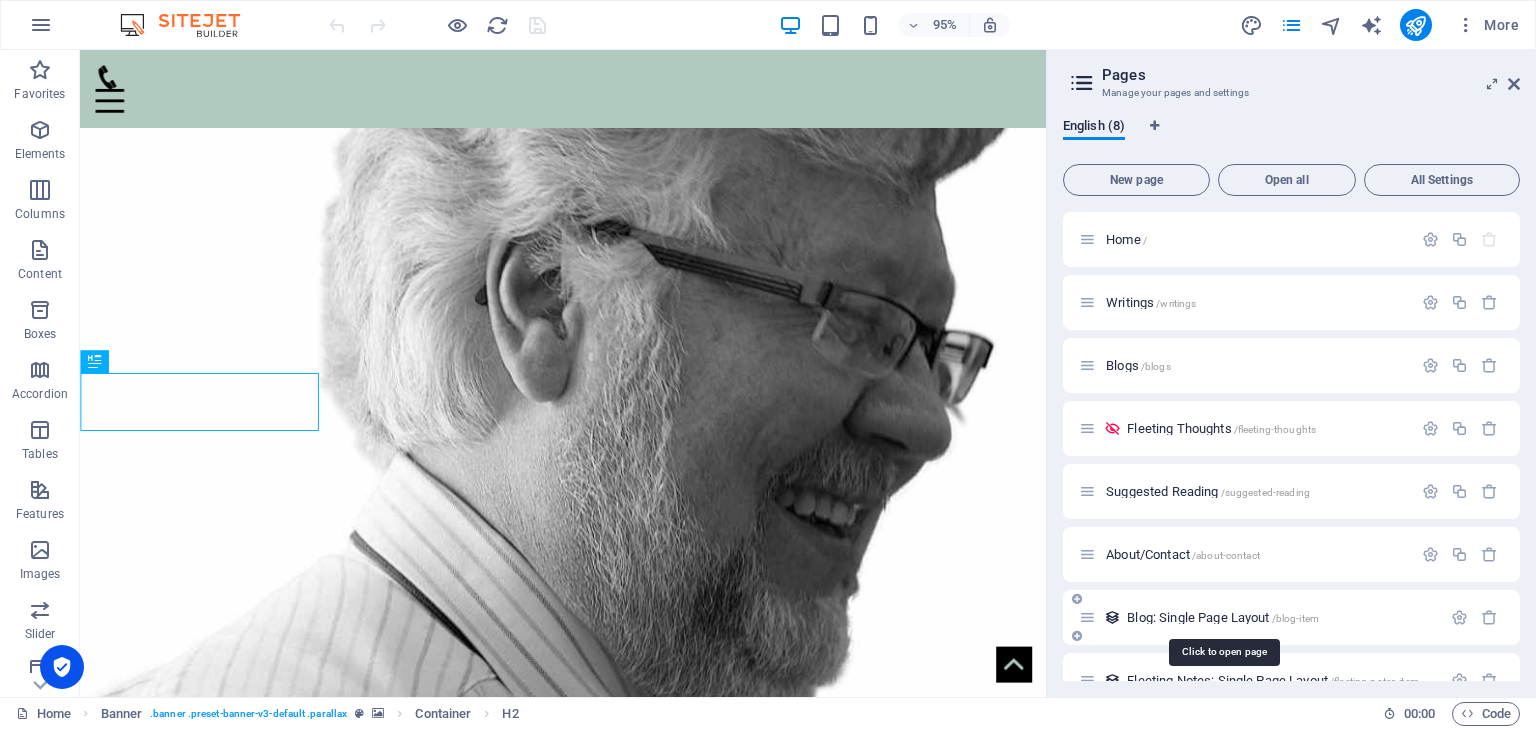 click on "Blog: Single Page Layout /blog-item" at bounding box center (1223, 617) 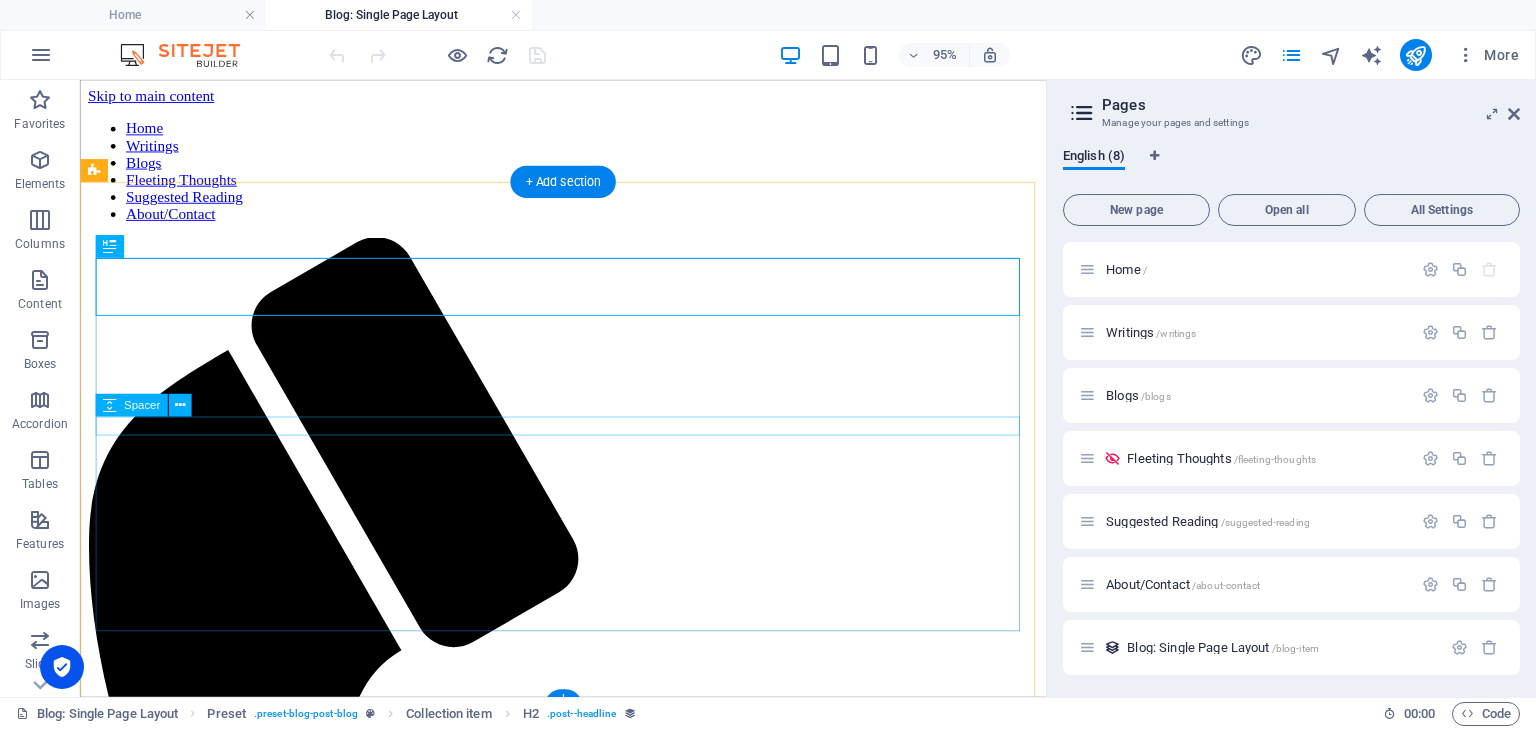 scroll, scrollTop: 0, scrollLeft: 0, axis: both 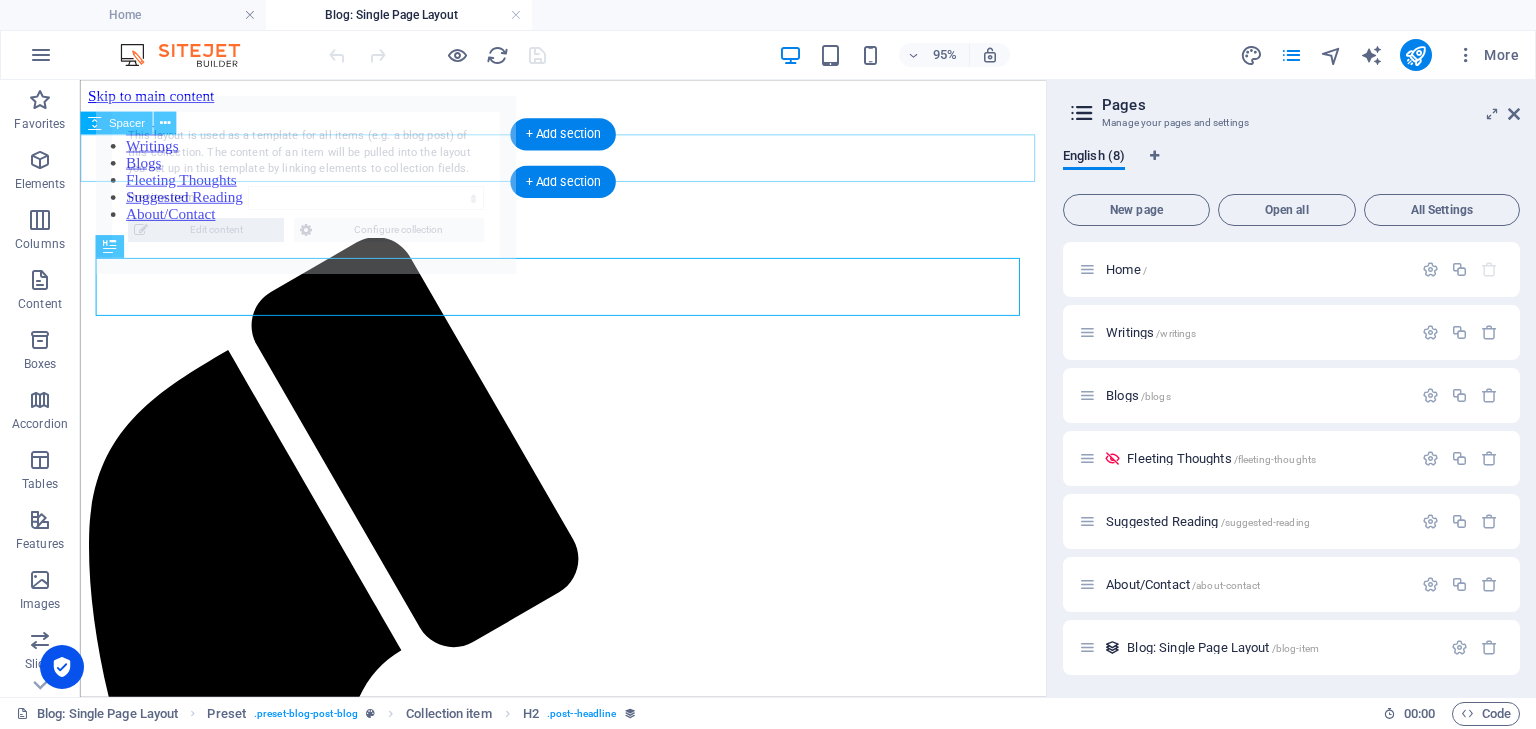 select on "68657442163bee7dc804e91d" 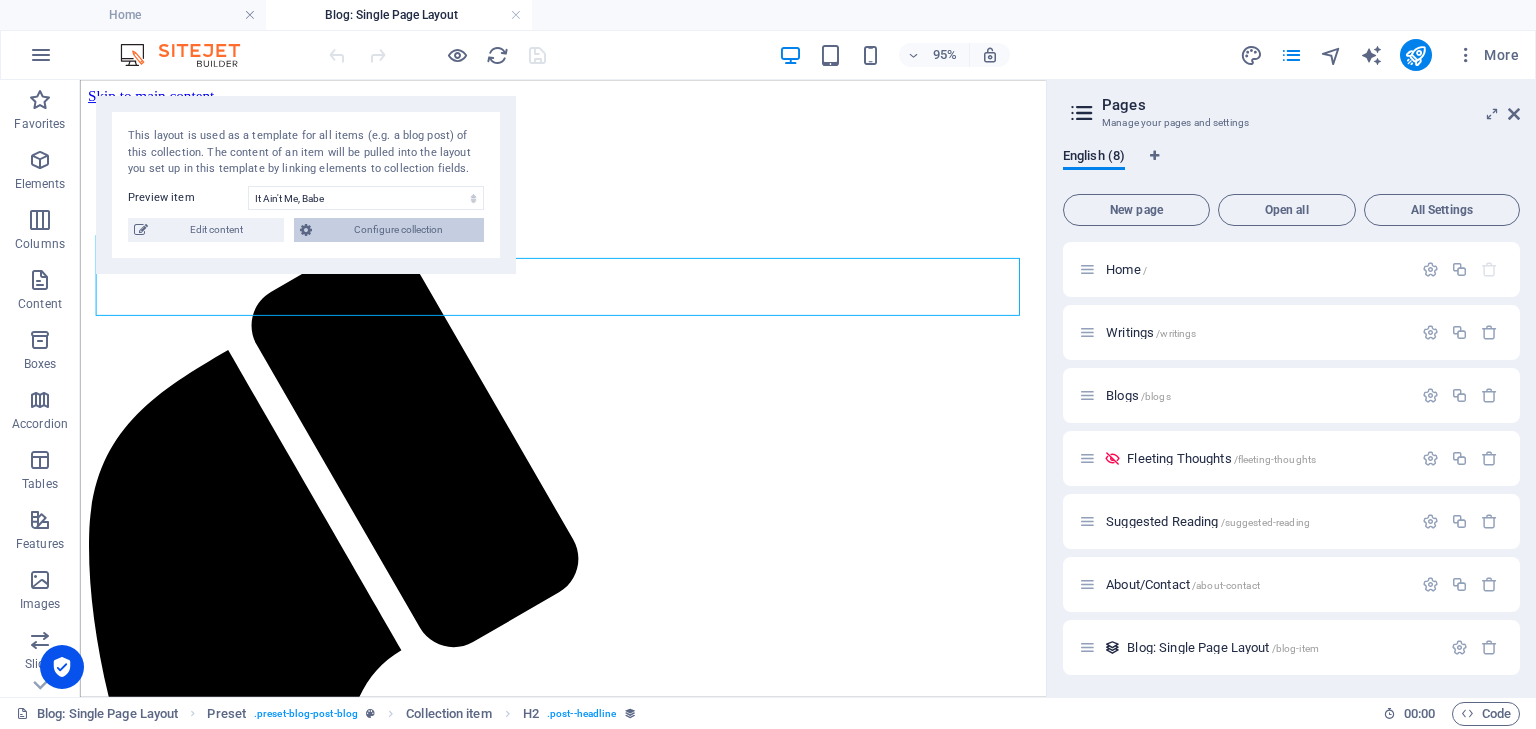 click on "Configure collection" at bounding box center [398, 230] 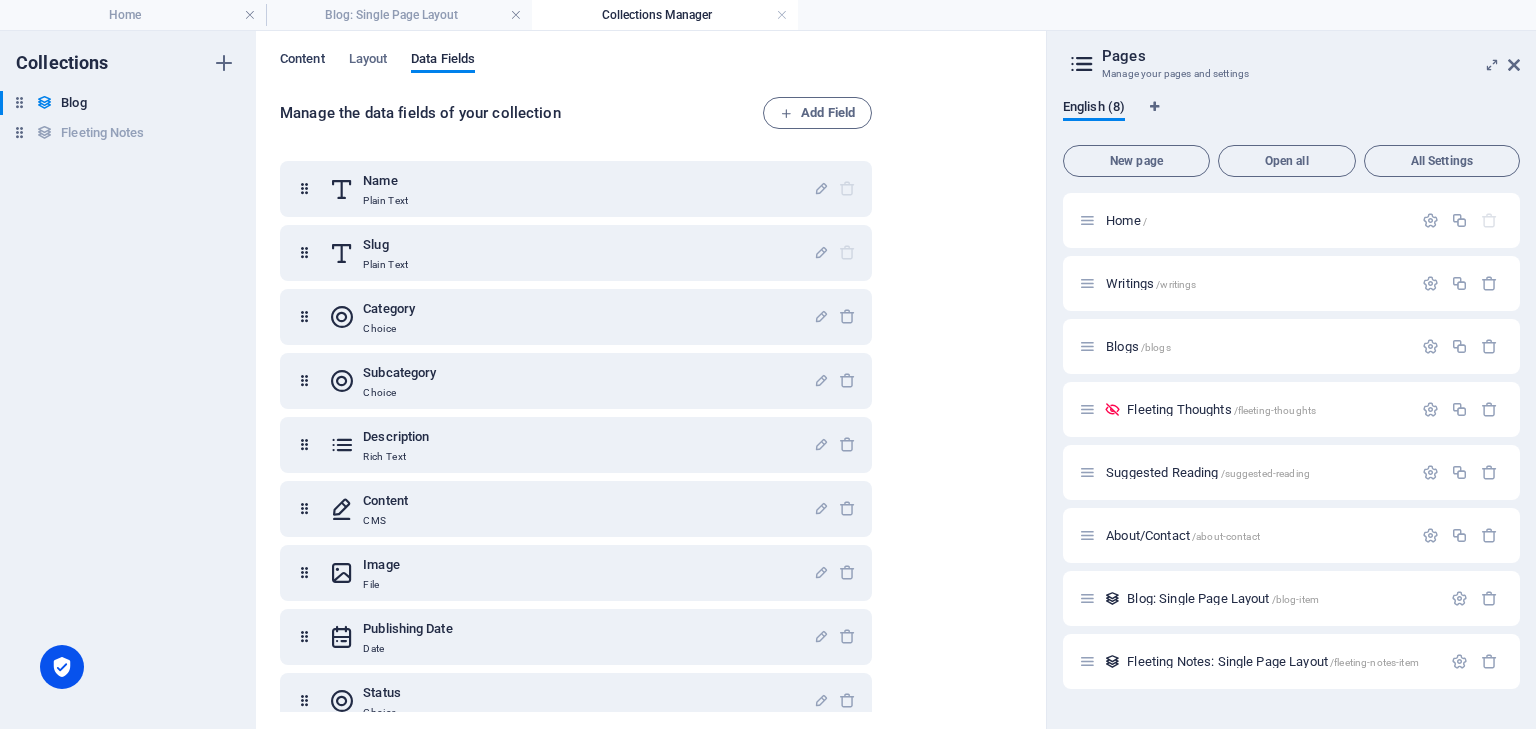 click on "Content" at bounding box center [302, 61] 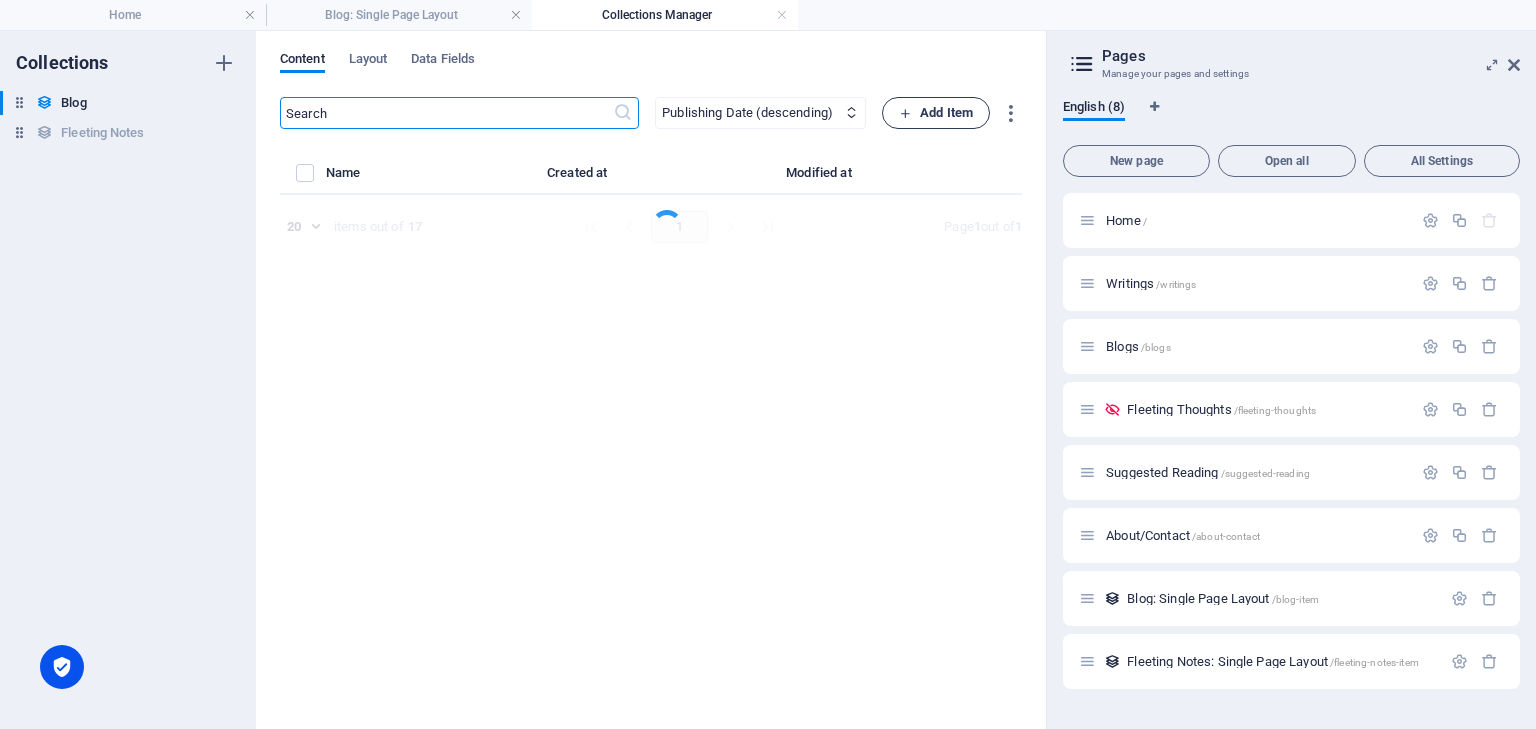click on "Add Item" at bounding box center [936, 113] 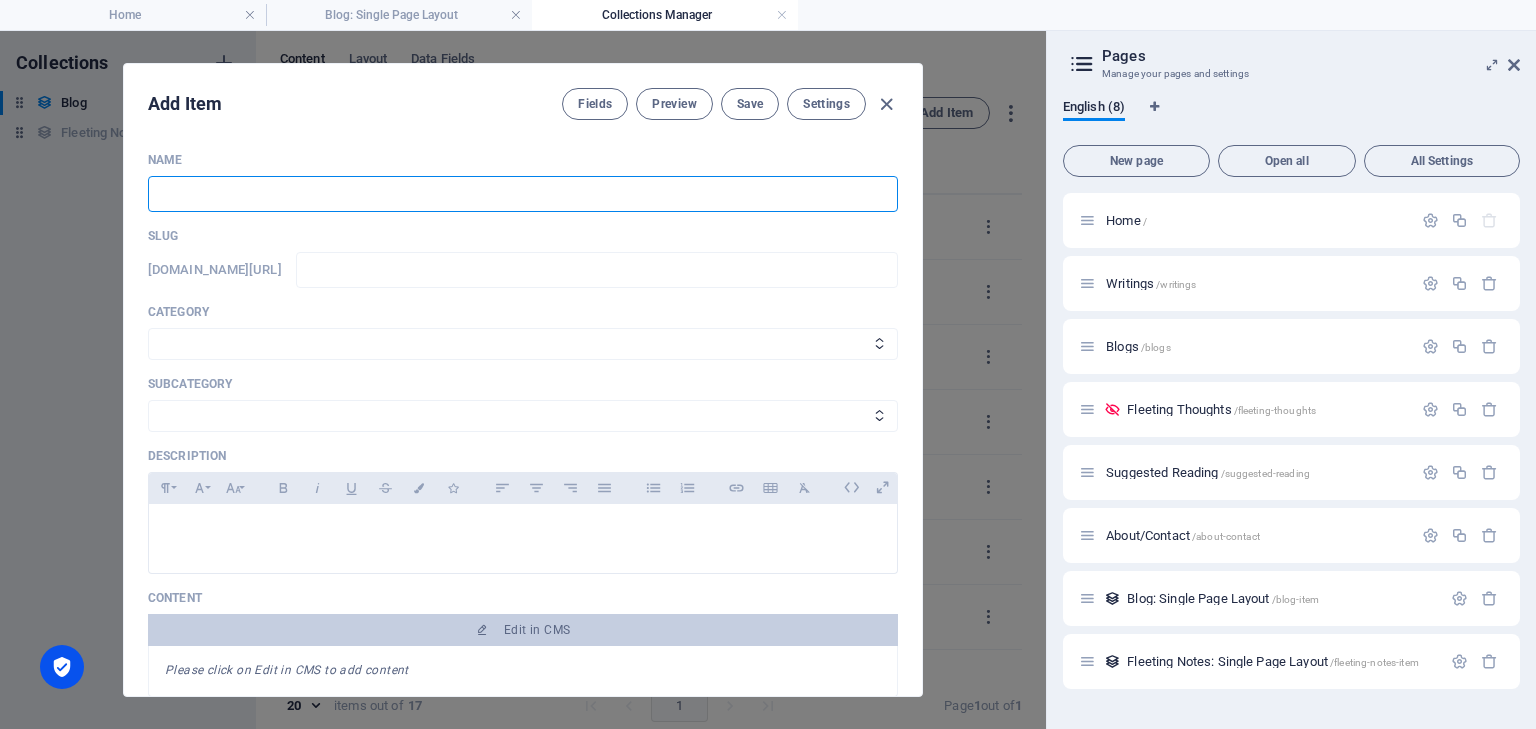 click at bounding box center [523, 194] 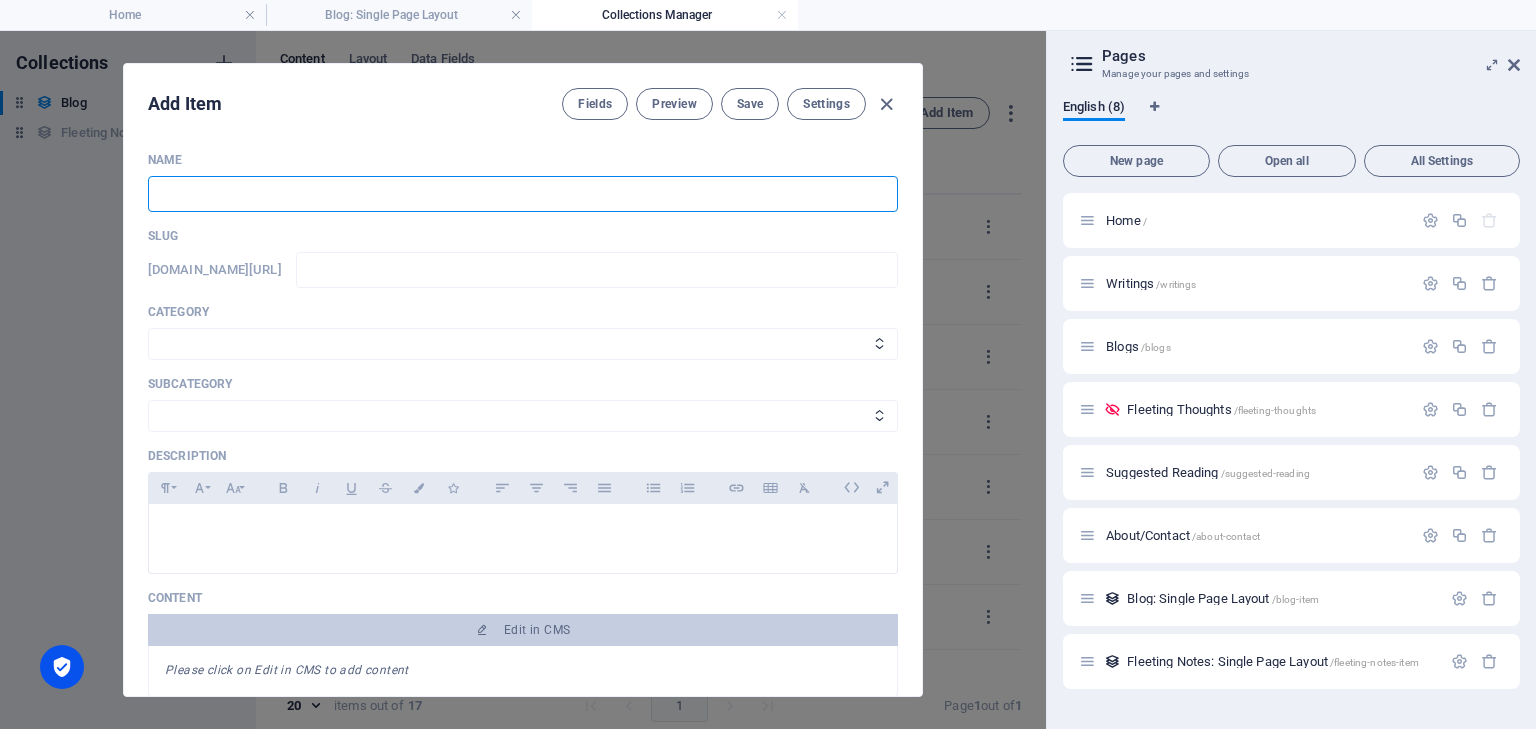 type on "C" 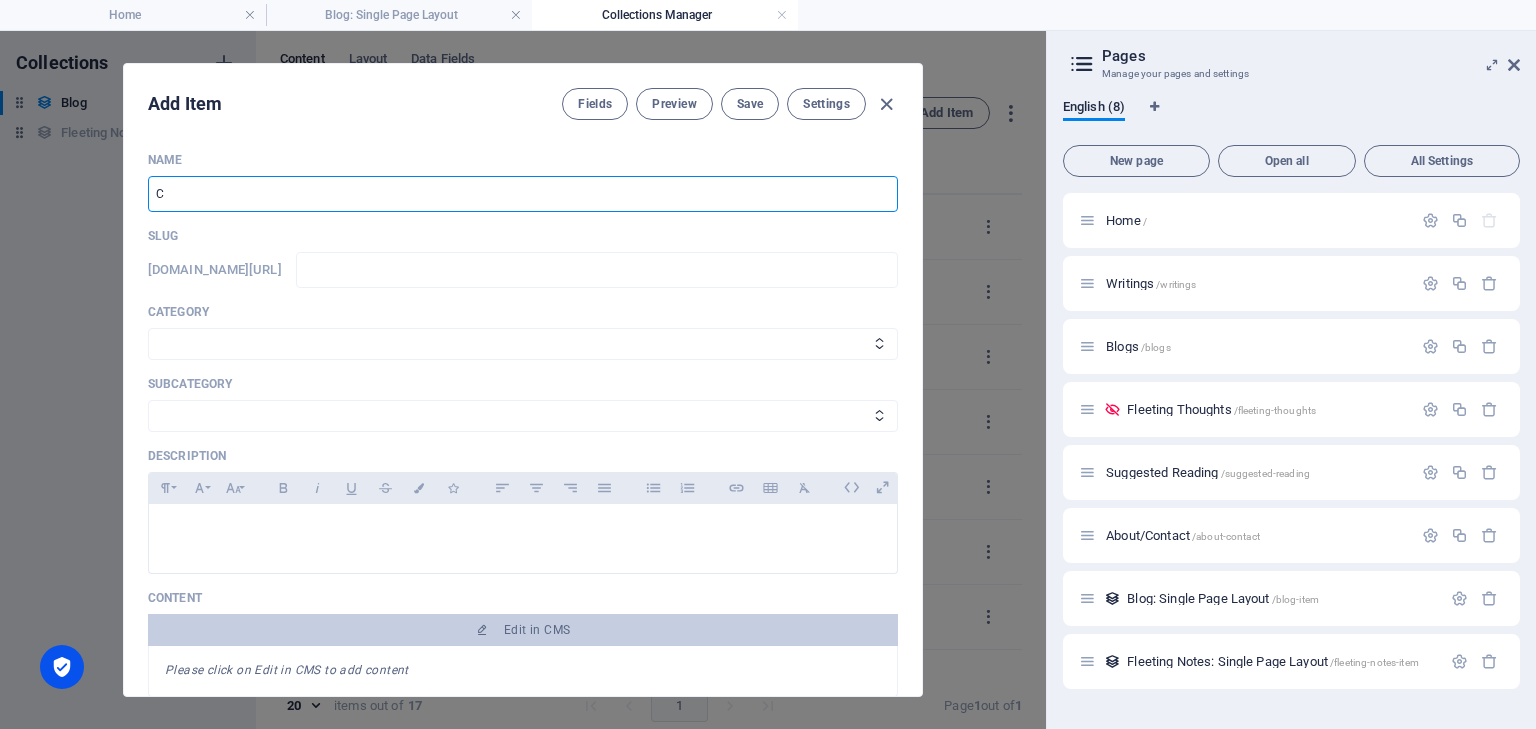 type on "c" 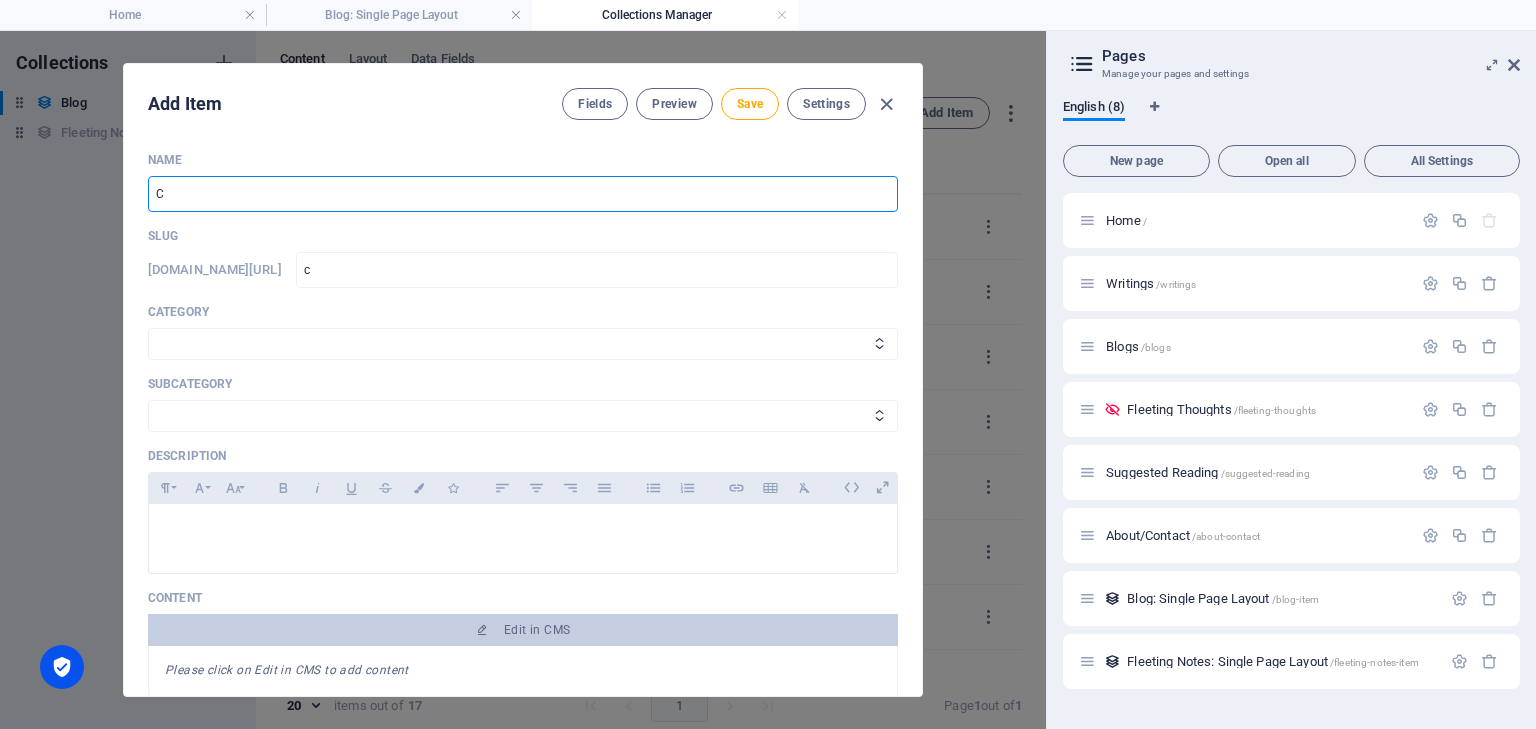 type on "Co" 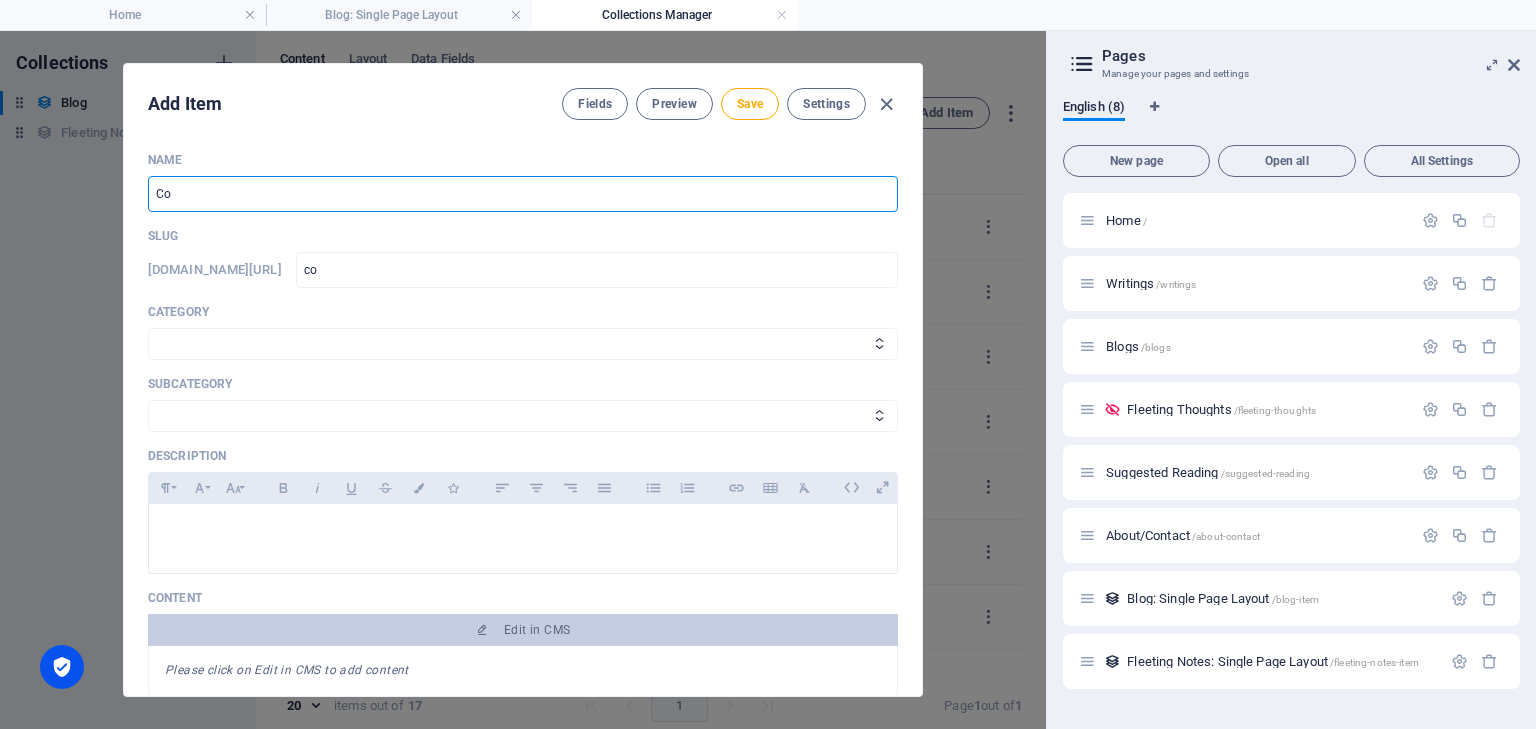 type on "Col" 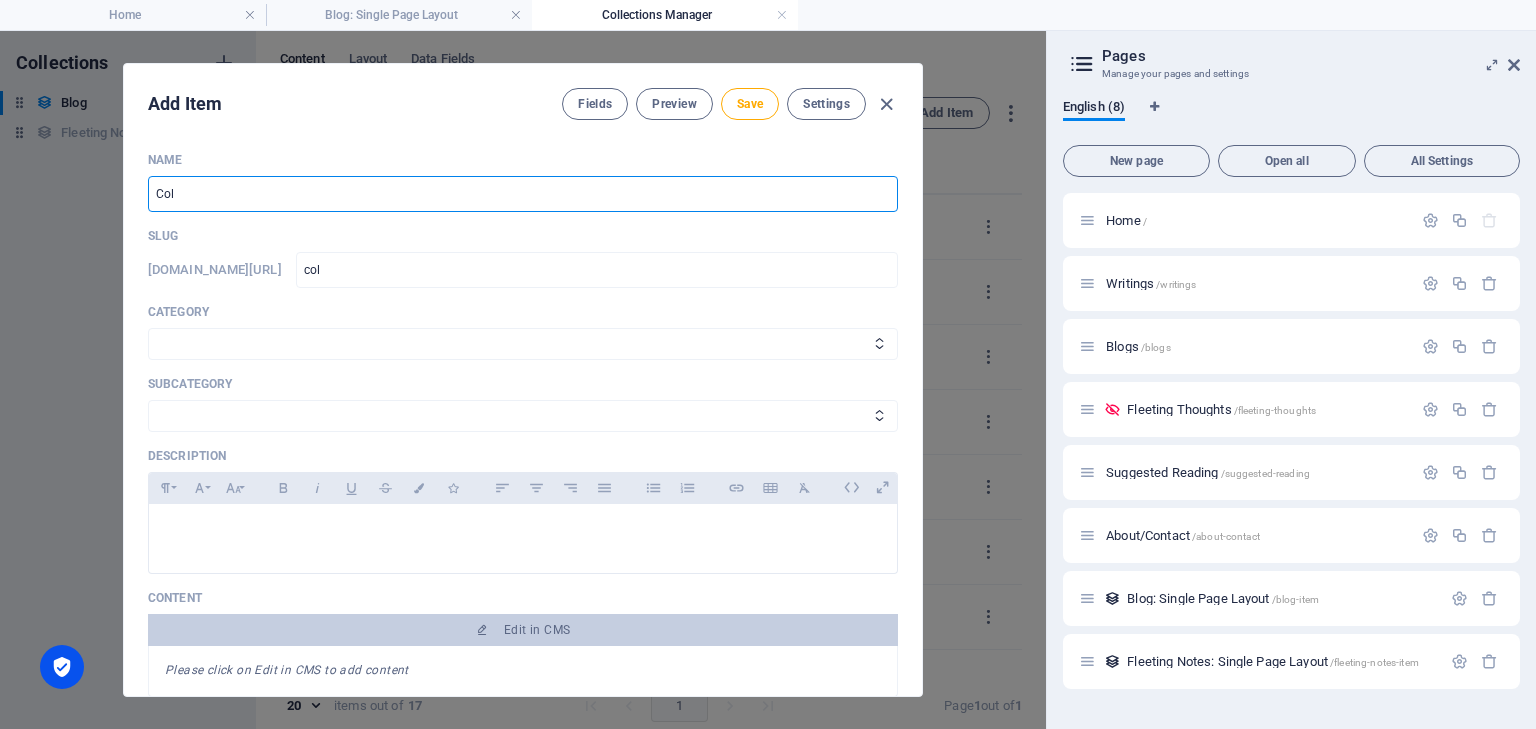 type on "Coll" 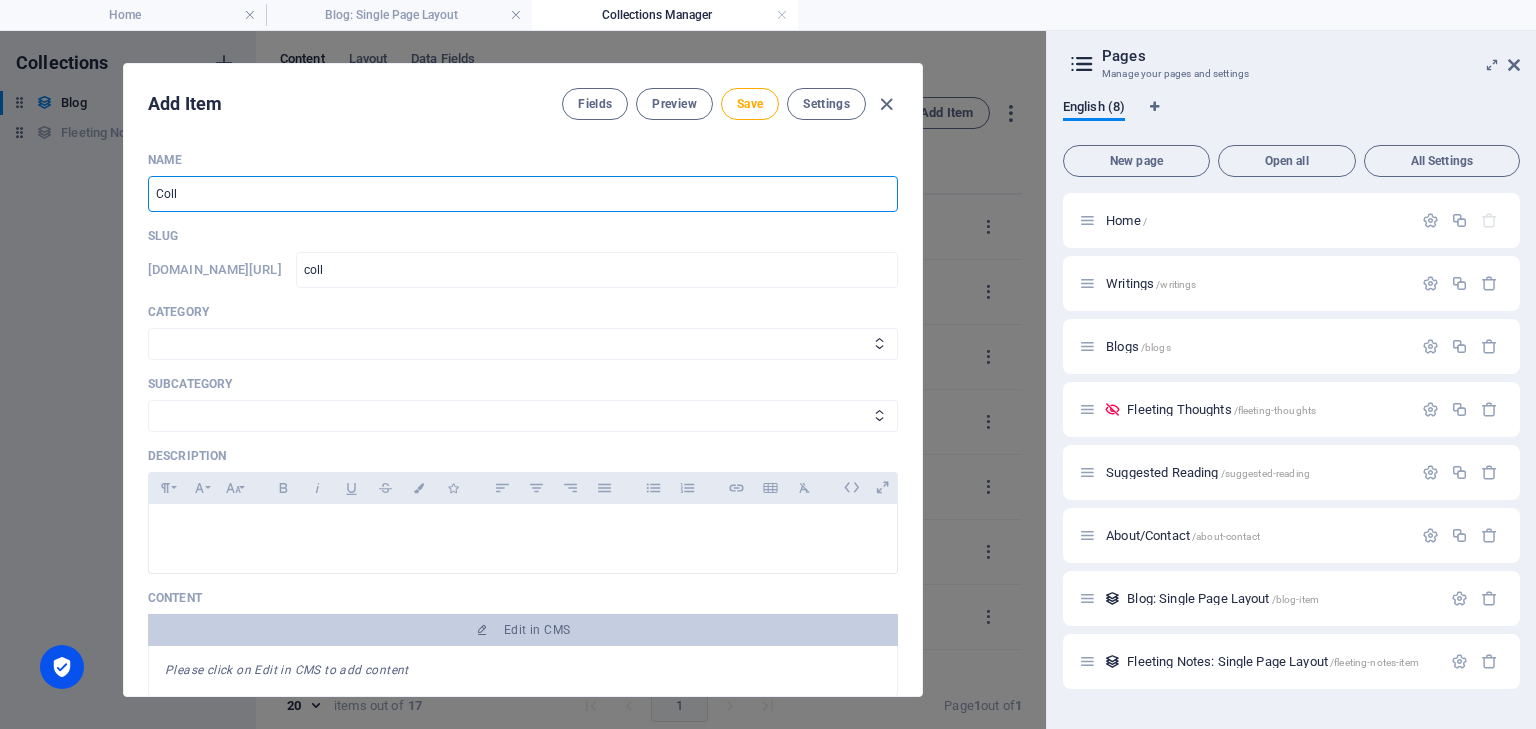 type on "Colle" 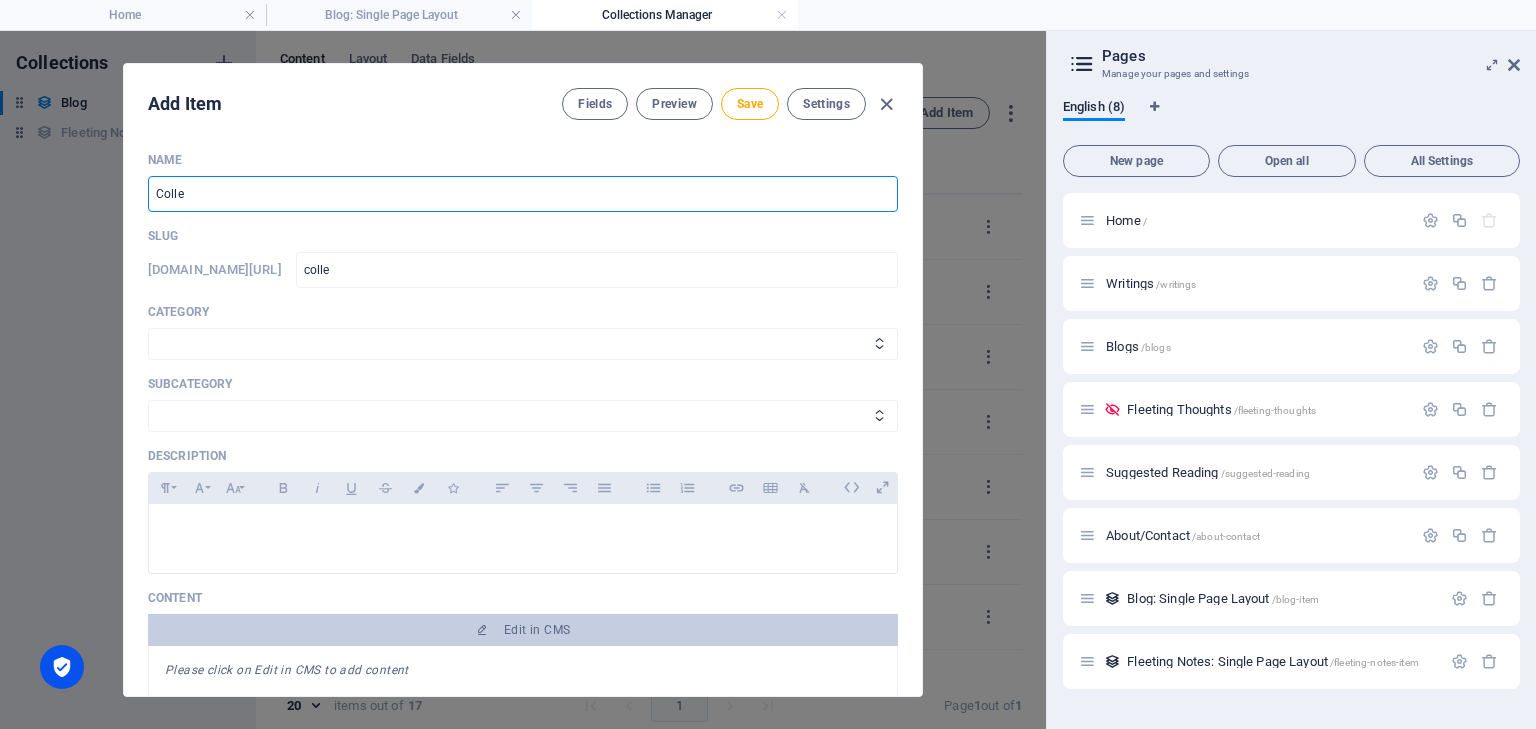 type on "Colleg" 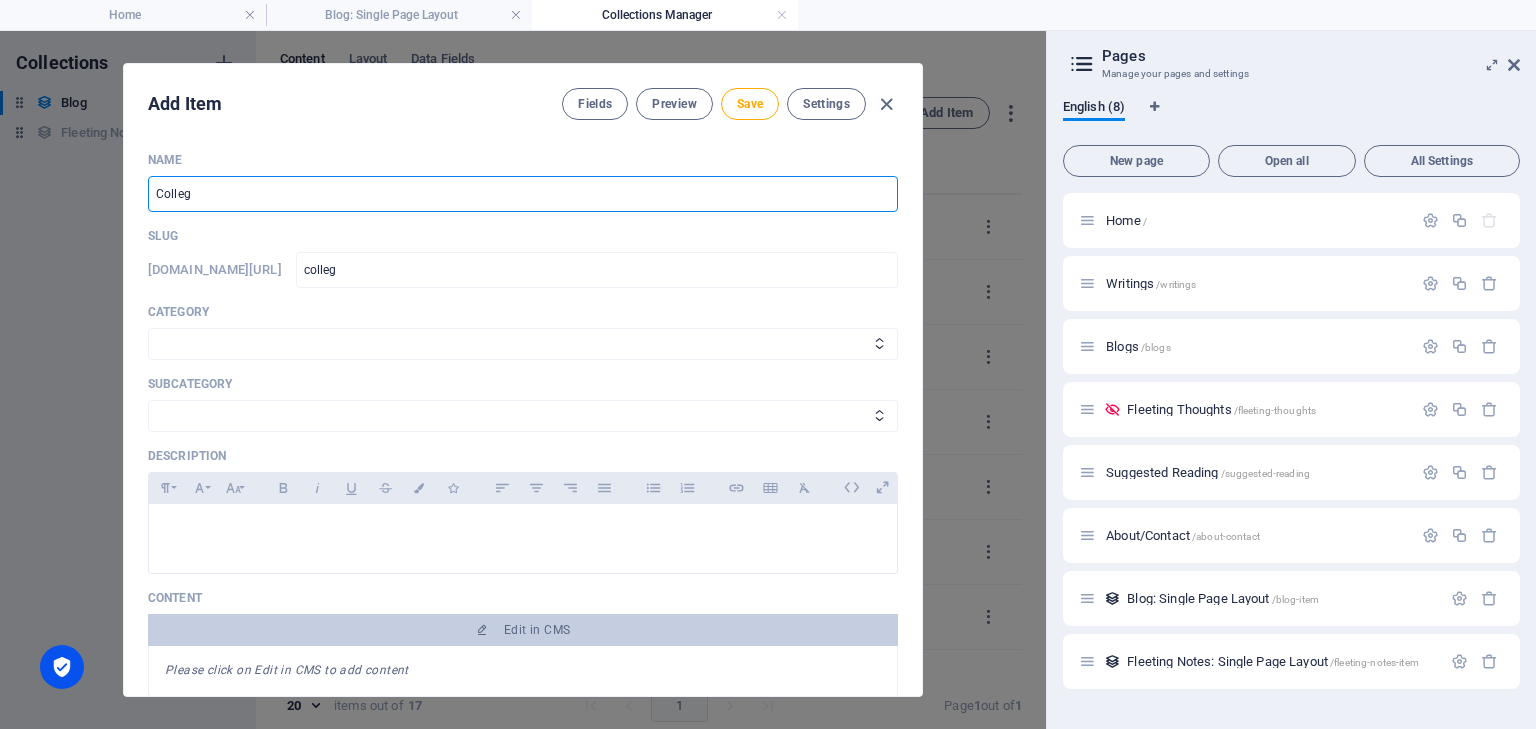 type on "College" 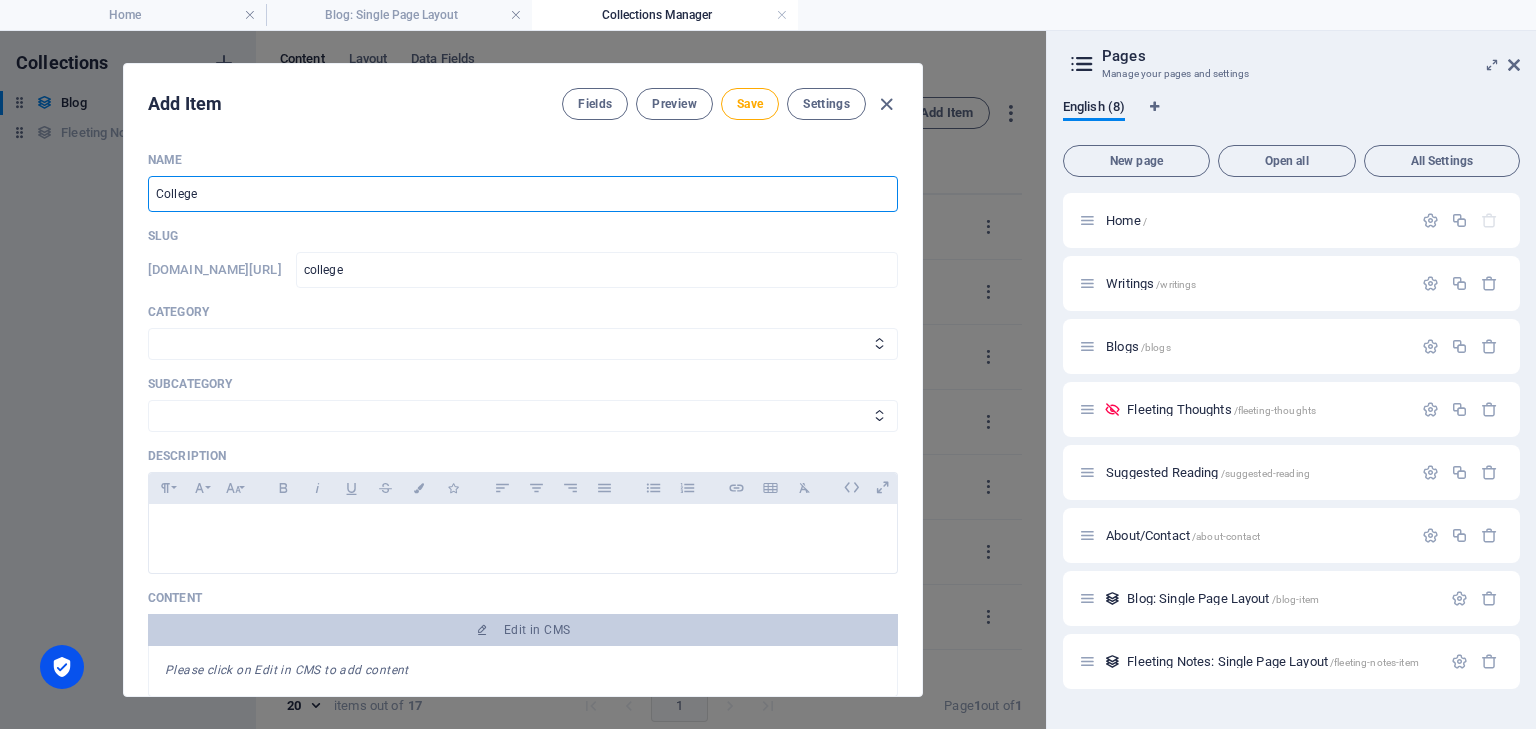 type on "College P" 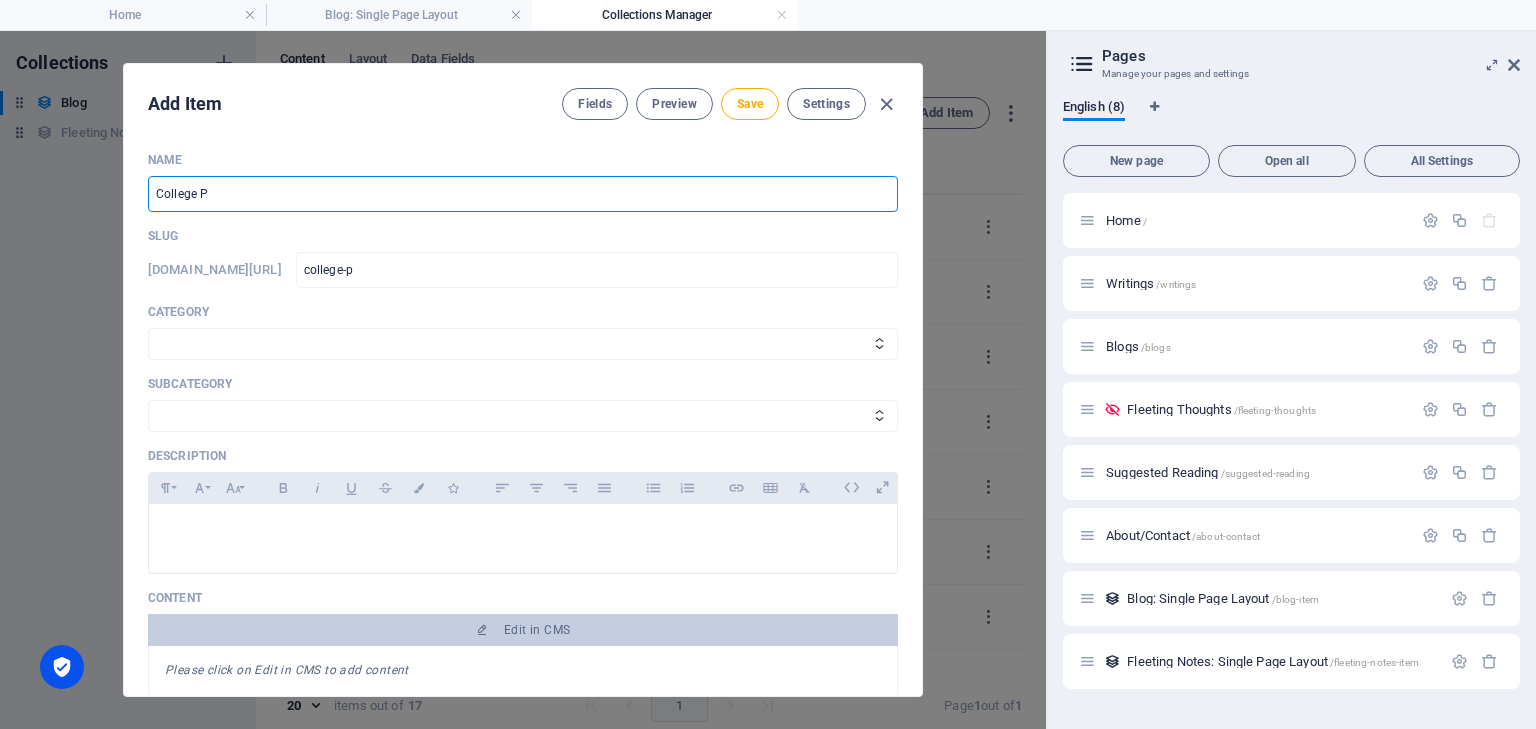 type on "College Pl" 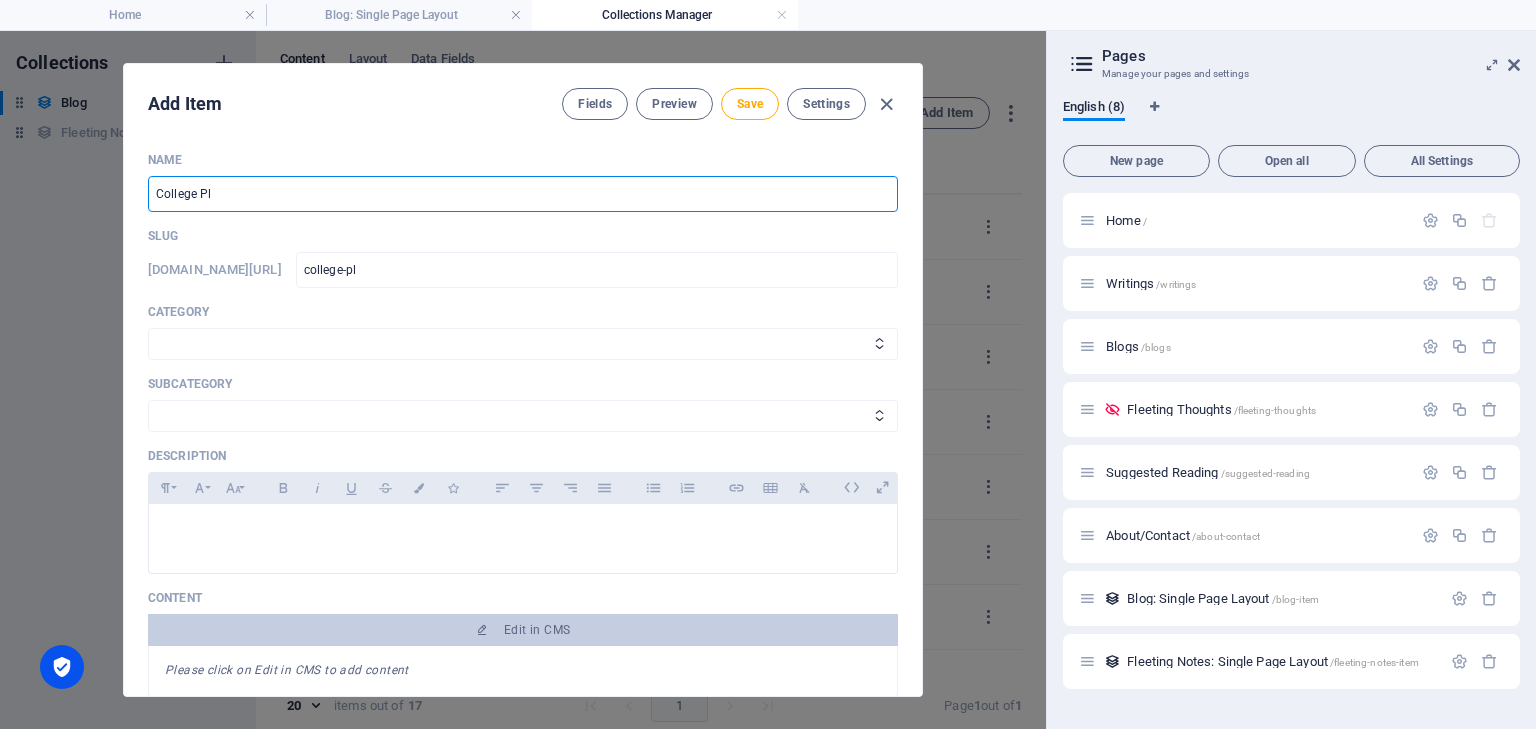 type on "College Pla" 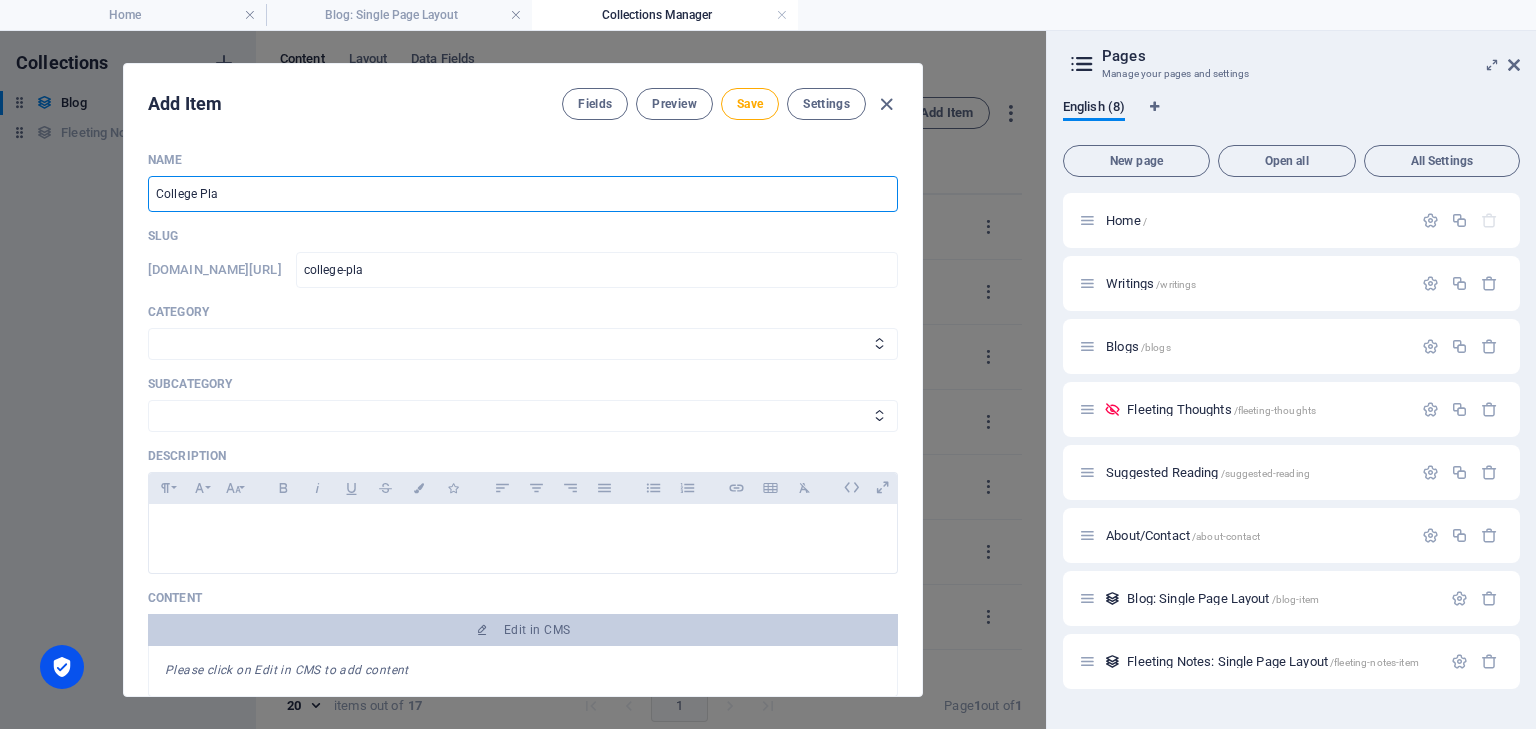 type on "College Plac" 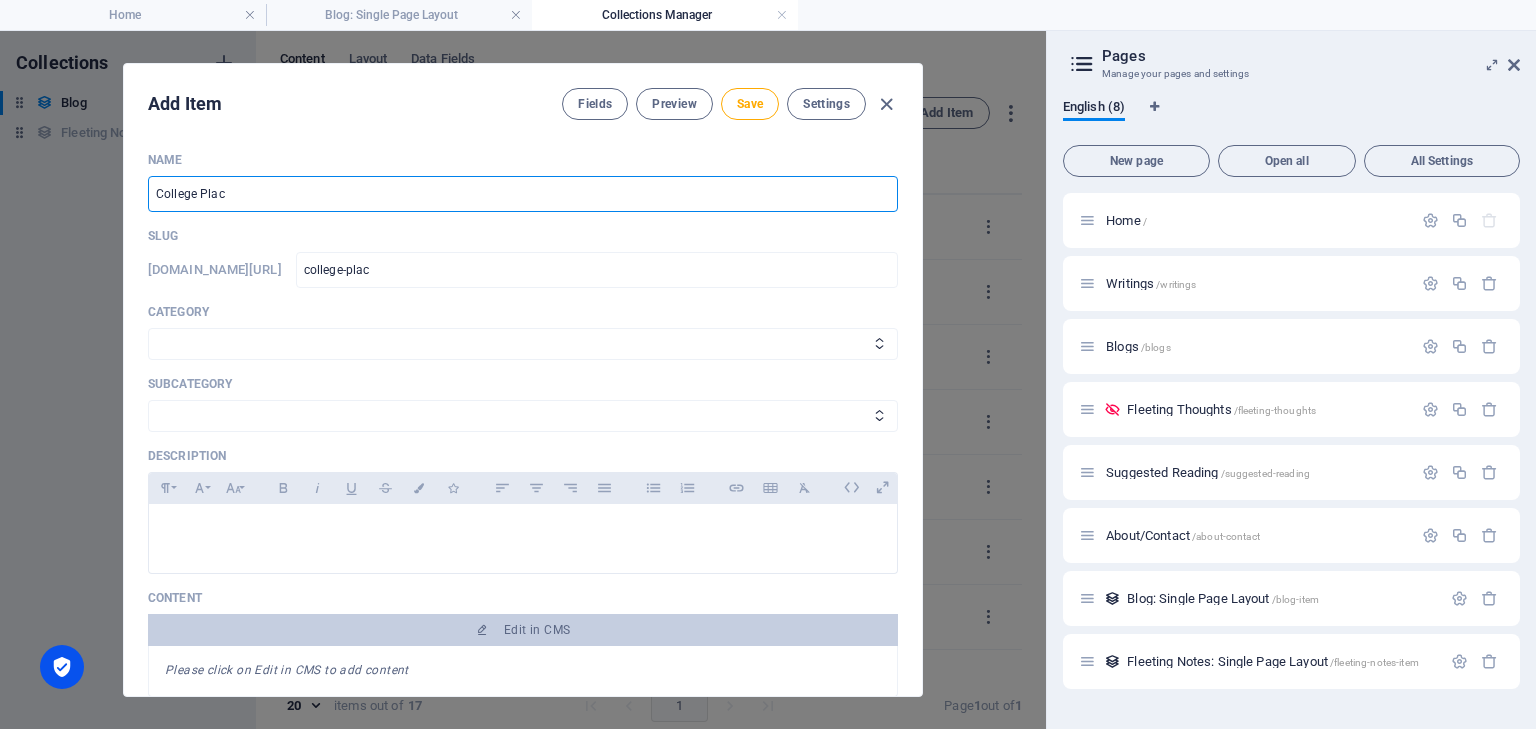 type on "College Place" 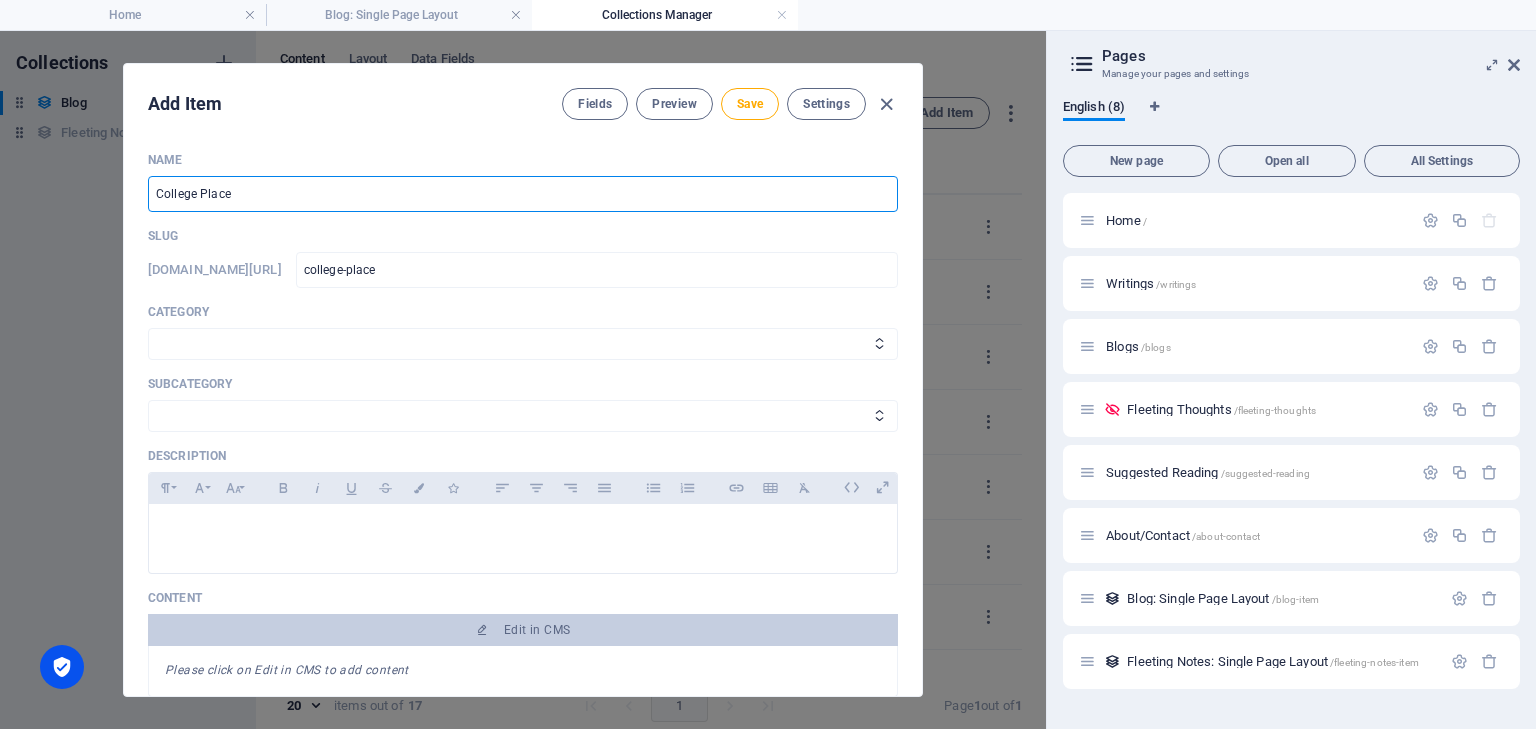 type on "College Placeh" 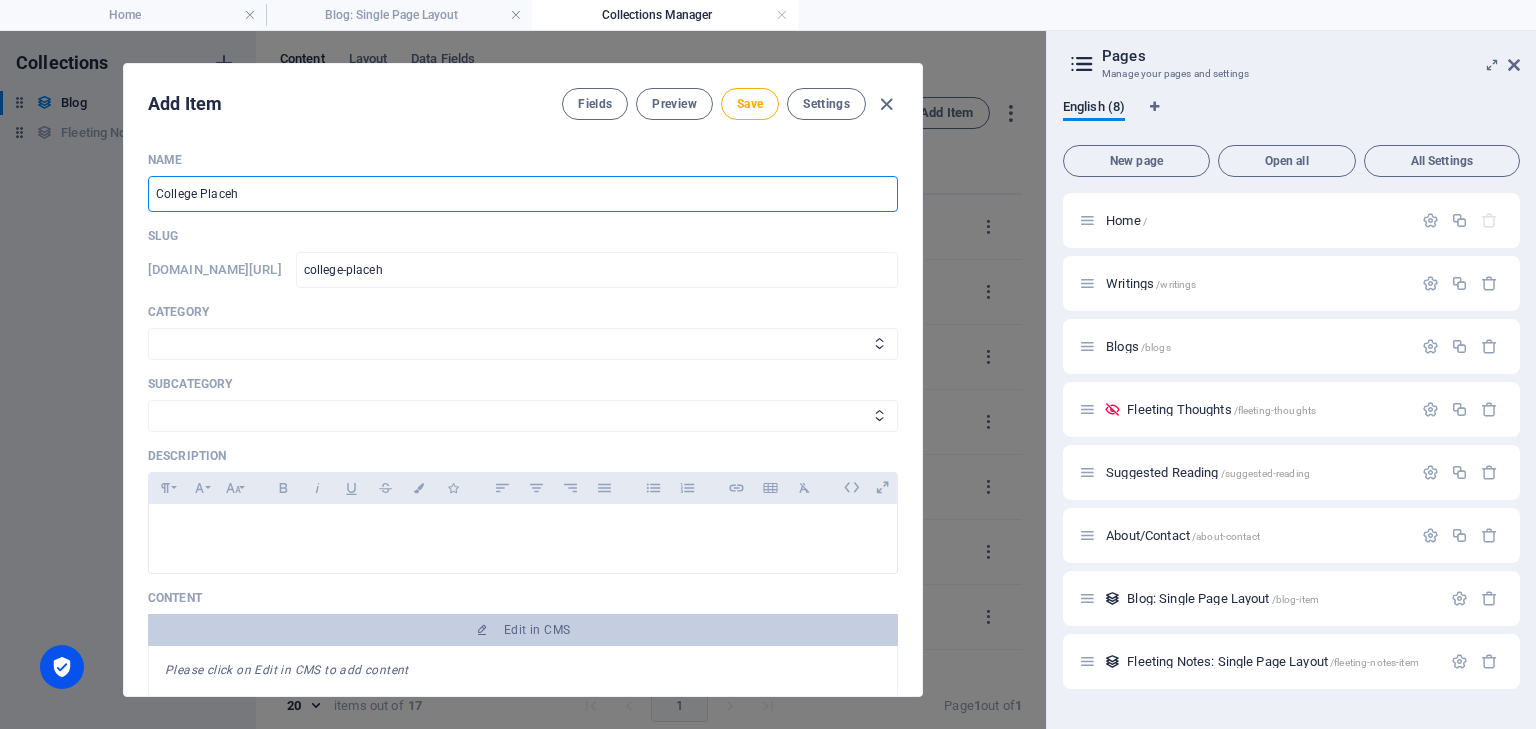 type on "College Placeho" 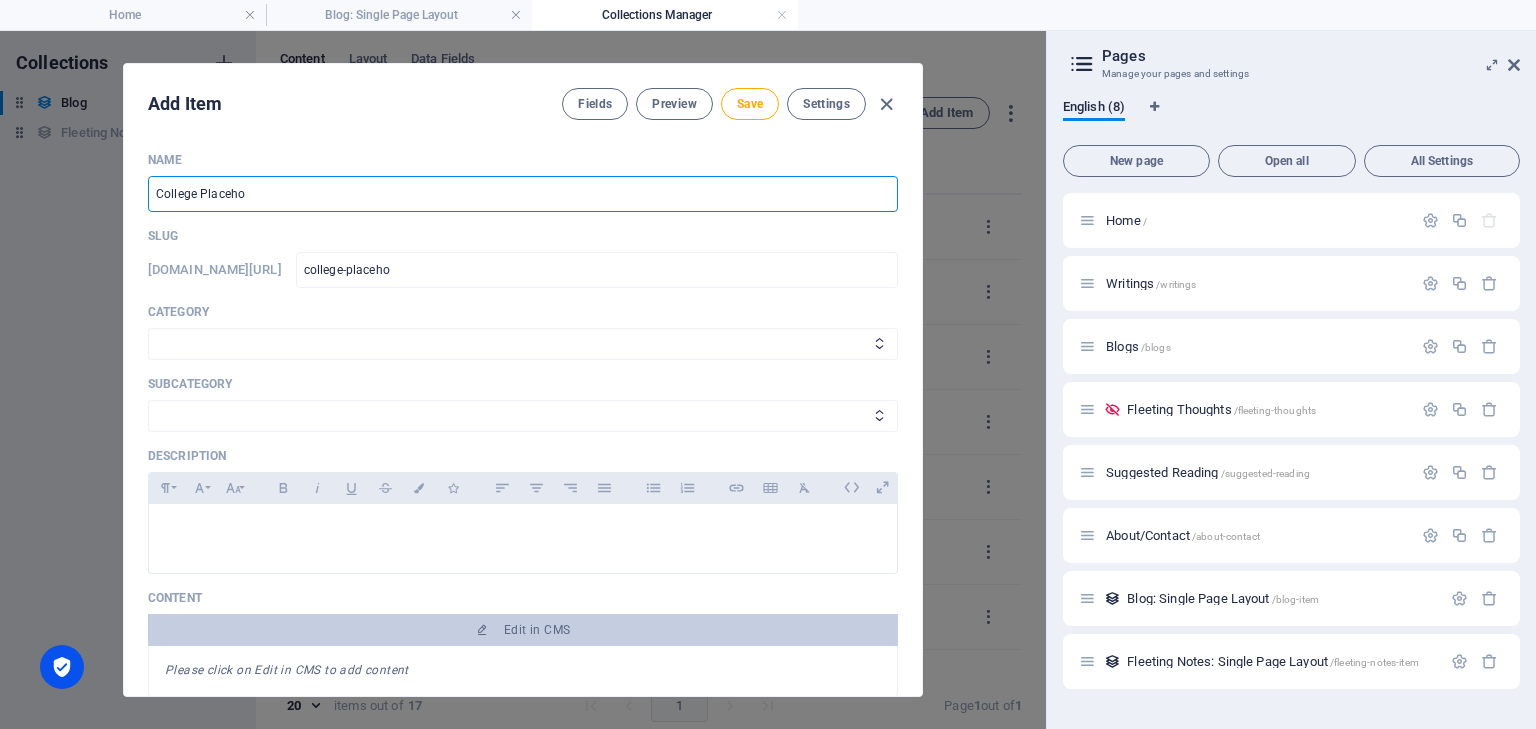 type on "College Placehol" 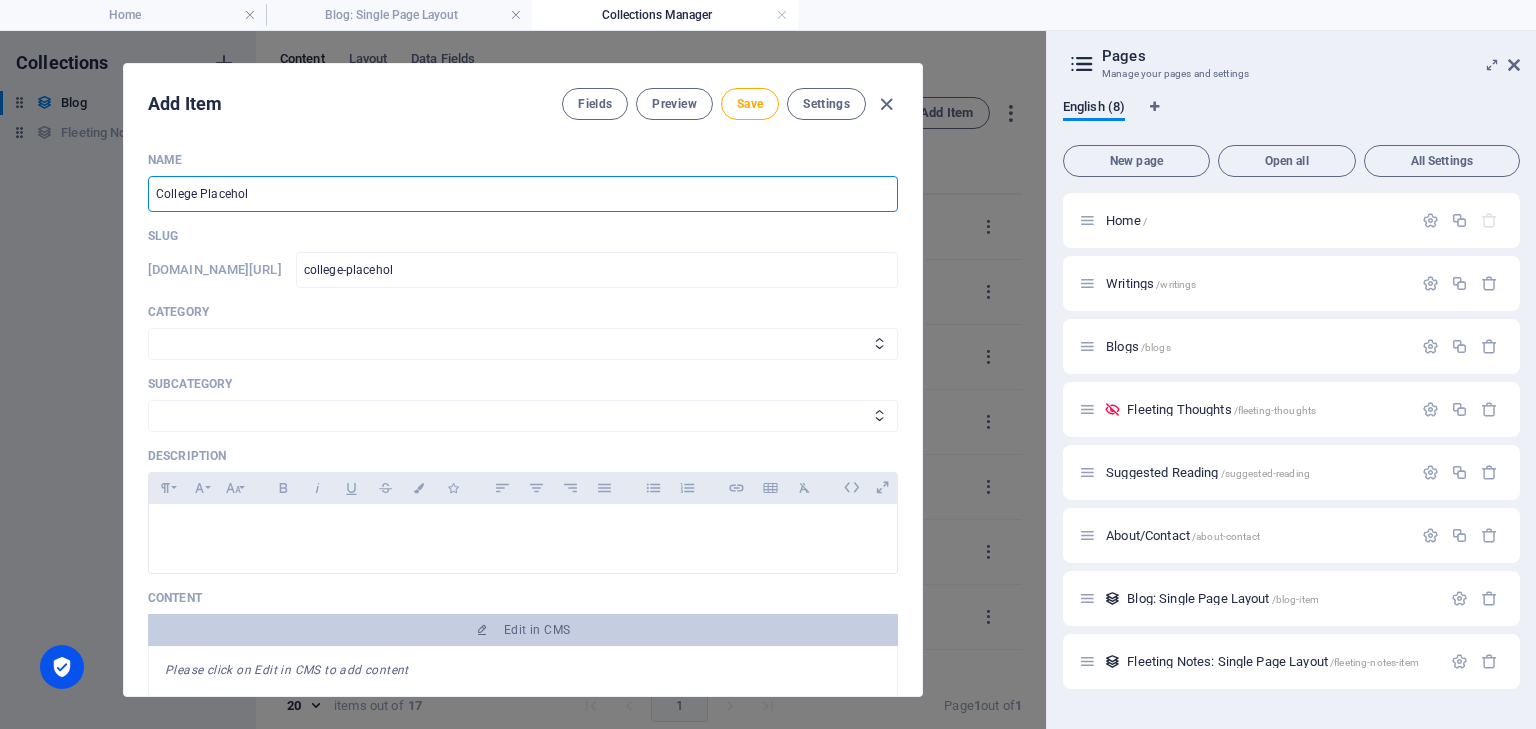 type on "College Placehold" 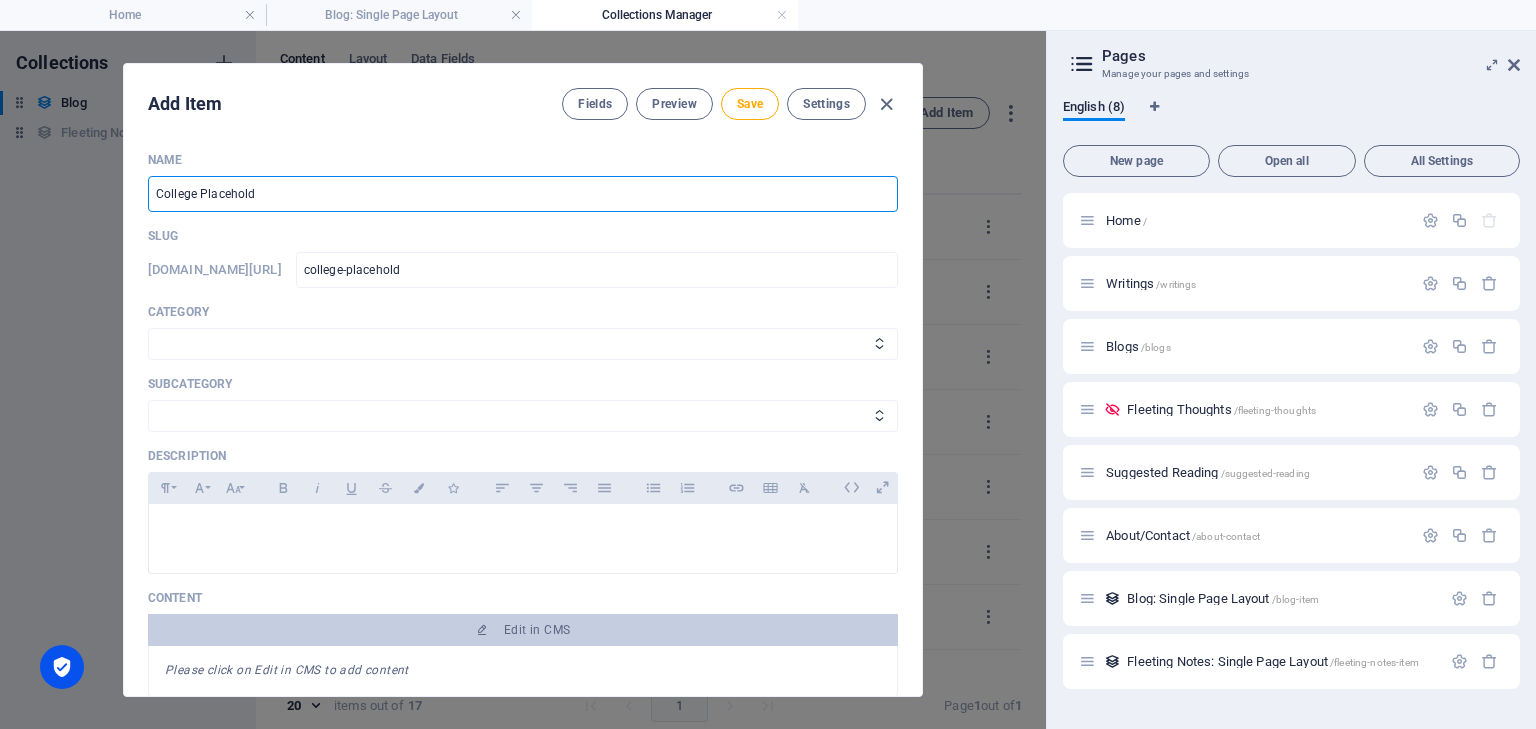 type on "College Placeholde" 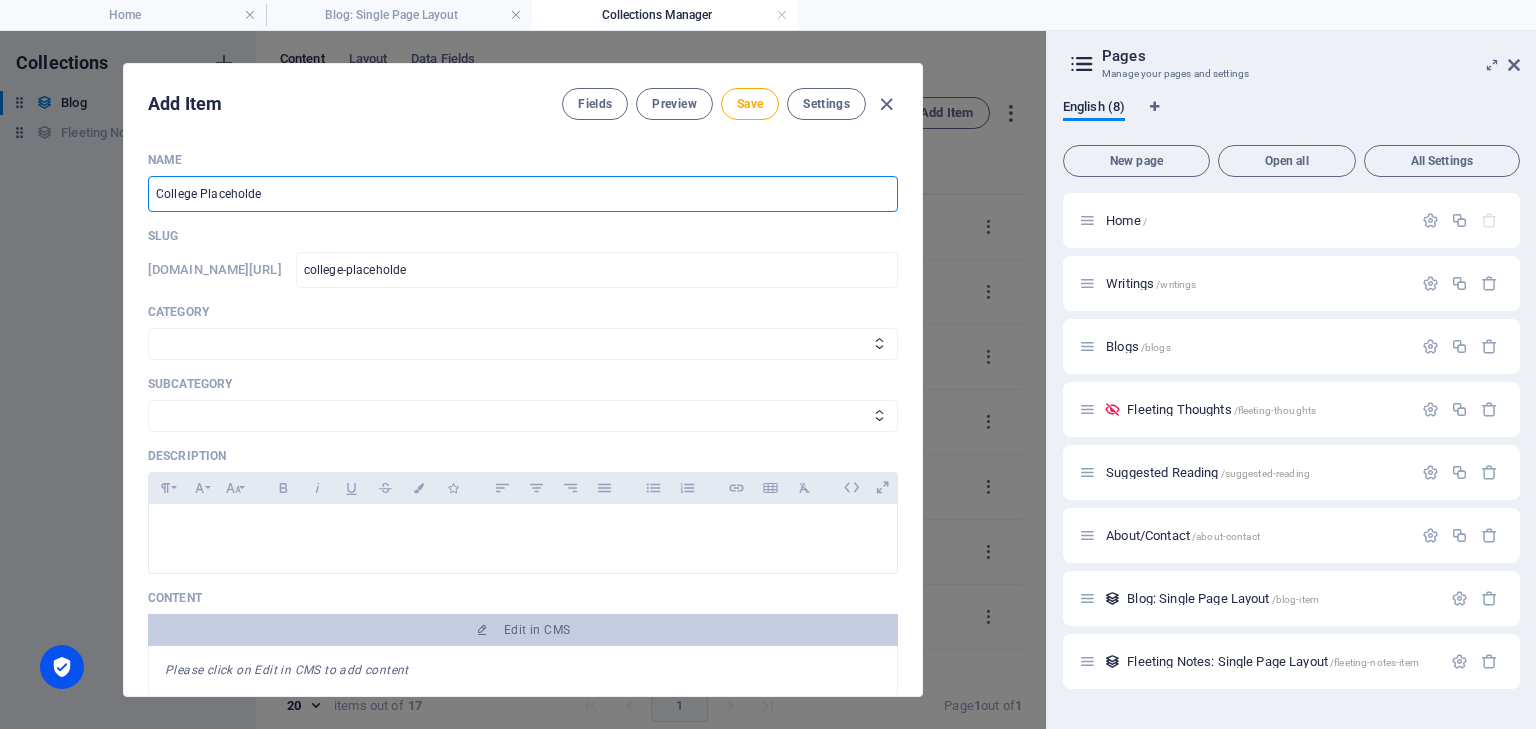 type on "College Placeholder" 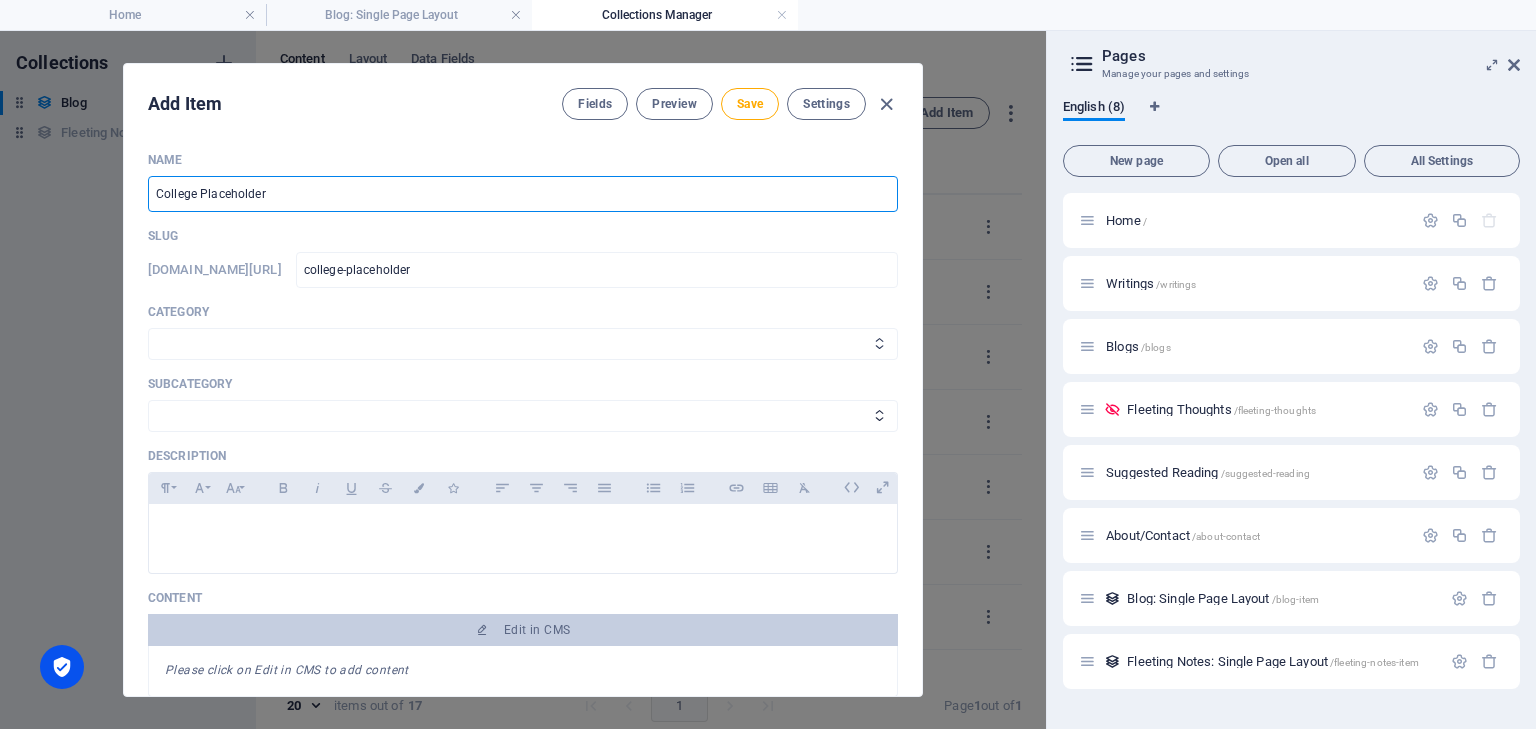 type on "College Placeholder" 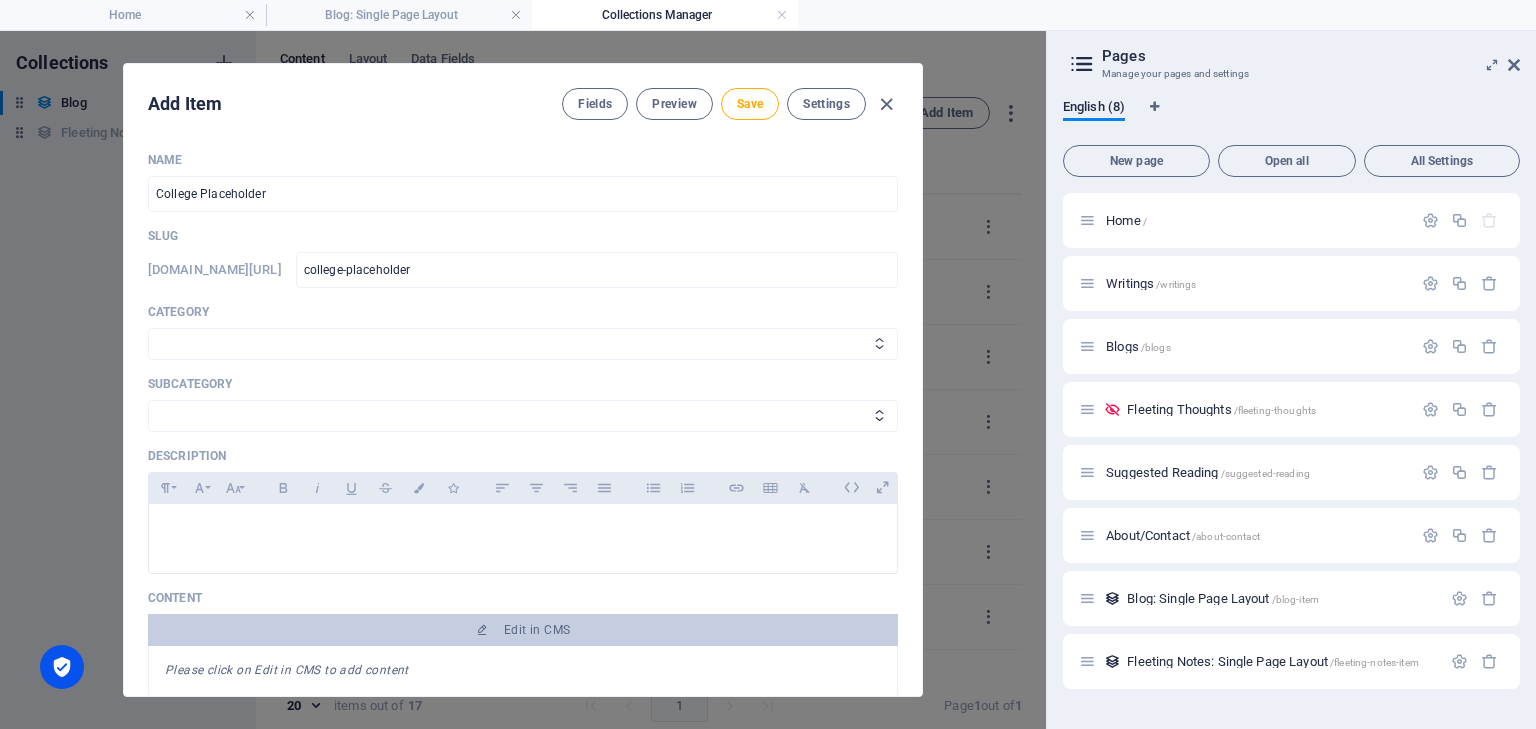 click on "Housekeeping Theater Plays Culture Books Podcasts Current Events History Personal Ruminations Economics ElderLife AI Learning Fleeting Note" at bounding box center (523, 344) 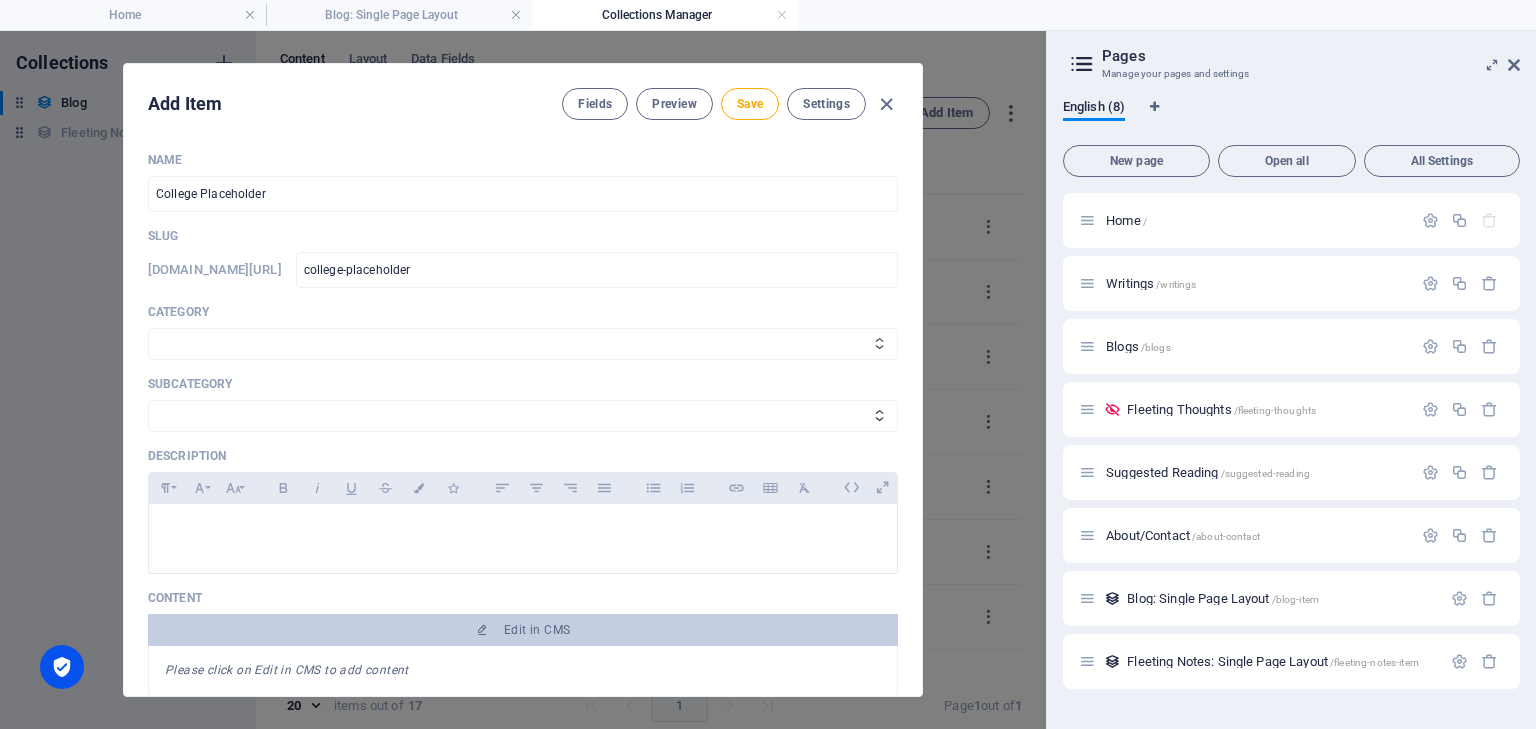 select on "Culture" 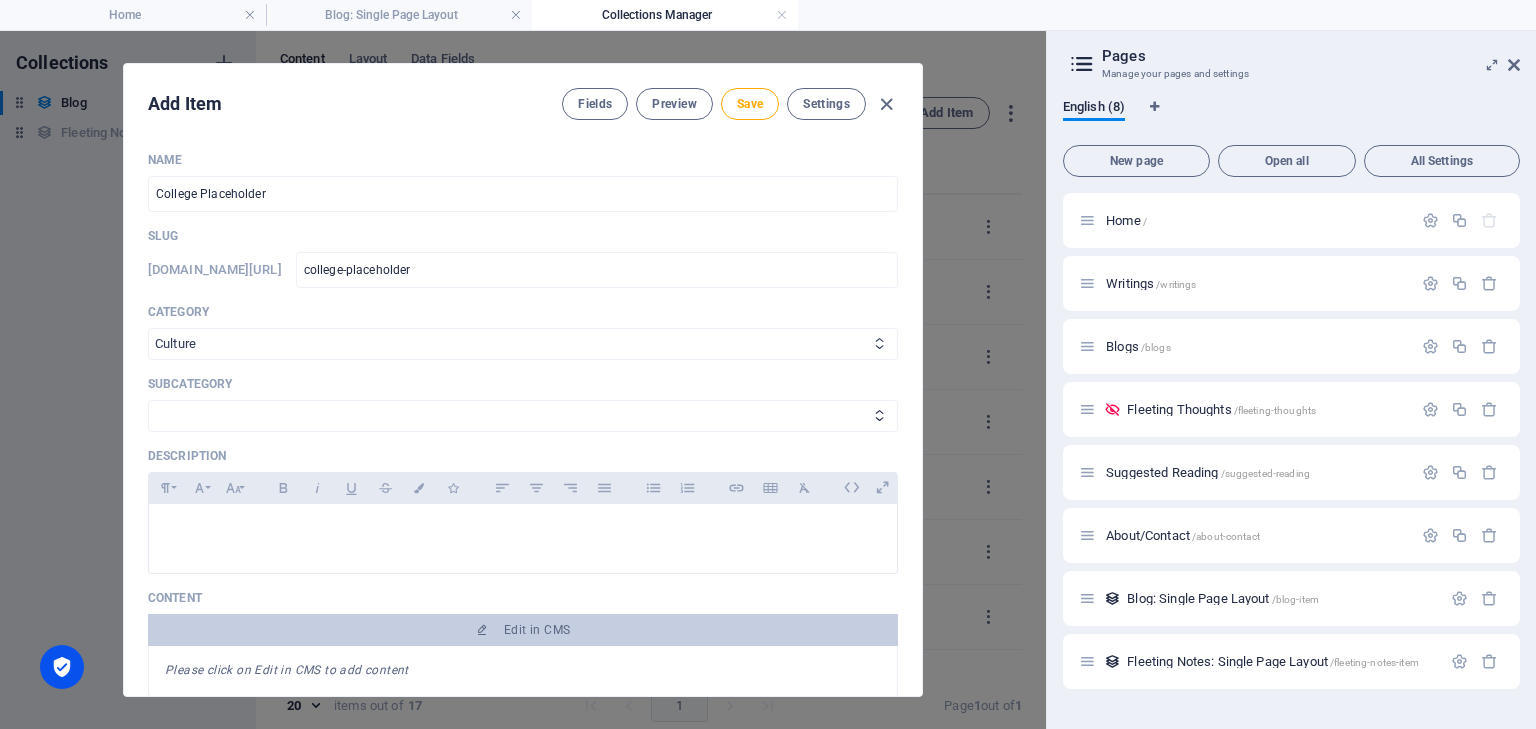click on "Housekeeping Theater Plays Culture Books Podcasts Current Events History Personal Ruminations Economics ElderLife AI Learning Fleeting Note" at bounding box center (523, 344) 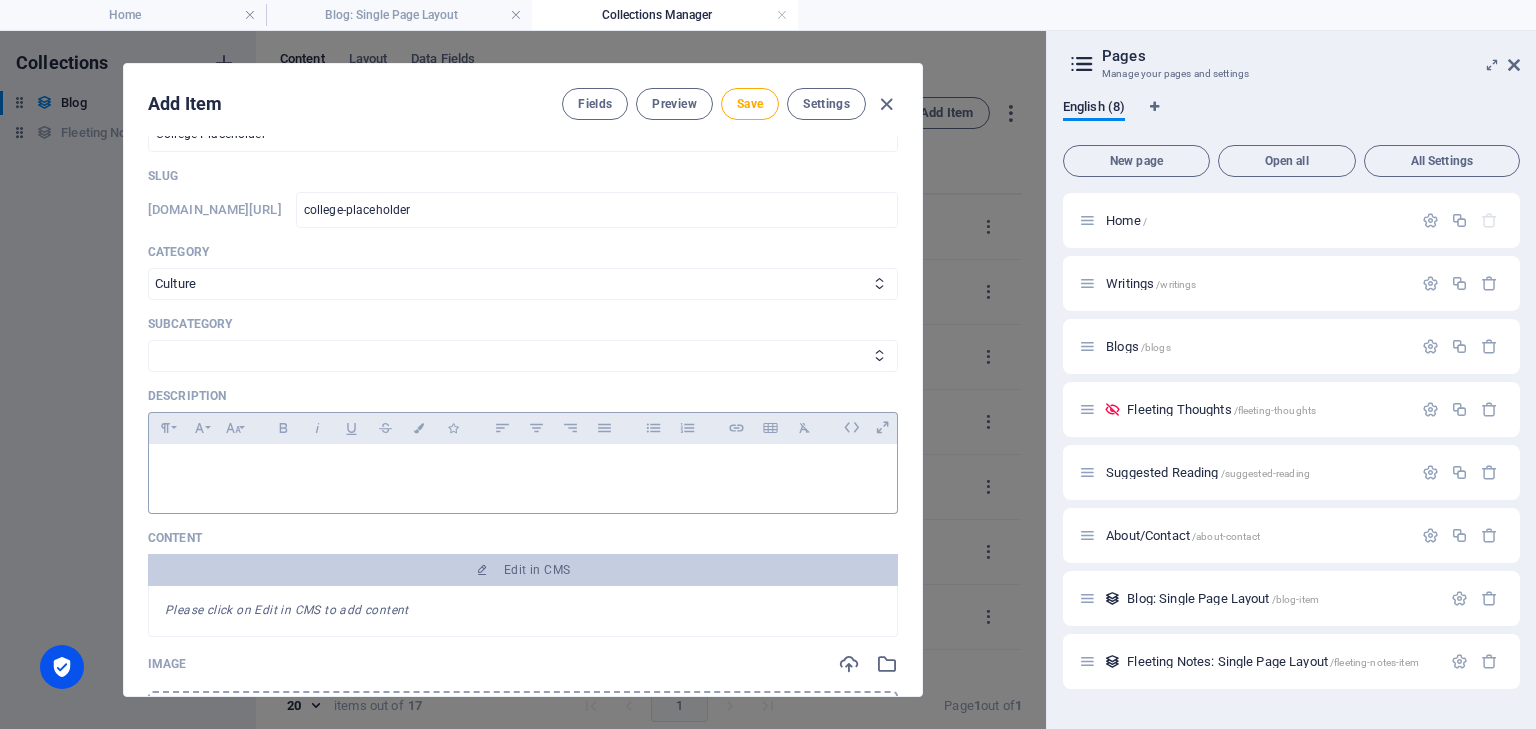 scroll, scrollTop: 160, scrollLeft: 0, axis: vertical 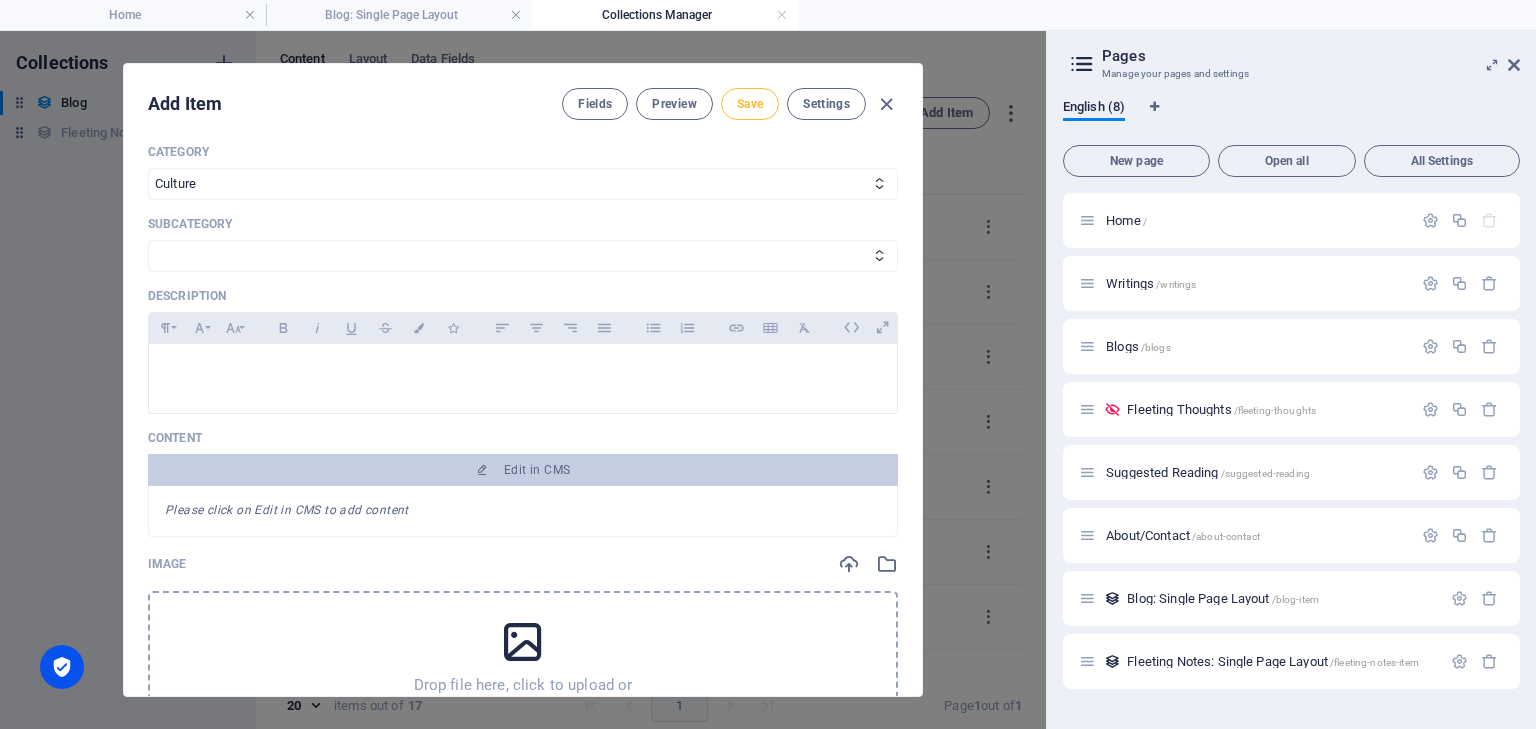 click on "Save" at bounding box center [750, 104] 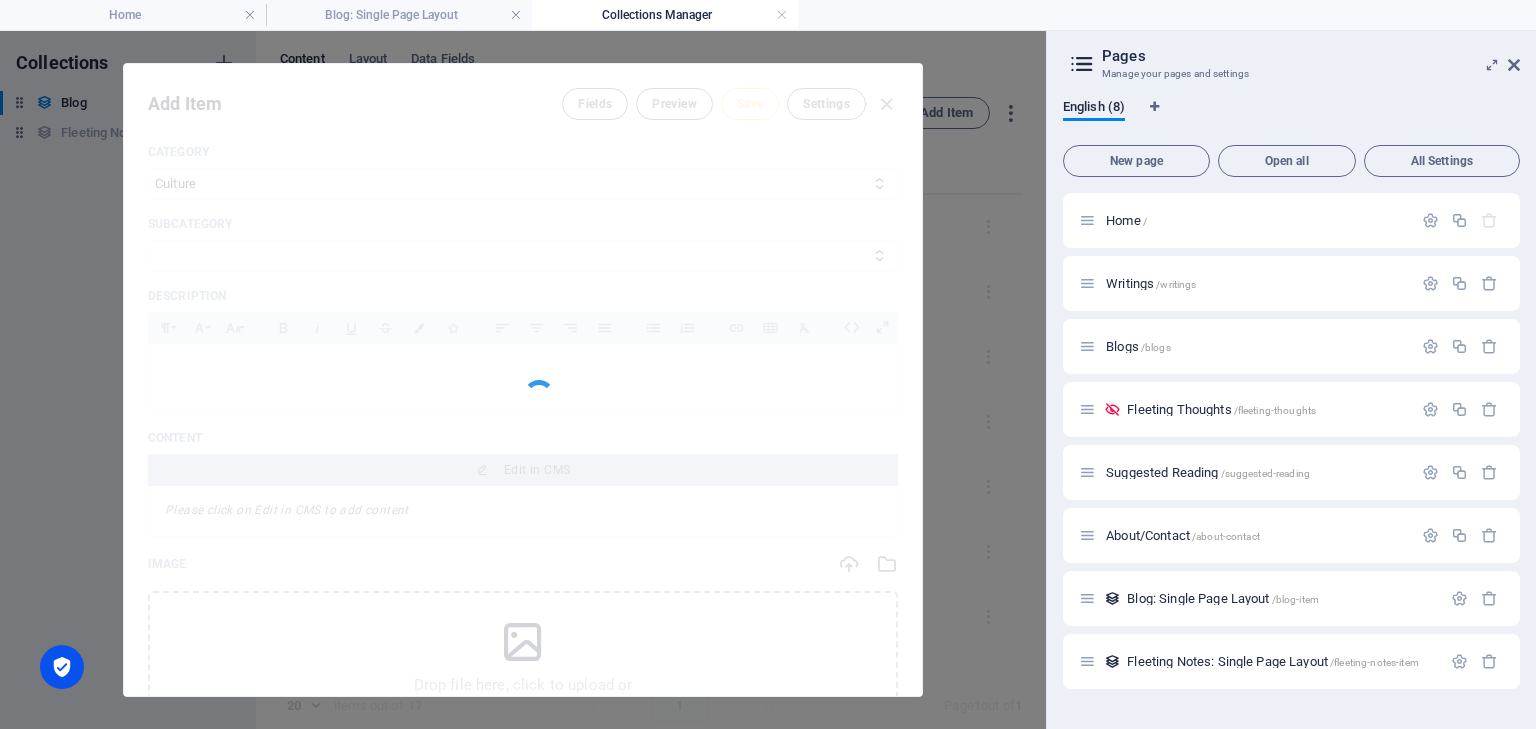 type on "college-placeholder" 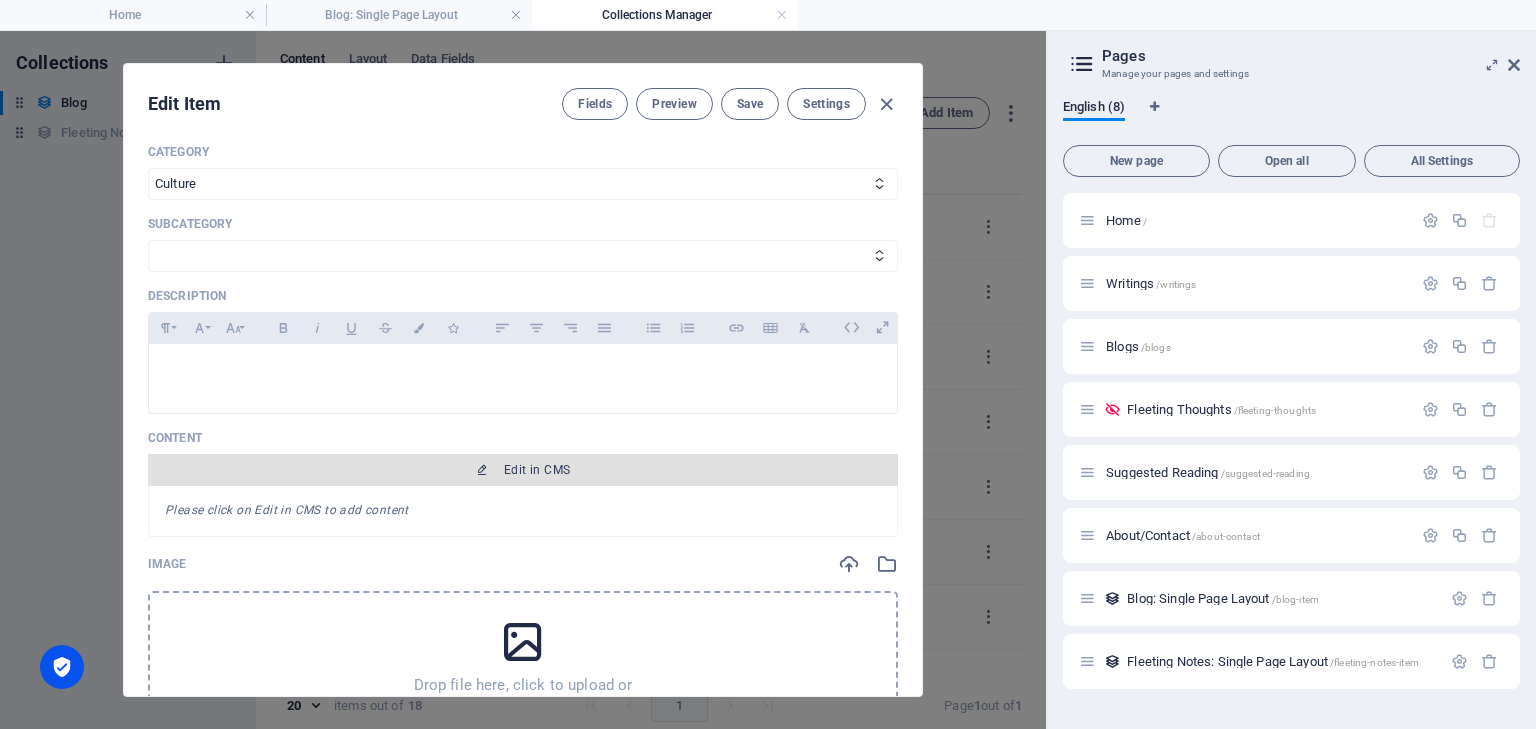 click on "Edit in CMS" at bounding box center [537, 470] 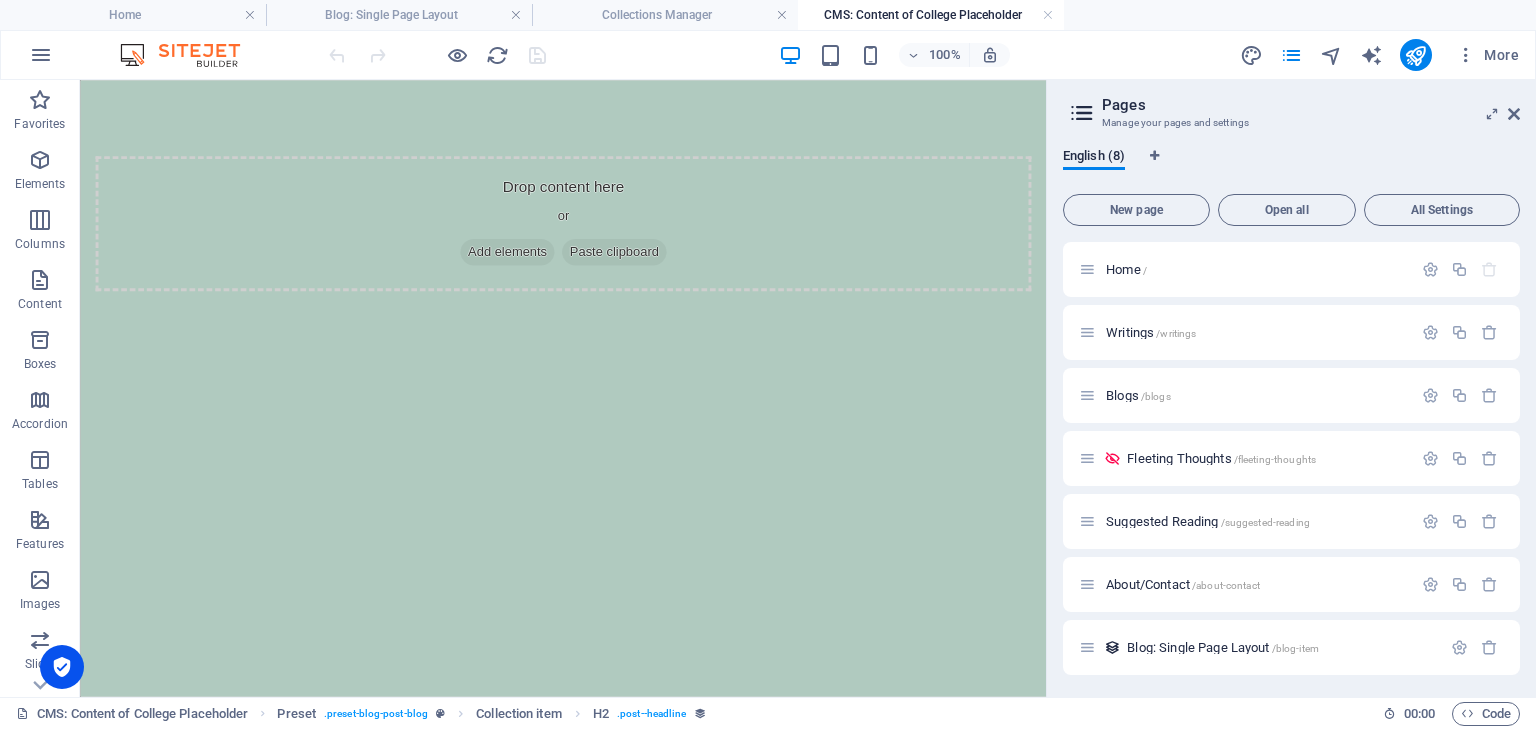 scroll, scrollTop: 0, scrollLeft: 0, axis: both 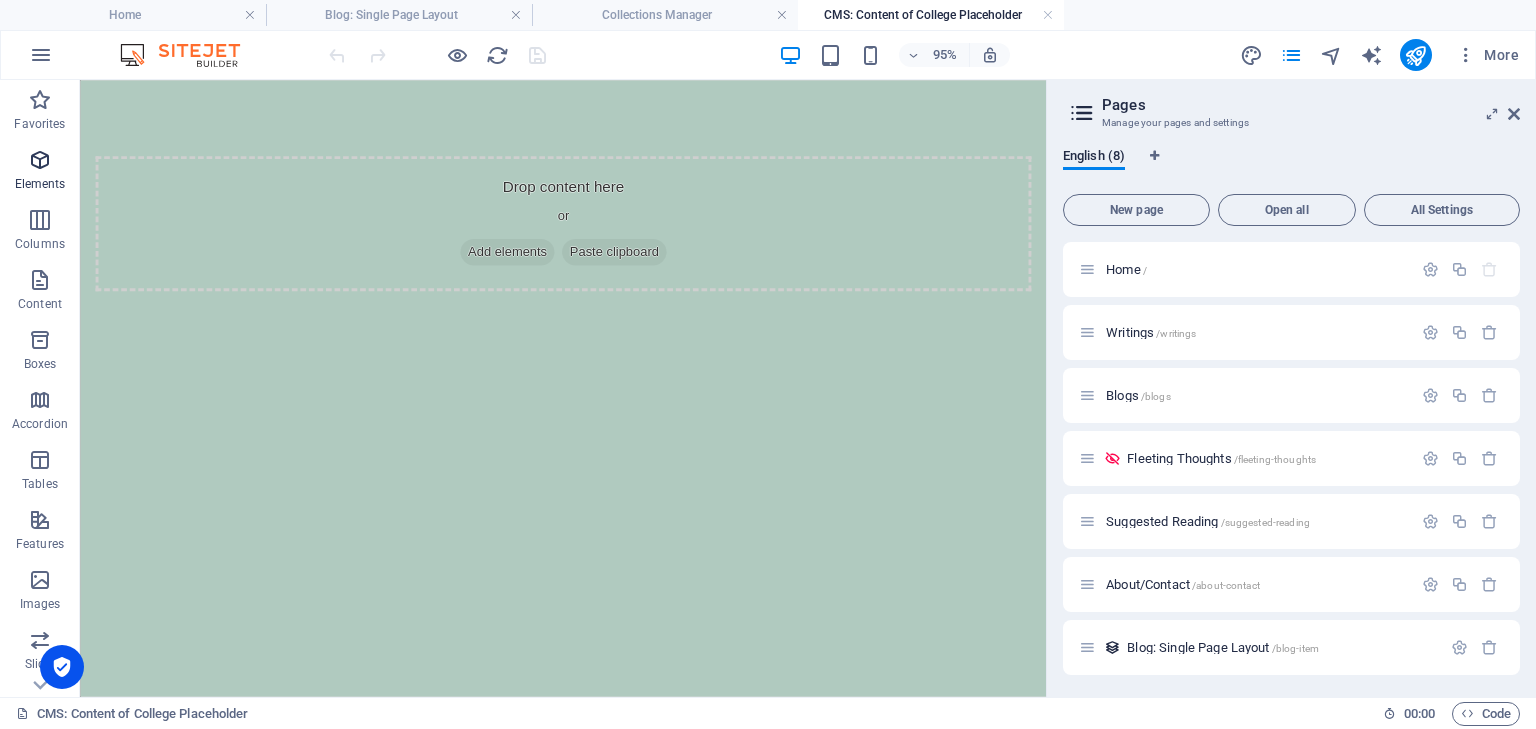 click at bounding box center [40, 160] 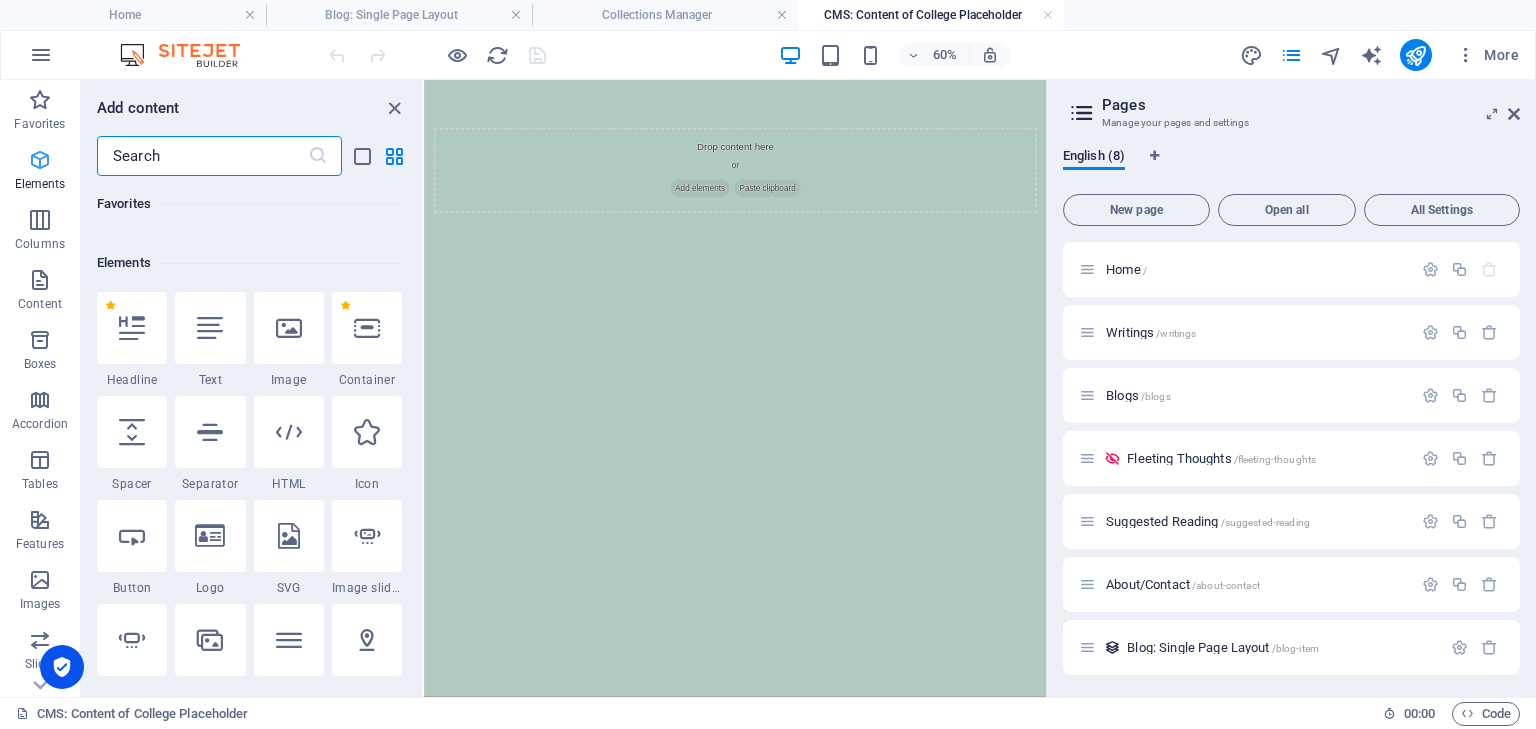 scroll, scrollTop: 212, scrollLeft: 0, axis: vertical 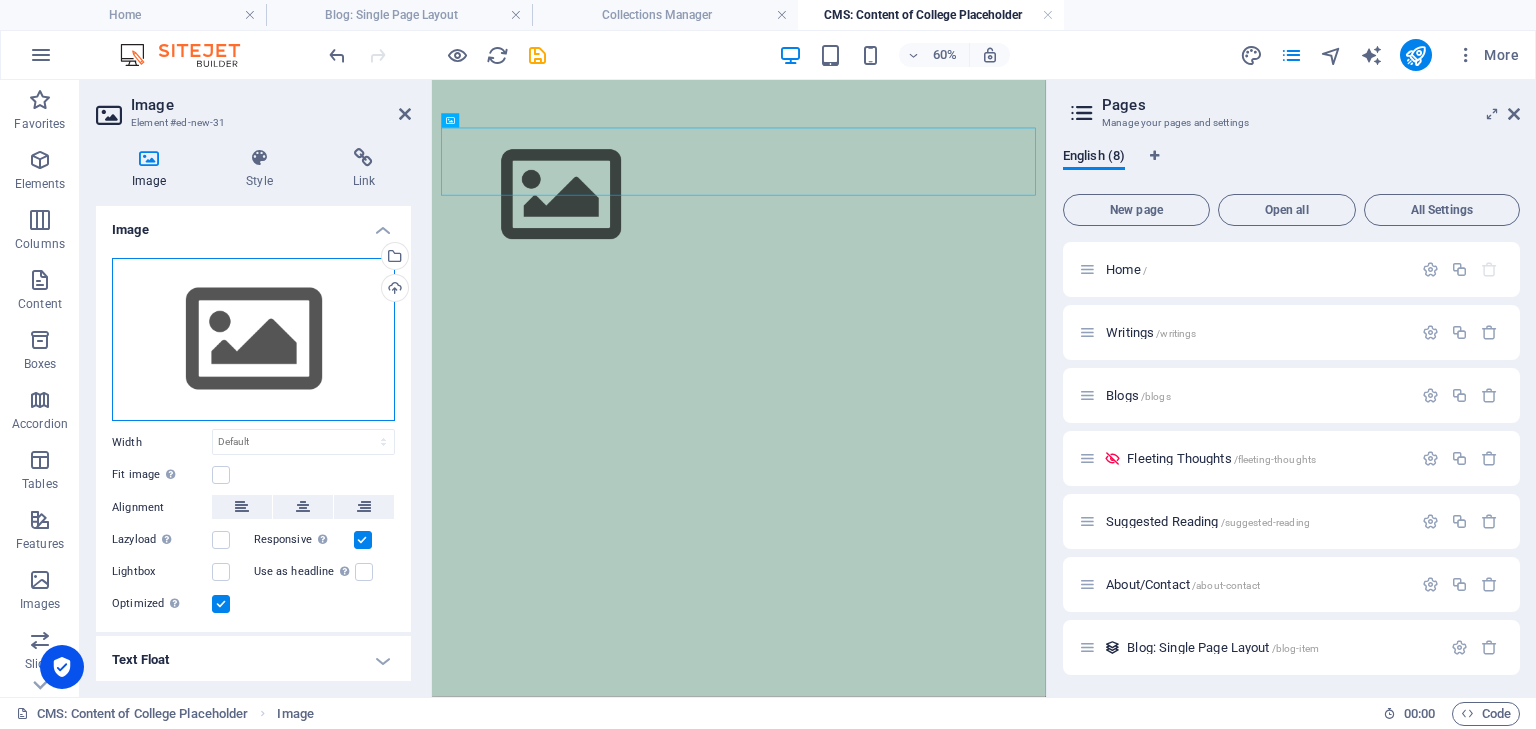 click on "Drag files here, click to choose files or select files from Files or our free stock photos & videos" at bounding box center [253, 340] 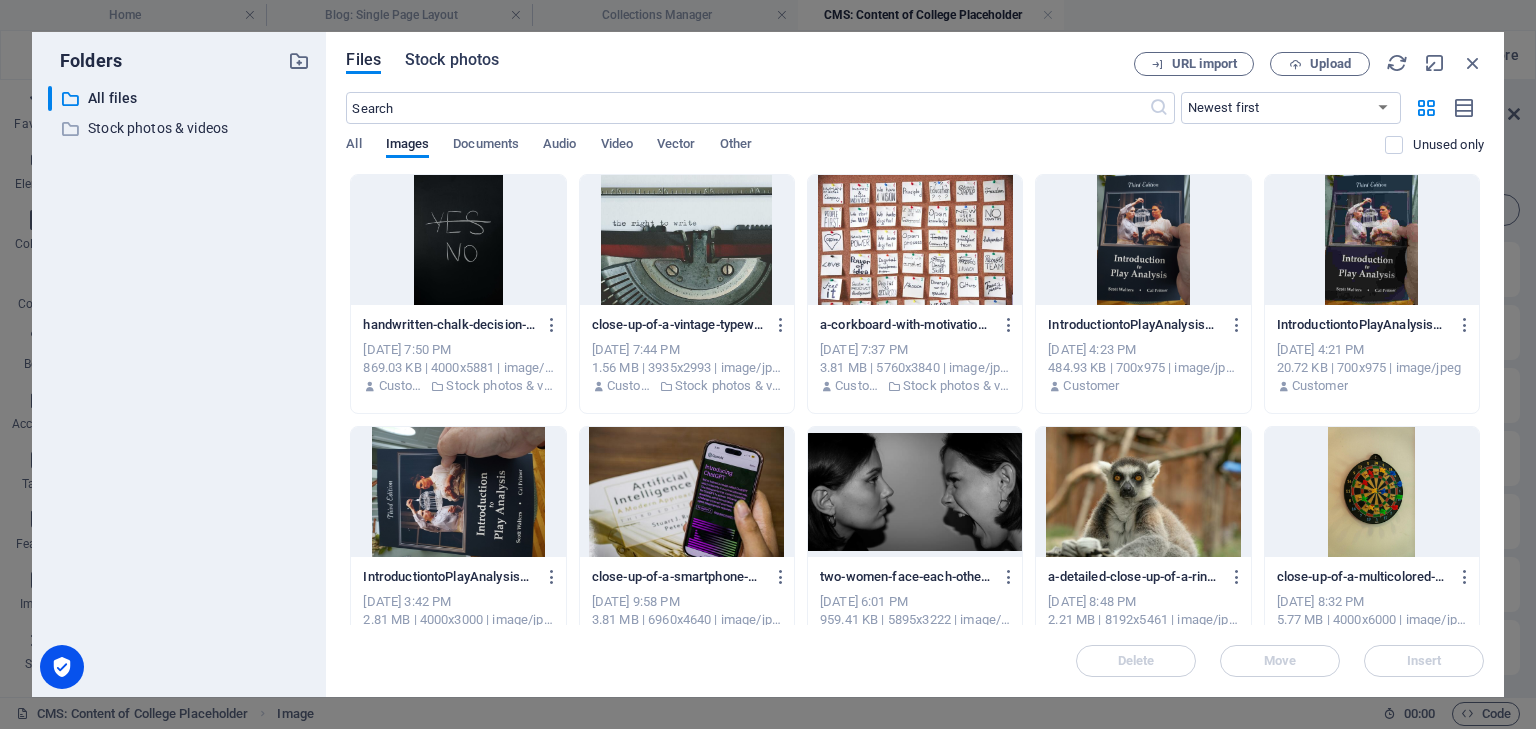 click on "Stock photos" at bounding box center [452, 60] 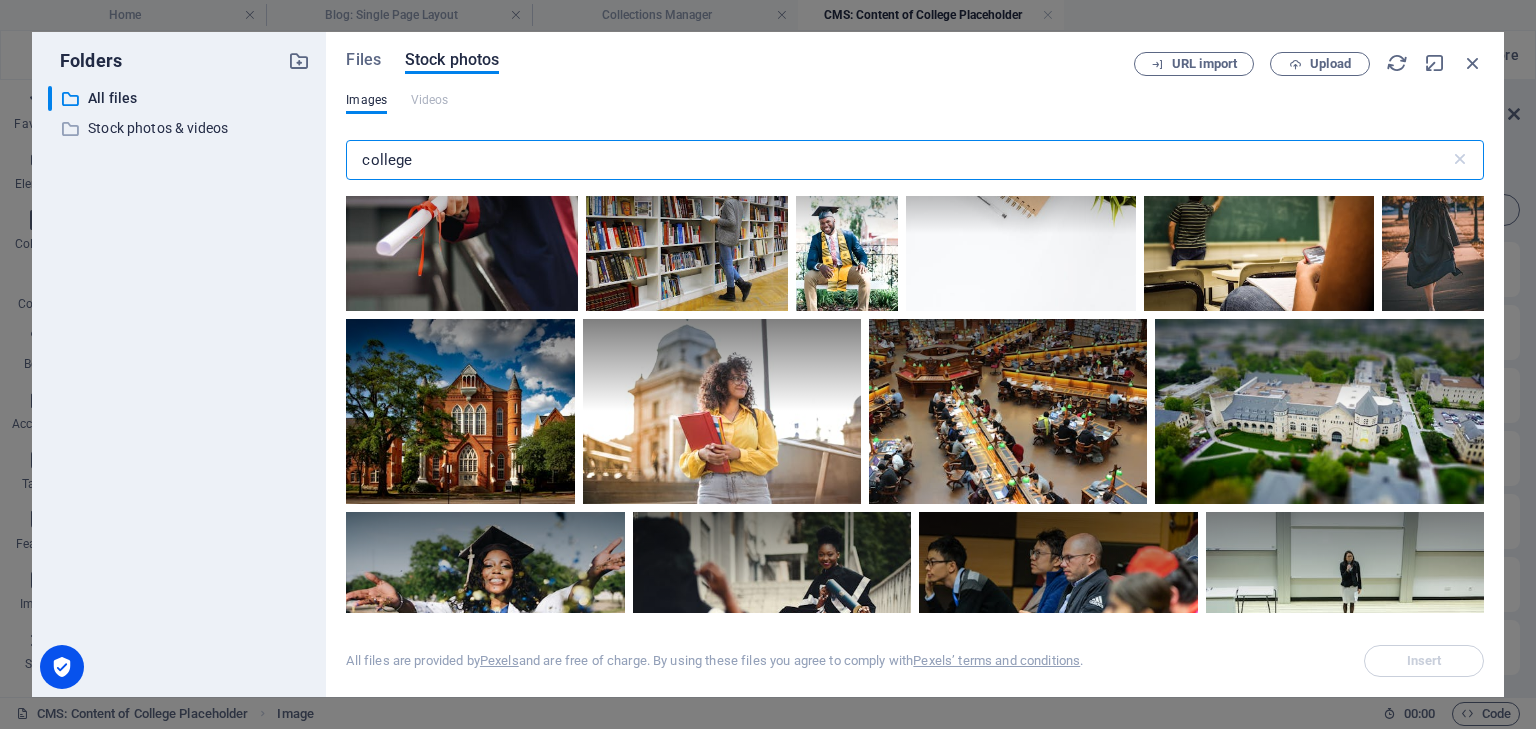scroll, scrollTop: 320, scrollLeft: 0, axis: vertical 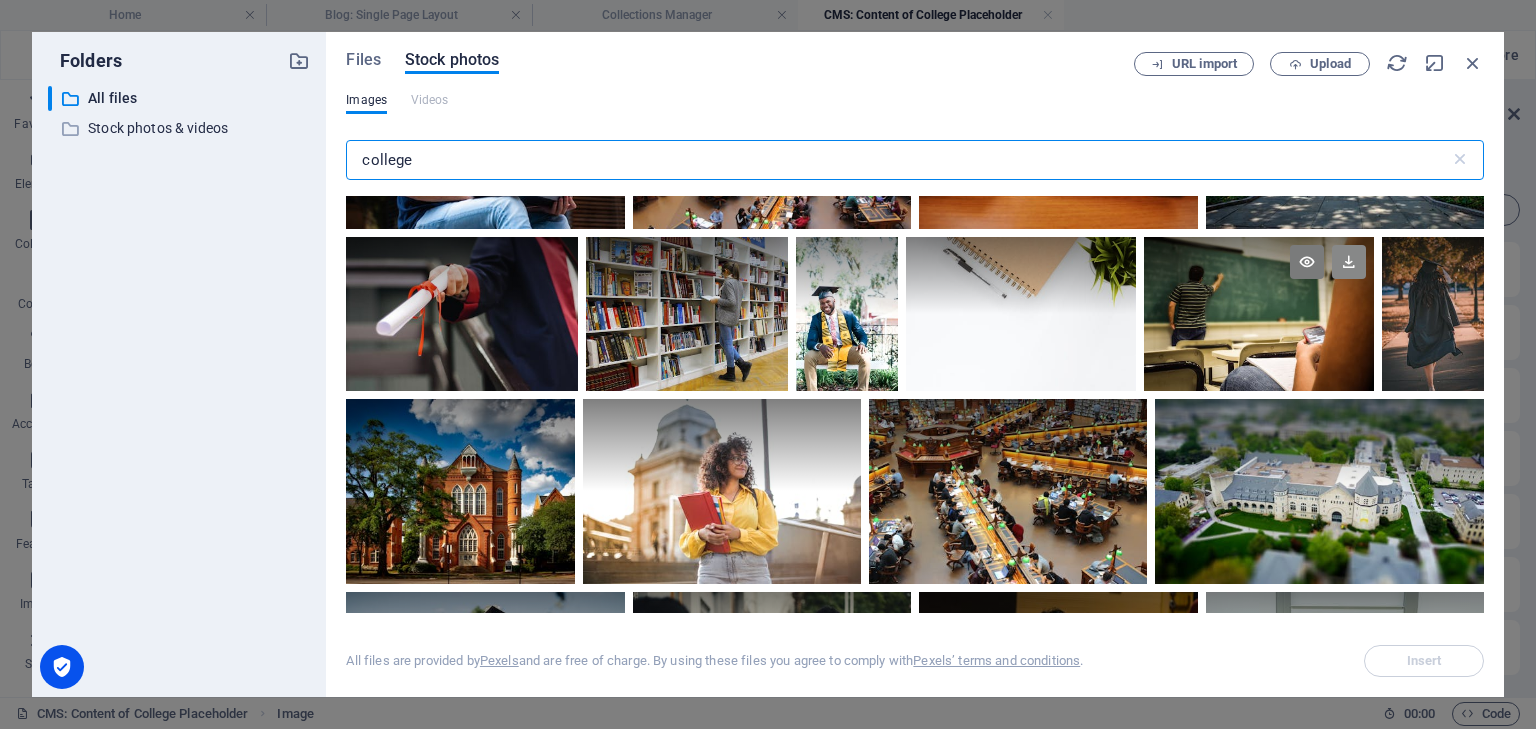 type on "college" 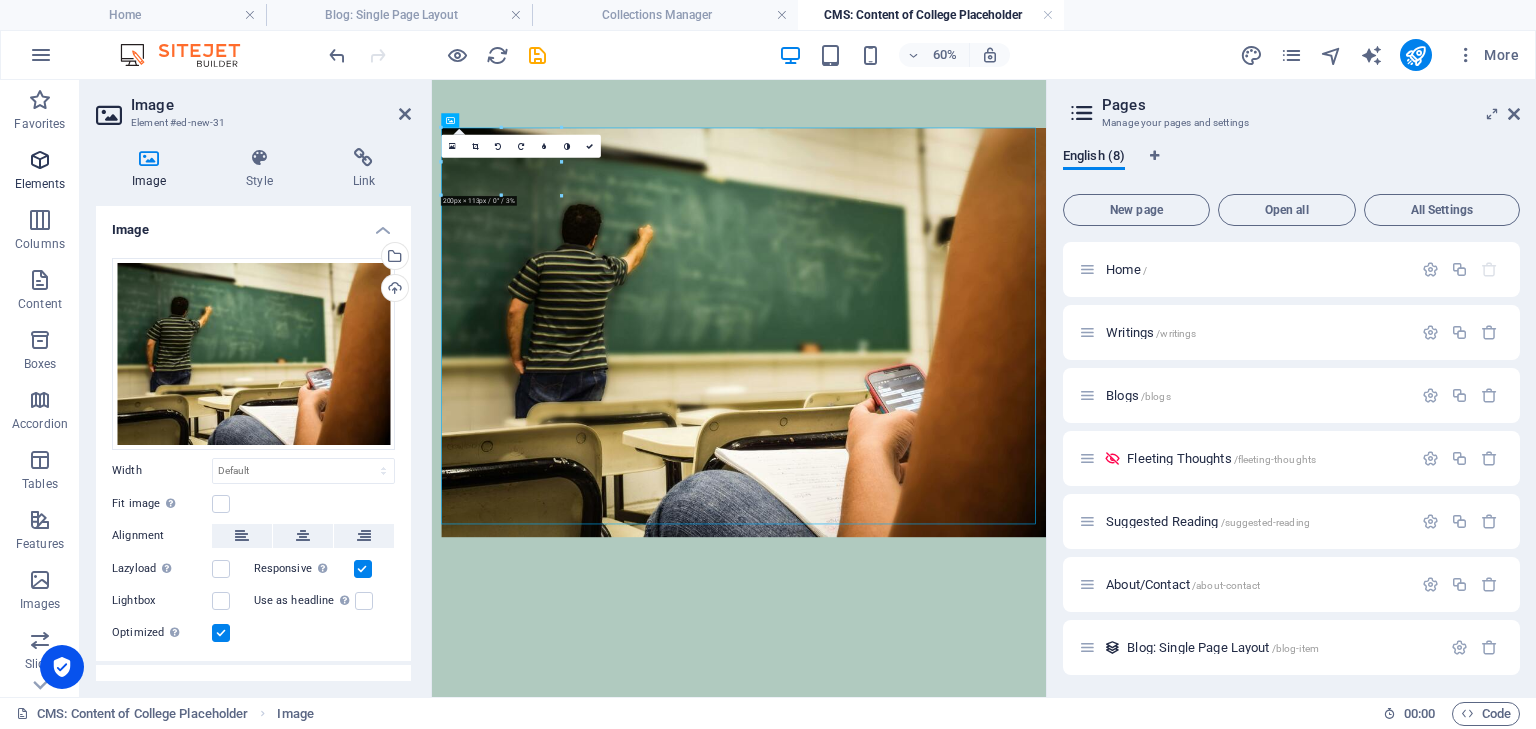 click on "Elements" at bounding box center (40, 172) 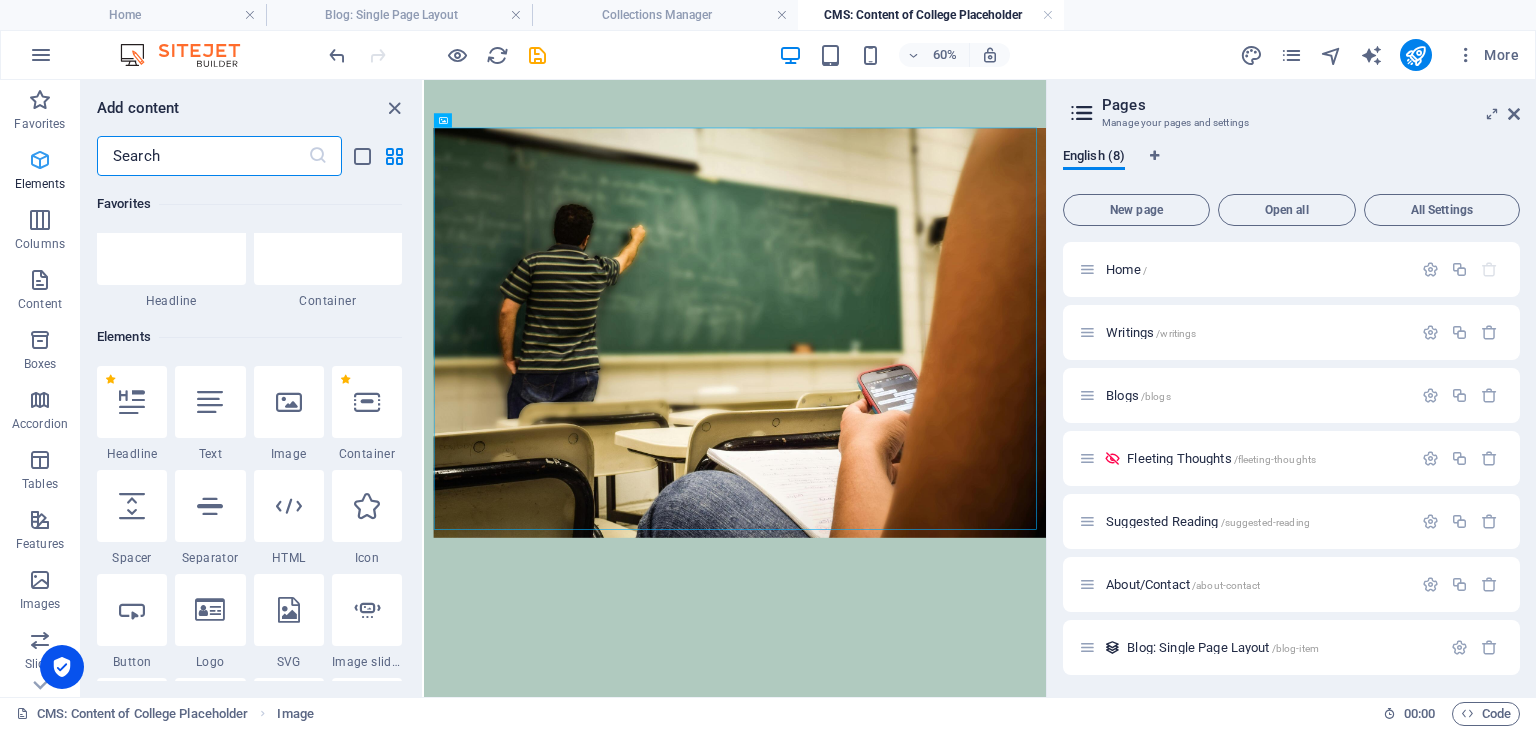 scroll, scrollTop: 212, scrollLeft: 0, axis: vertical 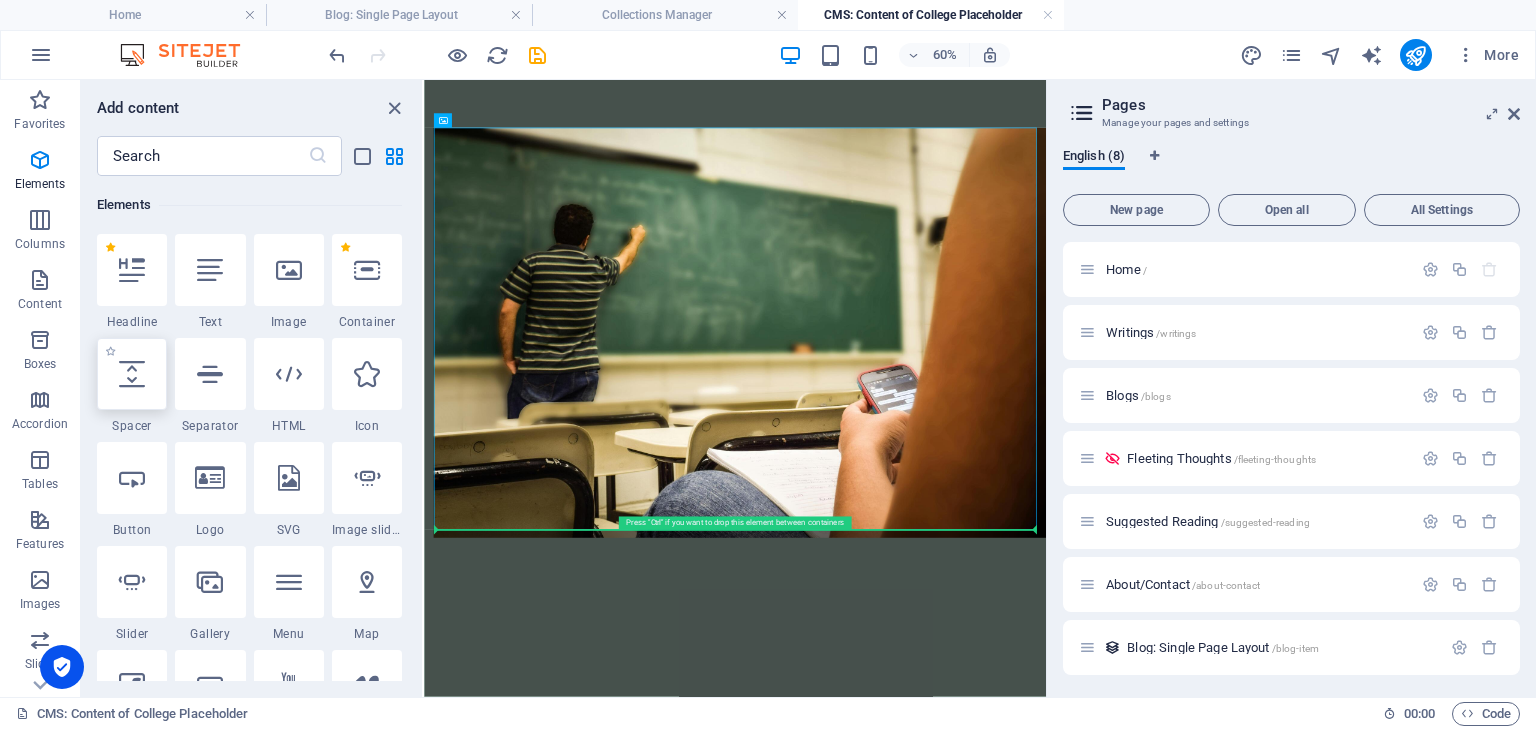 select on "px" 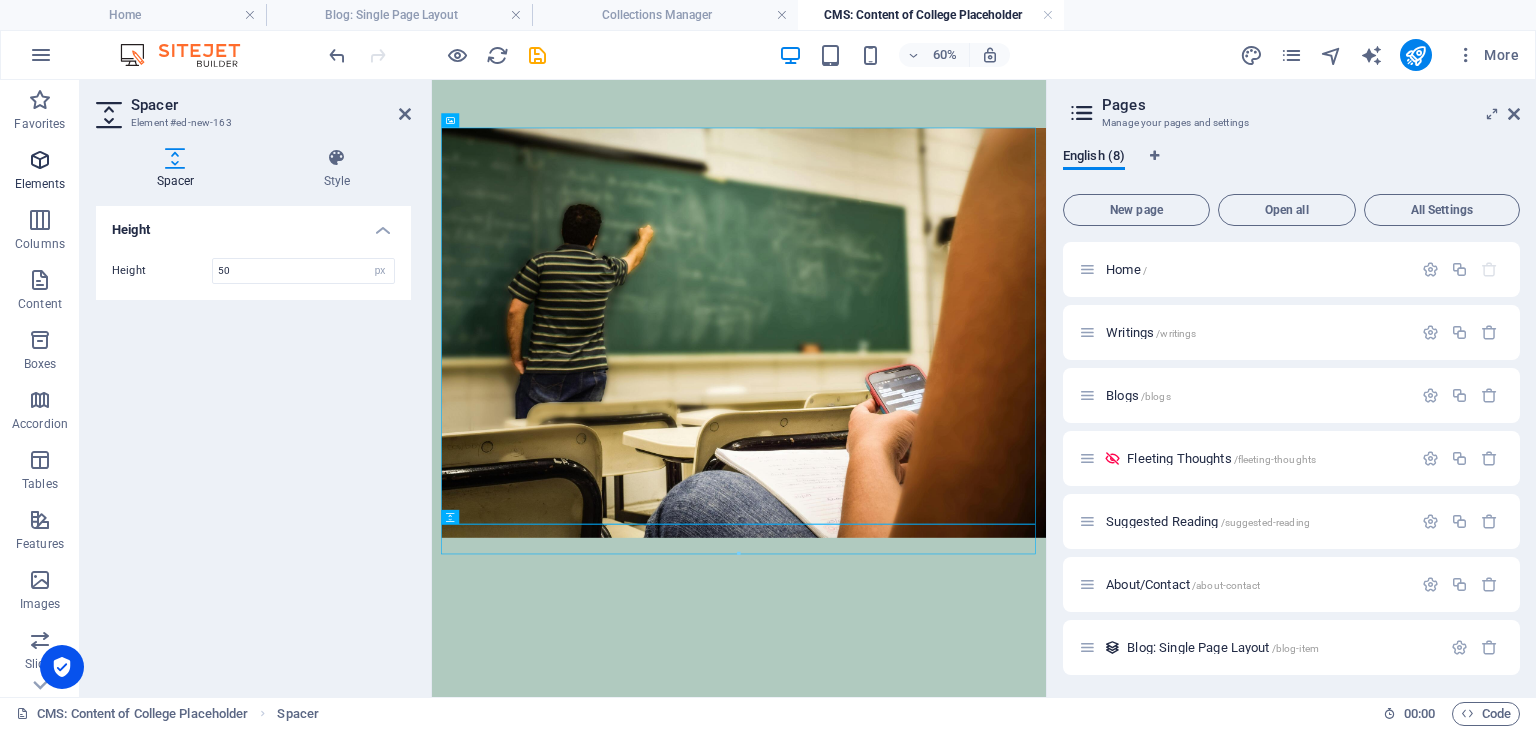 click on "Elements" at bounding box center [40, 172] 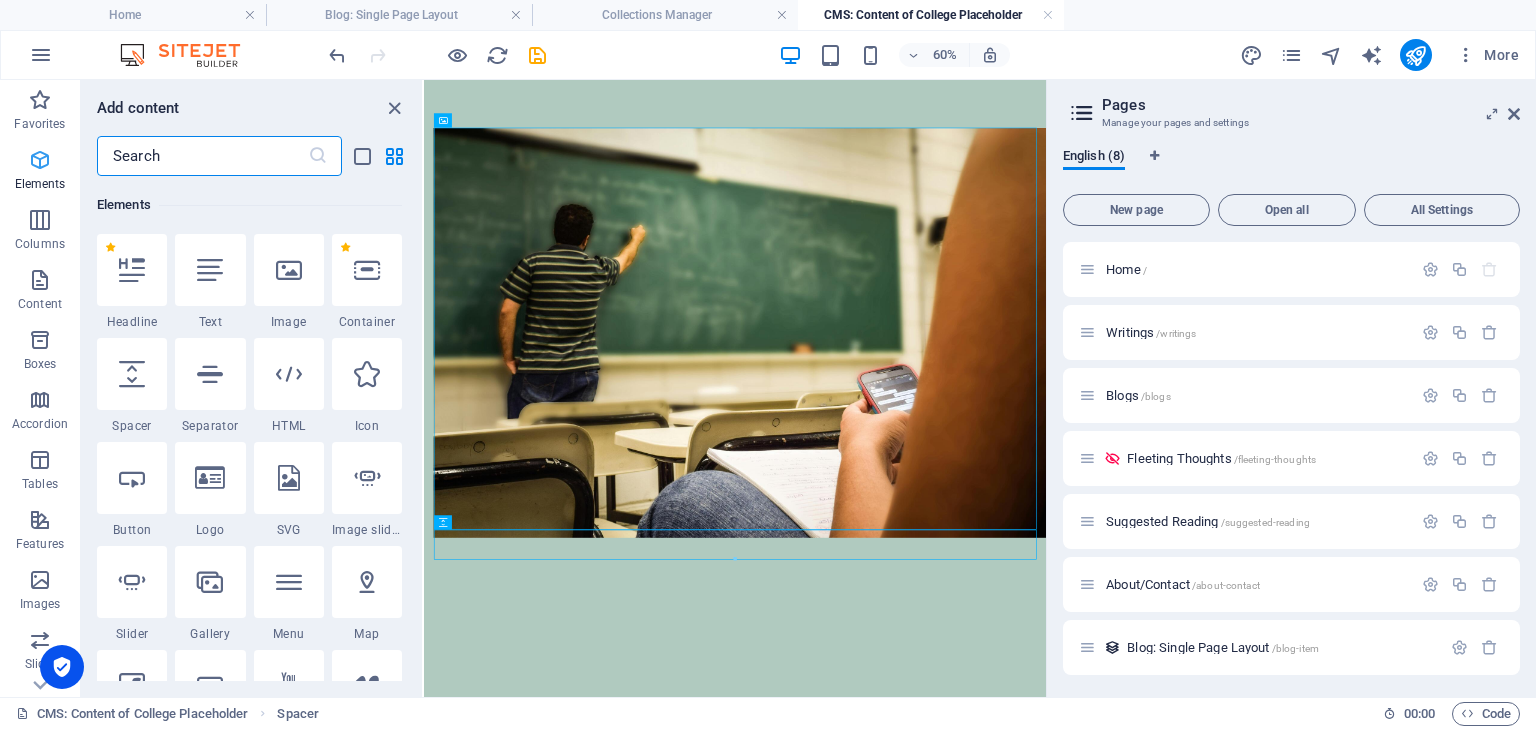 scroll, scrollTop: 212, scrollLeft: 0, axis: vertical 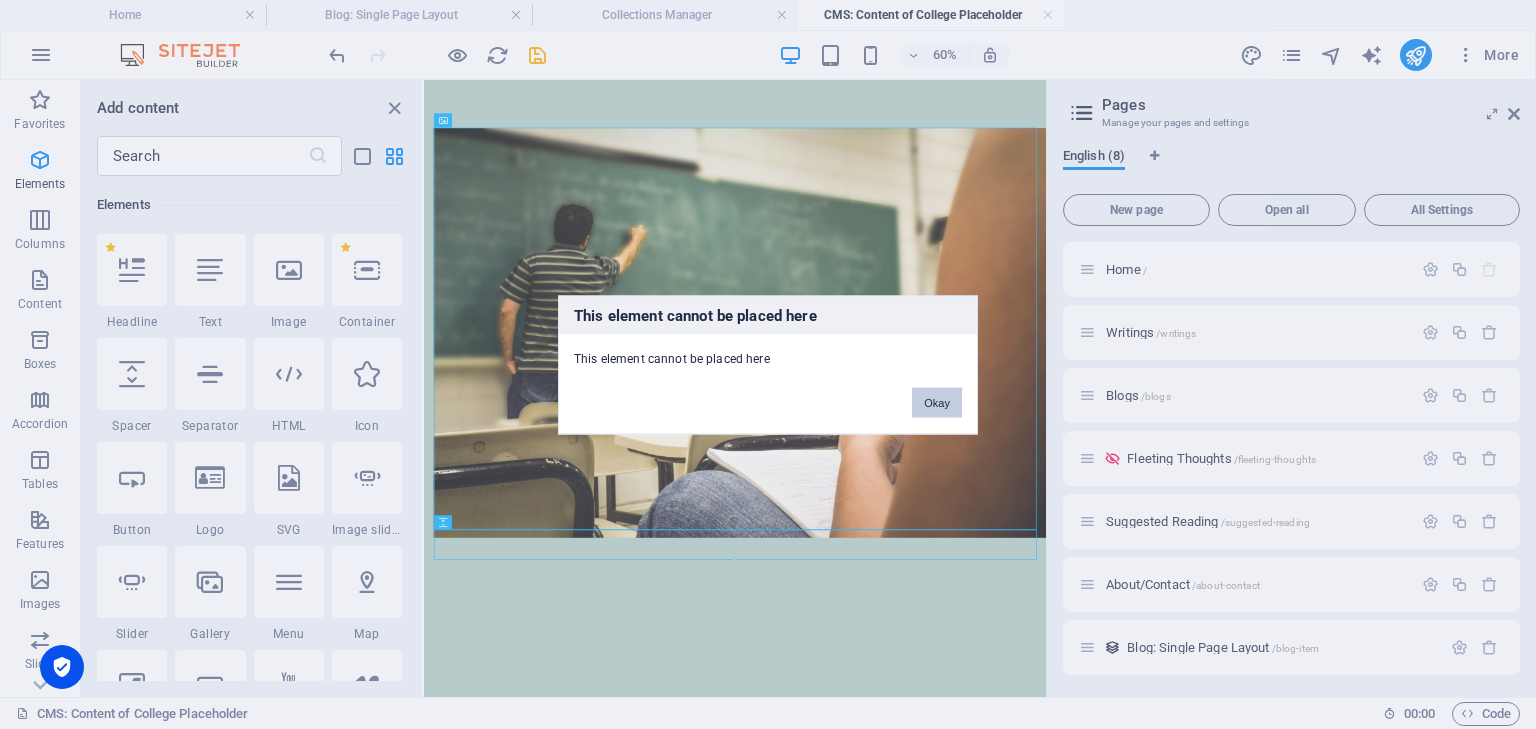 click on "Okay" at bounding box center [937, 402] 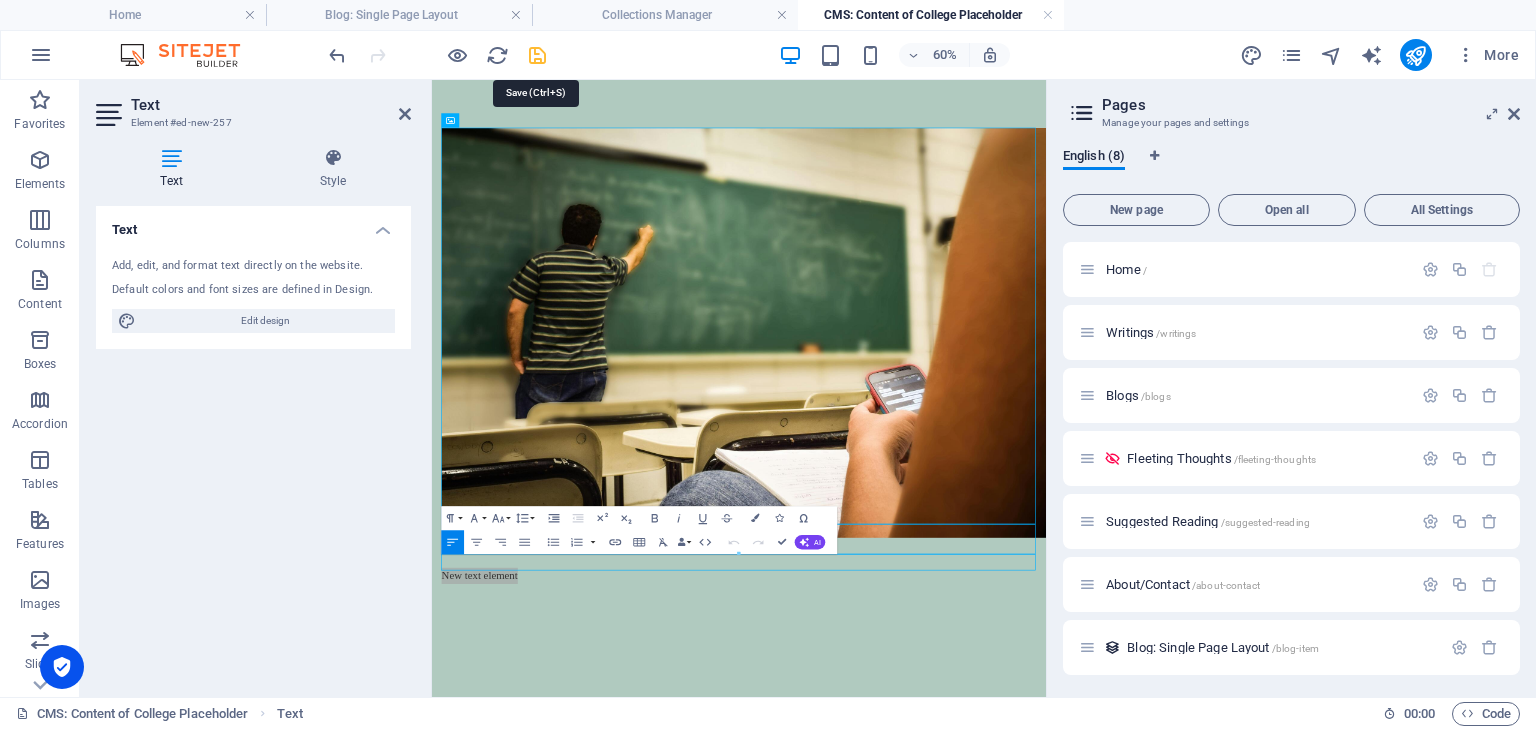 click at bounding box center [537, 55] 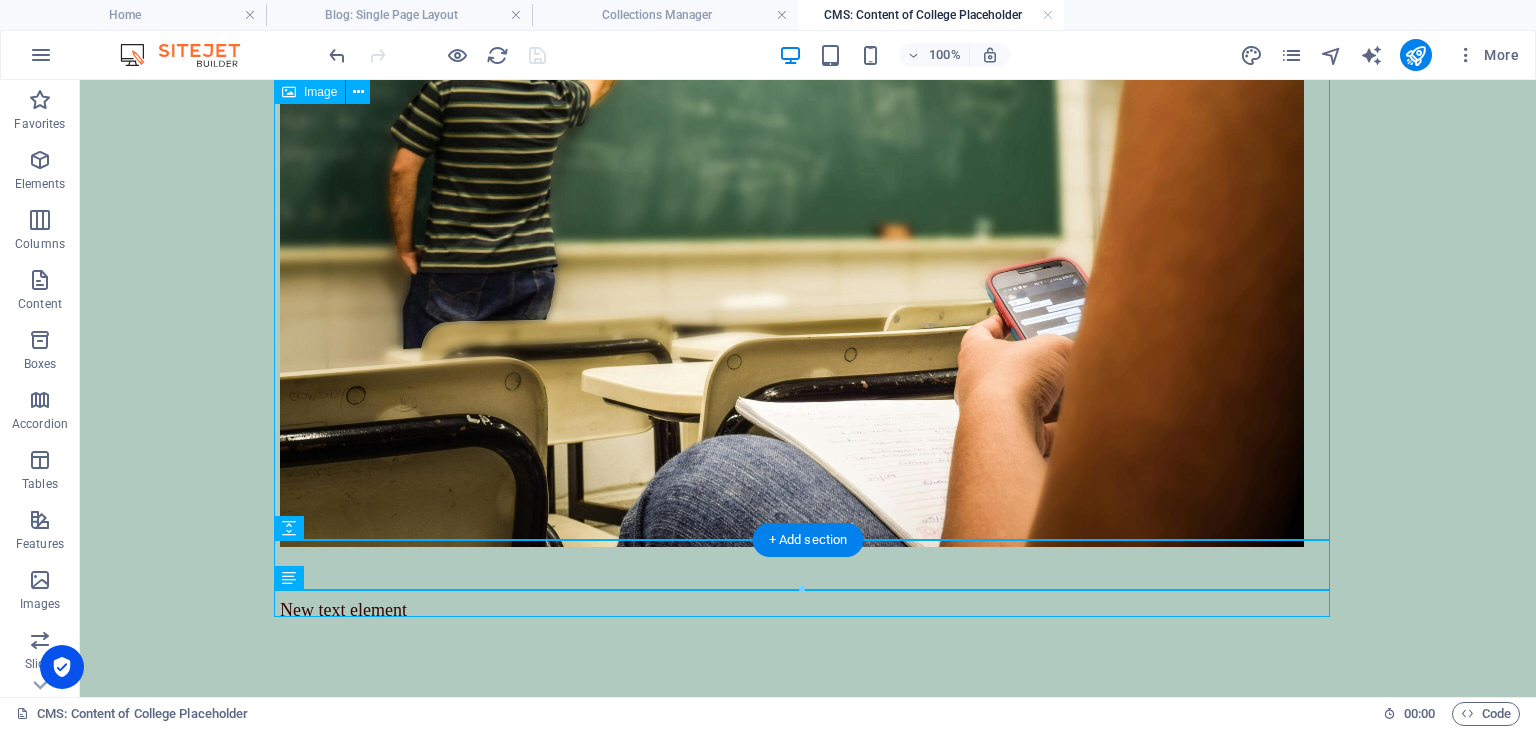 scroll, scrollTop: 302, scrollLeft: 0, axis: vertical 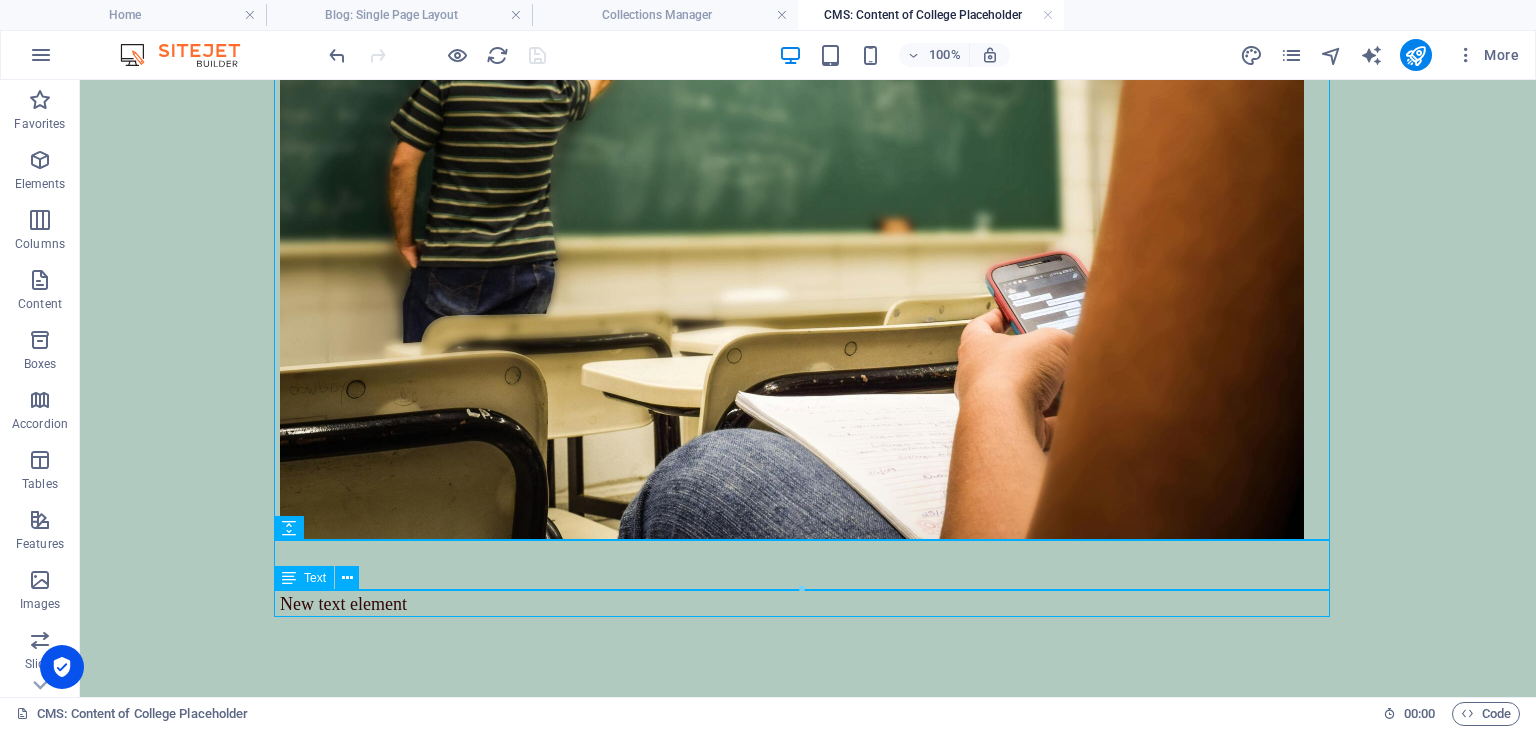 click on "New text element" at bounding box center [808, 604] 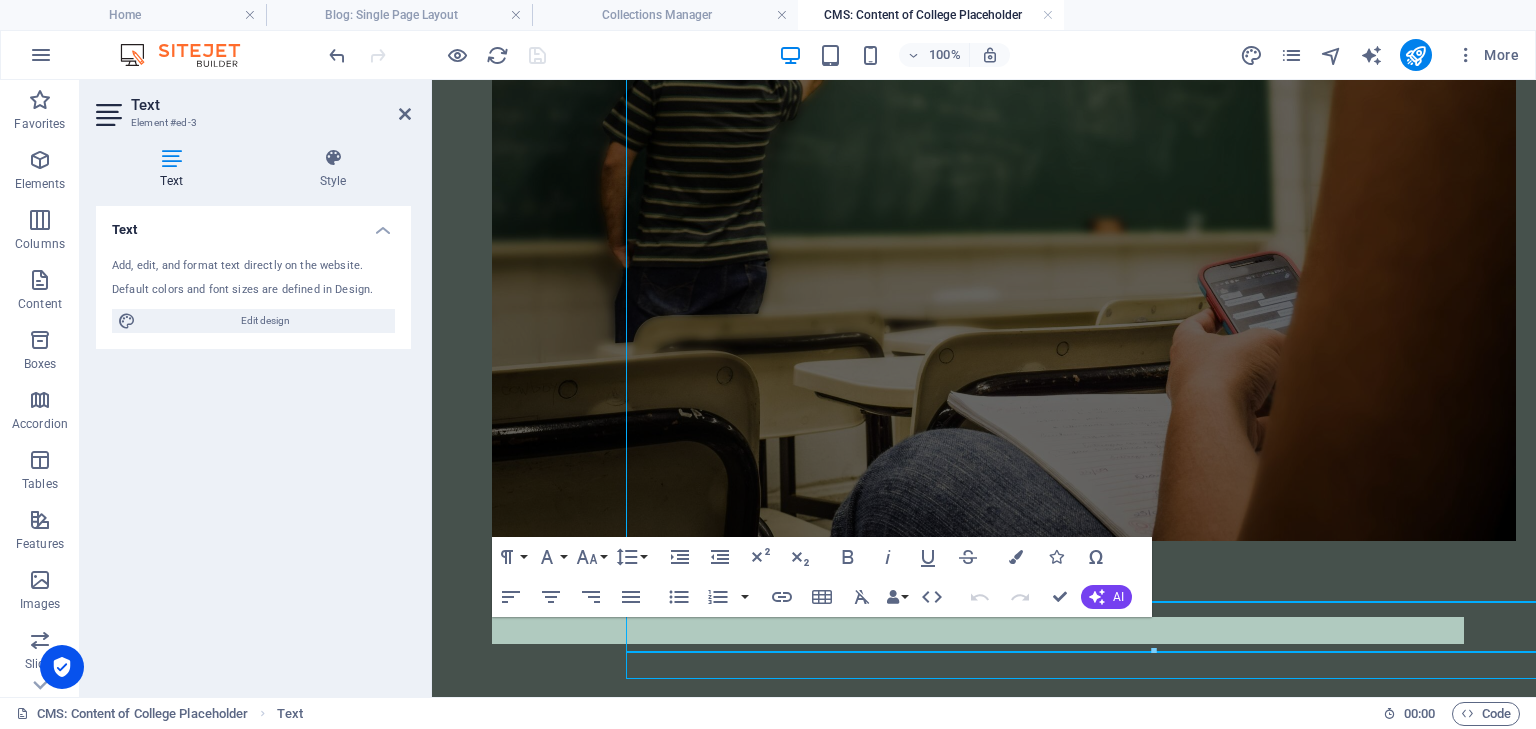 scroll, scrollTop: 240, scrollLeft: 0, axis: vertical 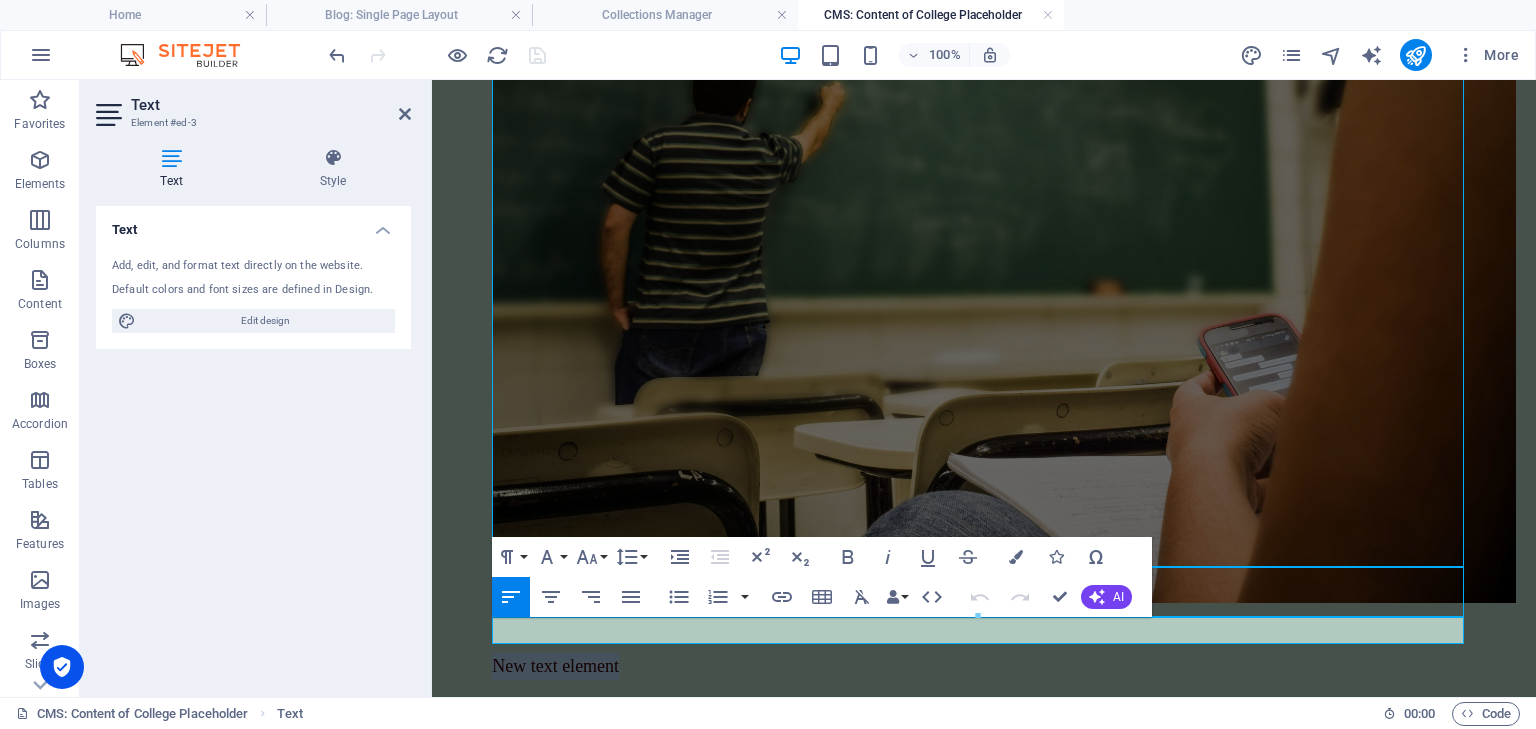 type 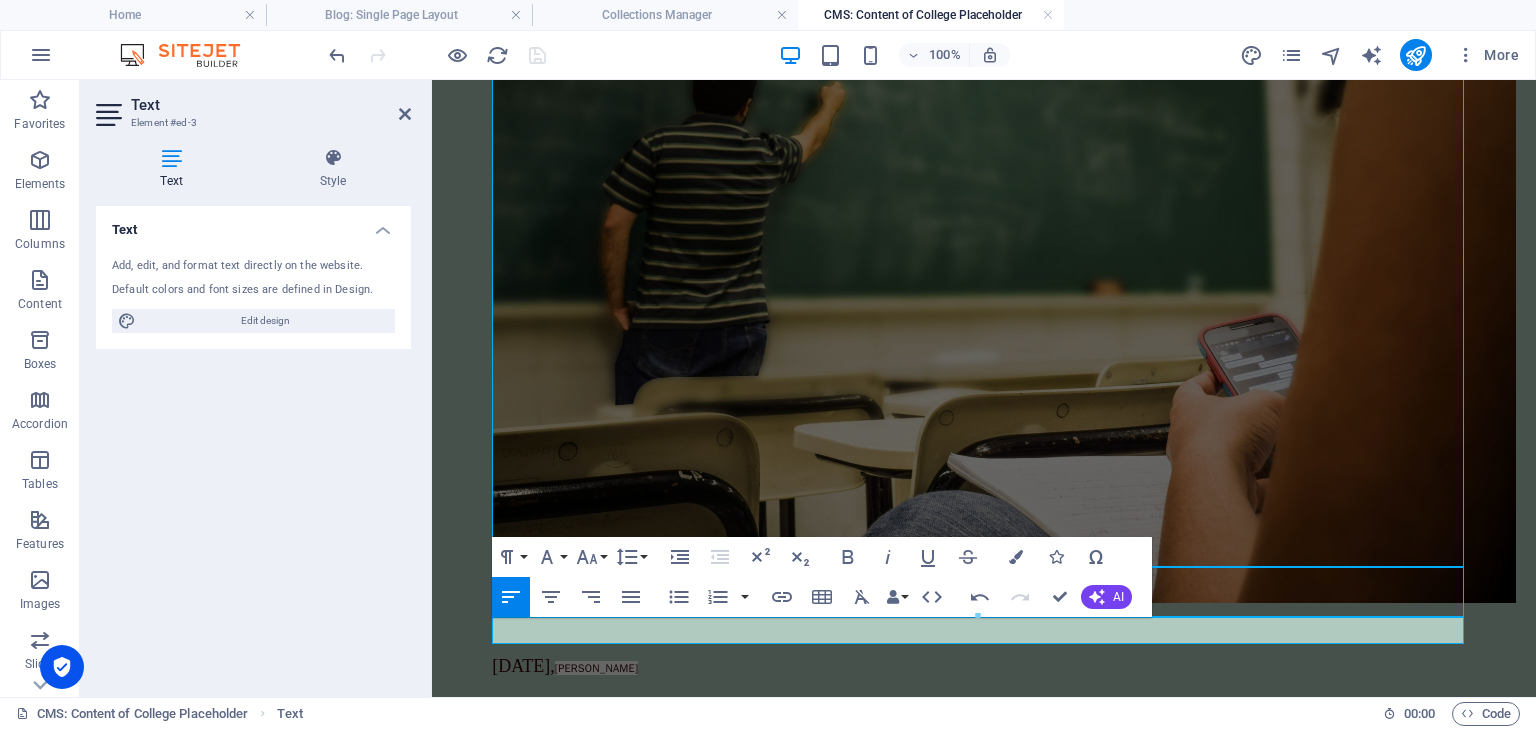 drag, startPoint x: 716, startPoint y: 632, endPoint x: 573, endPoint y: 636, distance: 143.05594 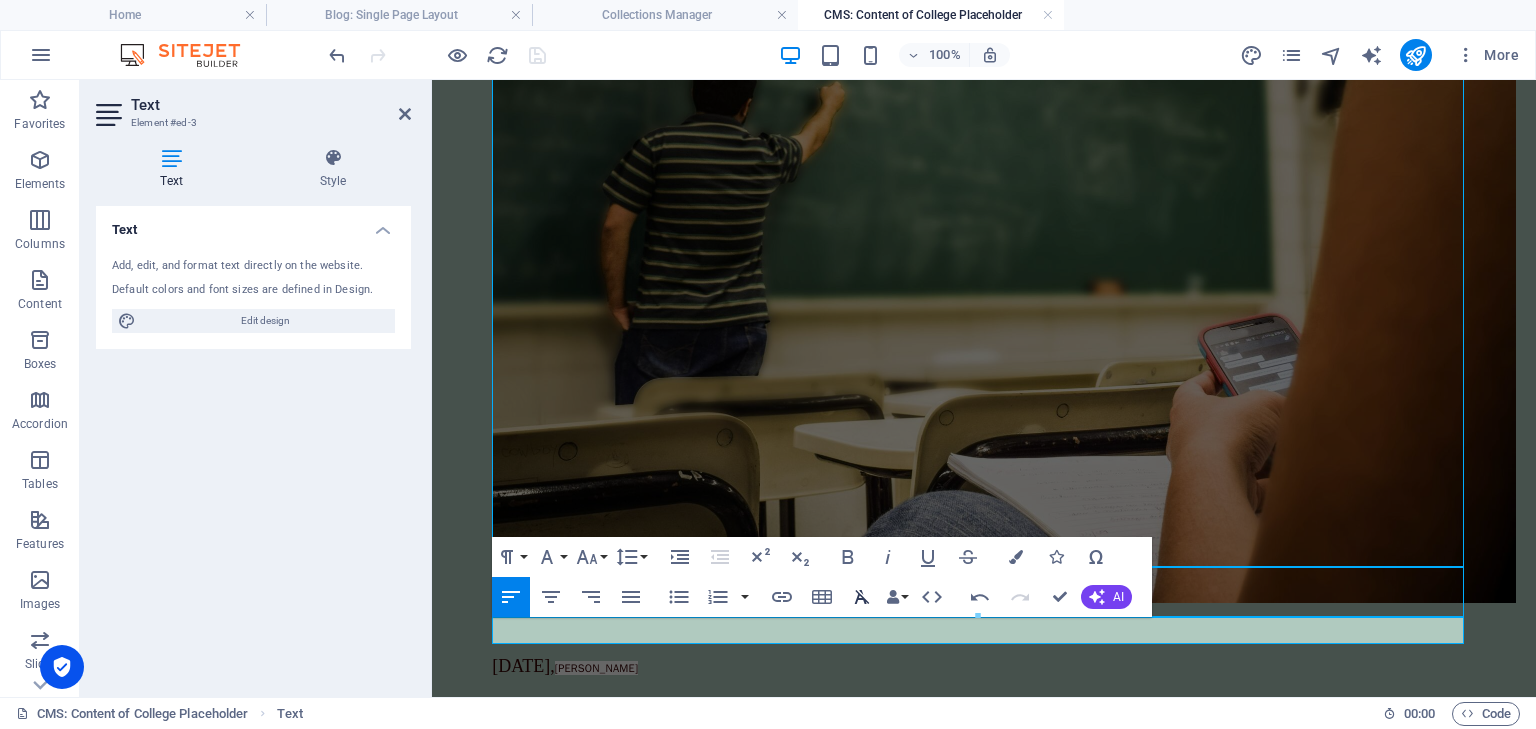 click 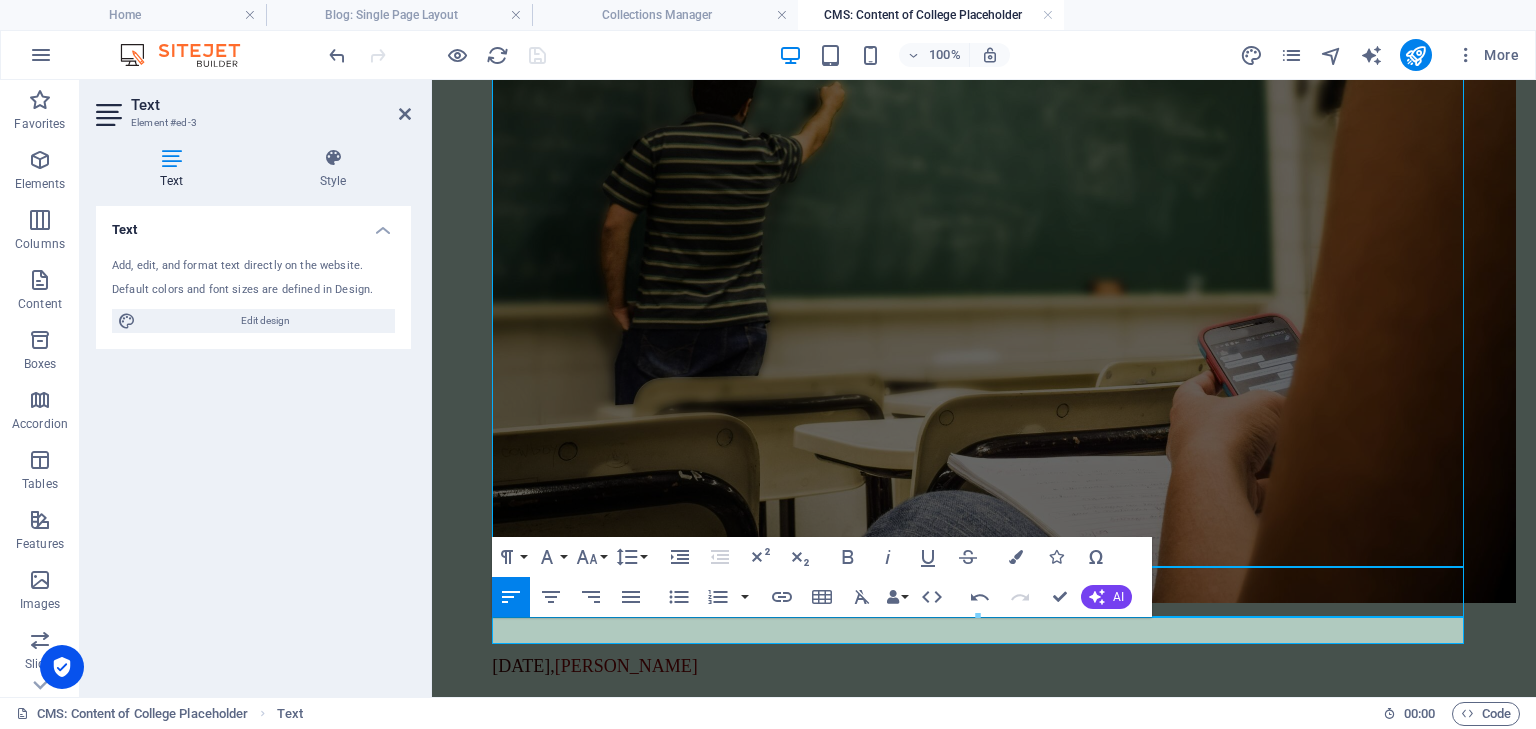 click on "[DATE],  [PERSON_NAME]" at bounding box center (984, 666) 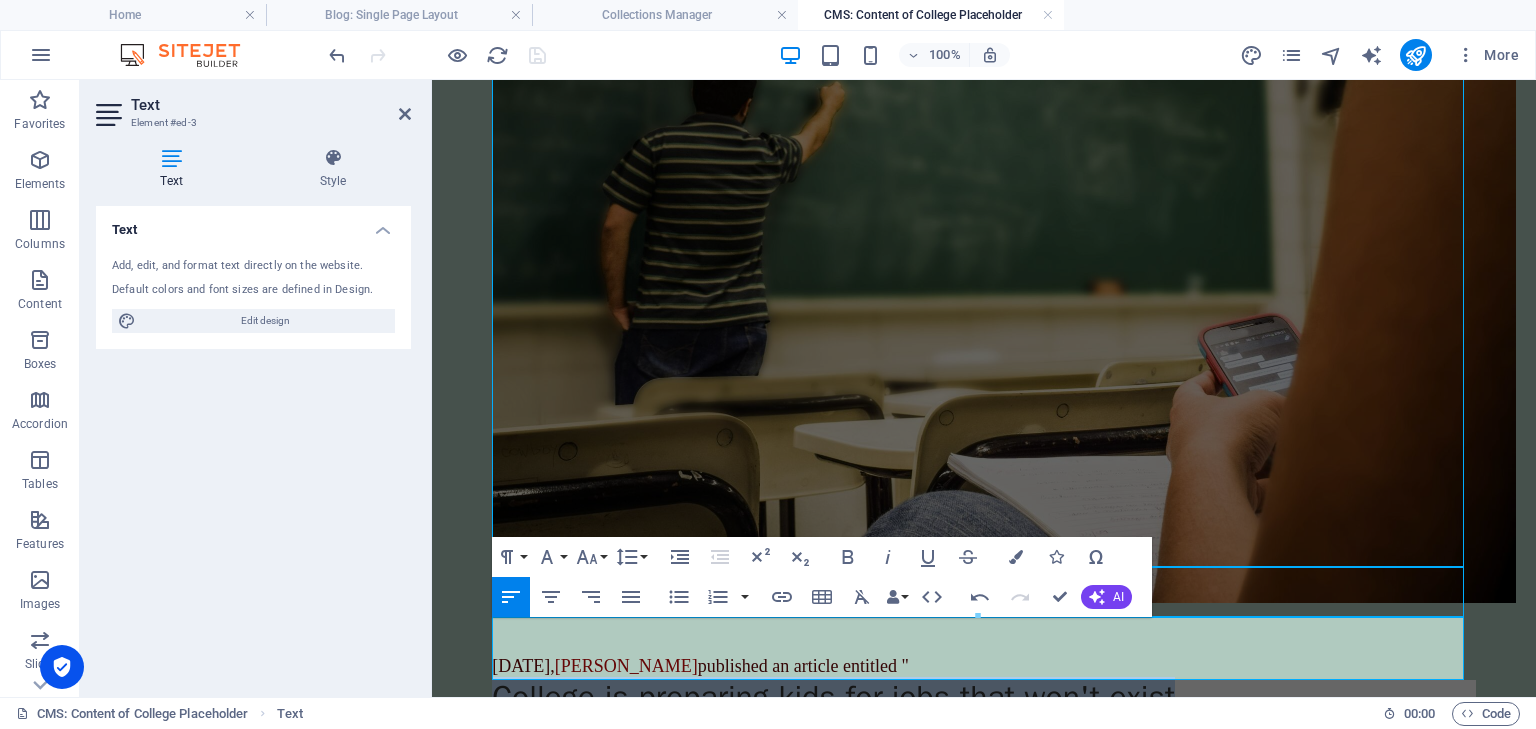 drag, startPoint x: 1239, startPoint y: 662, endPoint x: 495, endPoint y: 654, distance: 744.043 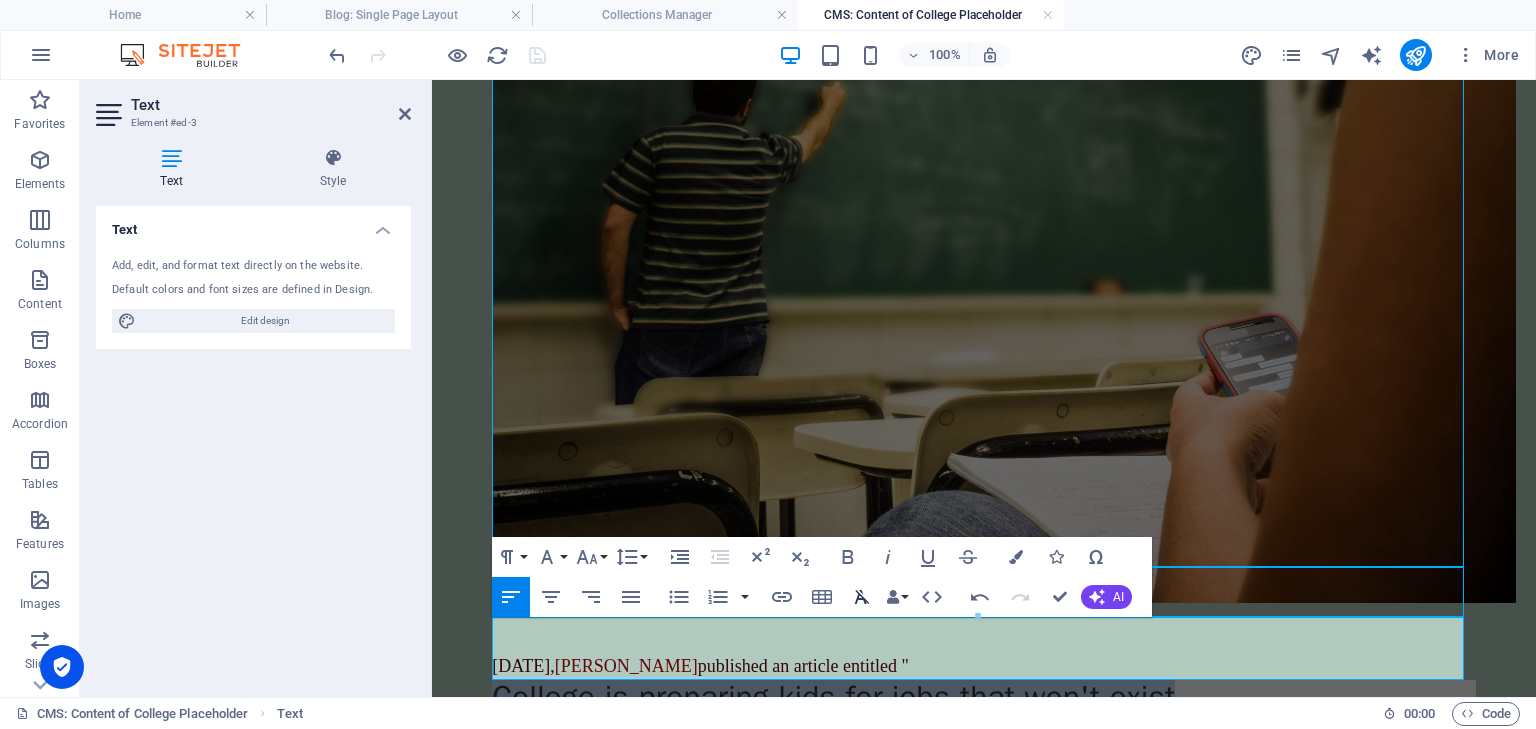 click 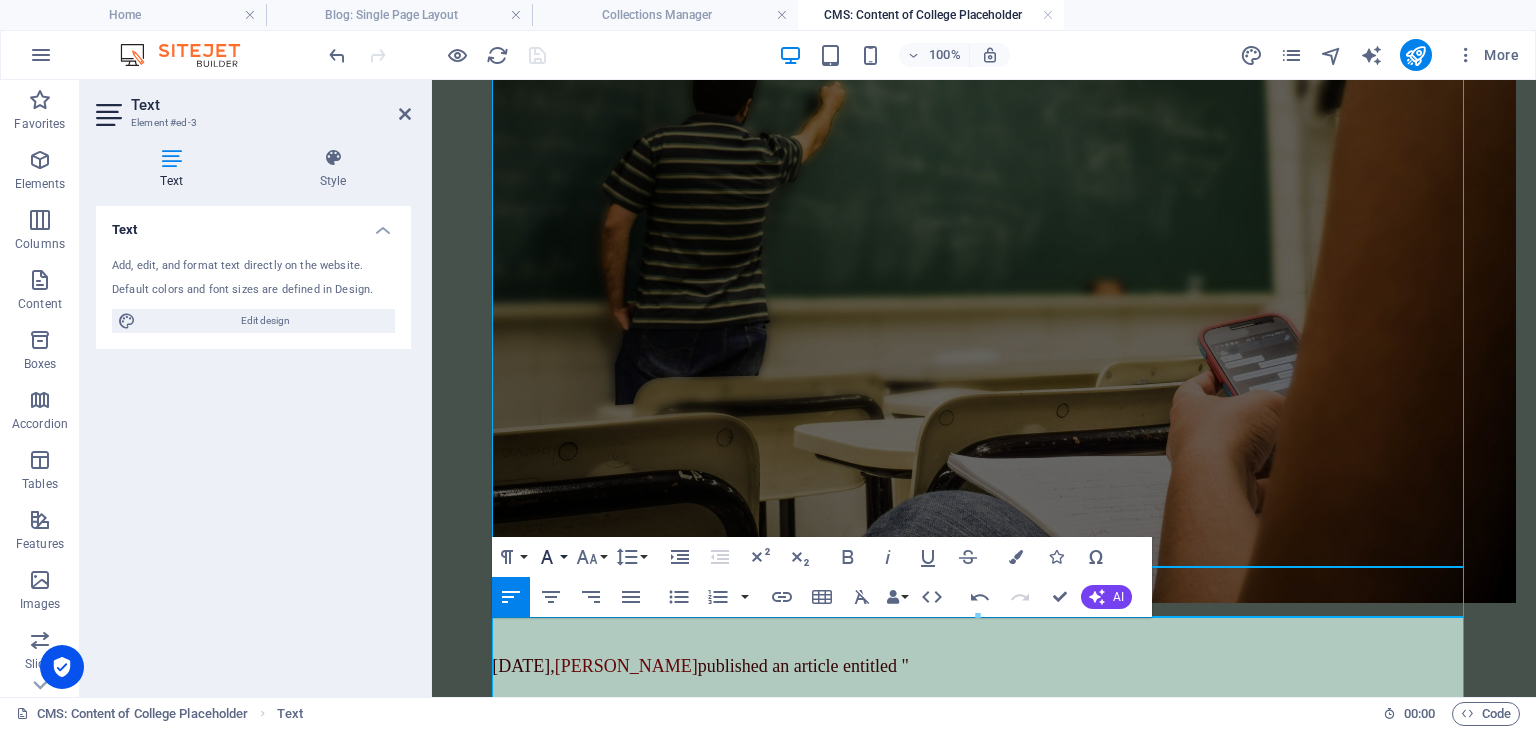 click on "Font Family" at bounding box center [551, 557] 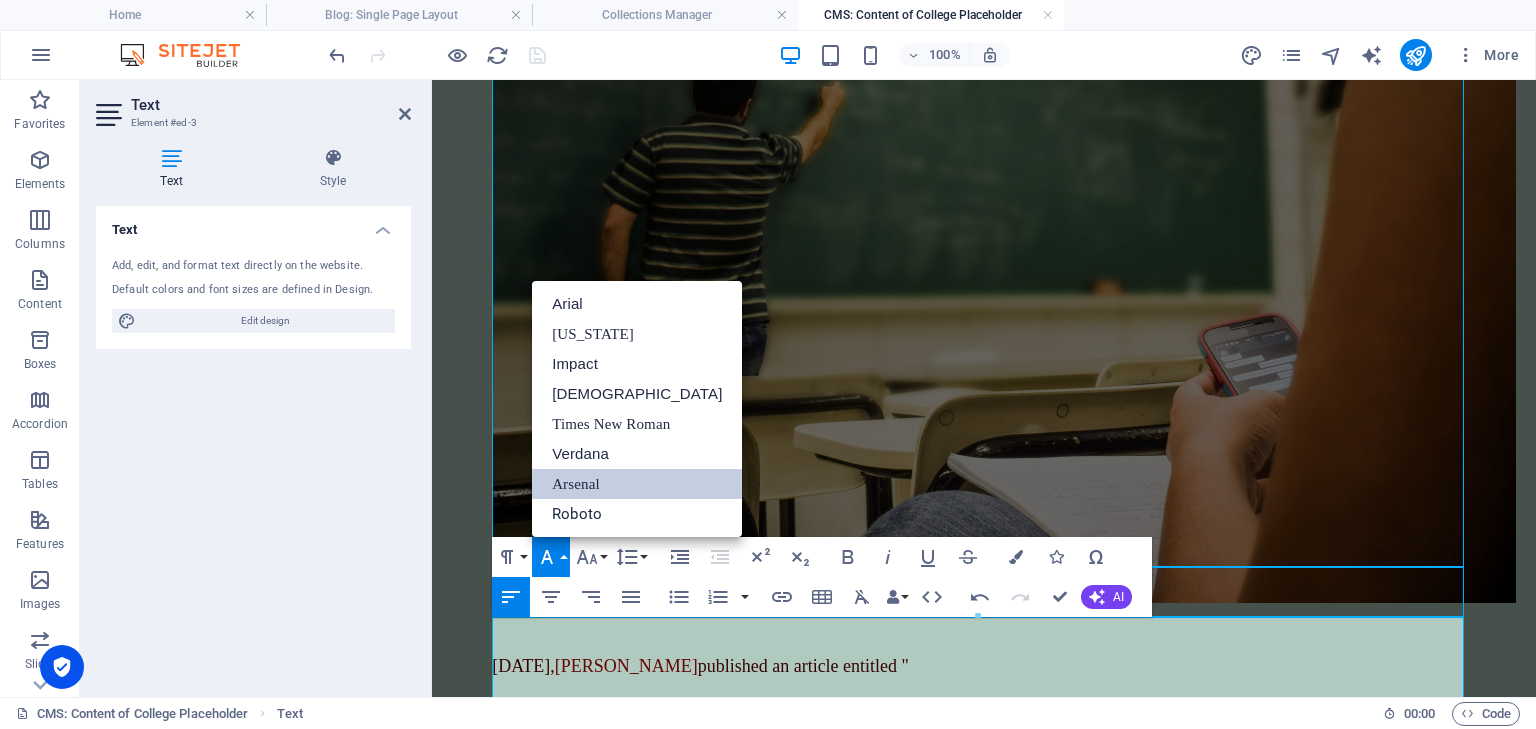 scroll, scrollTop: 0, scrollLeft: 0, axis: both 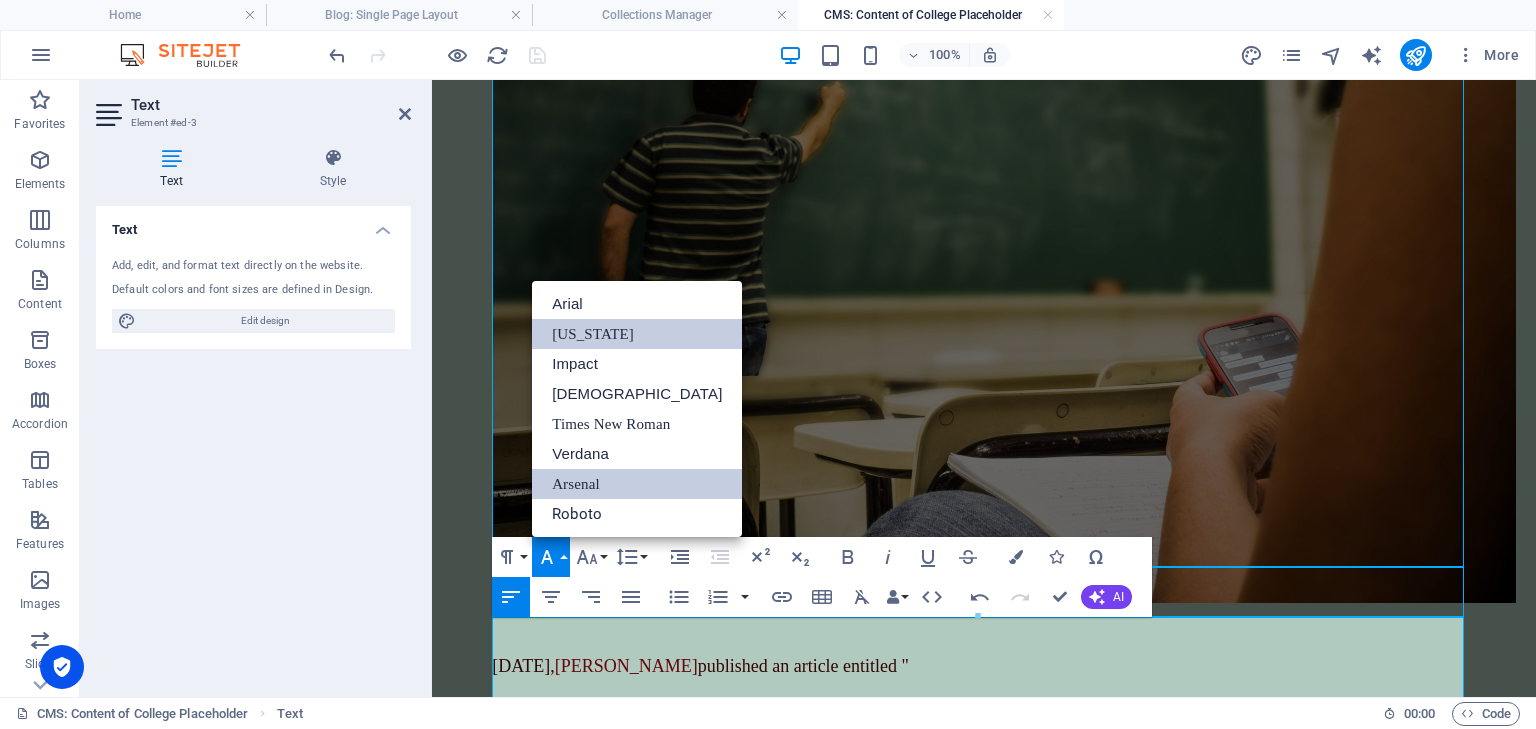 drag, startPoint x: 637, startPoint y: 338, endPoint x: 204, endPoint y: 319, distance: 433.41666 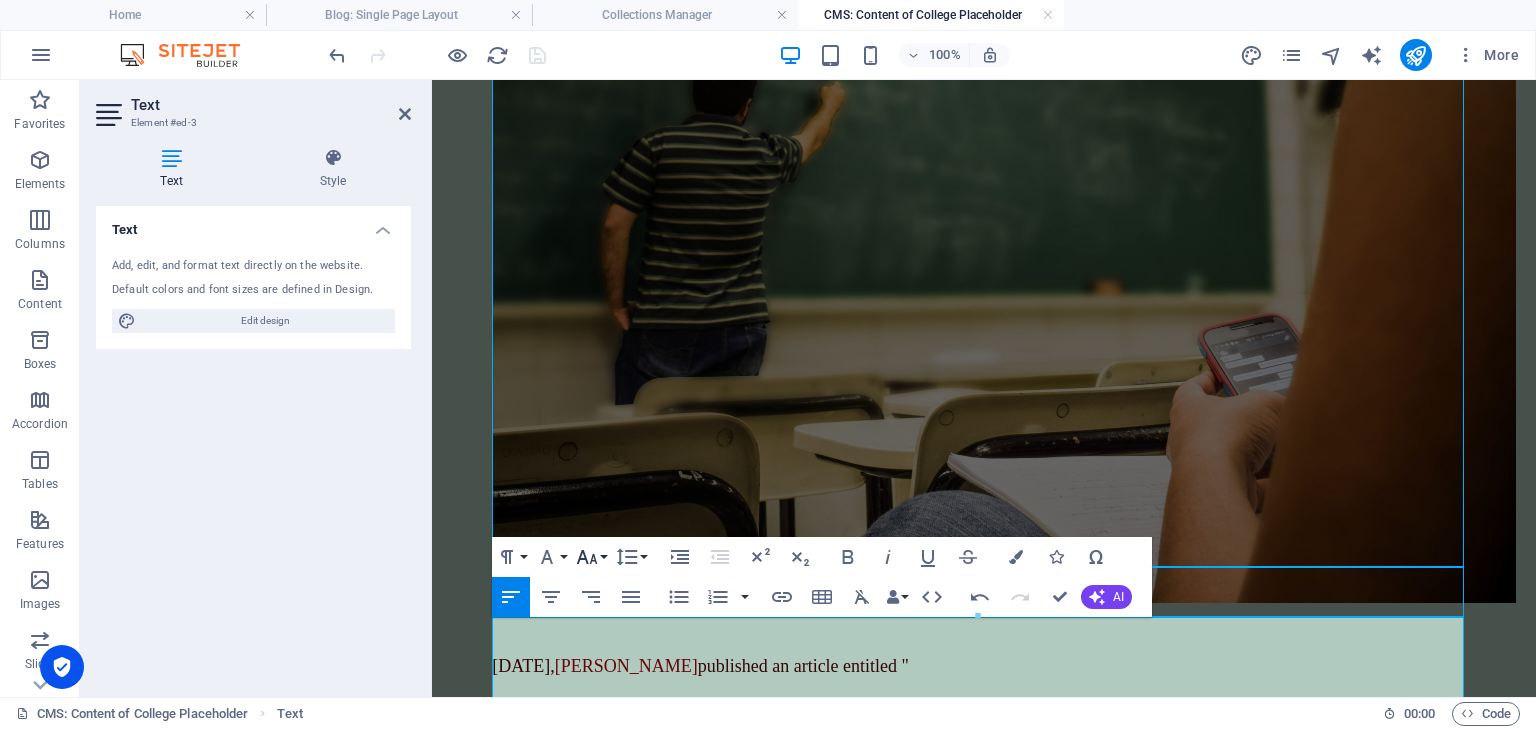 click on "Font Size" at bounding box center [591, 557] 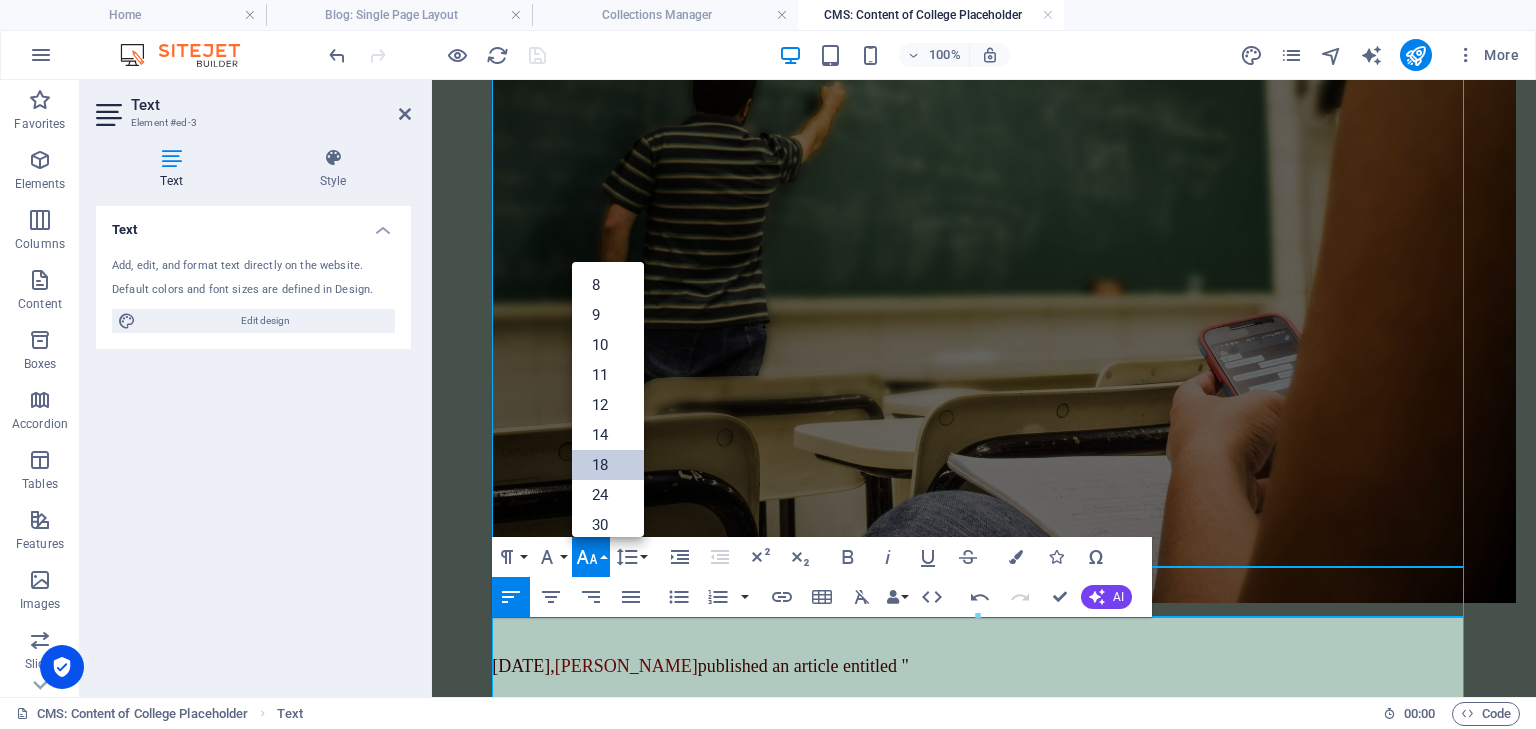 click on "18" at bounding box center [608, 465] 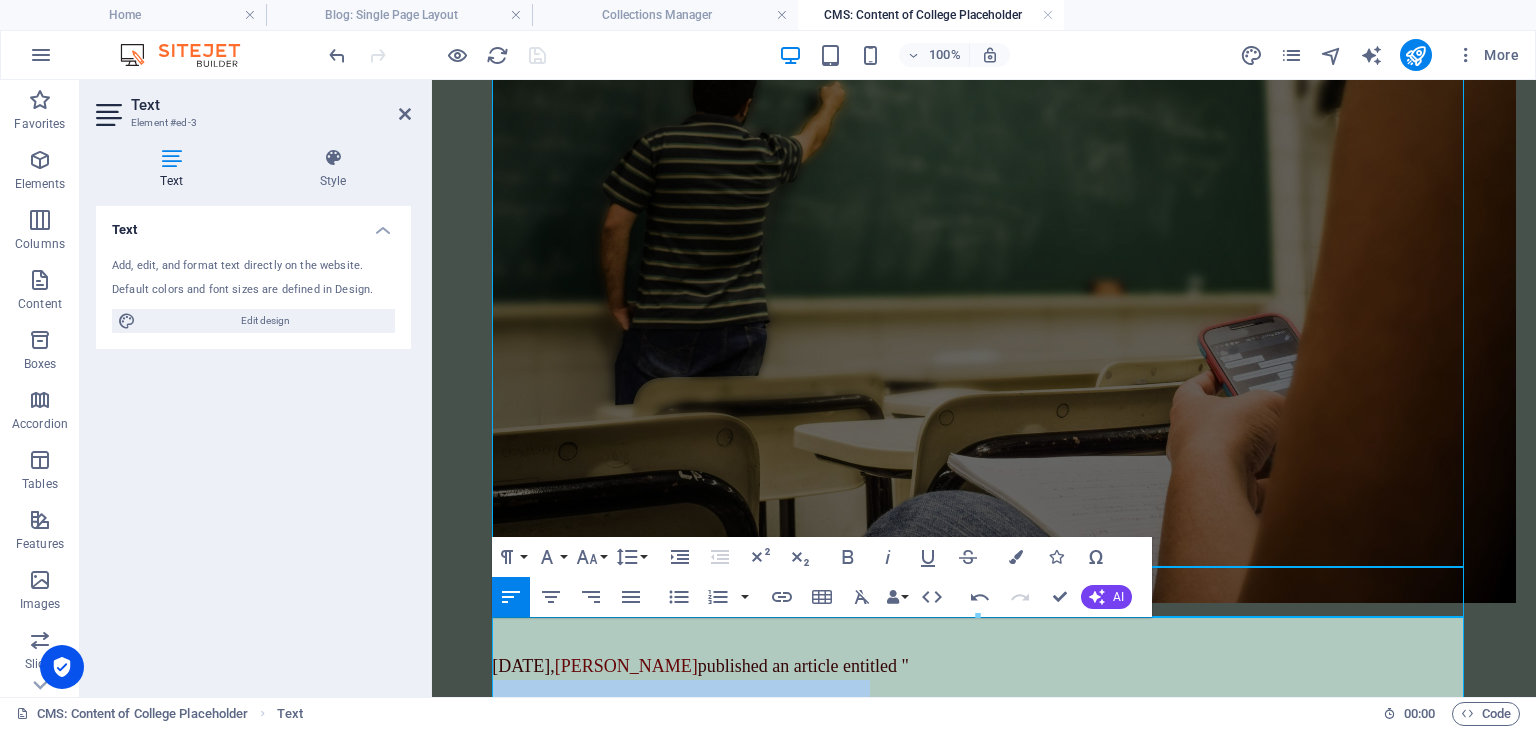 scroll, scrollTop: 359, scrollLeft: 0, axis: vertical 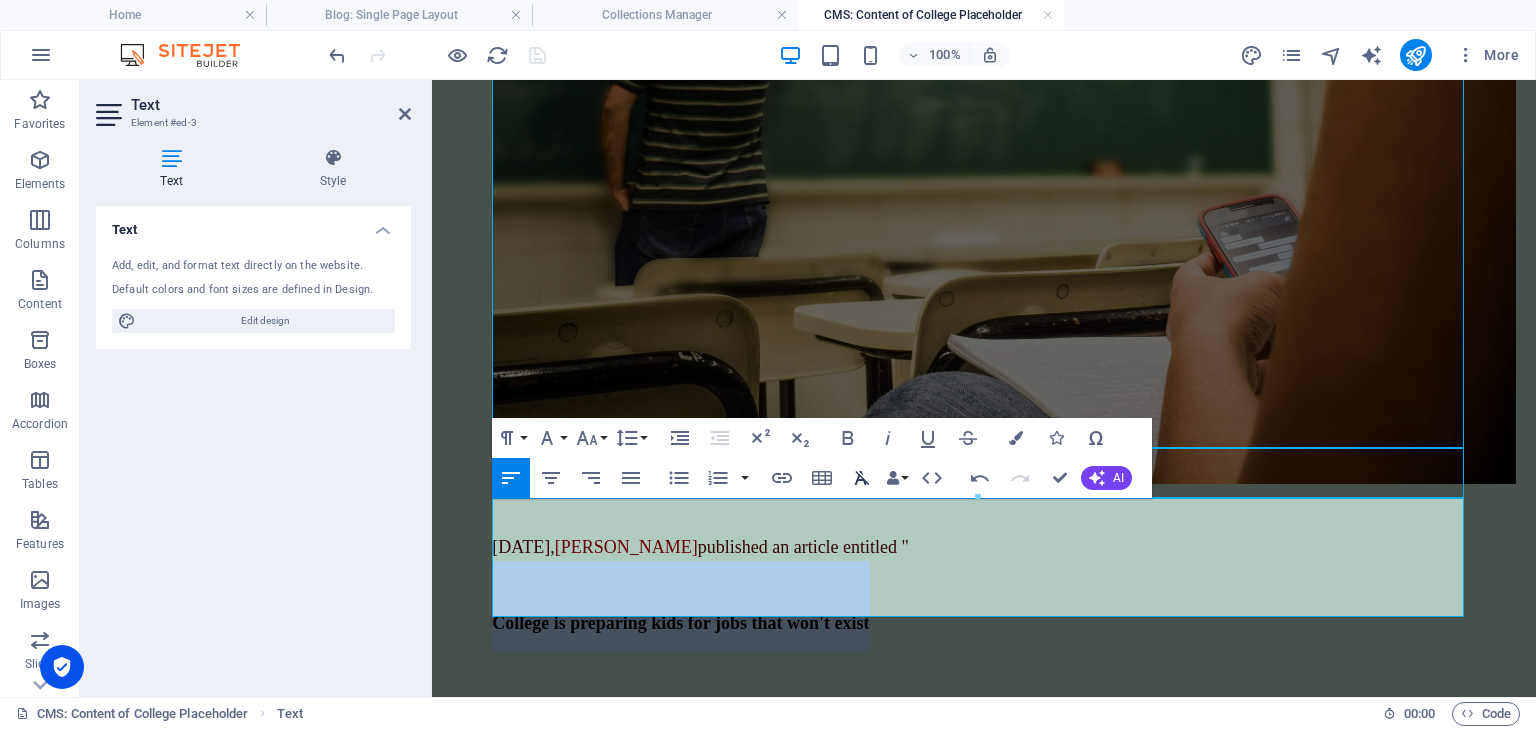 click 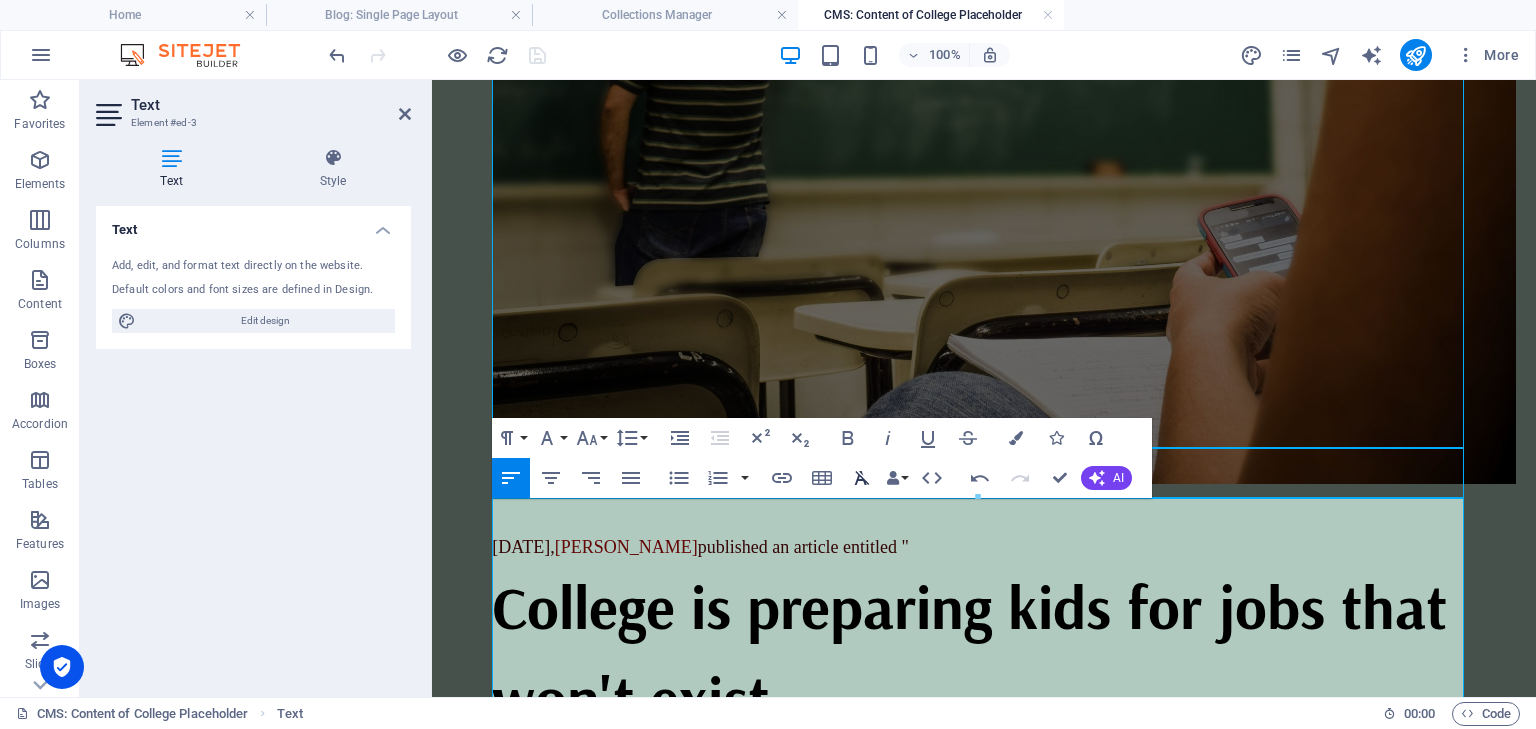 click 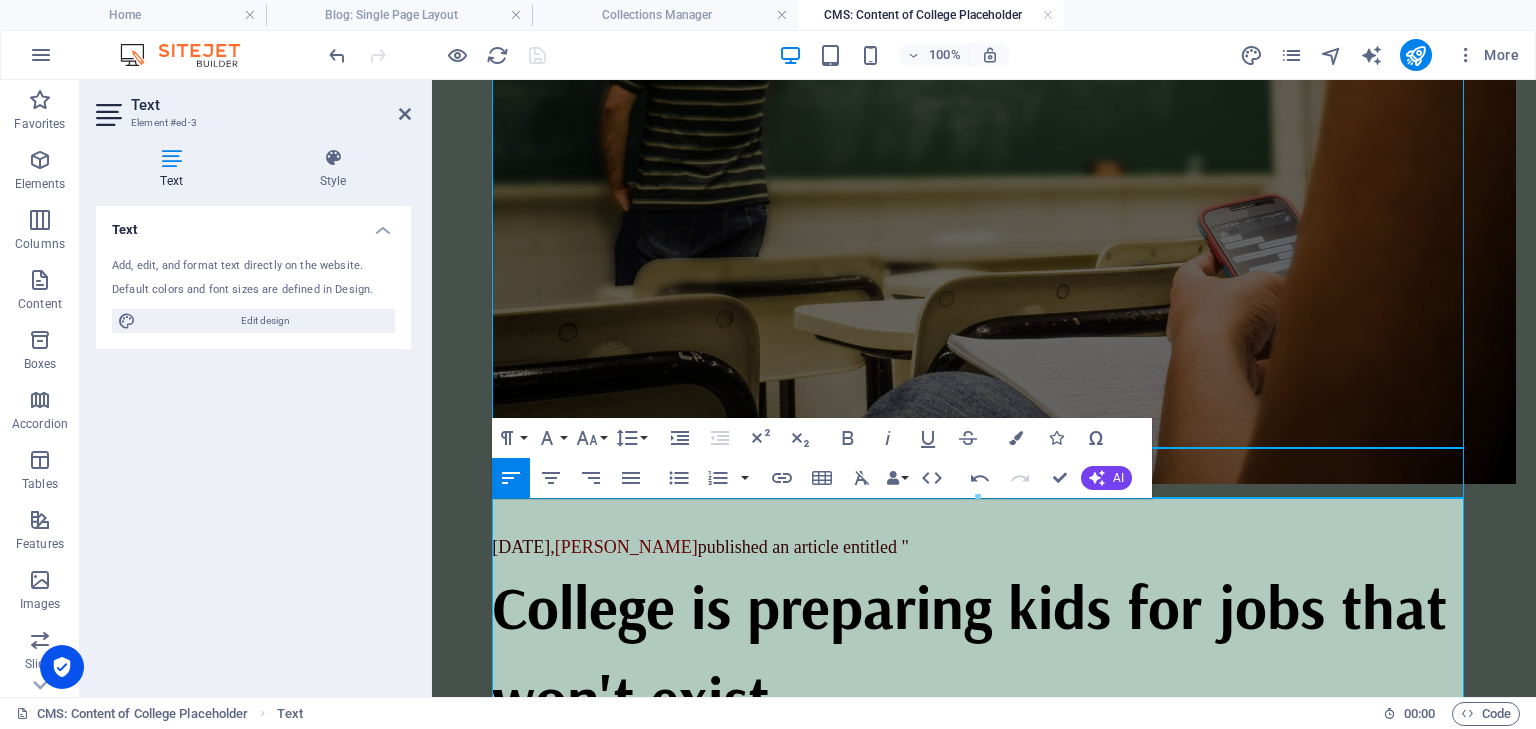 click on "College is preparing kids for jobs that won't exist" at bounding box center [984, 652] 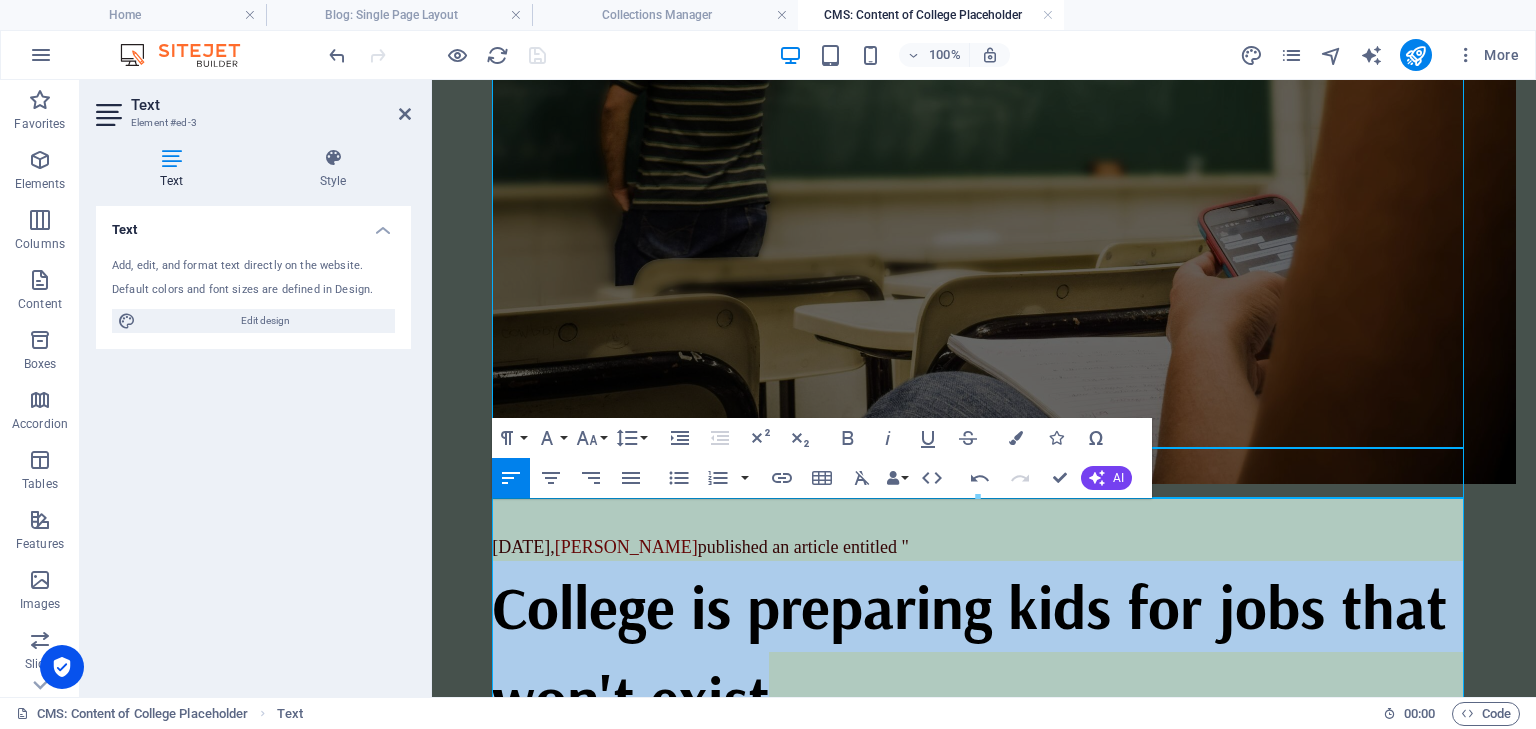 drag, startPoint x: 737, startPoint y: 649, endPoint x: 470, endPoint y: 583, distance: 275.03635 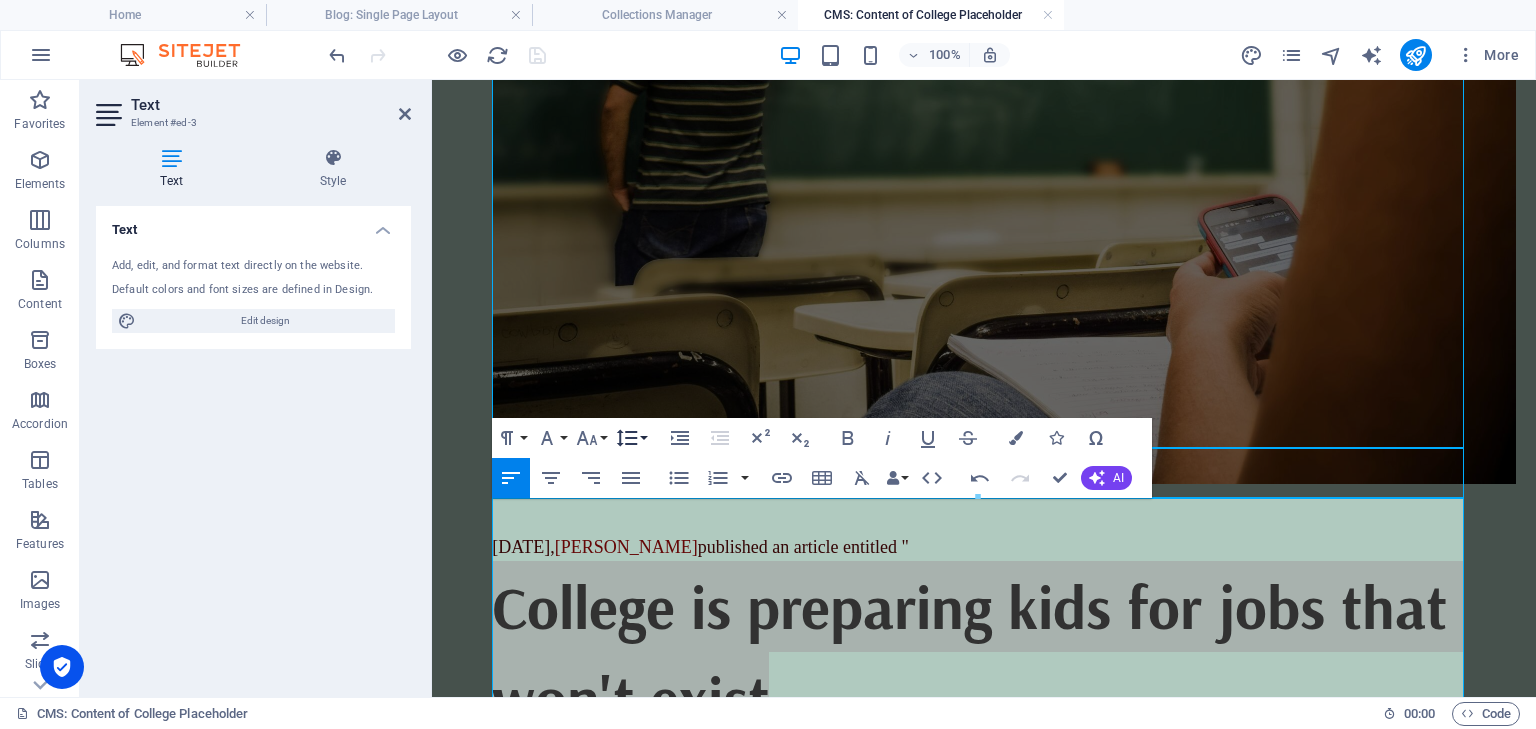 click on "Line Height" at bounding box center (631, 438) 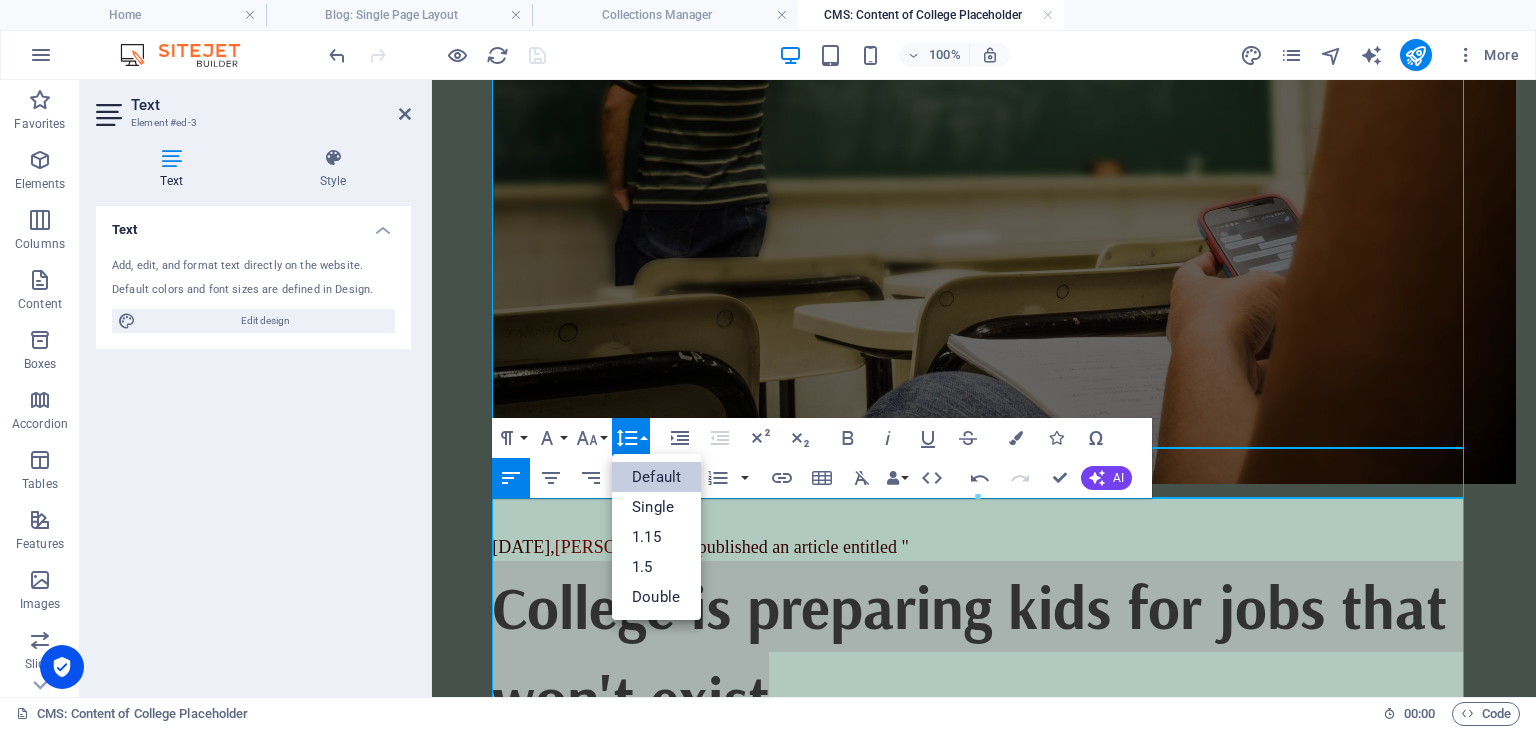 scroll, scrollTop: 0, scrollLeft: 0, axis: both 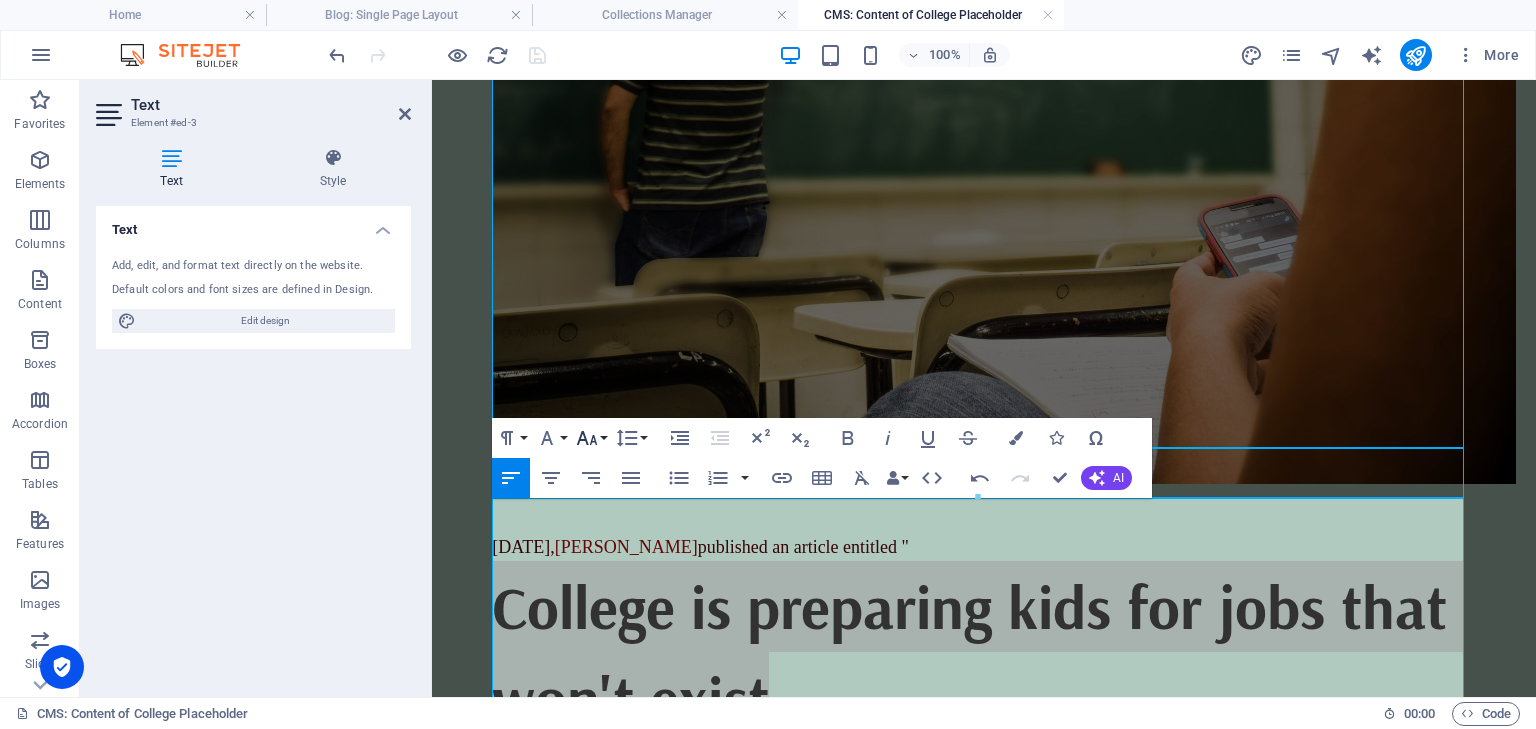 click on "Font Size" at bounding box center (591, 438) 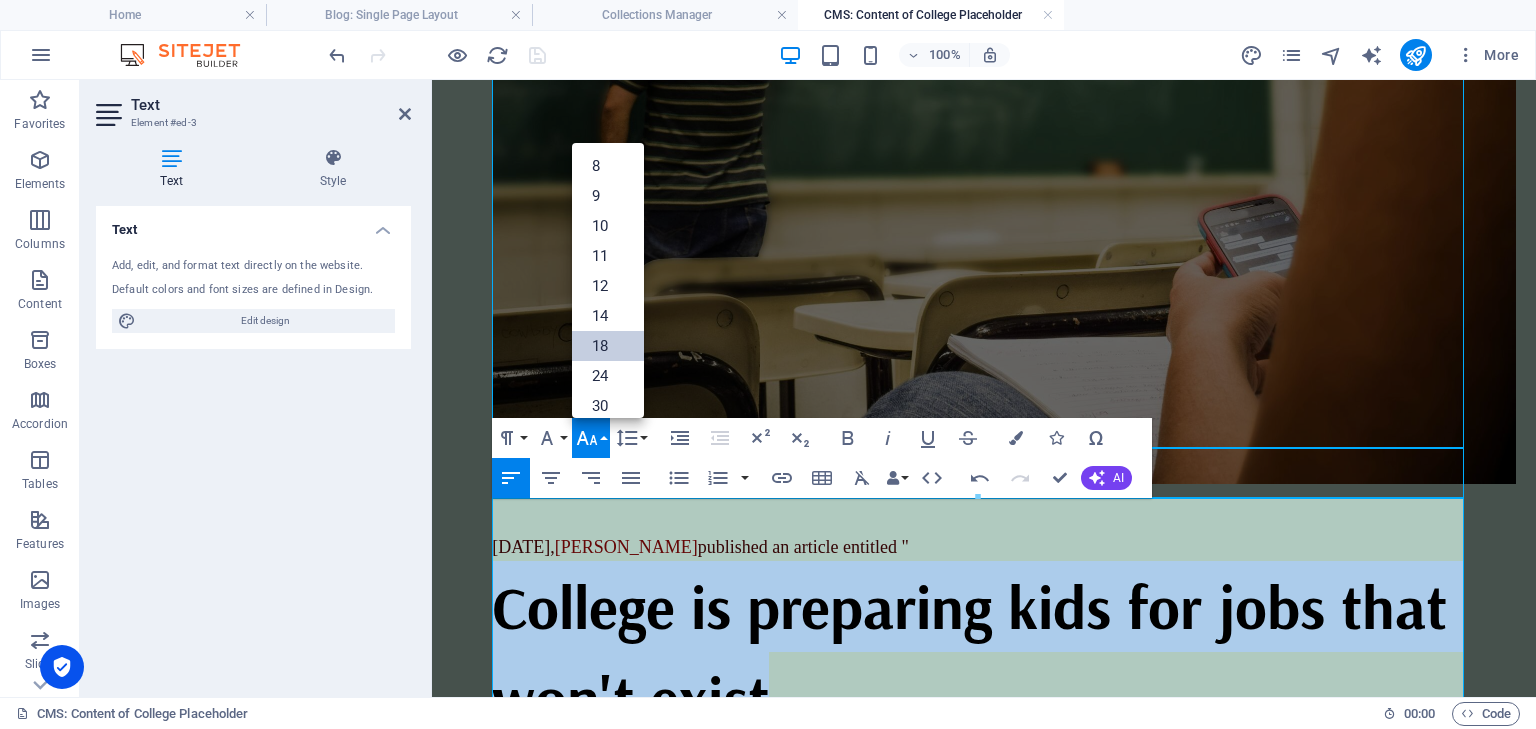 click on "18" at bounding box center (608, 346) 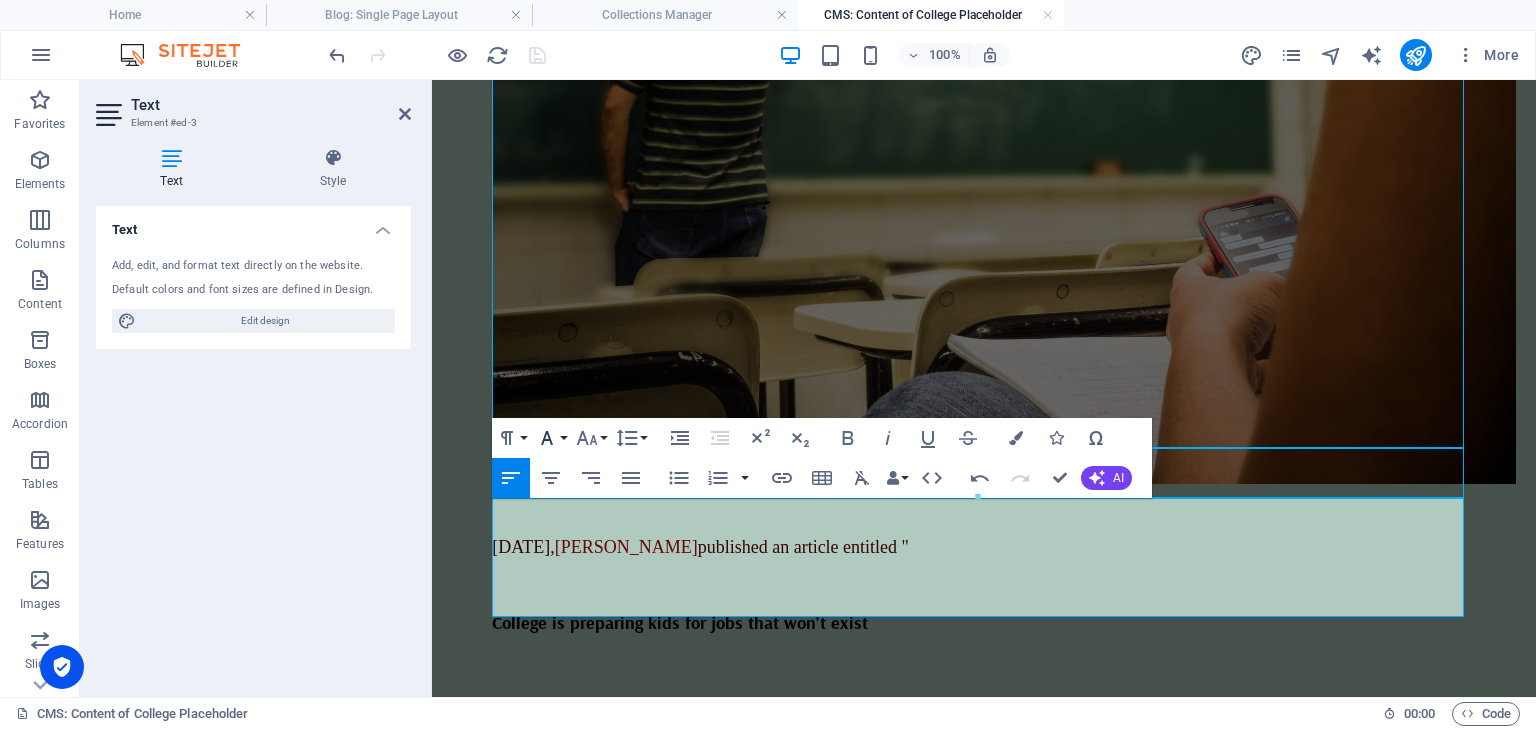 click on "Font Family" at bounding box center (551, 438) 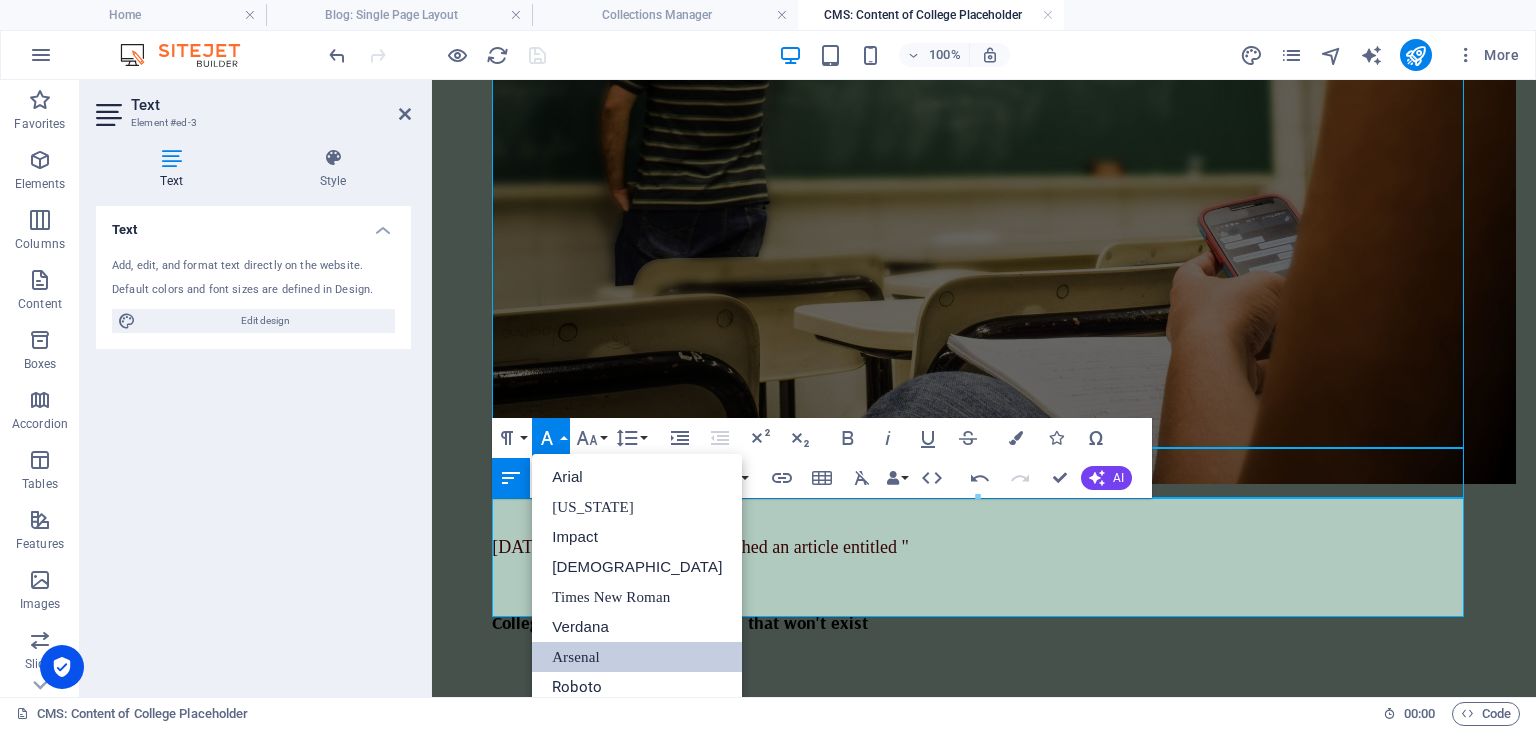 scroll, scrollTop: 0, scrollLeft: 0, axis: both 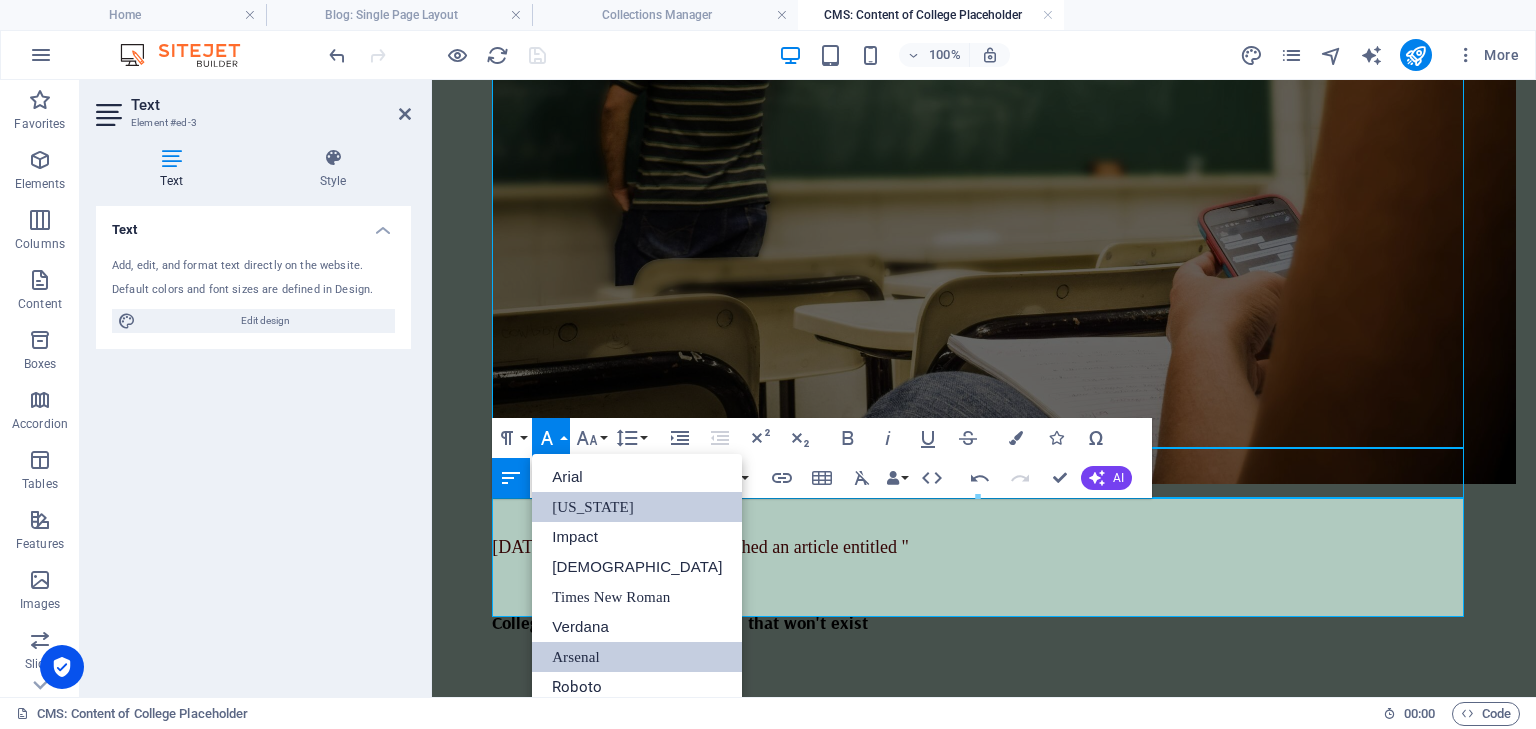 click on "[US_STATE]" at bounding box center [637, 507] 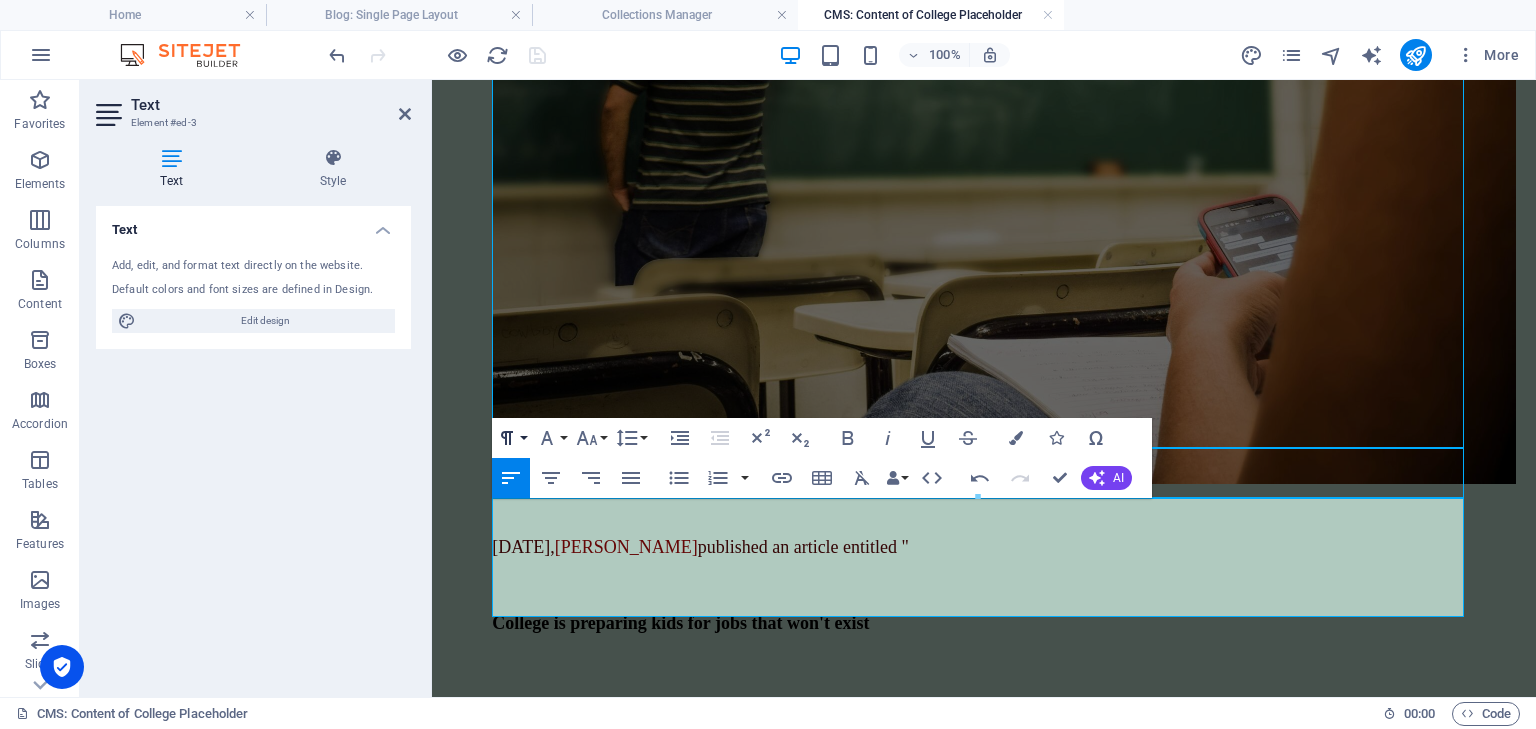 click on "Paragraph Format" at bounding box center [511, 438] 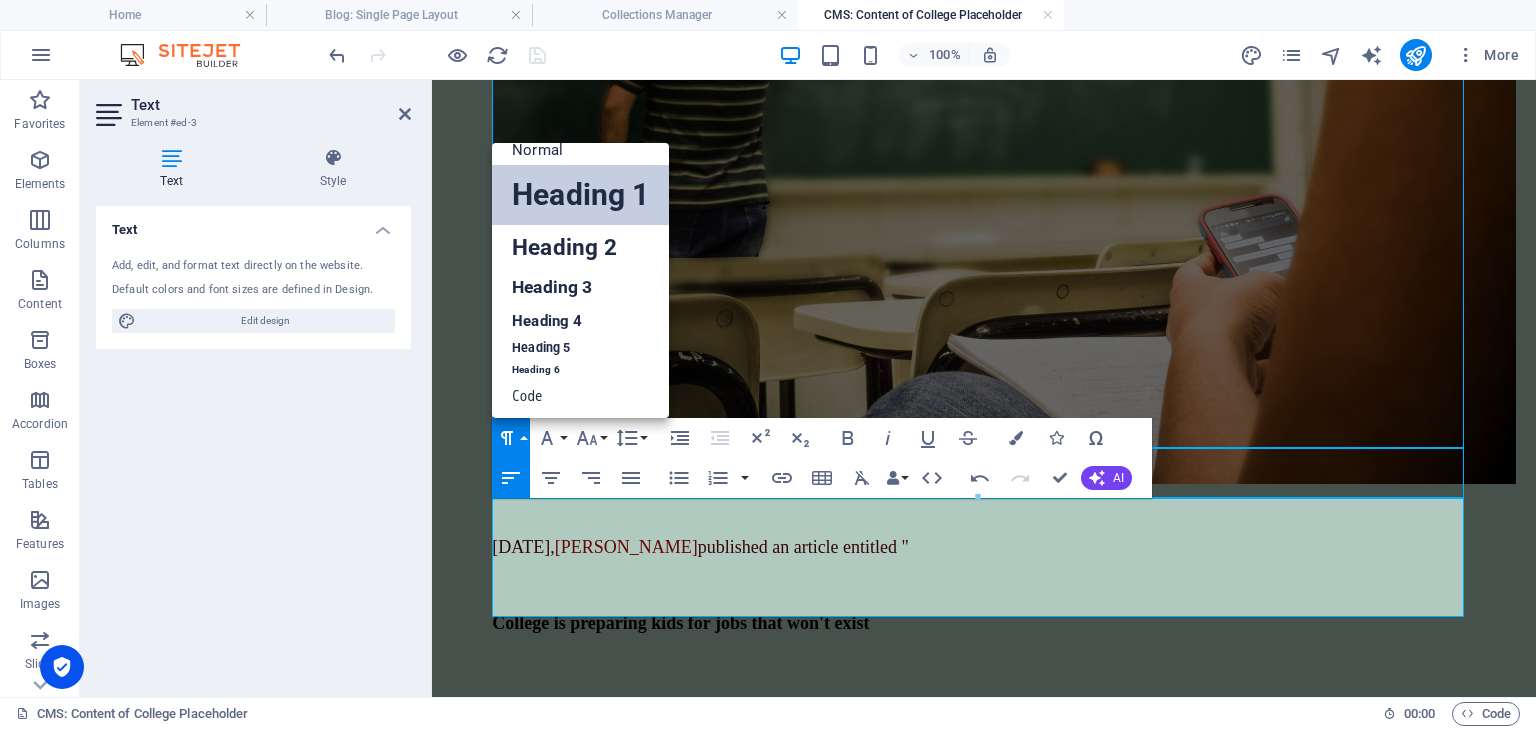 scroll, scrollTop: 16, scrollLeft: 0, axis: vertical 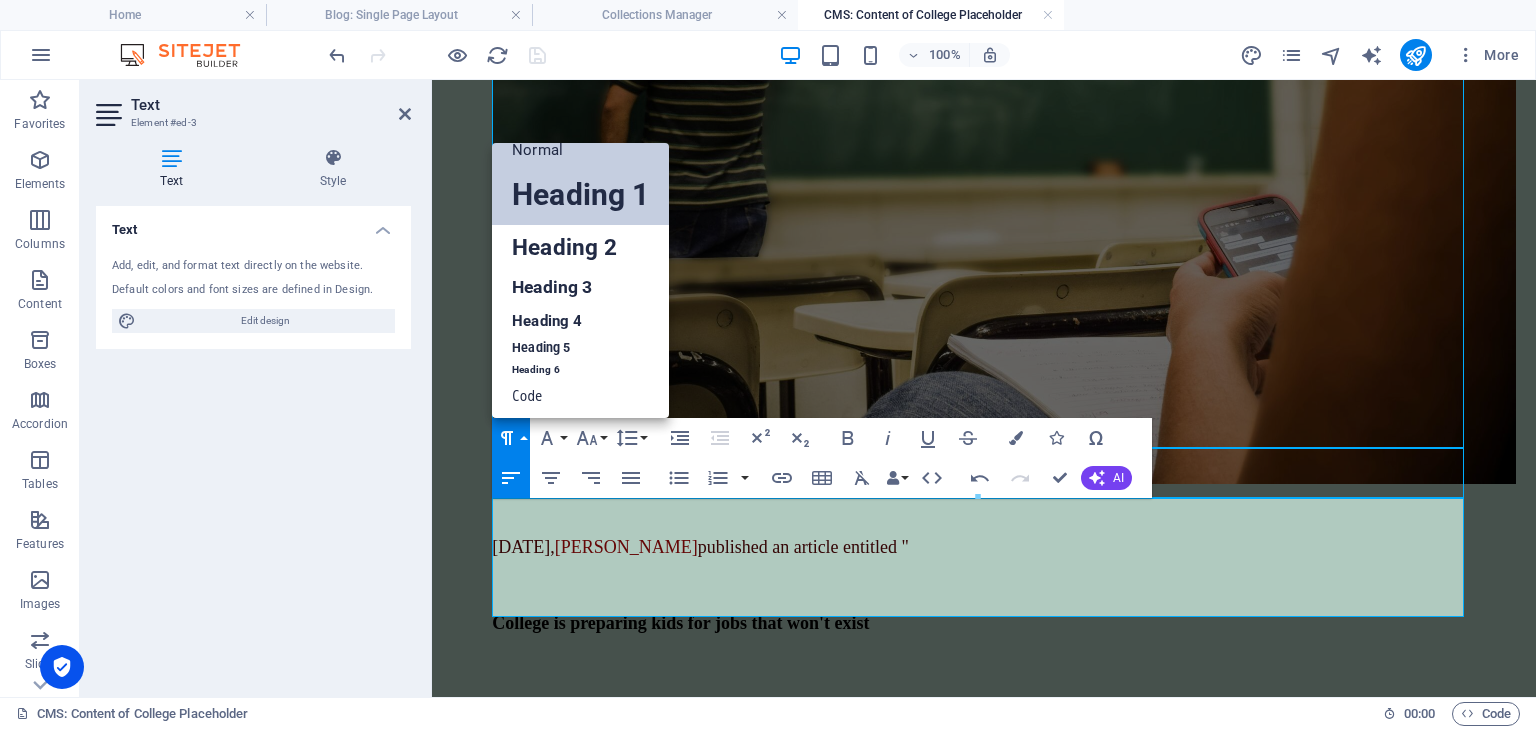 click on "Normal" at bounding box center [580, 150] 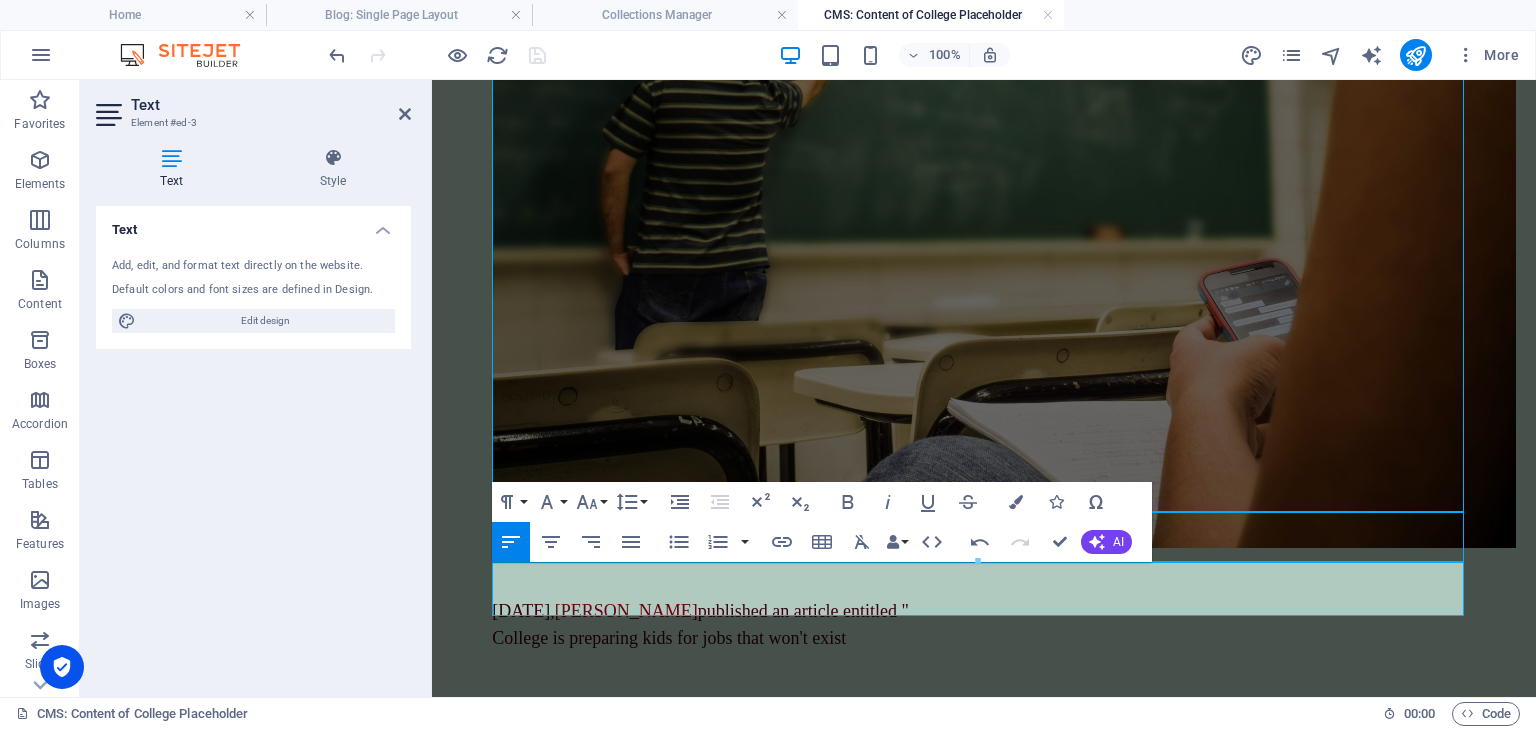 click on "[DATE],  [PERSON_NAME]  published an article entitled "" at bounding box center [984, 611] 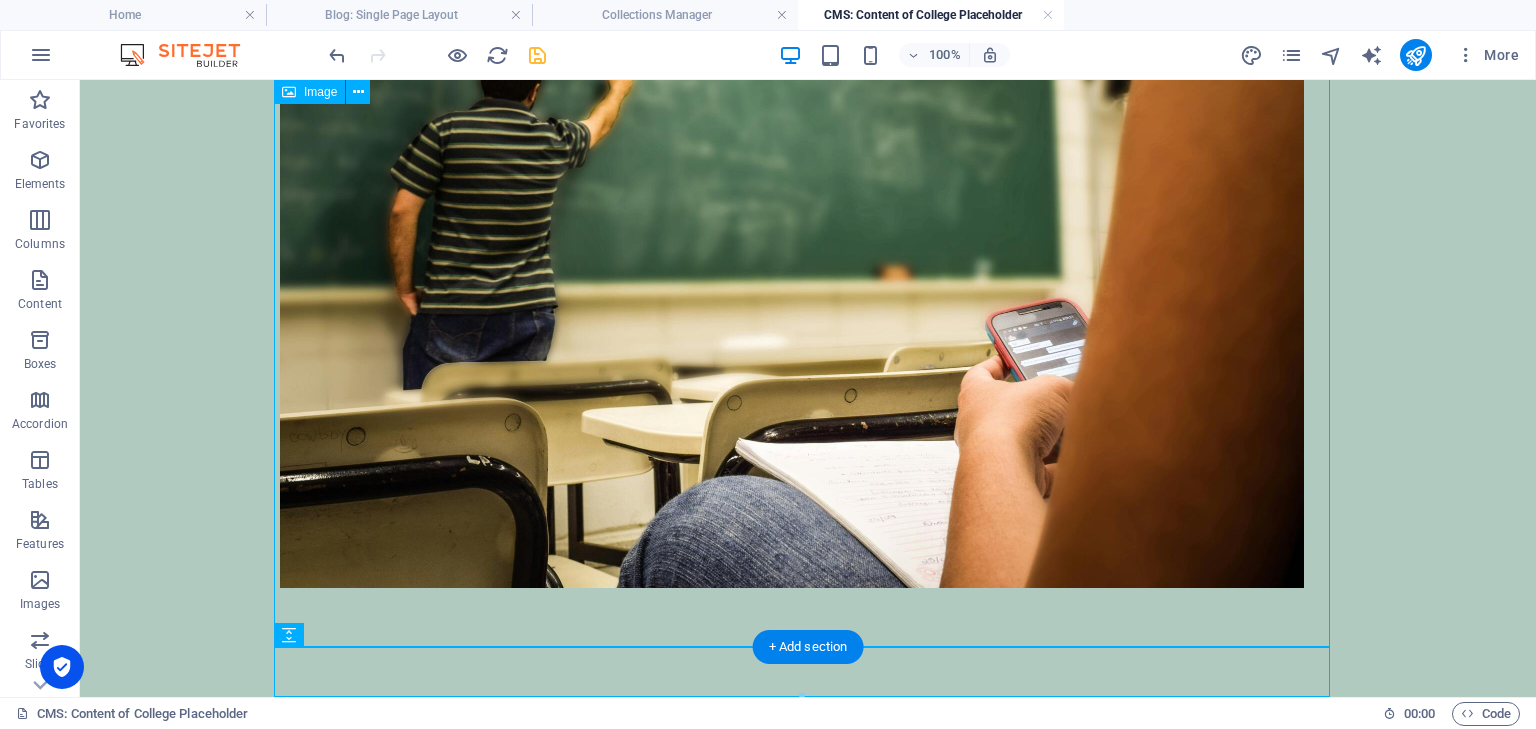 scroll, scrollTop: 276, scrollLeft: 0, axis: vertical 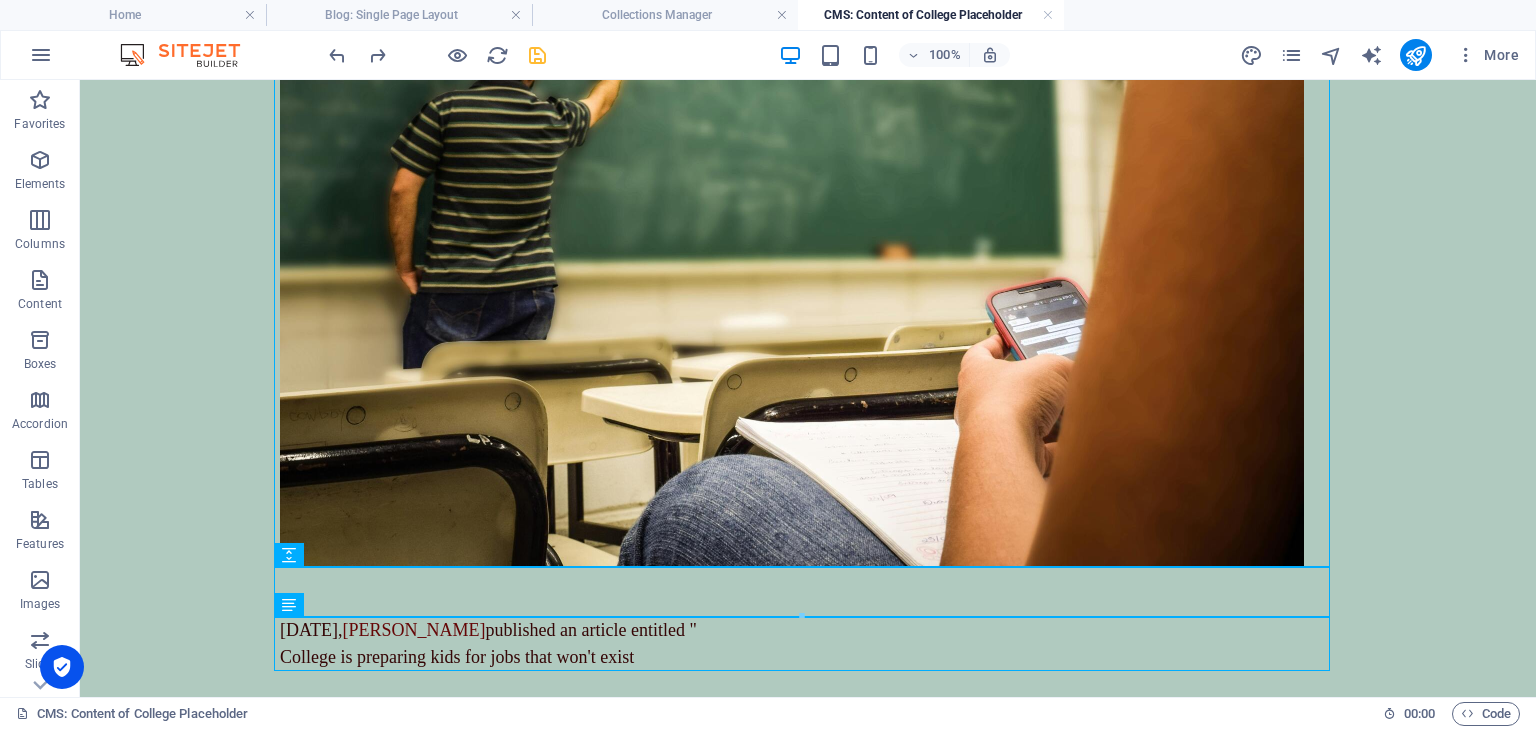 click on "[DATE],  [PERSON_NAME]  published an article entitled " College is preparing kids for jobs that won't exist" at bounding box center [808, 277] 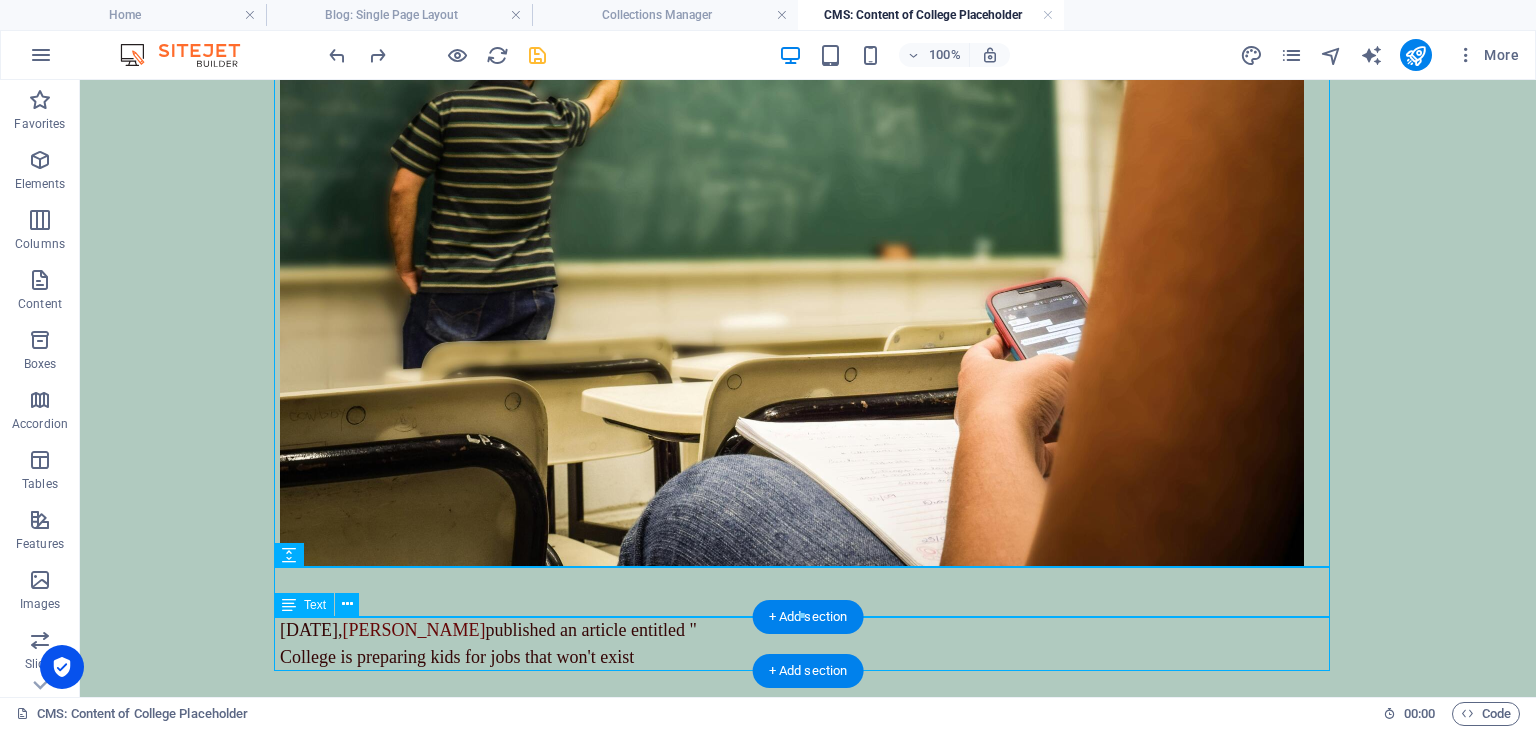 click on "[DATE],  [PERSON_NAME]  published an article entitled " College is preparing kids for jobs that won't exist" at bounding box center [808, 644] 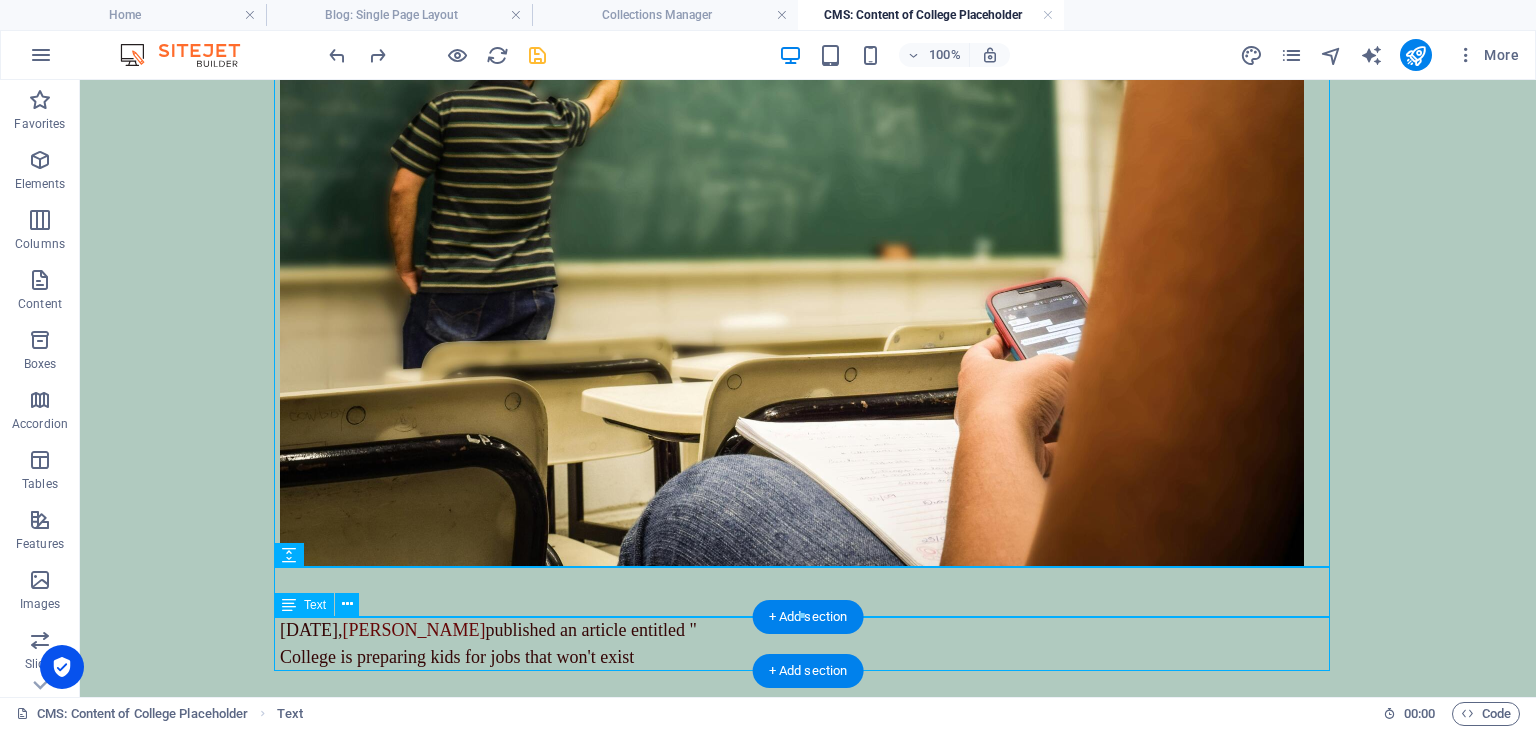 click on "[DATE],  [PERSON_NAME]  published an article entitled " College is preparing kids for jobs that won't exist" at bounding box center [808, 644] 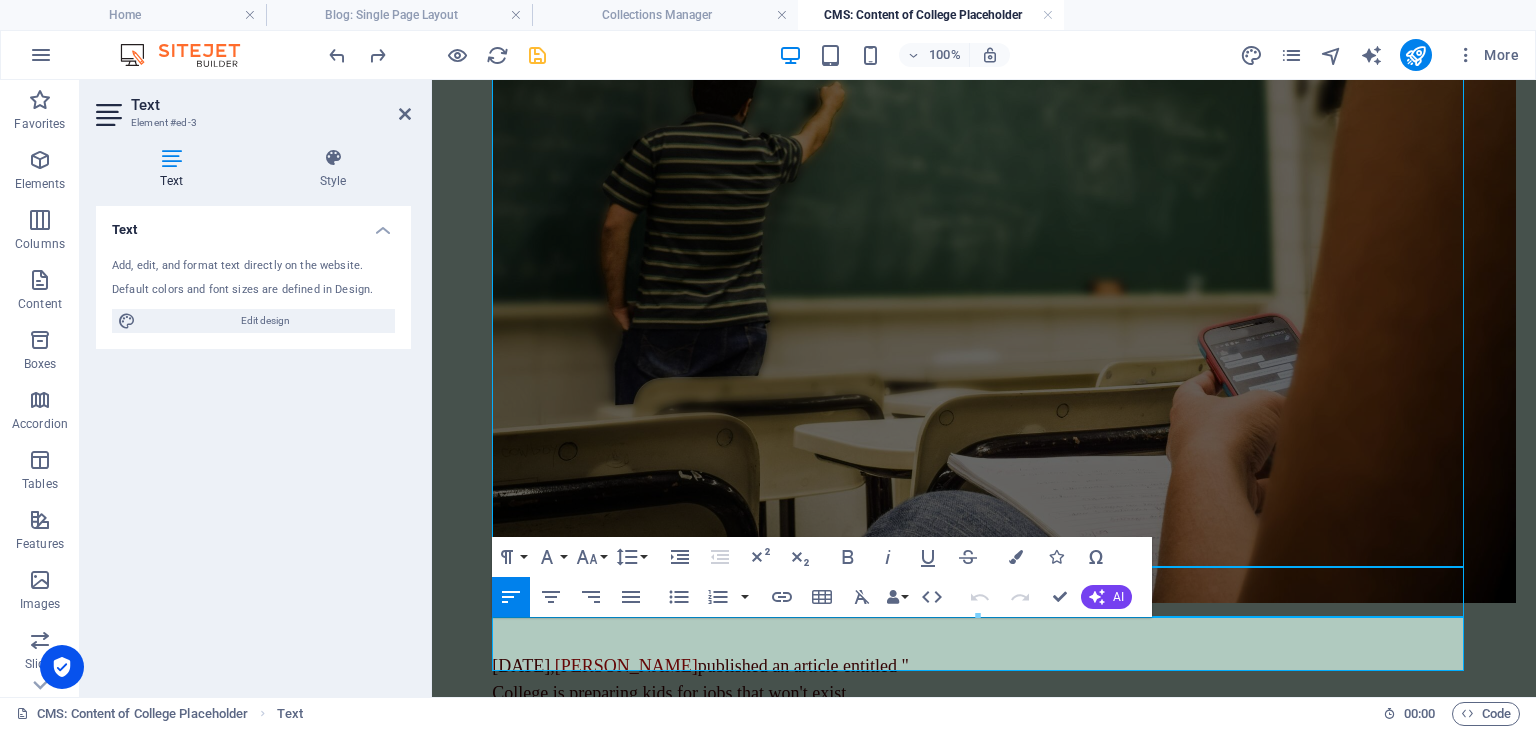 click on "College is preparing kids for jobs that won't exist" at bounding box center [669, 693] 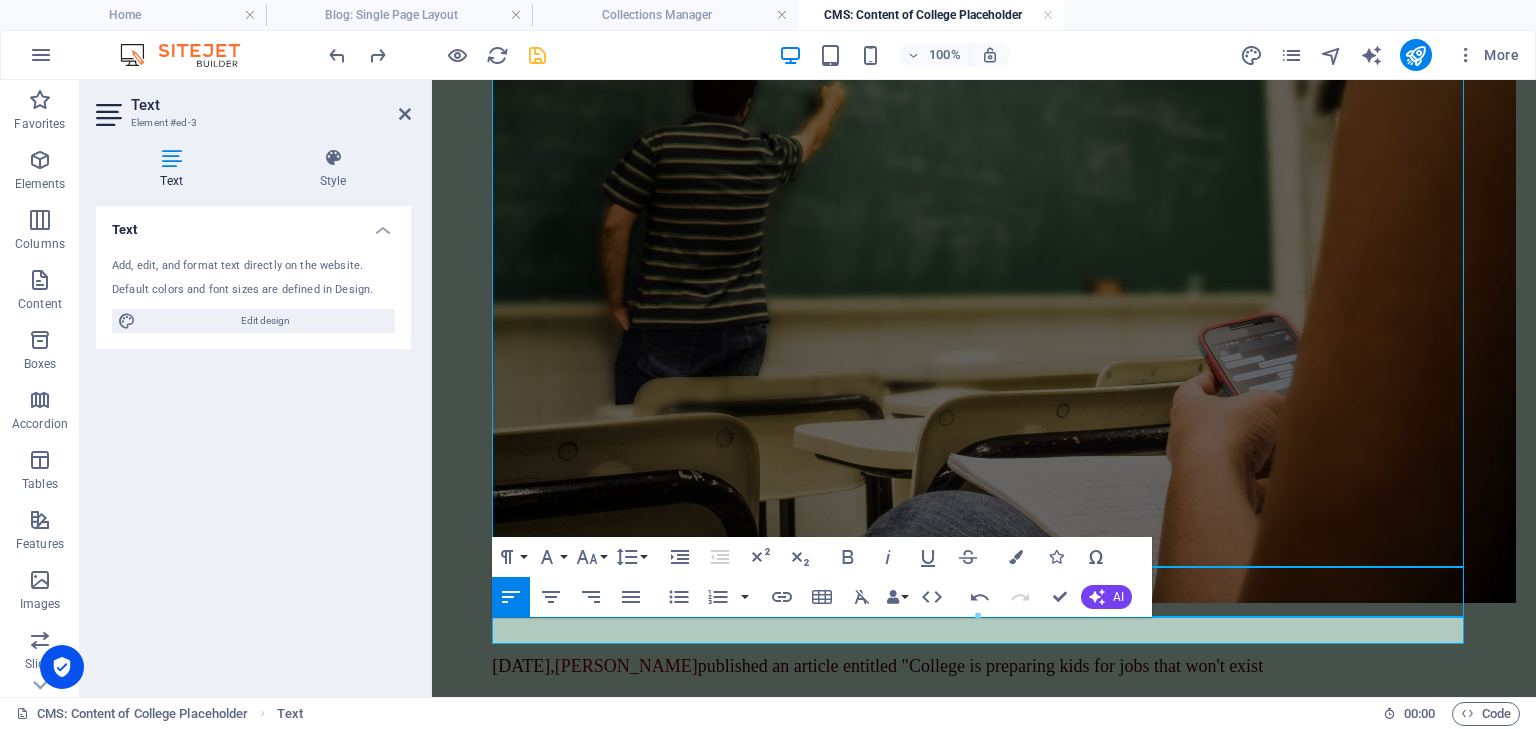 click on "[DATE],  [PERSON_NAME]  published an article entitled " College is preparing kids for jobs that won't exist" at bounding box center (984, 666) 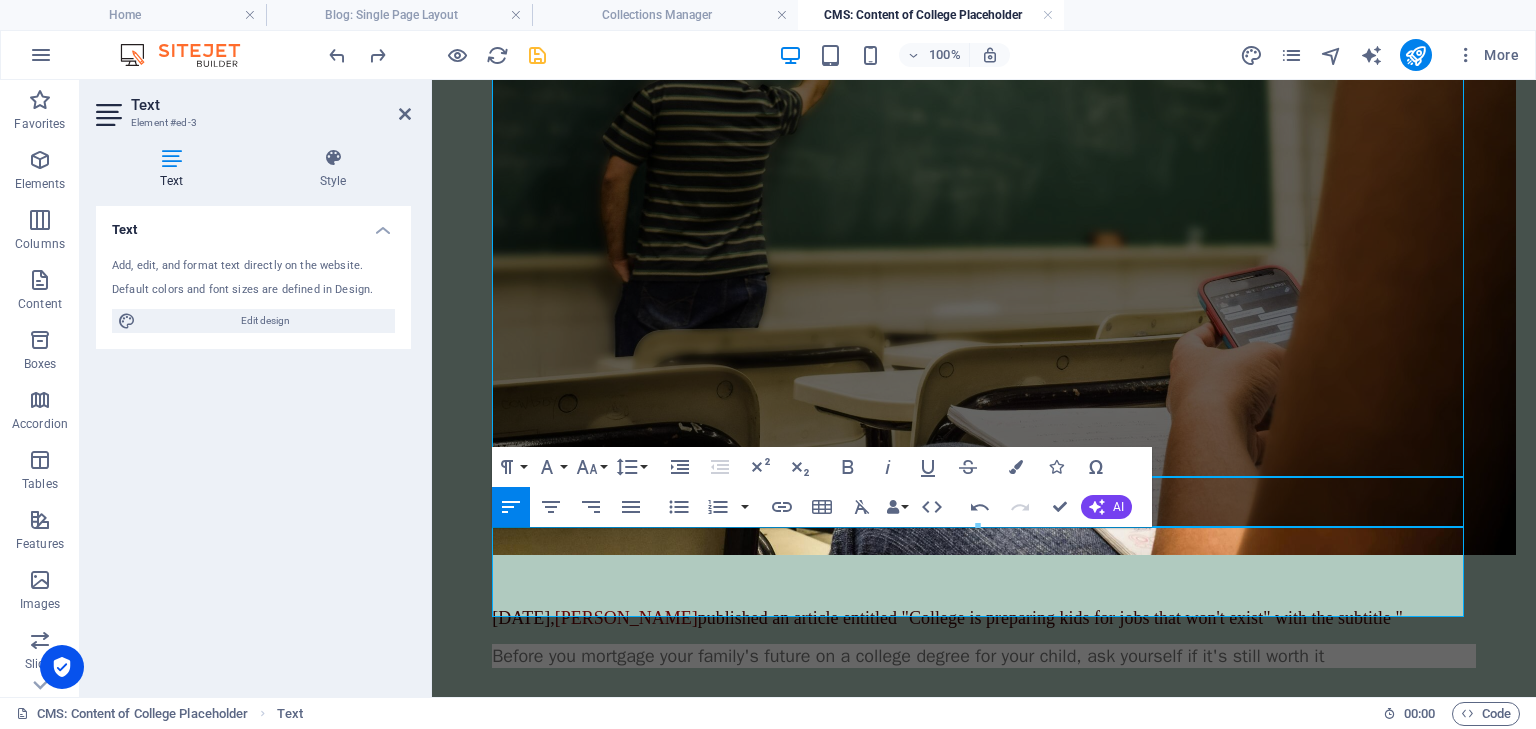 scroll, scrollTop: 331, scrollLeft: 0, axis: vertical 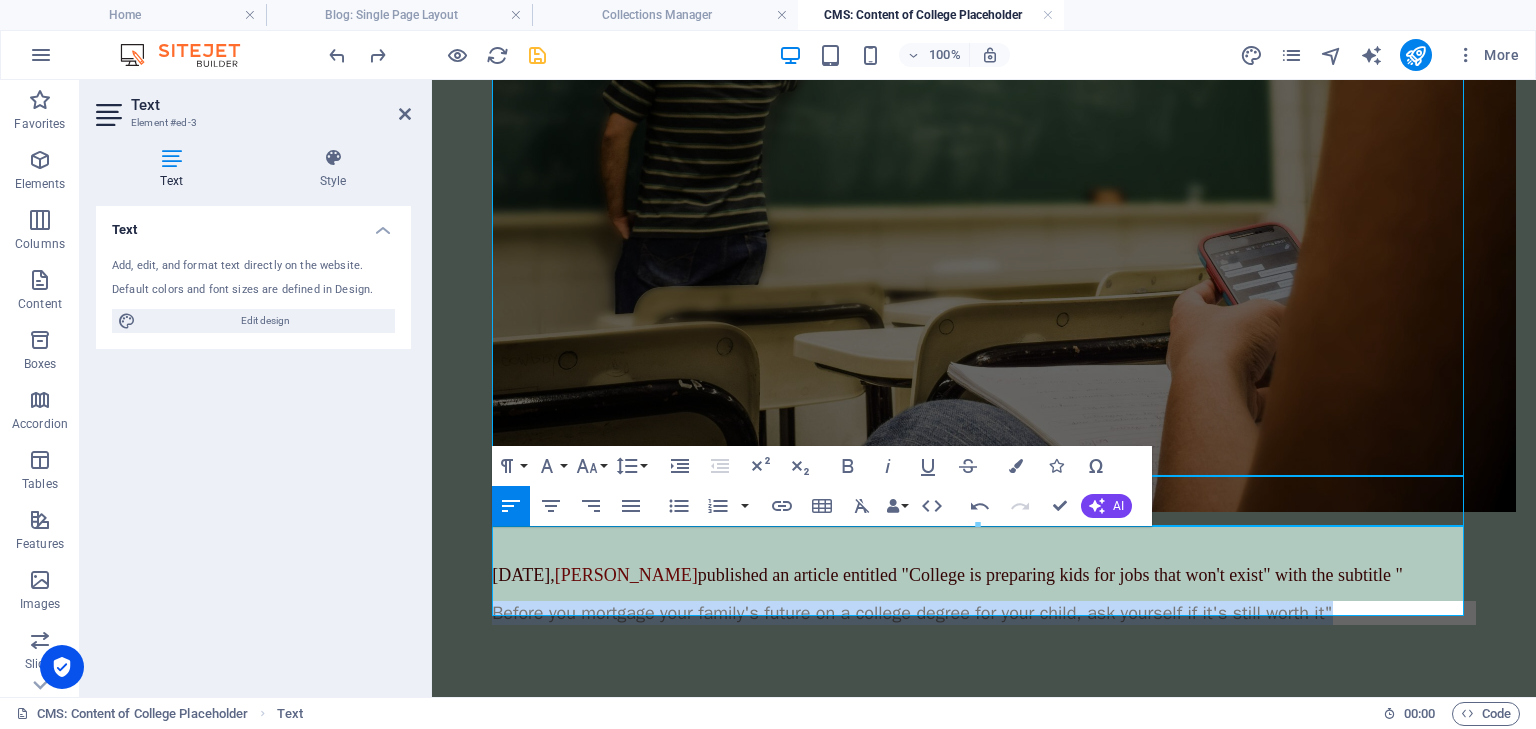 drag, startPoint x: 1359, startPoint y: 608, endPoint x: 496, endPoint y: 606, distance: 863.0023 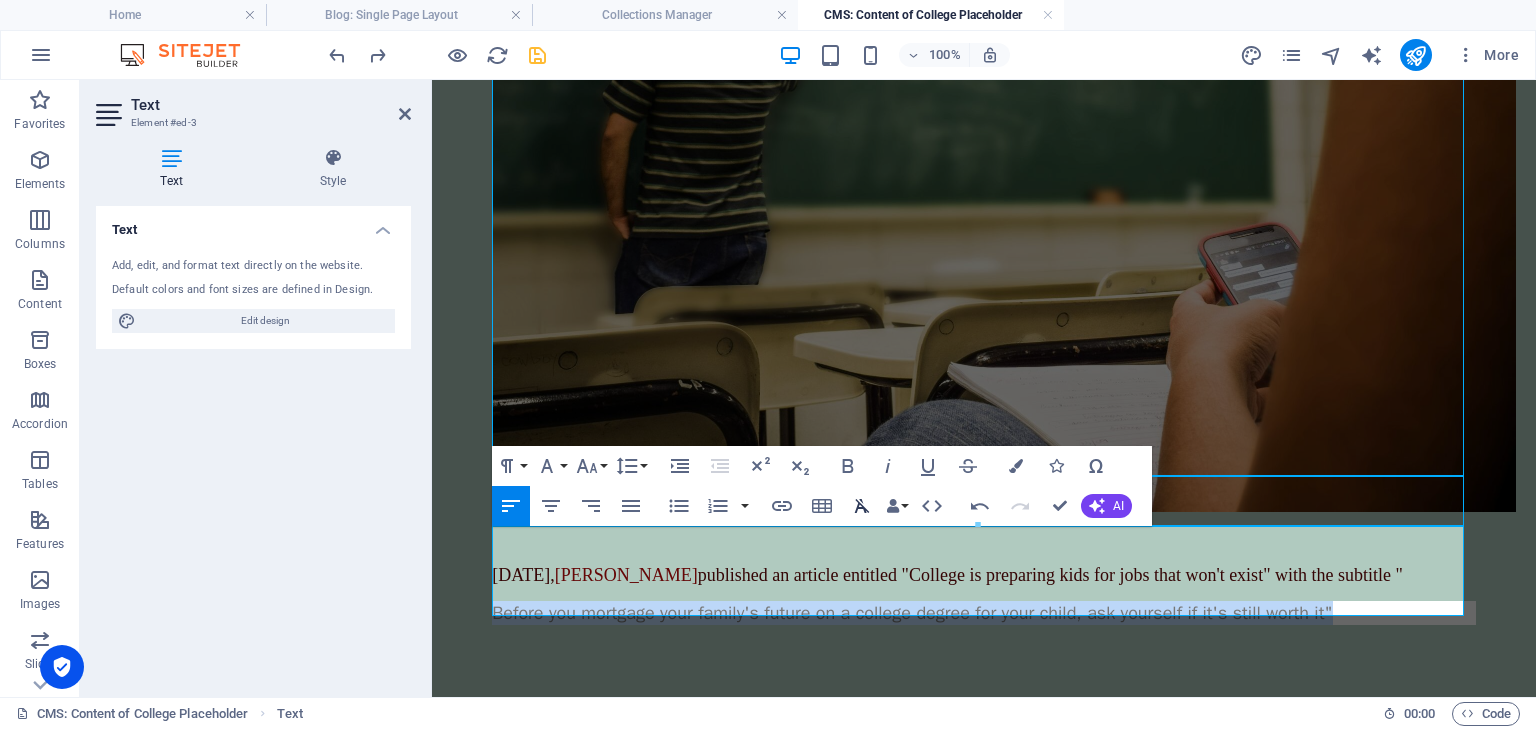 click 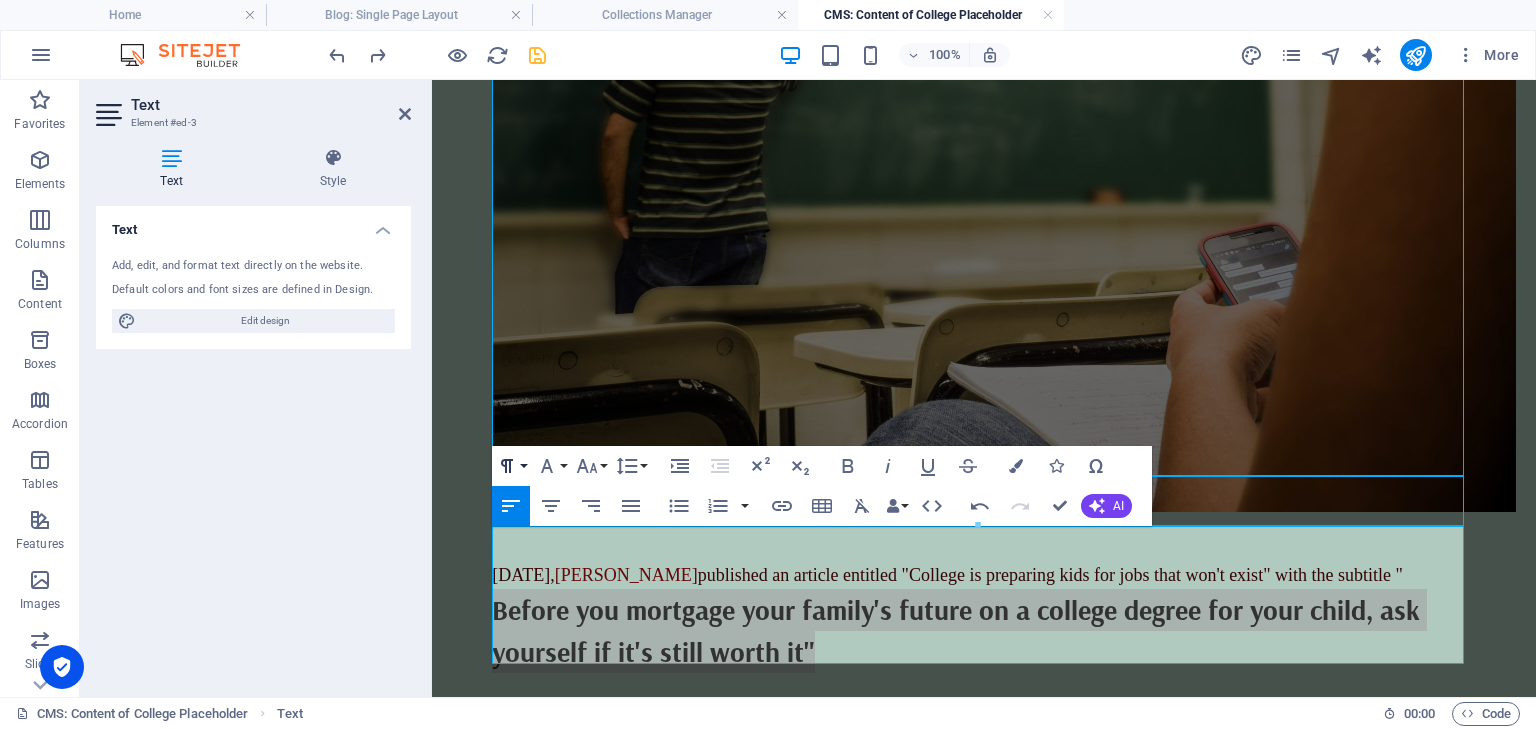click 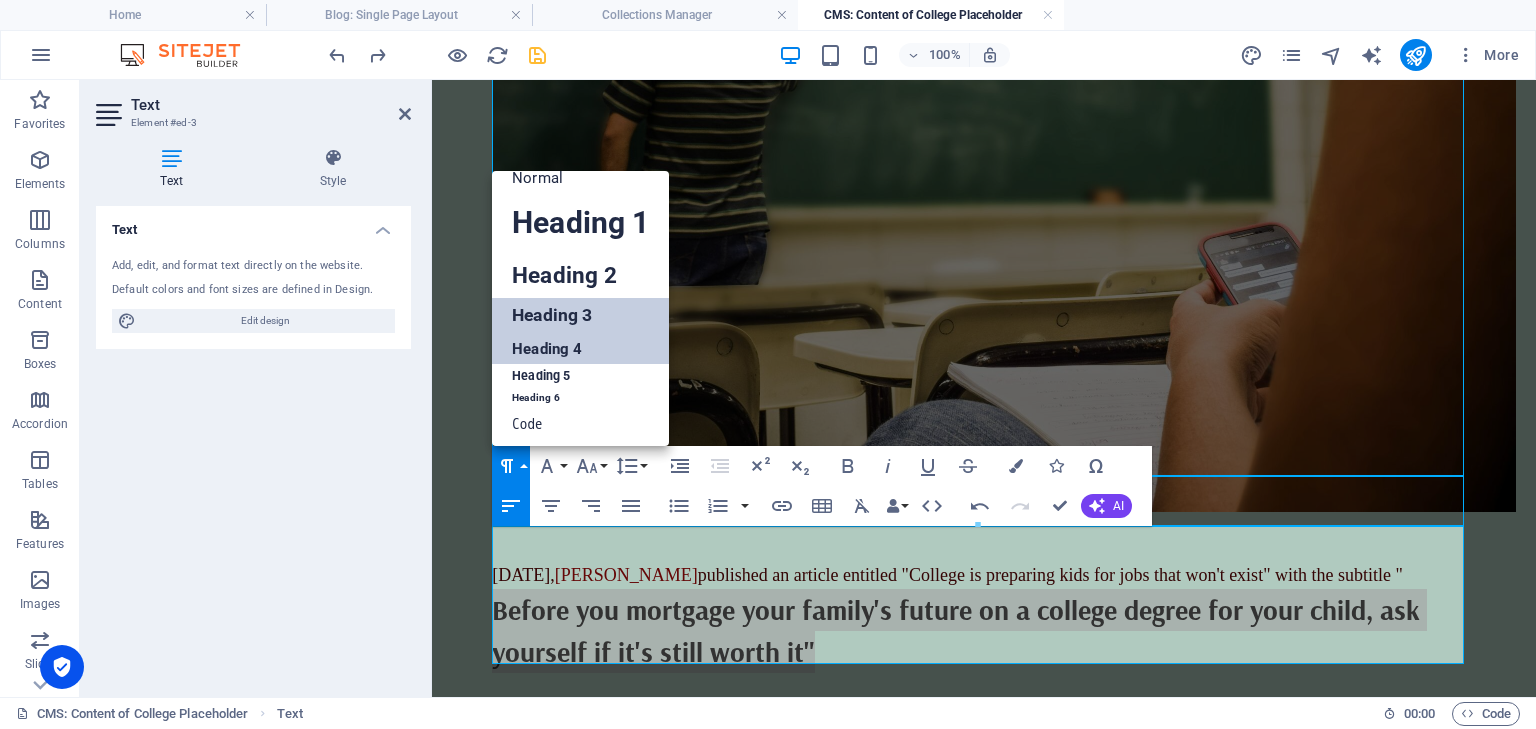 scroll, scrollTop: 16, scrollLeft: 0, axis: vertical 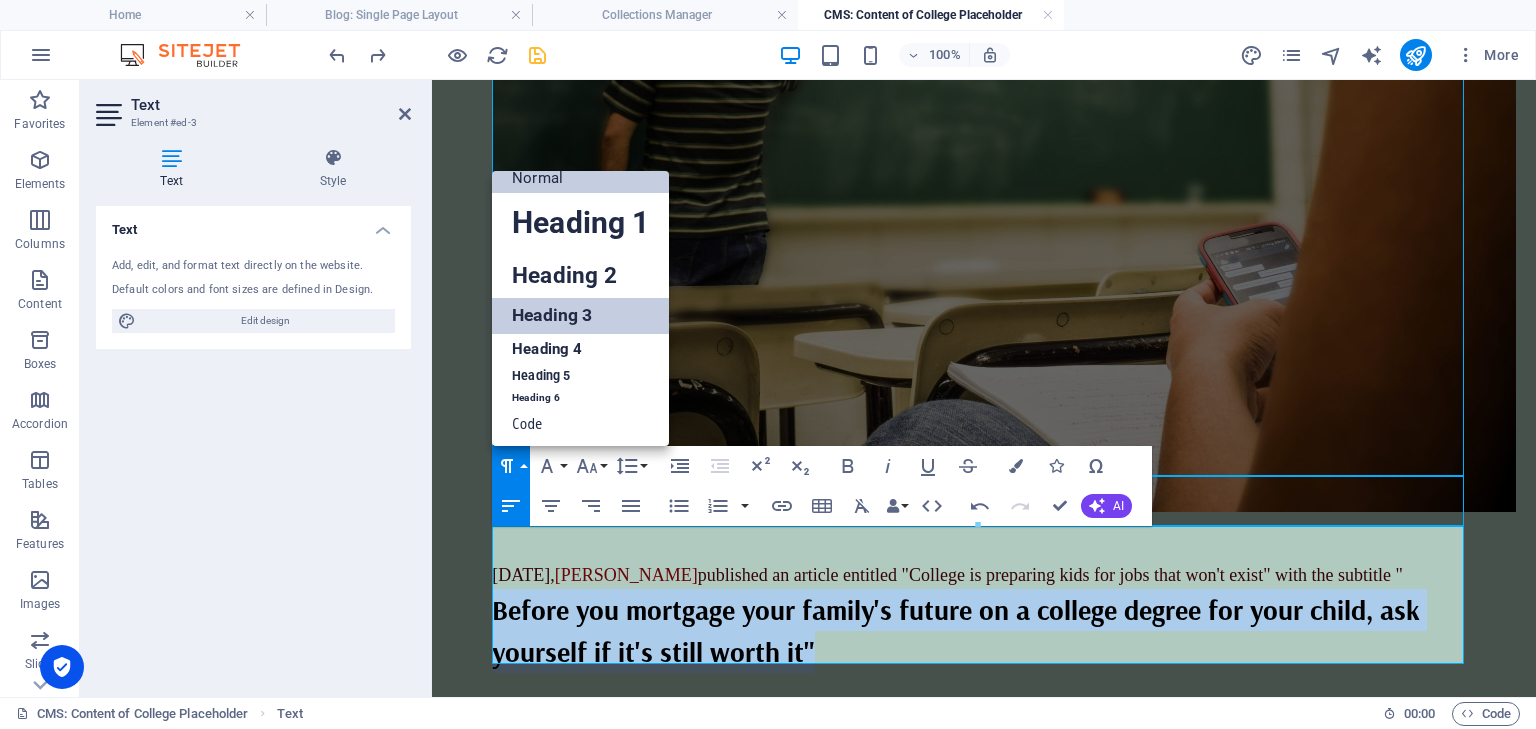 click on "Normal" at bounding box center [580, 178] 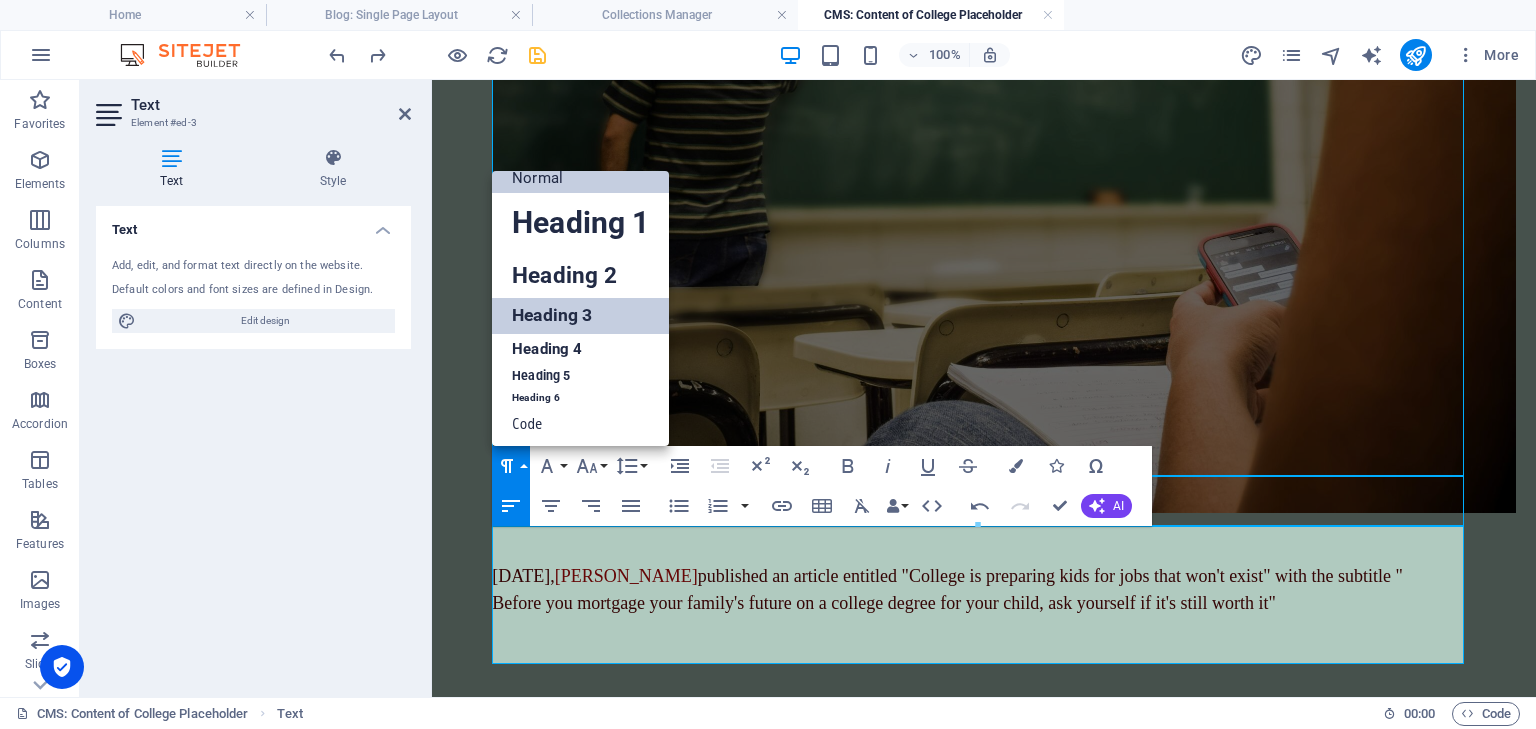 scroll, scrollTop: 321, scrollLeft: 0, axis: vertical 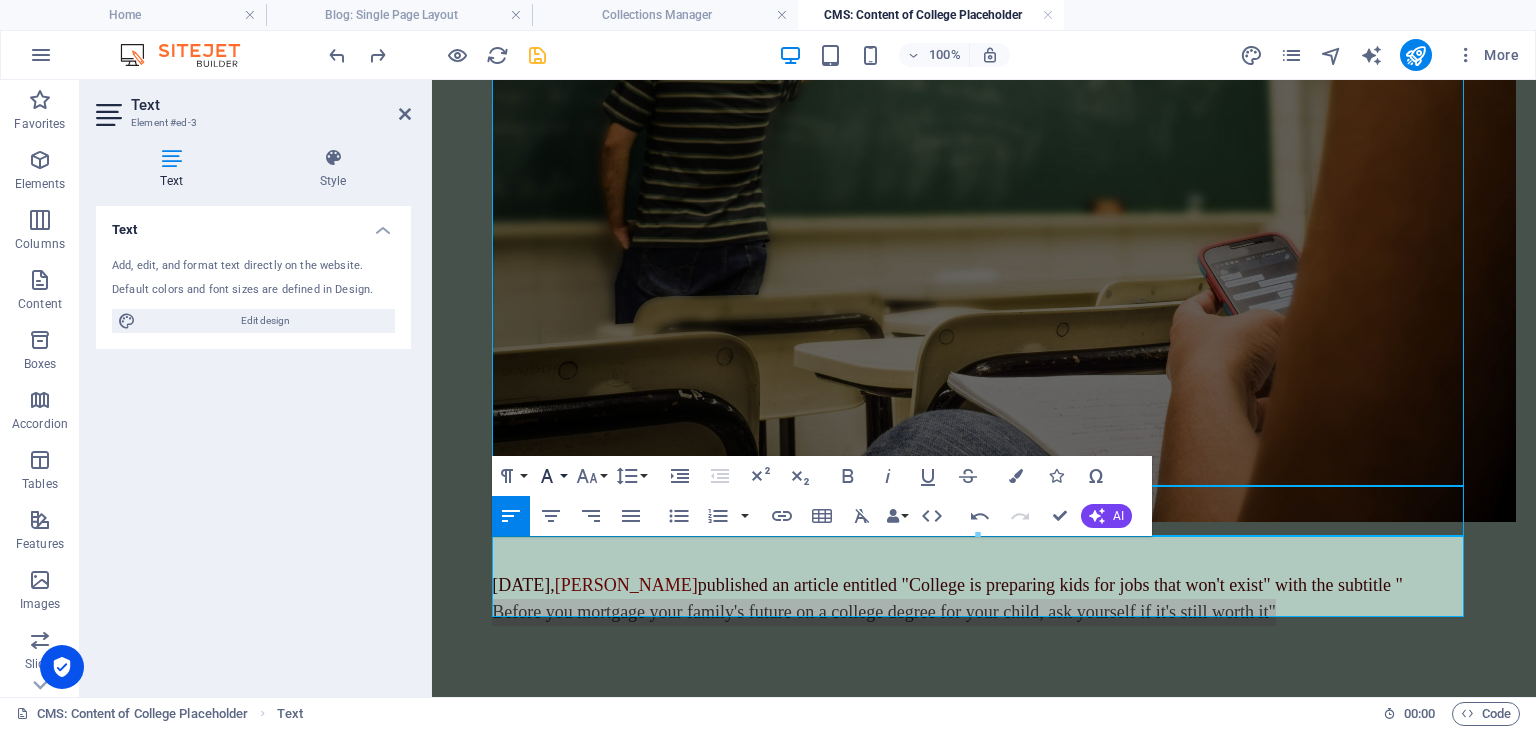 click on "Font Family" at bounding box center [551, 476] 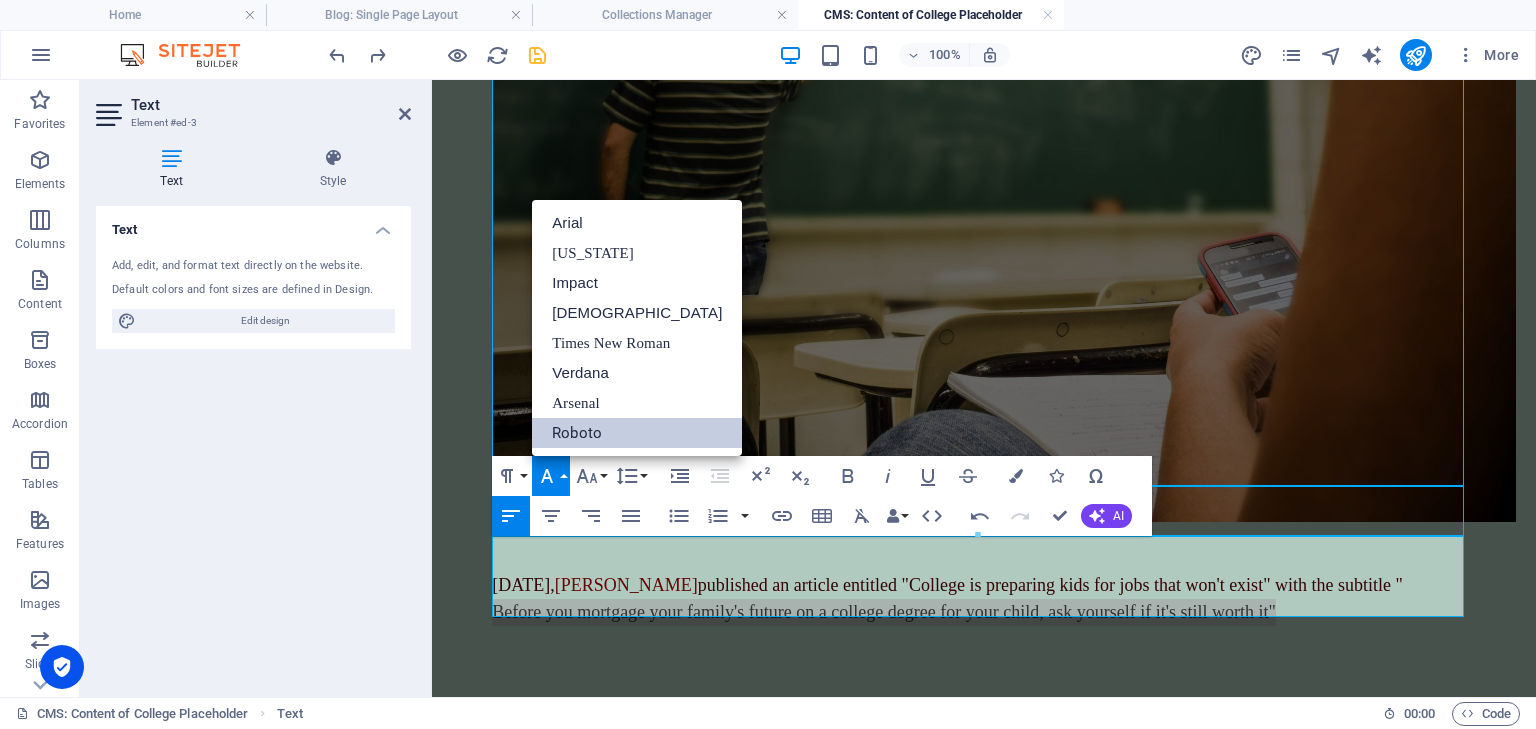 scroll, scrollTop: 0, scrollLeft: 0, axis: both 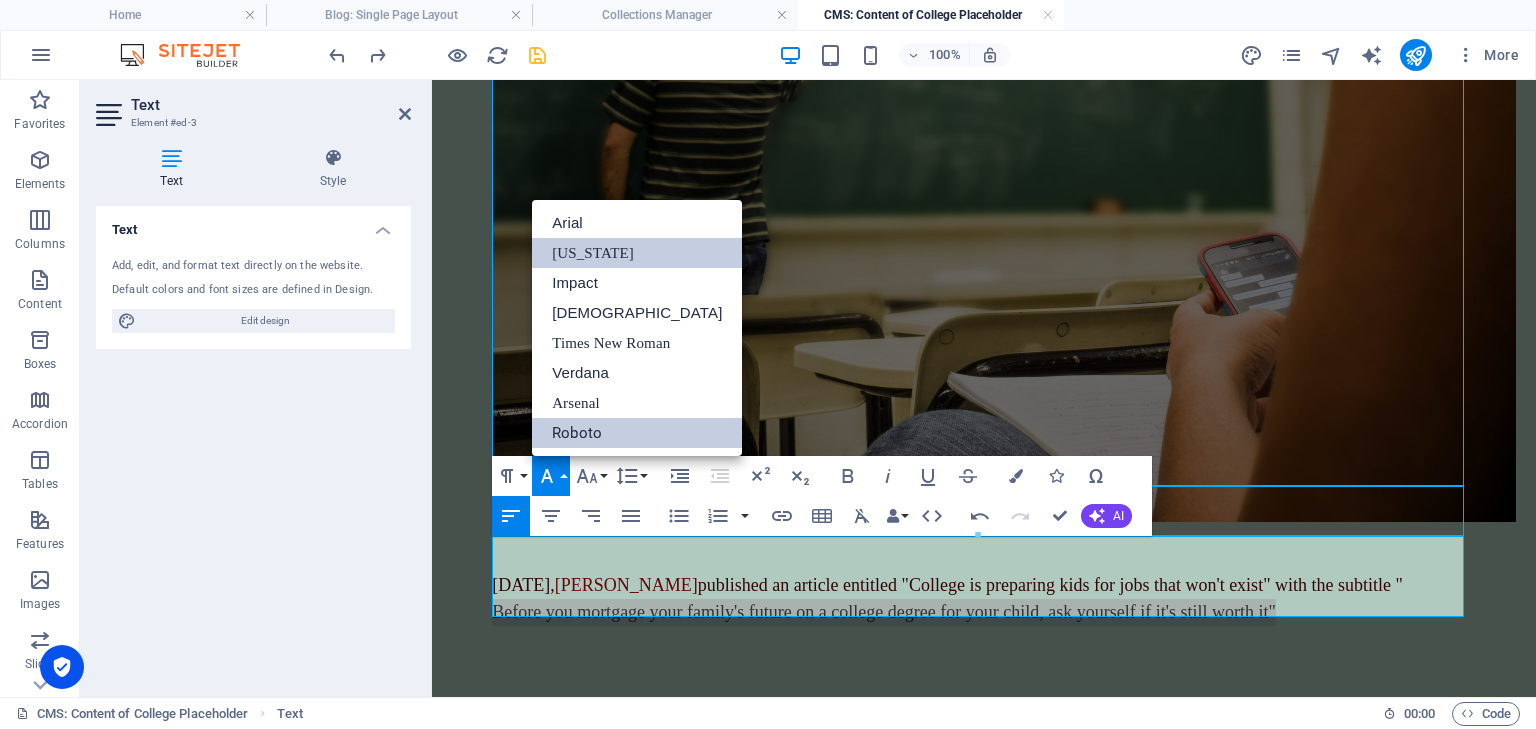 drag, startPoint x: 598, startPoint y: 247, endPoint x: 188, endPoint y: 226, distance: 410.53745 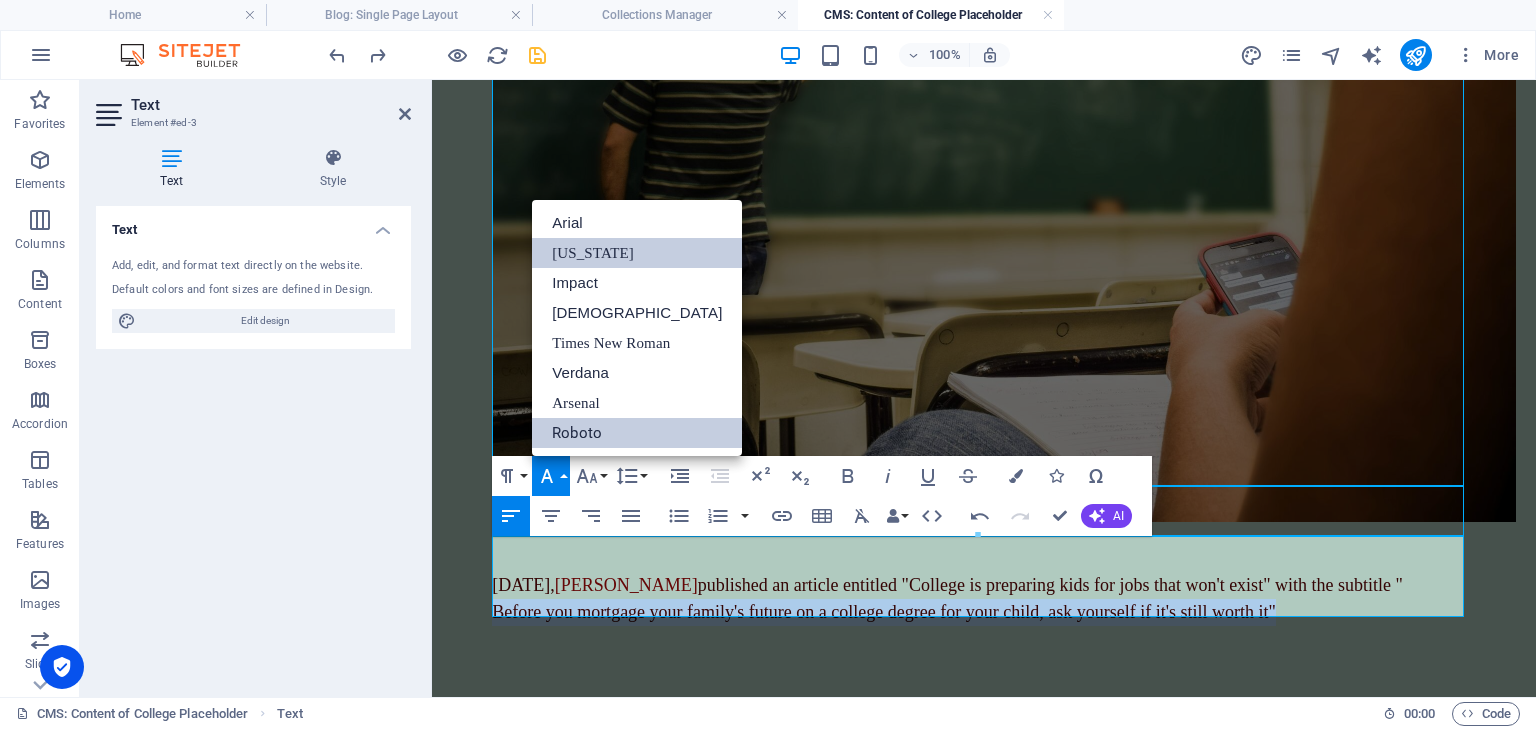 click on "[US_STATE]" at bounding box center (637, 253) 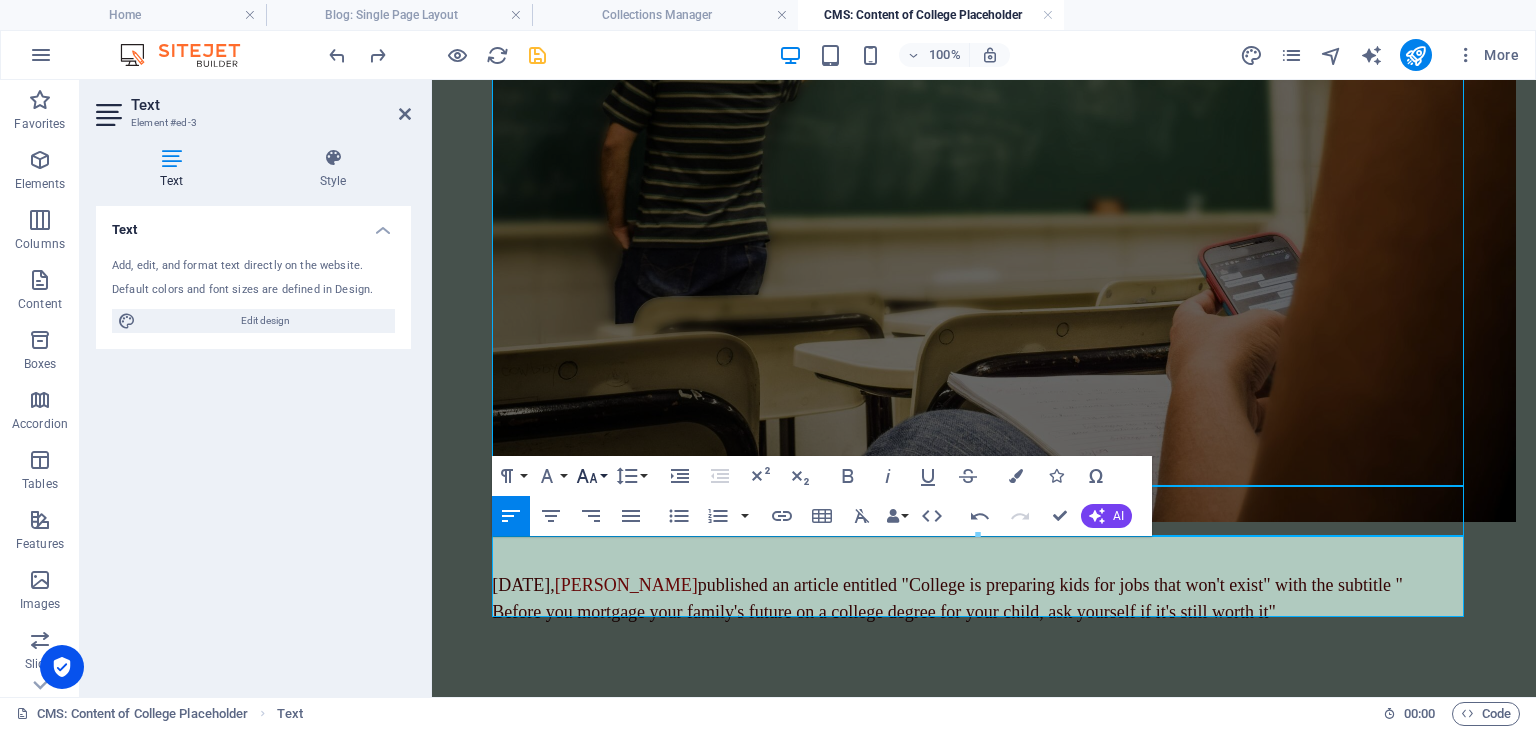 click 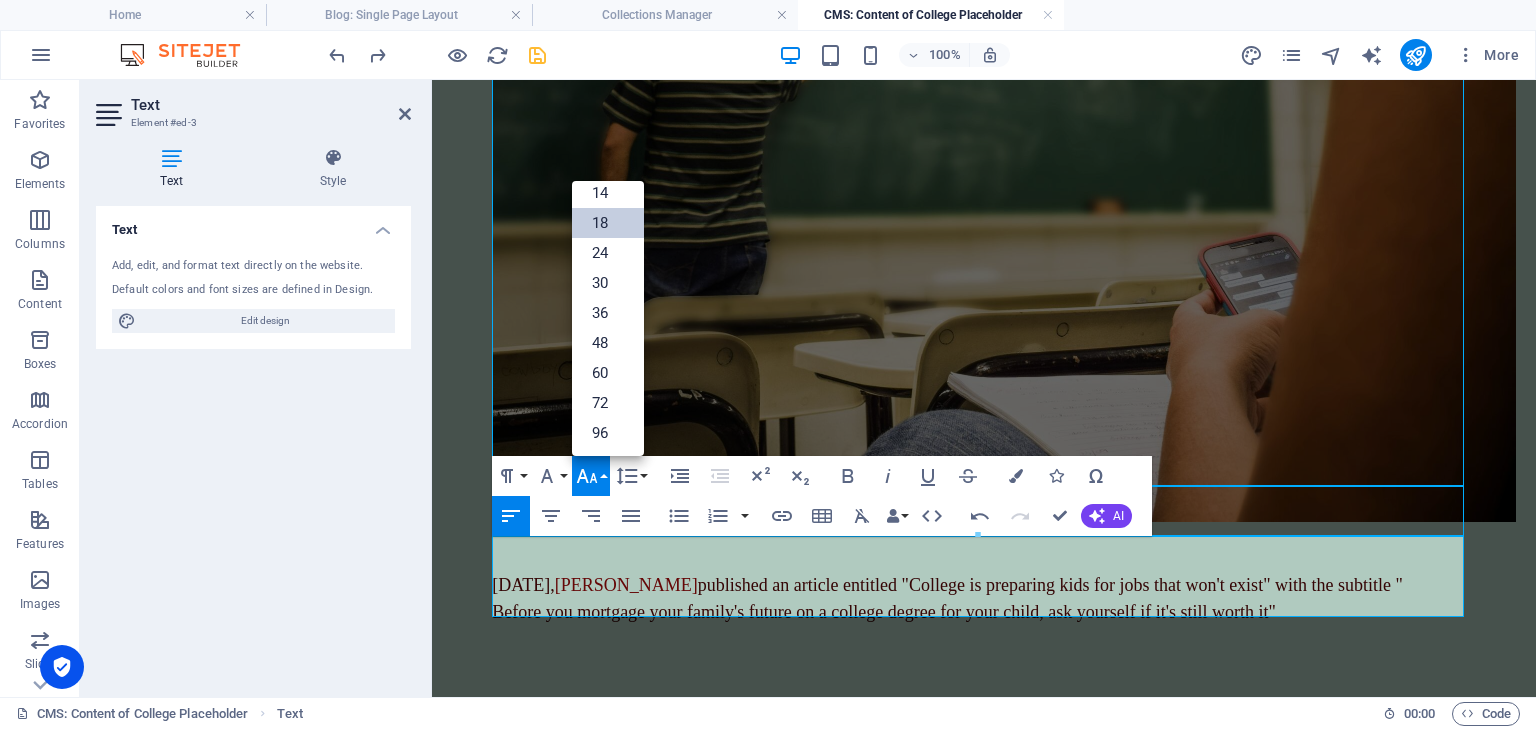scroll, scrollTop: 160, scrollLeft: 0, axis: vertical 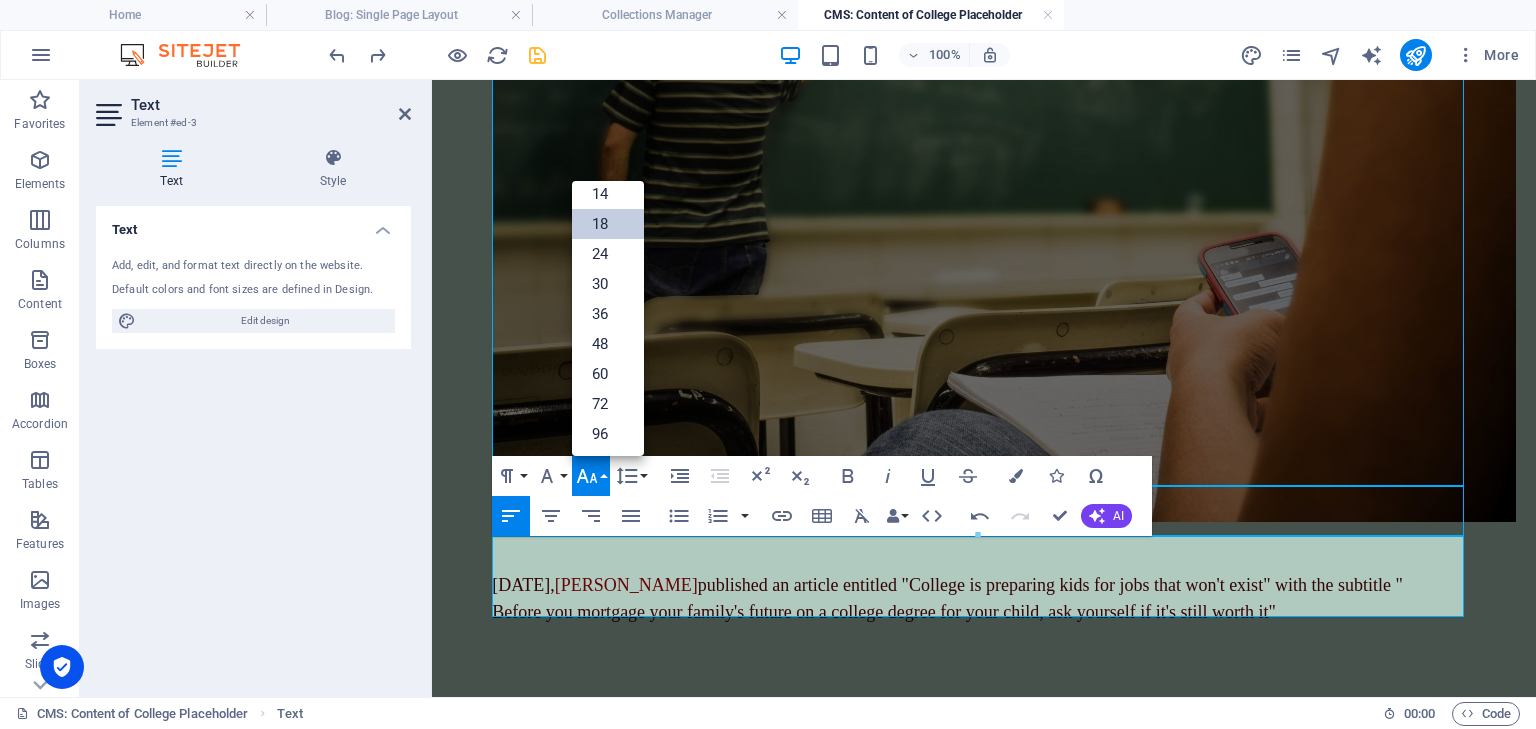 click on "18" at bounding box center [608, 224] 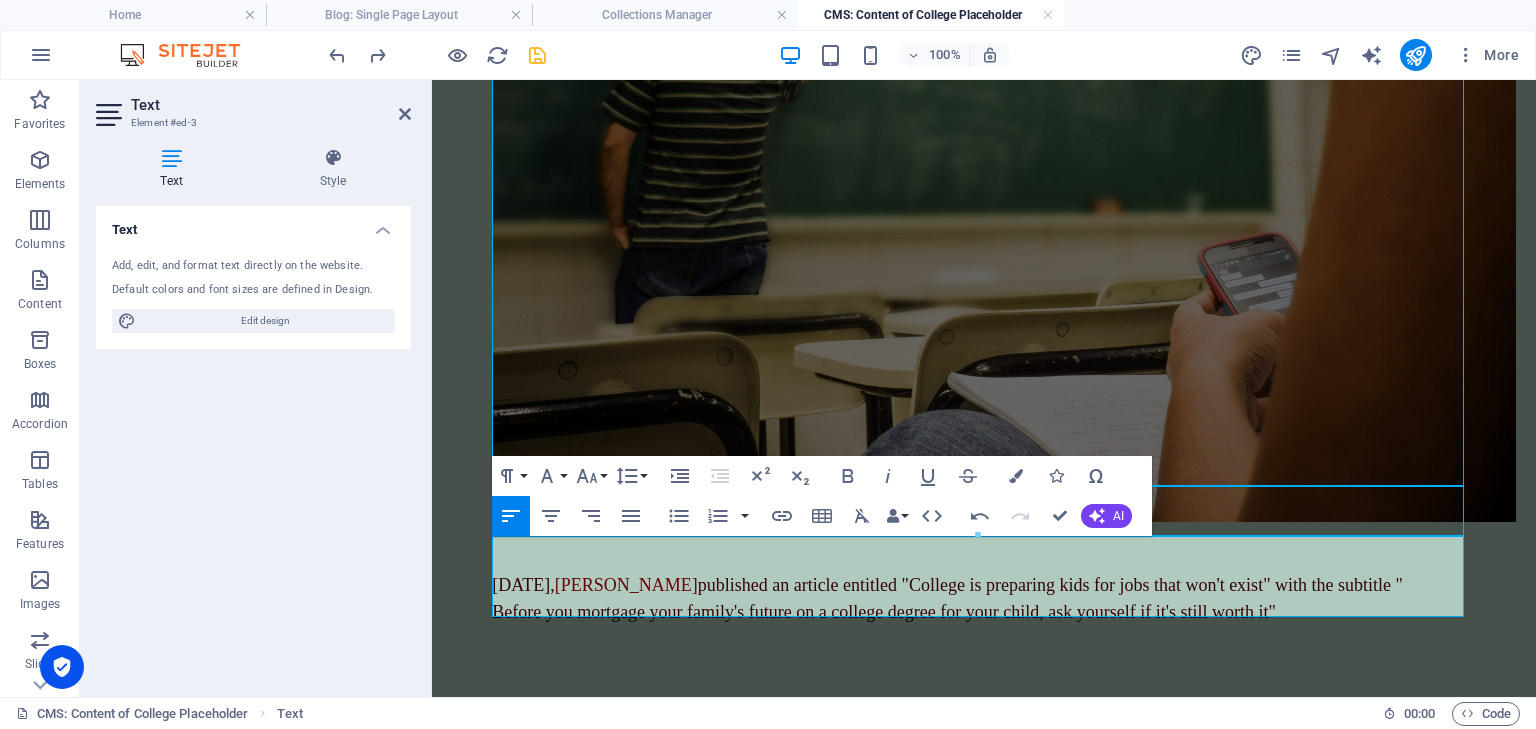 click on "[DATE],  [PERSON_NAME]  published an article entitled " College is preparing kids for jobs that won't exist" with the subtitle "" at bounding box center (984, 585) 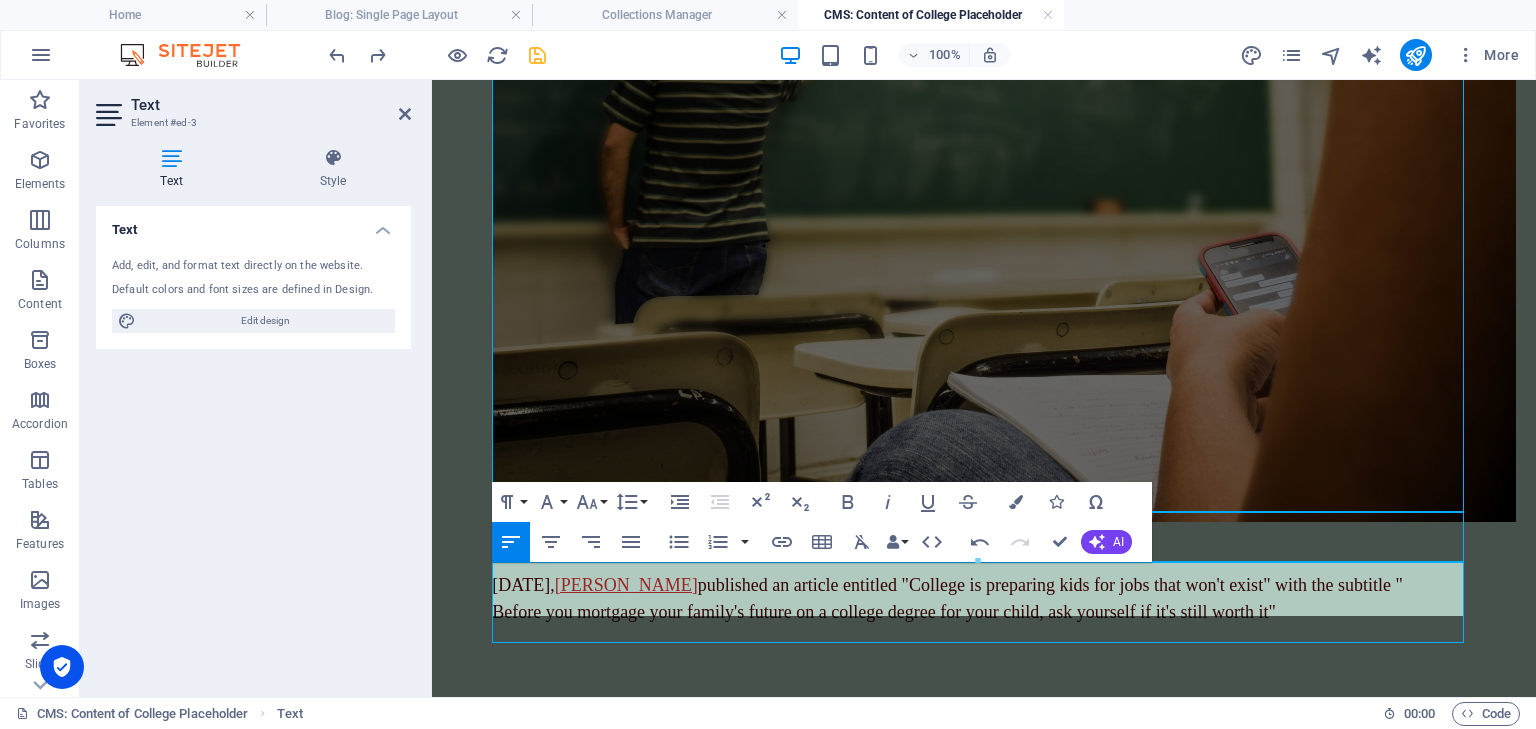 scroll, scrollTop: 295, scrollLeft: 0, axis: vertical 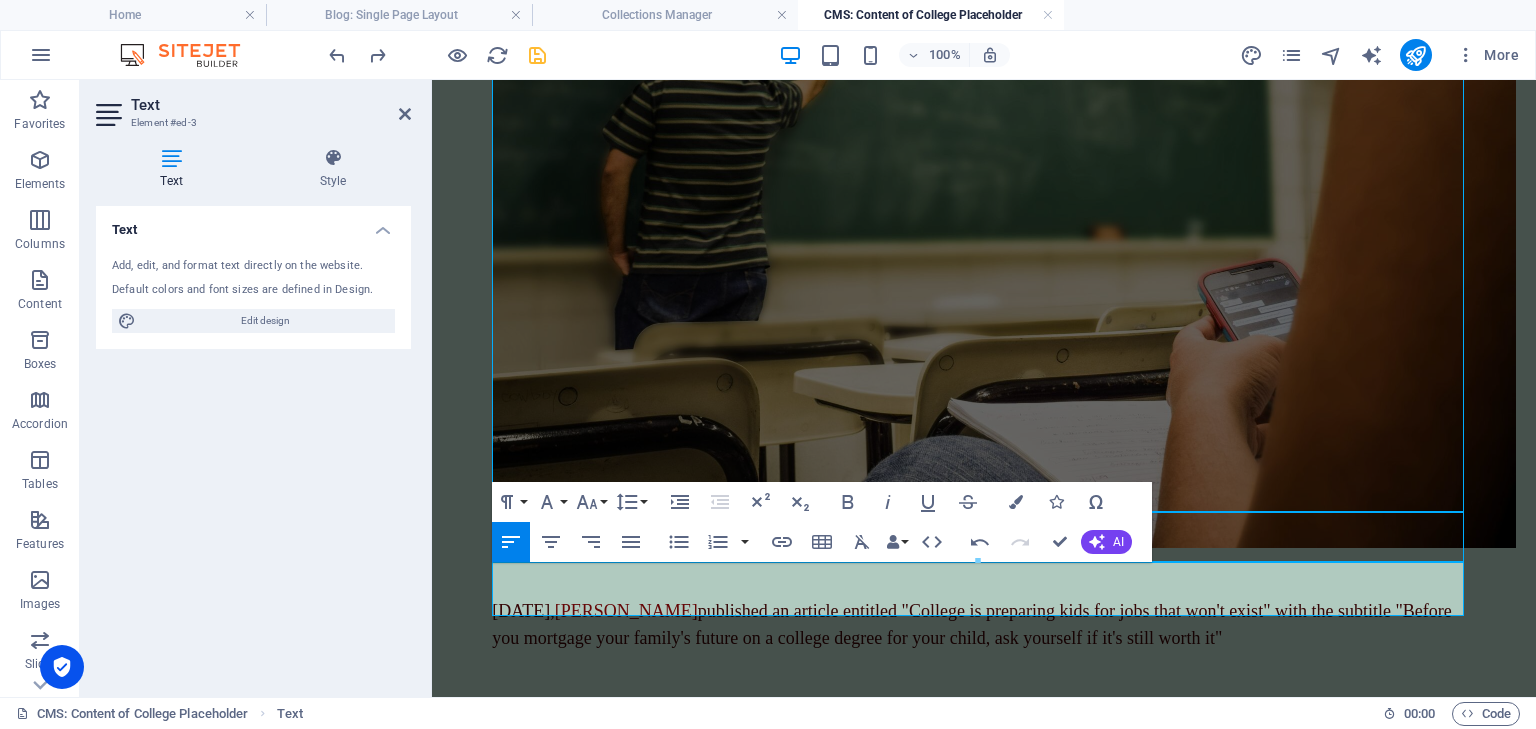 click on "Before you mortgage your family's future on a college degree for your child, ask yourself if it's still worth it"" at bounding box center [972, 624] 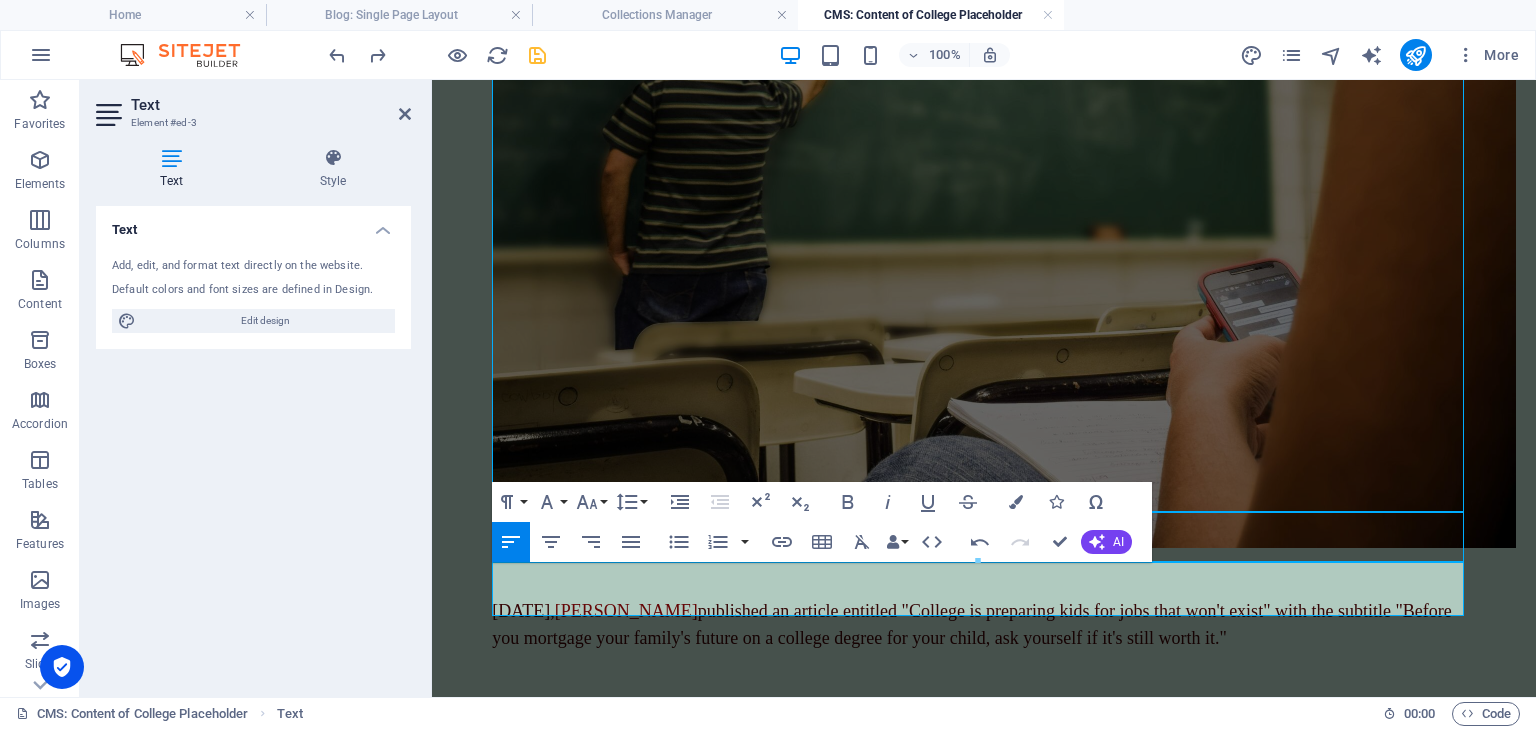 click on "[DATE],  [PERSON_NAME]  published an article entitled " College is preparing kids for jobs that won't exist" with the subtitle " Before you mortgage your family's future on a college degree for your child, ask yourself if it's still worth it."" at bounding box center [984, 625] 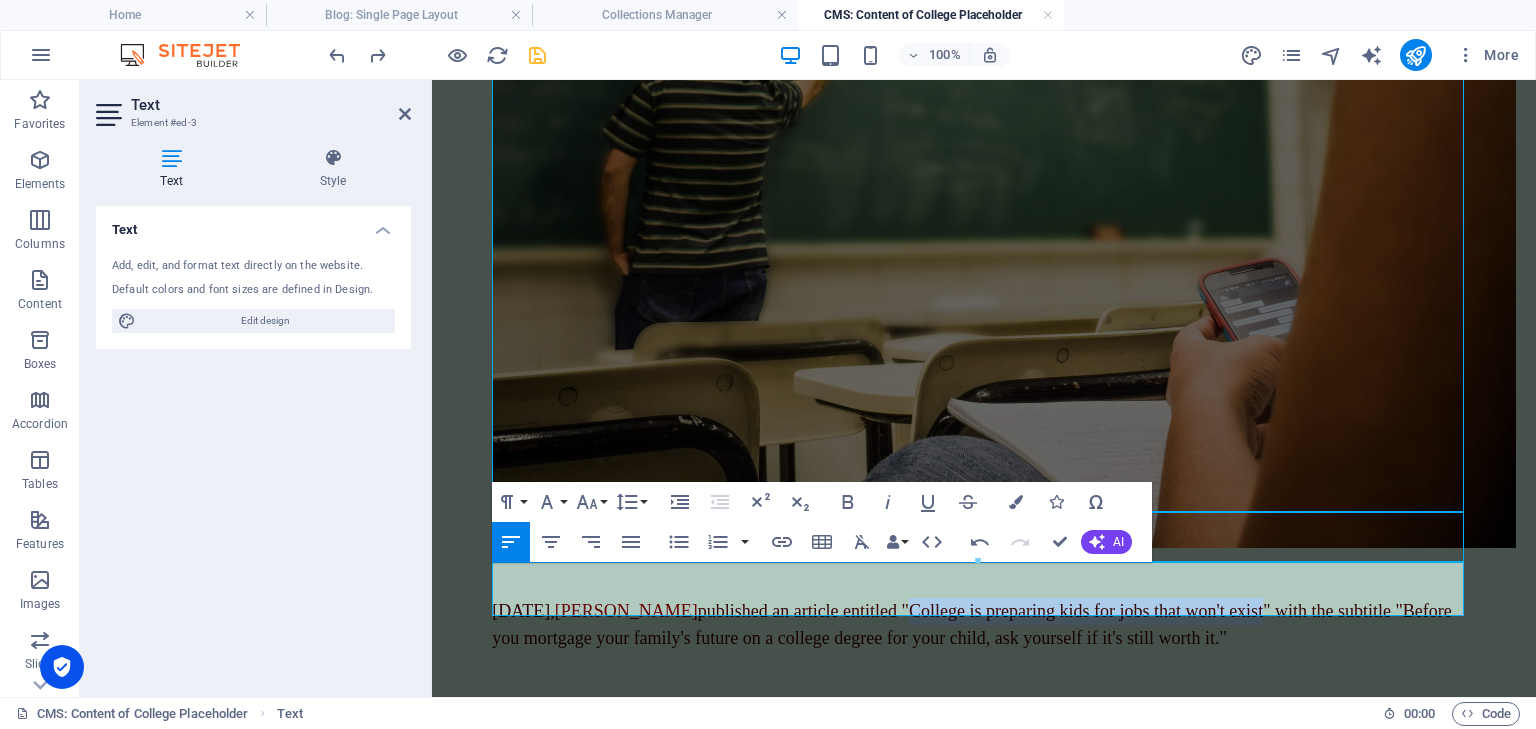 drag, startPoint x: 956, startPoint y: 578, endPoint x: 1347, endPoint y: 580, distance: 391.00513 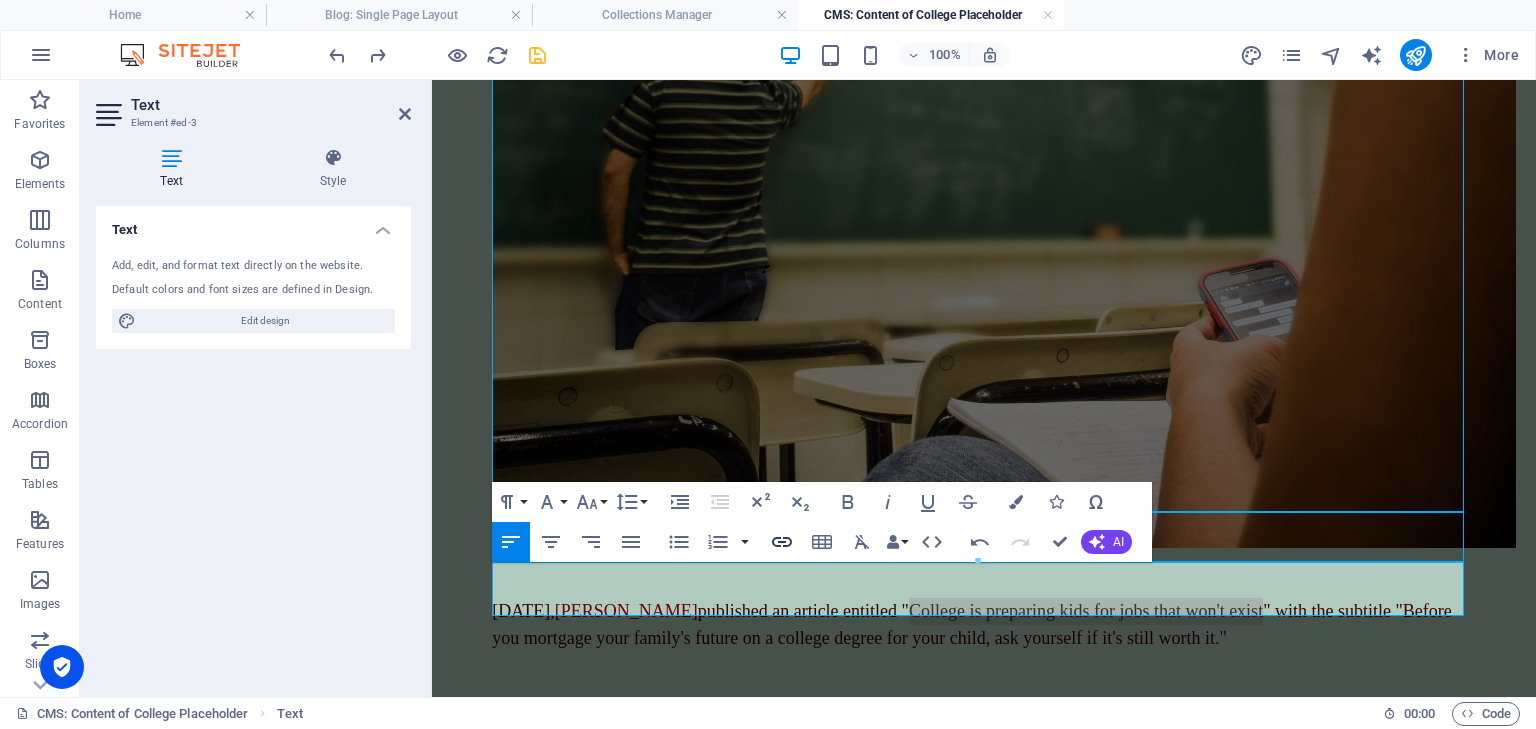 click 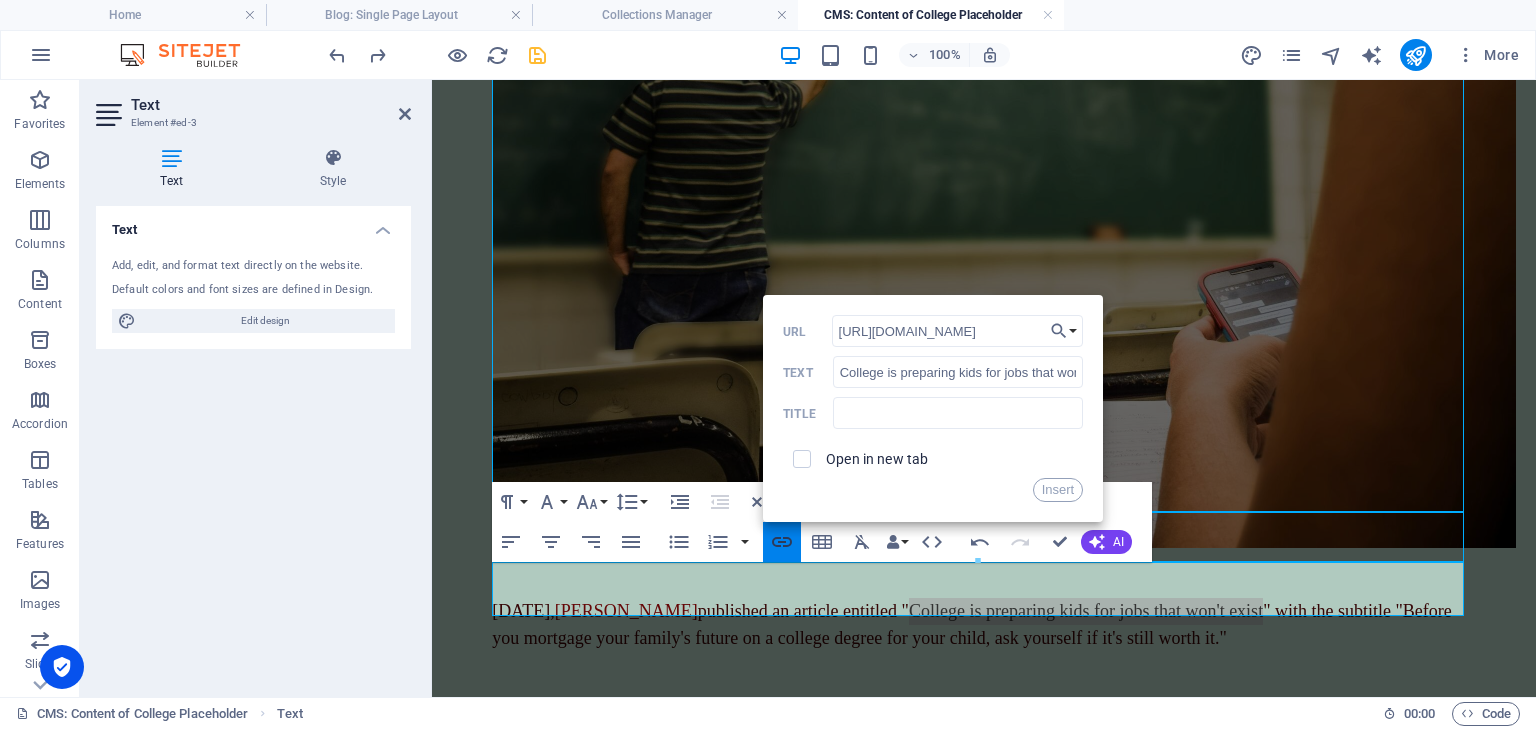 scroll, scrollTop: 0, scrollLeft: 776, axis: horizontal 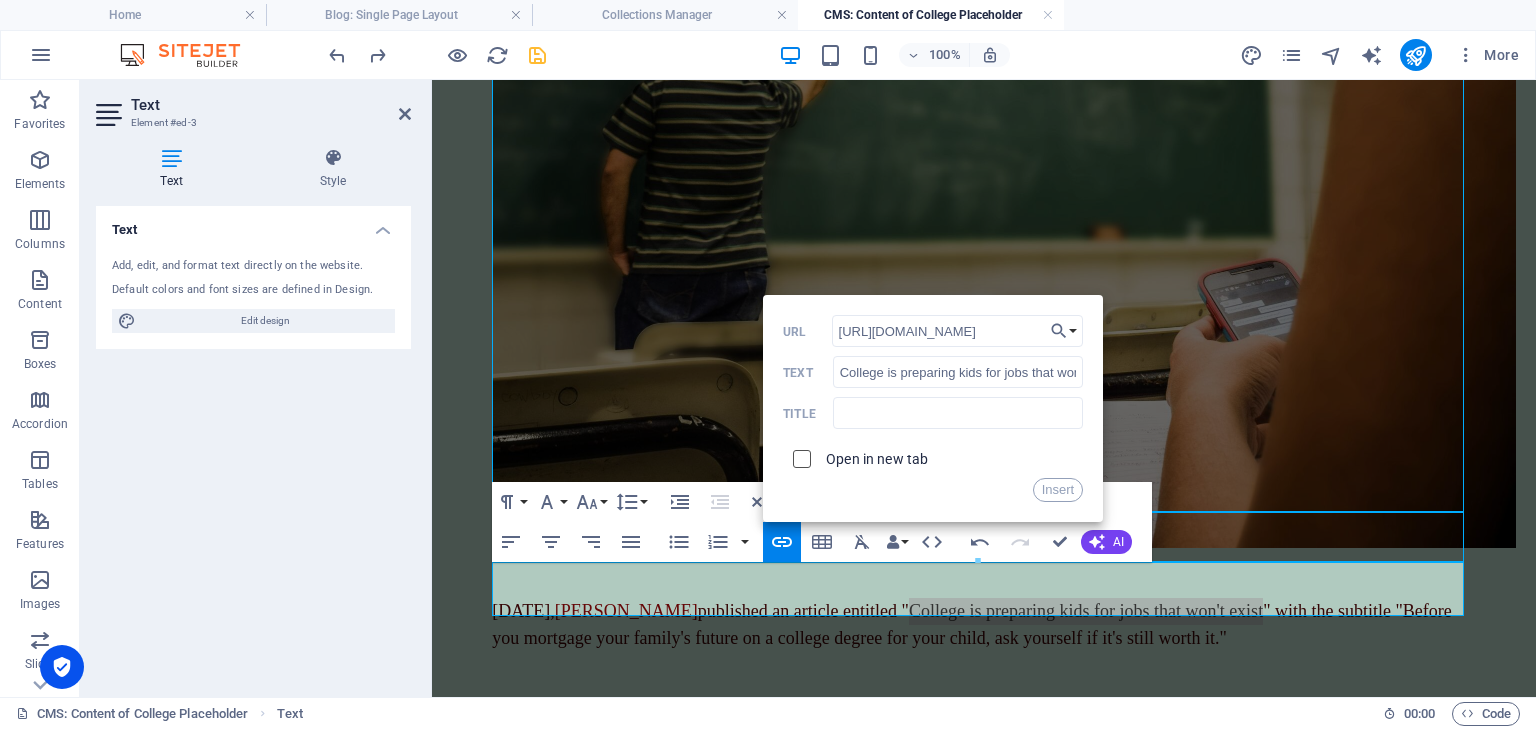 type on "[URL][DOMAIN_NAME]" 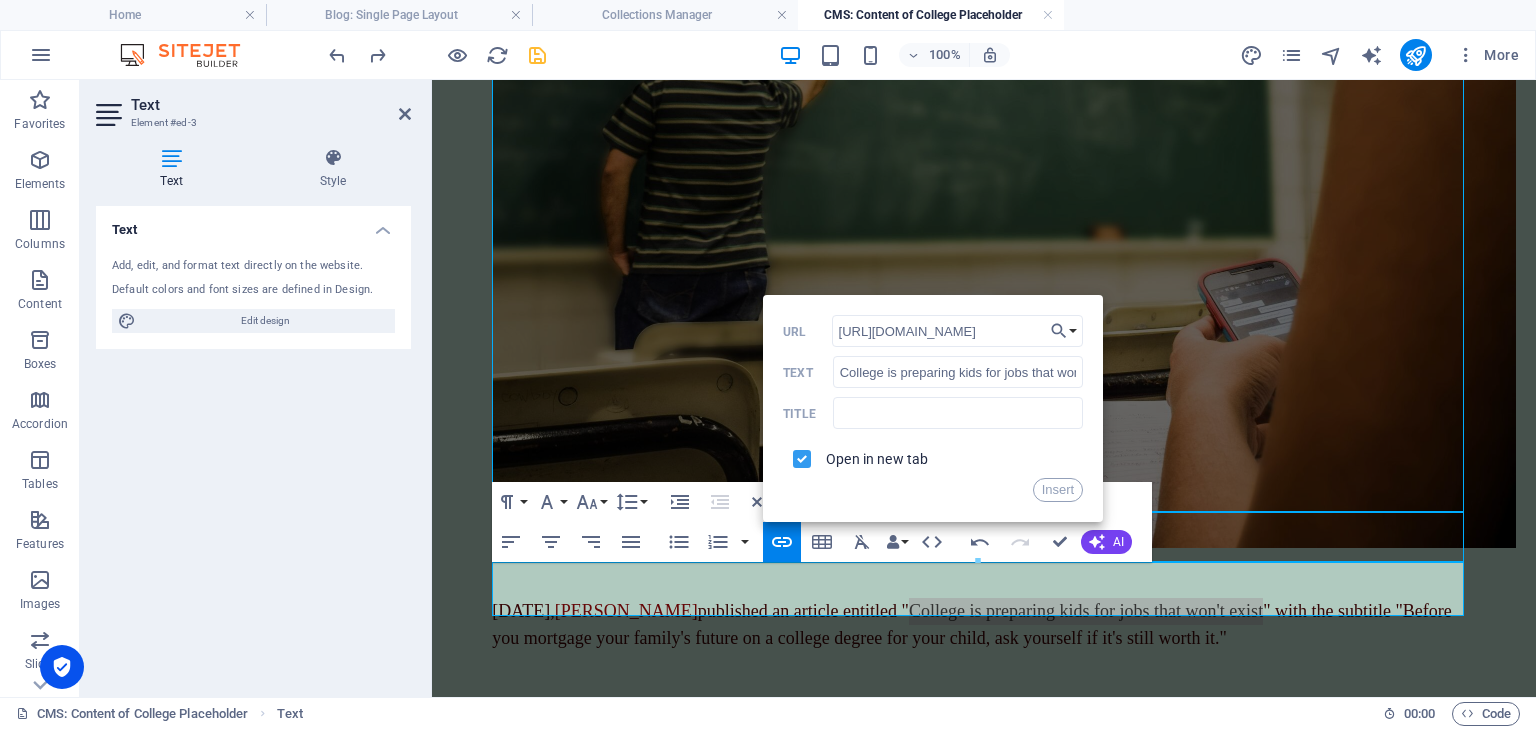 scroll, scrollTop: 0, scrollLeft: 0, axis: both 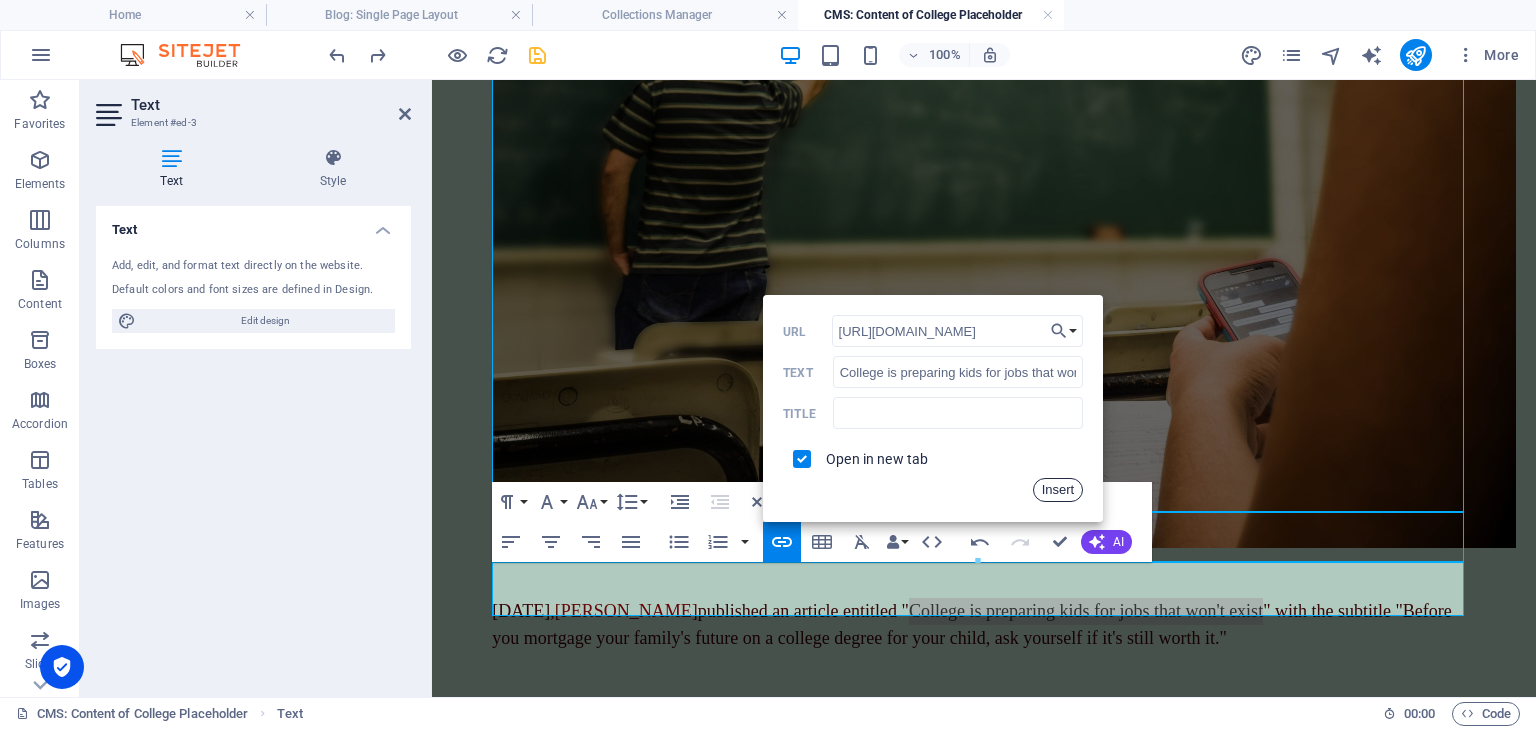 click on "Insert" at bounding box center [1058, 490] 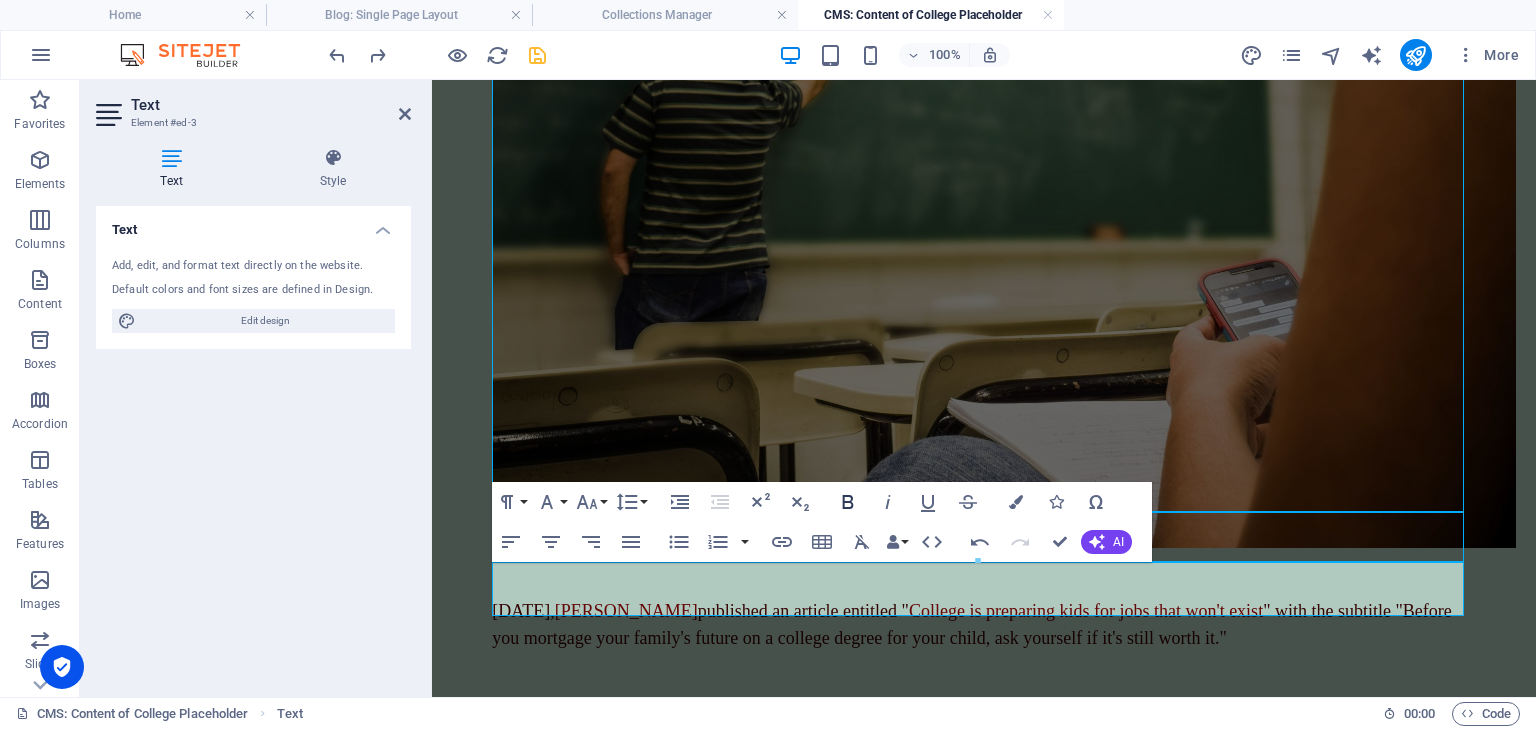 drag, startPoint x: 852, startPoint y: 503, endPoint x: 861, endPoint y: 508, distance: 10.29563 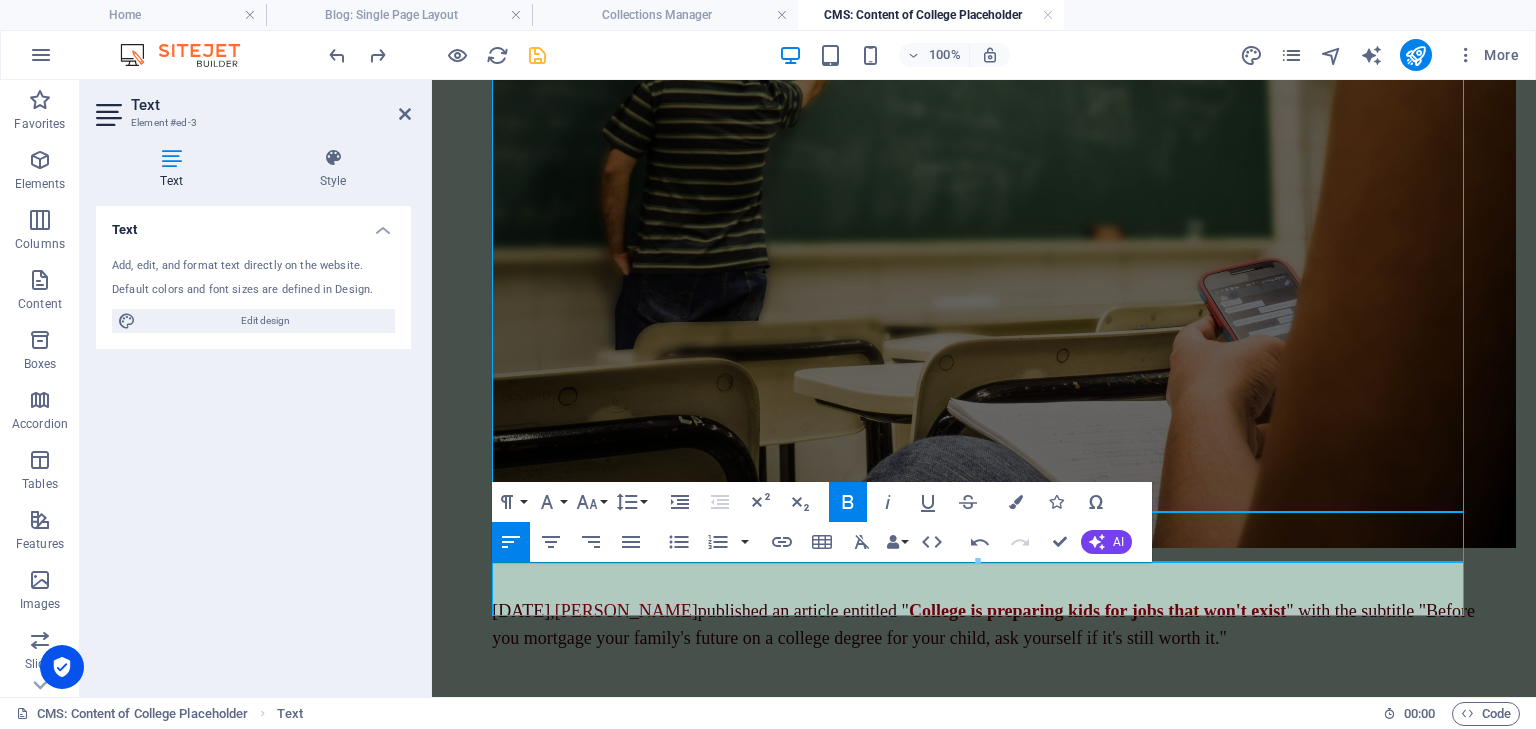 click on "[DATE],  [PERSON_NAME]  published an article entitled " College is preparing kids for jobs that won't exist " with the subtitle " Before you mortgage your family's future on a college degree for your child, ask yourself if it's still worth it."" at bounding box center [984, 625] 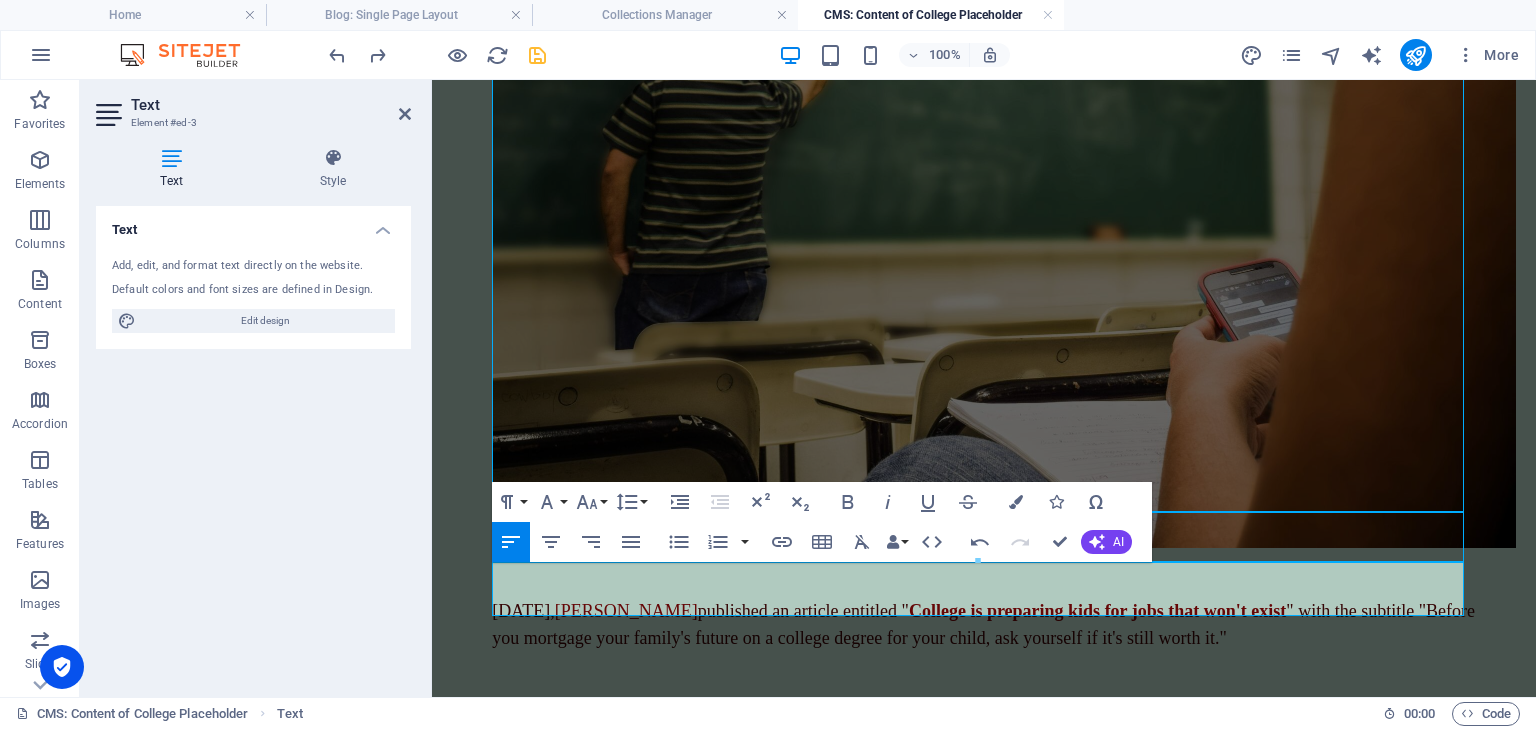drag, startPoint x: 1448, startPoint y: 599, endPoint x: 492, endPoint y: 583, distance: 956.1339 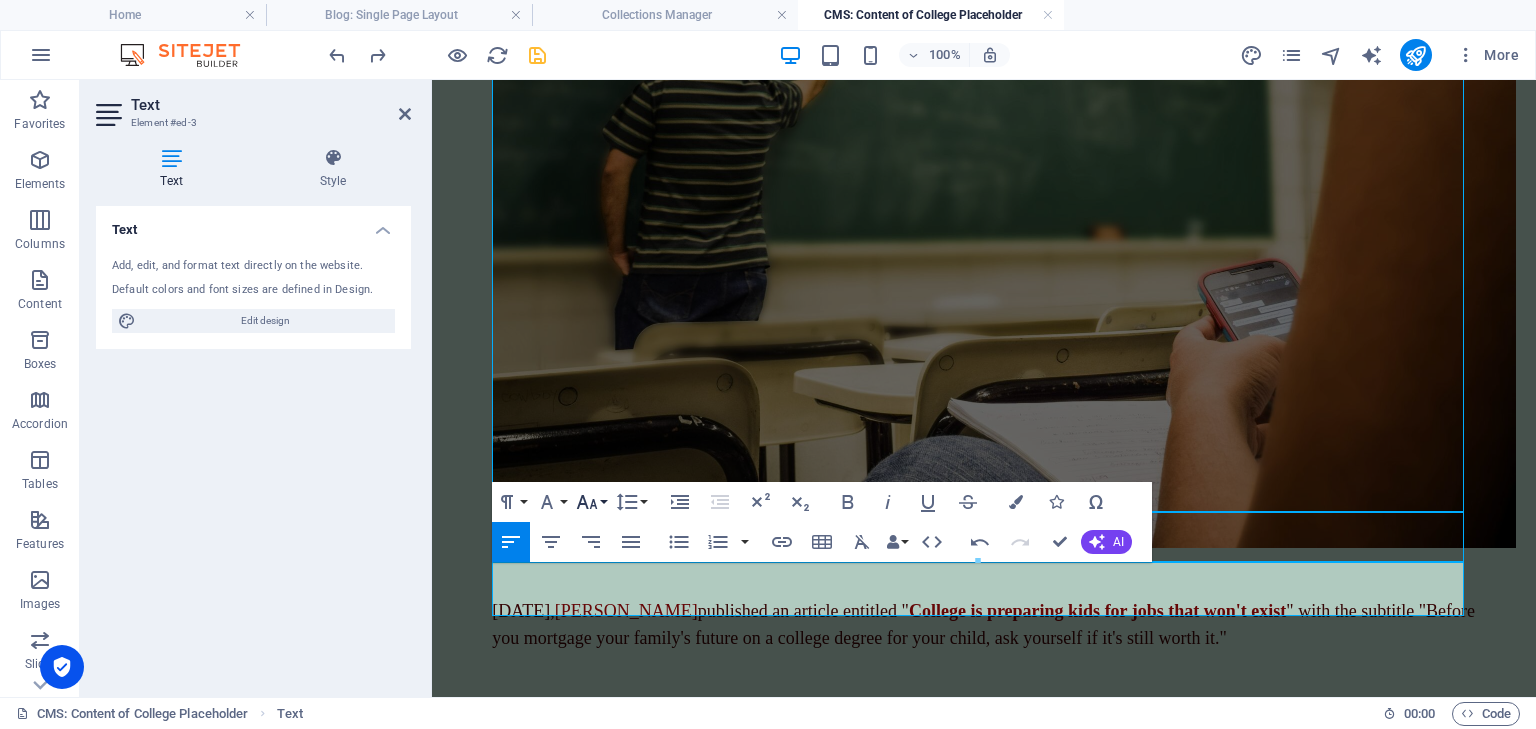 click on "Font Size" at bounding box center (591, 502) 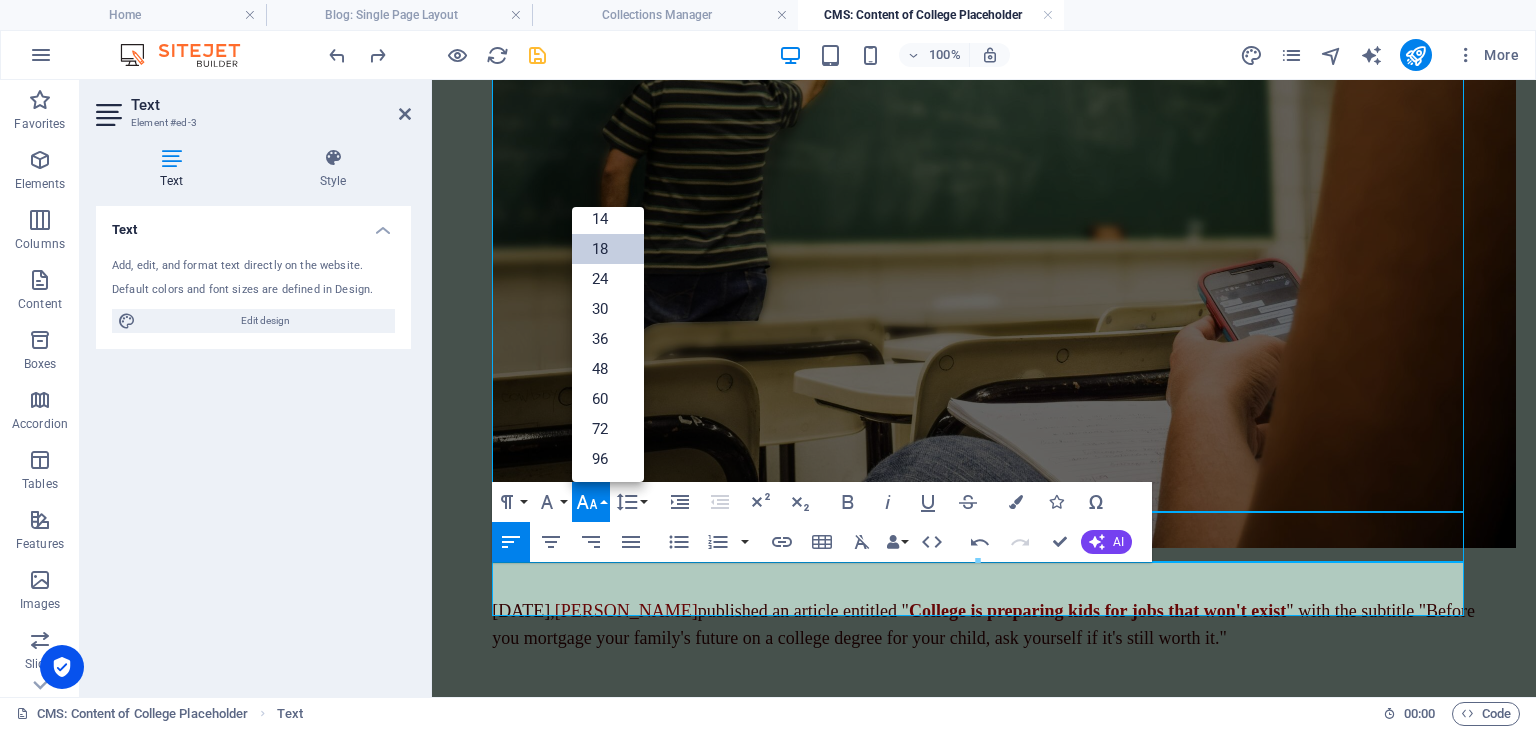 scroll, scrollTop: 160, scrollLeft: 0, axis: vertical 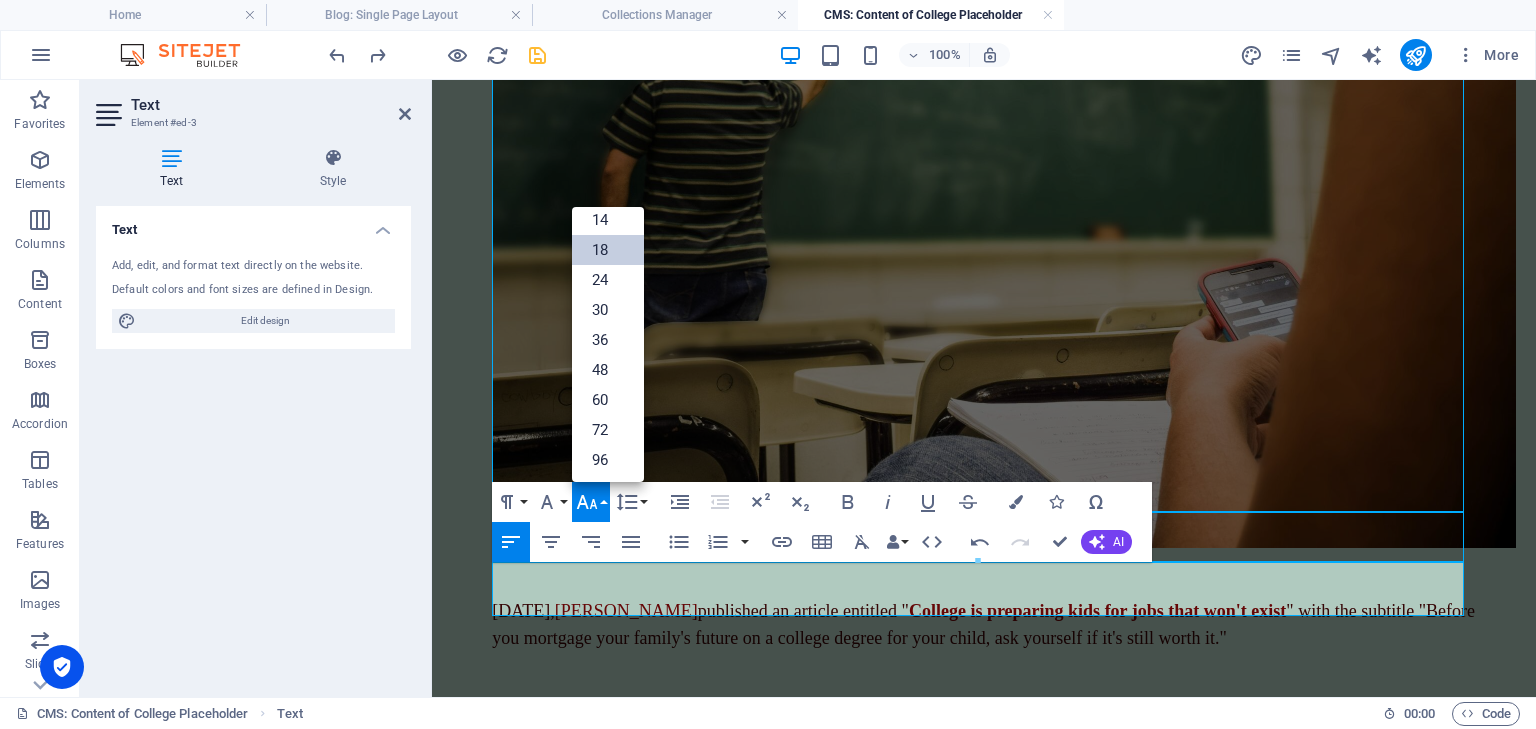 click on "18" at bounding box center (608, 250) 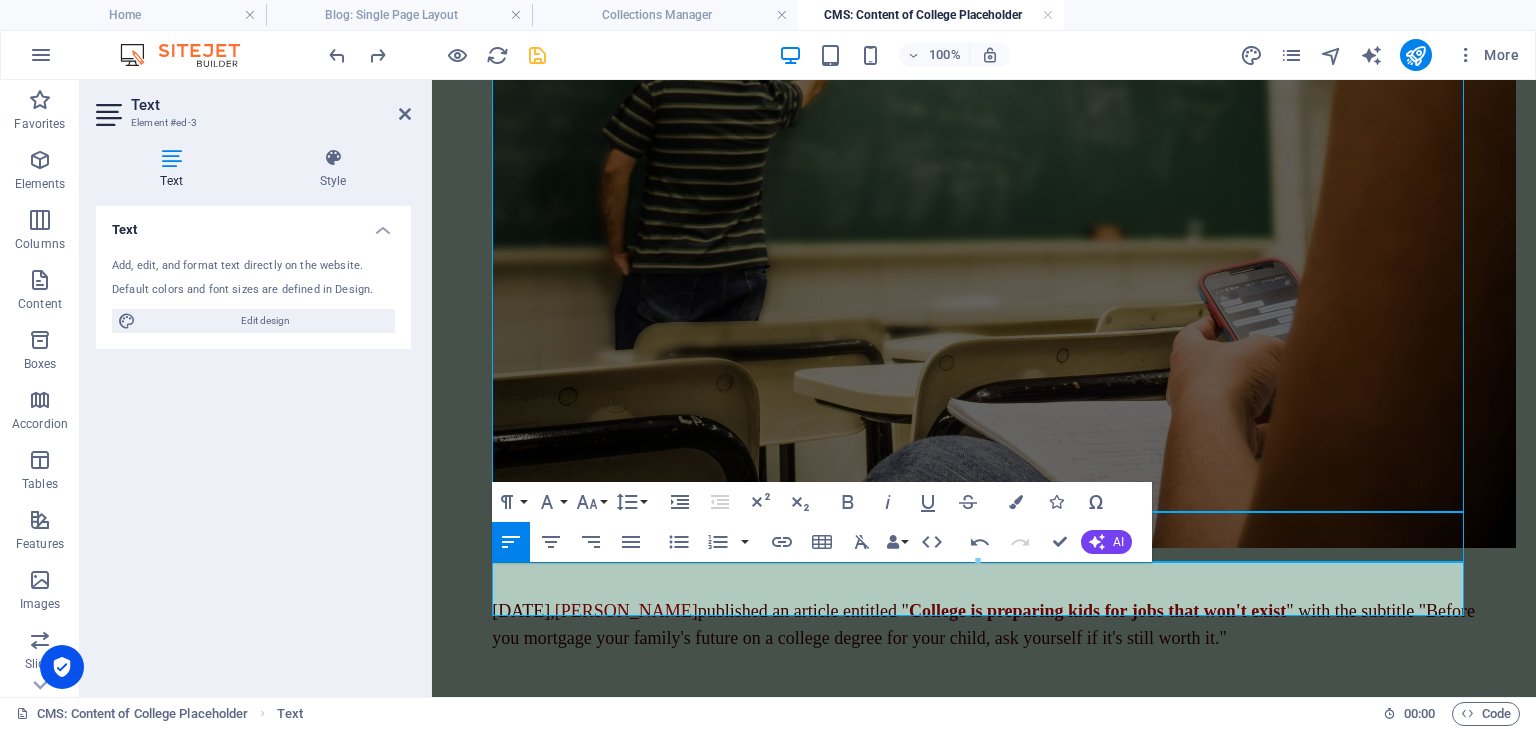 click on "[DATE],  [PERSON_NAME]  published an article entitled " College is preparing kids for jobs that won't exist " with the subtitle " Before you mortgage your family's future on a college degree for your child, ask yourself if it's still worth it."" at bounding box center (984, 625) 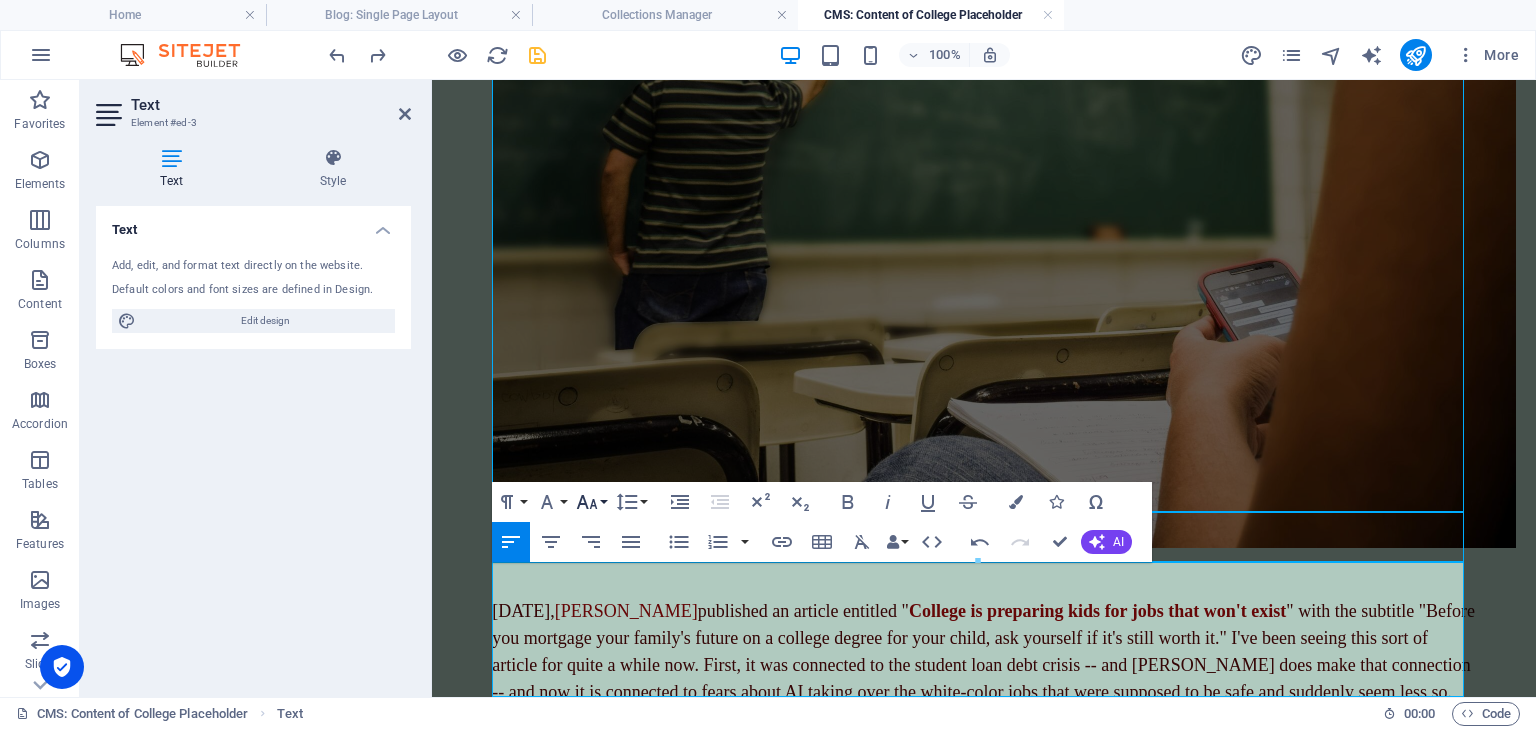 click on "Font Size" at bounding box center (591, 502) 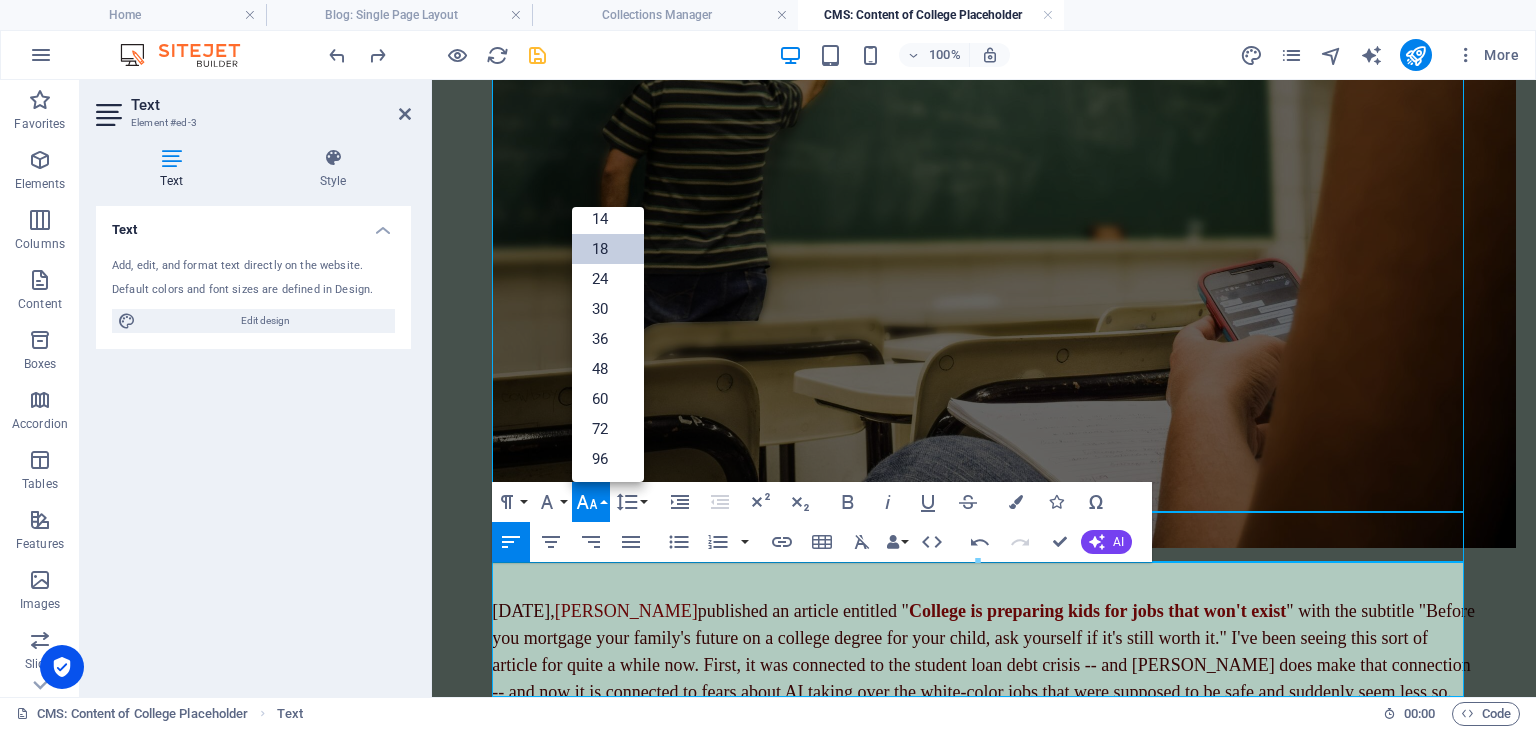 scroll, scrollTop: 160, scrollLeft: 0, axis: vertical 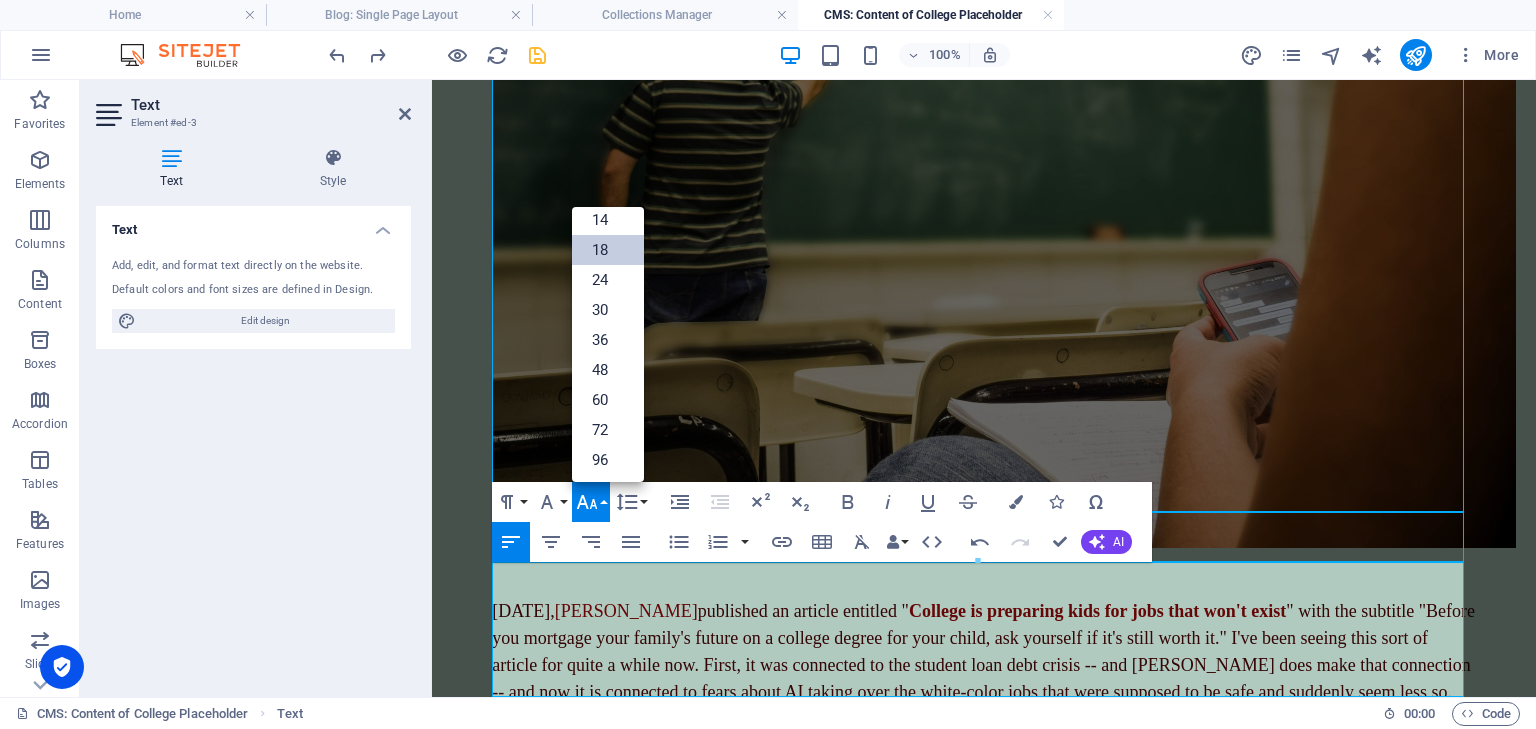 click on "Font Size" at bounding box center [591, 502] 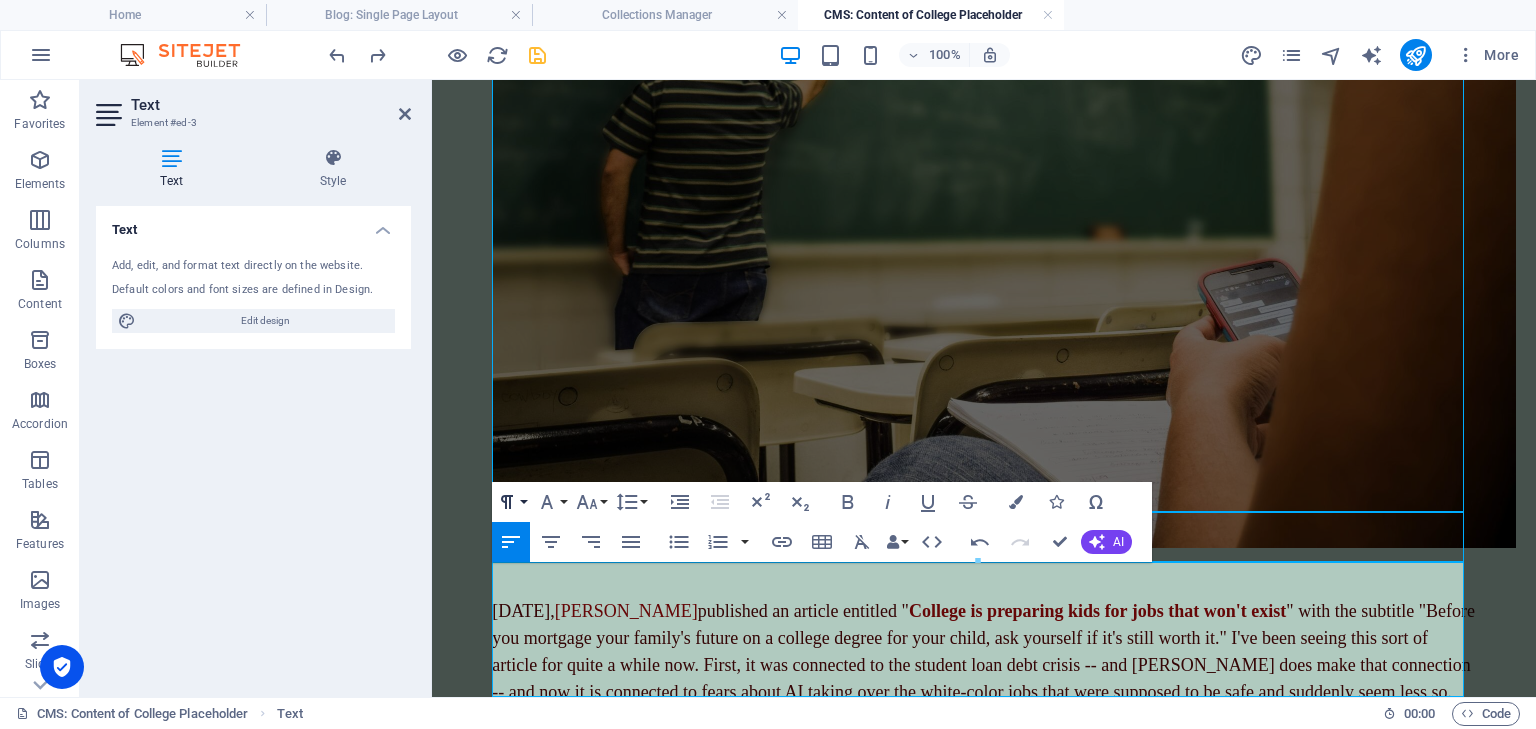 click on "Paragraph Format" at bounding box center (511, 502) 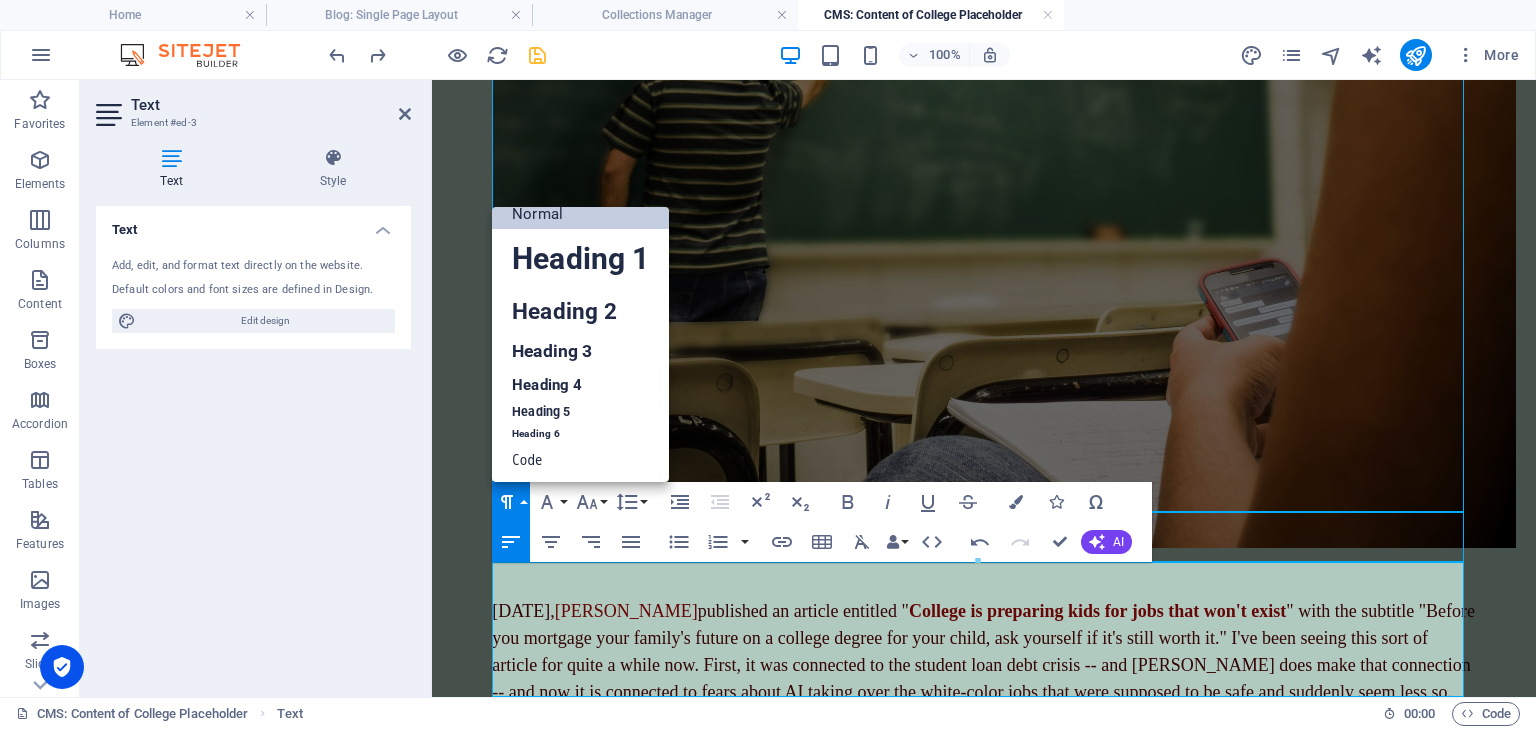 click on "Paragraph Format" at bounding box center [511, 502] 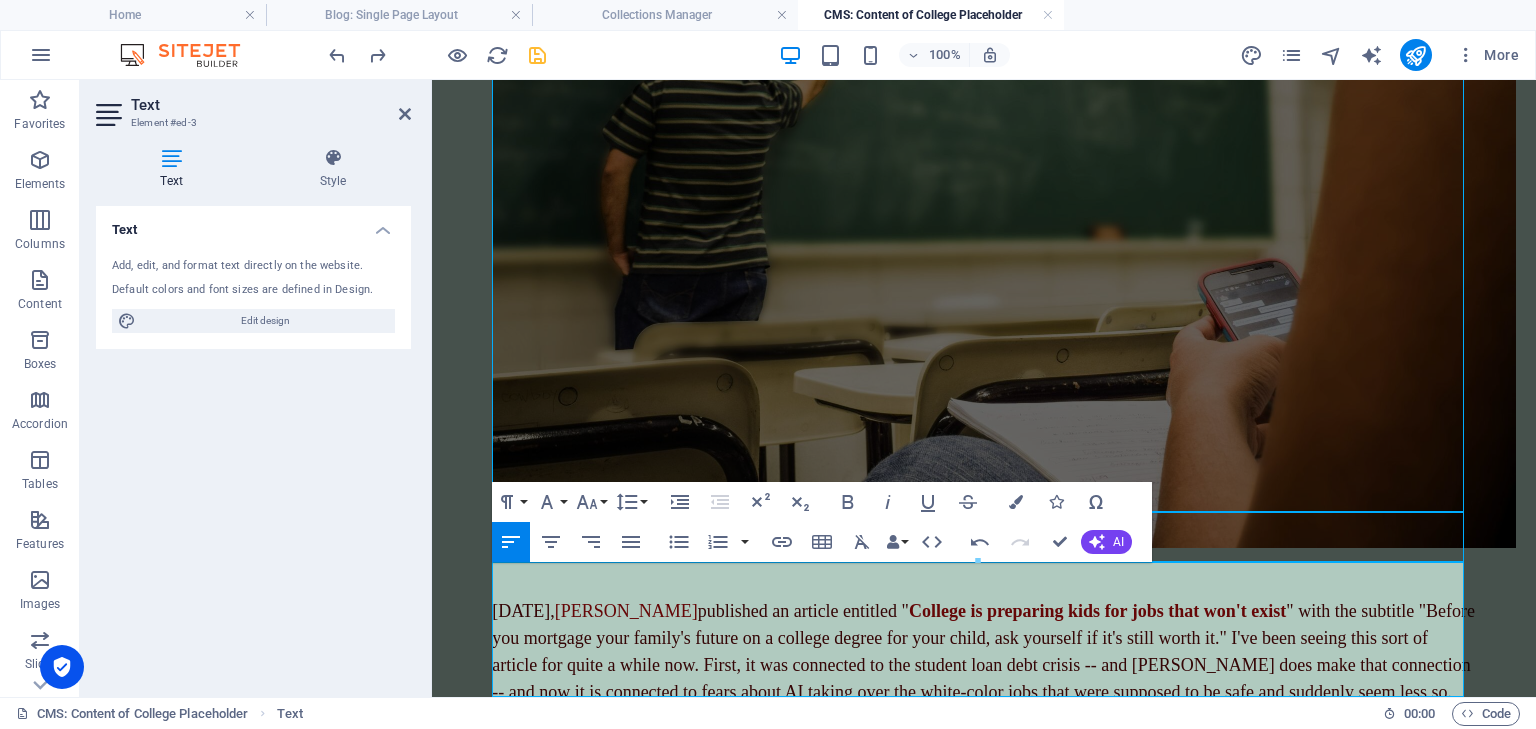 click on "[DATE],  [PERSON_NAME]  published an article entitled " College is preparing kids for jobs that won't exist " with the subtitle " Before you mortgage your family's future on a college degree for your child, ask yourself if it's still worth it." I've been seeing this sort of article for quite a while now. First, it was connected to the student loan debt crisis -- and [PERSON_NAME] does make that connection -- and now it is connected to fears about AI taking over the white-color jobs that were supposed to be safe and suddenly seem less so." at bounding box center (984, 652) 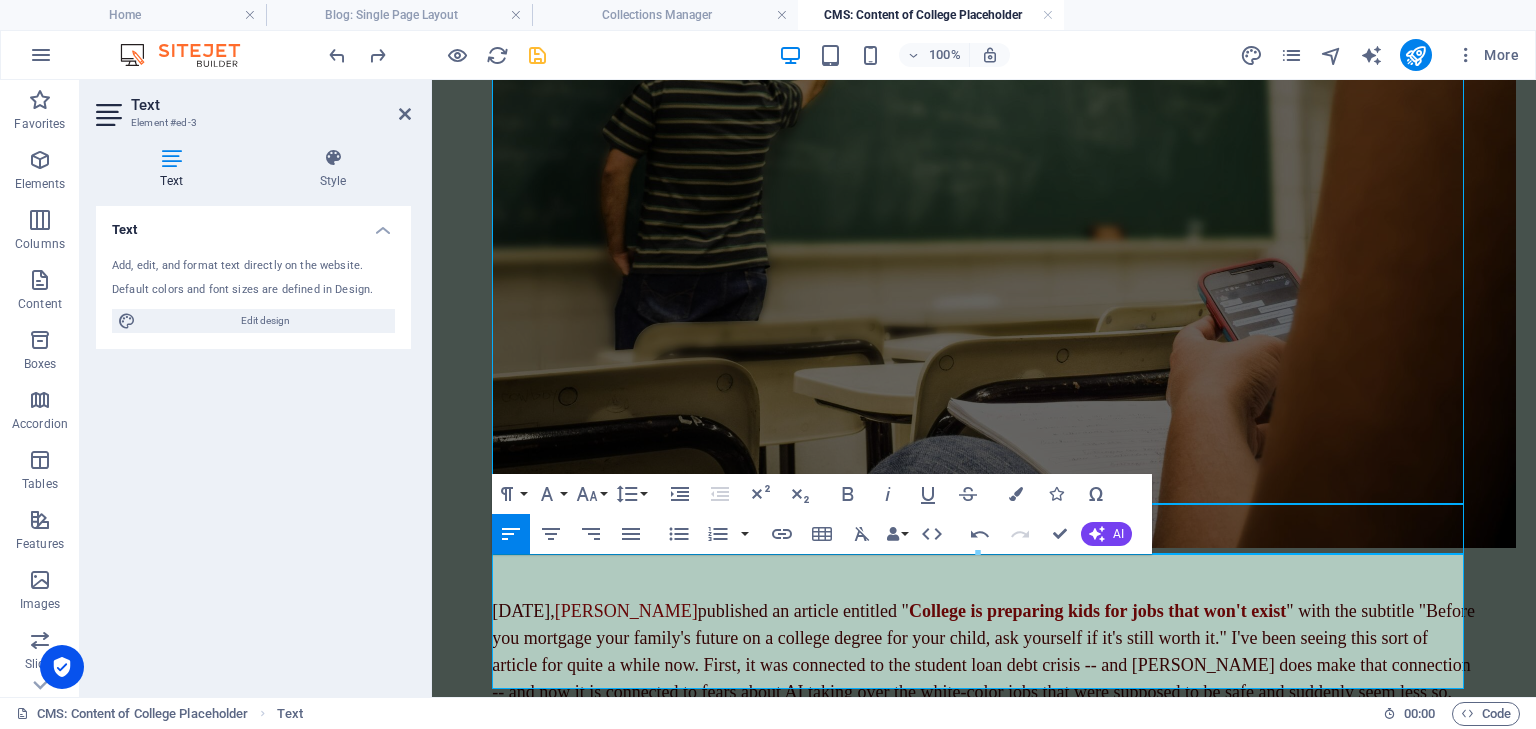 scroll, scrollTop: 304, scrollLeft: 0, axis: vertical 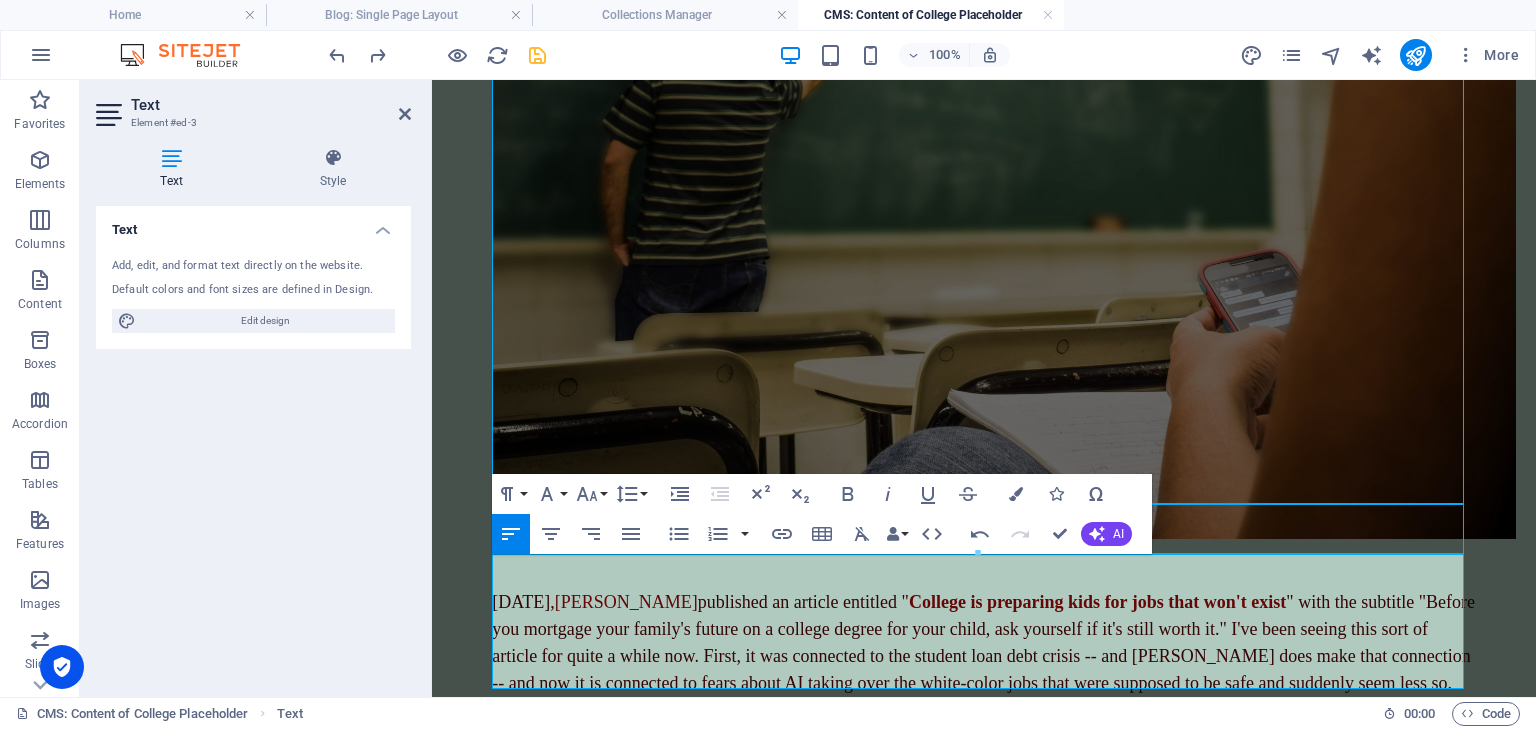 drag, startPoint x: 913, startPoint y: 685, endPoint x: 580, endPoint y: 592, distance: 345.74268 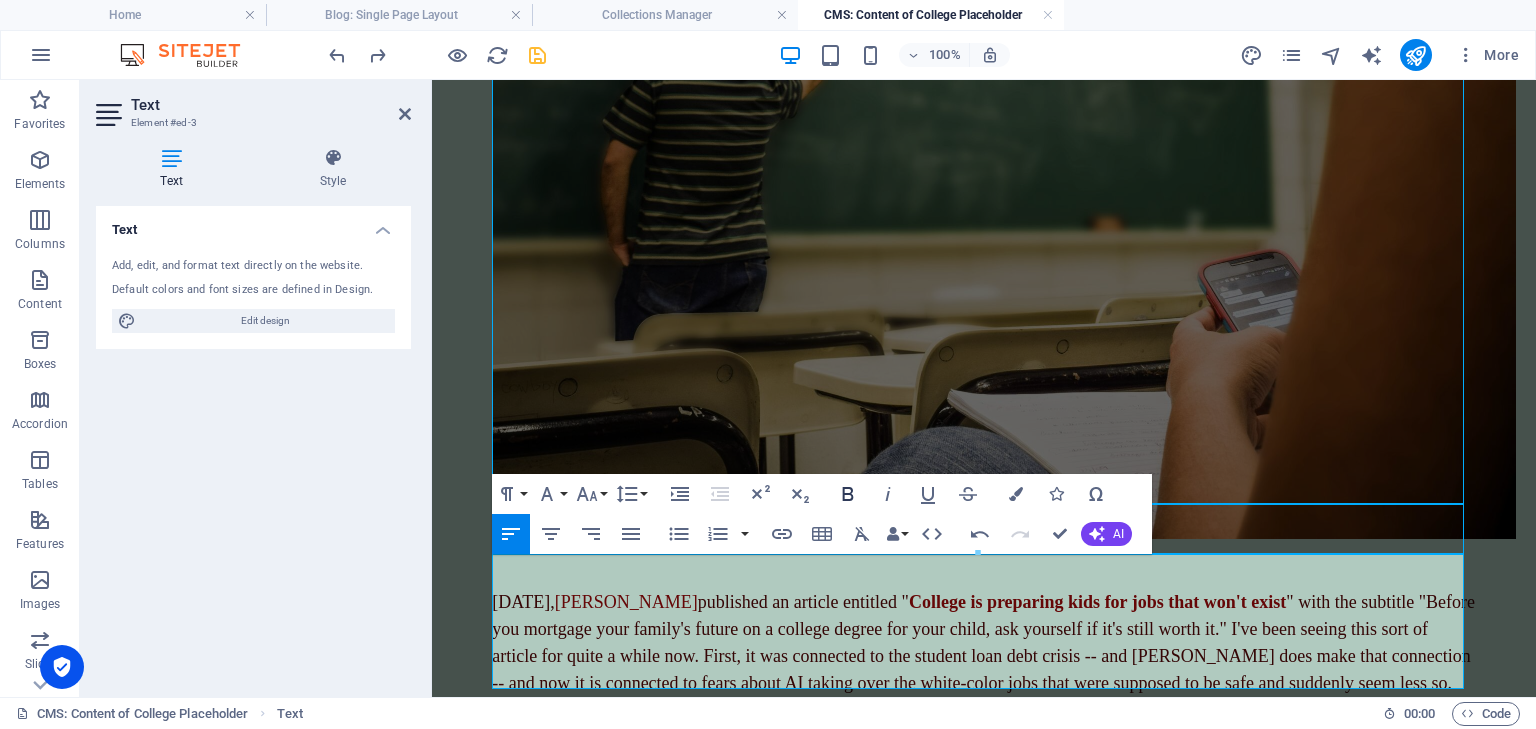 click 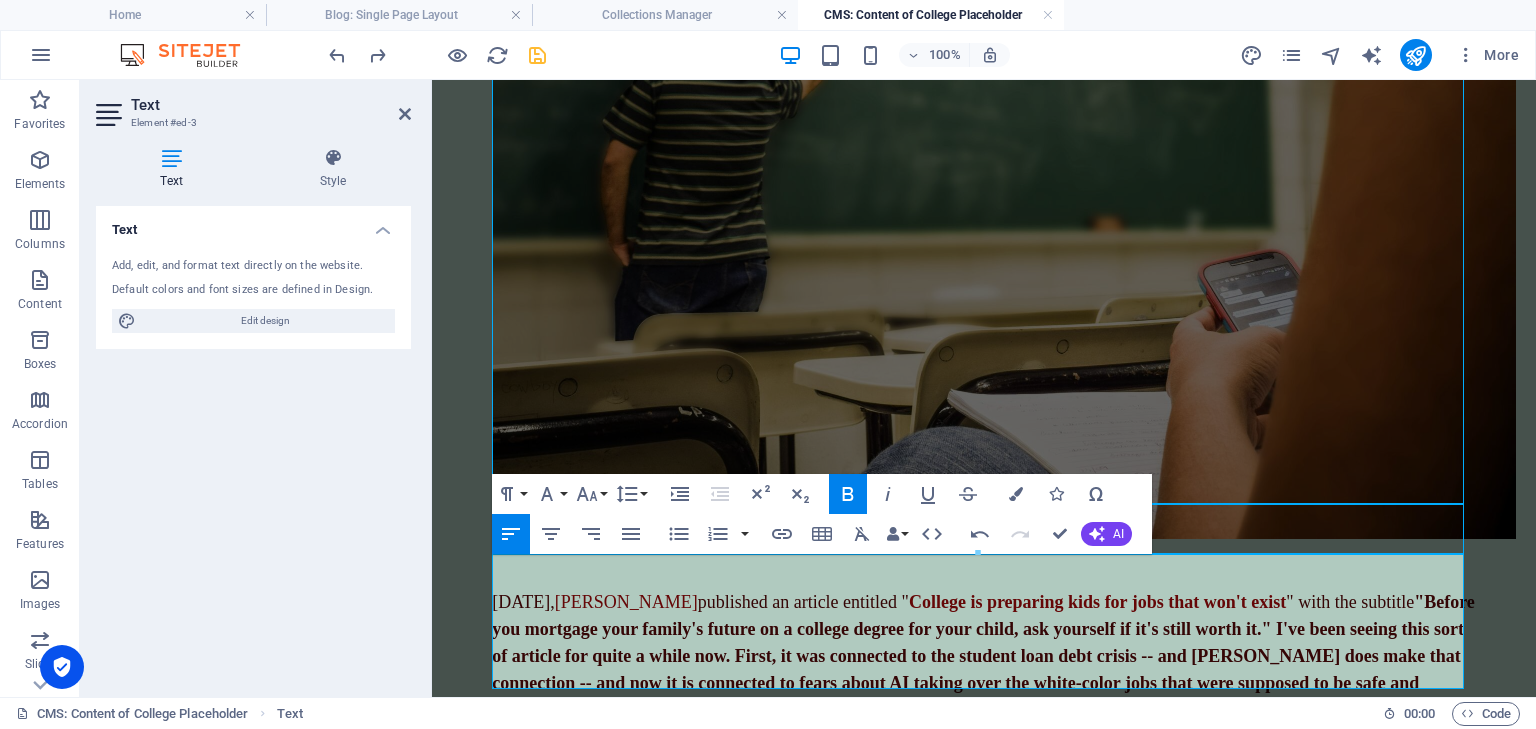 click 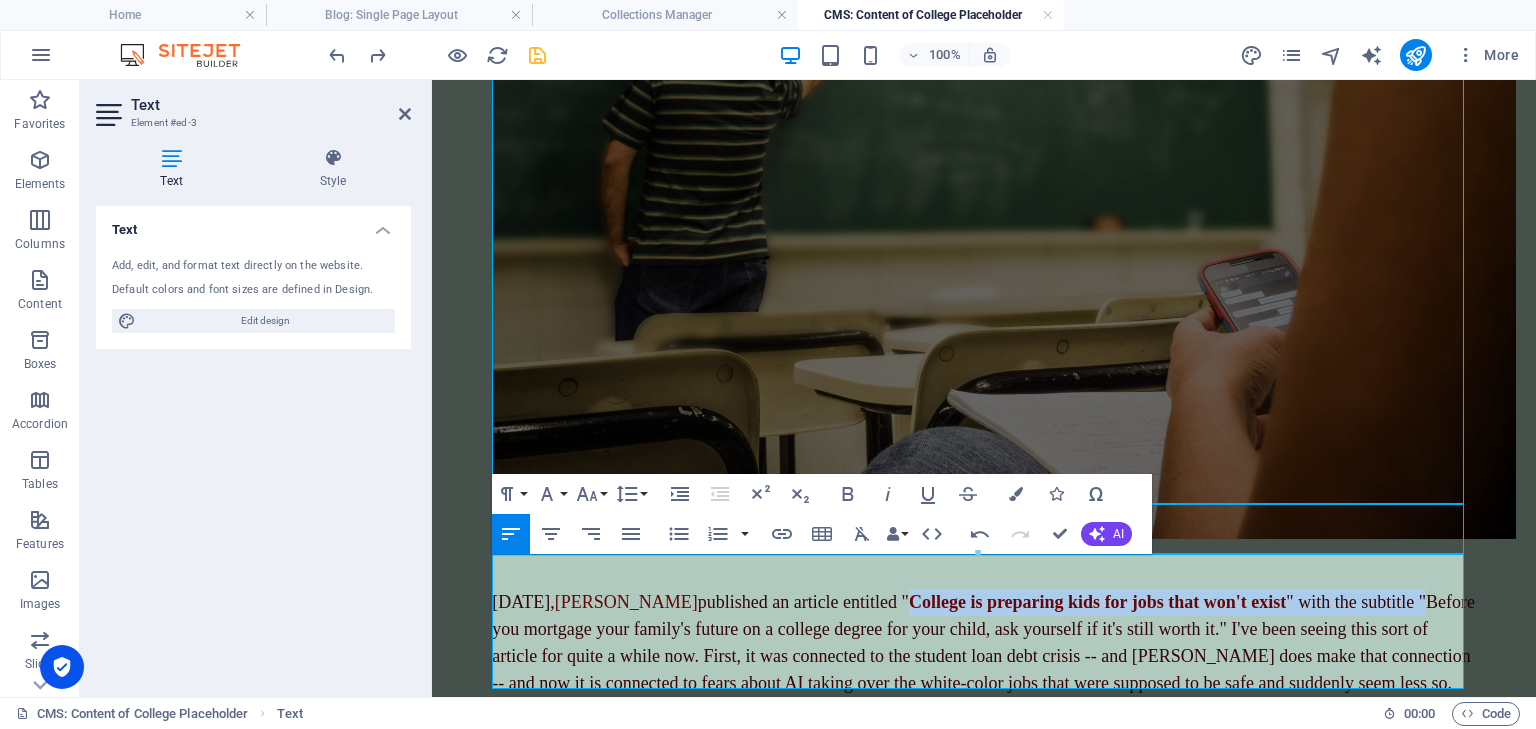 click on "[DATE],  [PERSON_NAME]  published an article entitled " College is preparing kids for jobs that won't exist " with the subtitle " Before you mortgage your family's future on a college degree for your child, ask yourself if it's still worth it." I've been seeing this sort of article for quite a while now. First, it was connected to the student loan debt crisis -- and [PERSON_NAME] does make that connection -- and now it is connected to fears about AI taking over the white-color jobs that were supposed to be safe and suddenly seem less so." at bounding box center [984, 643] 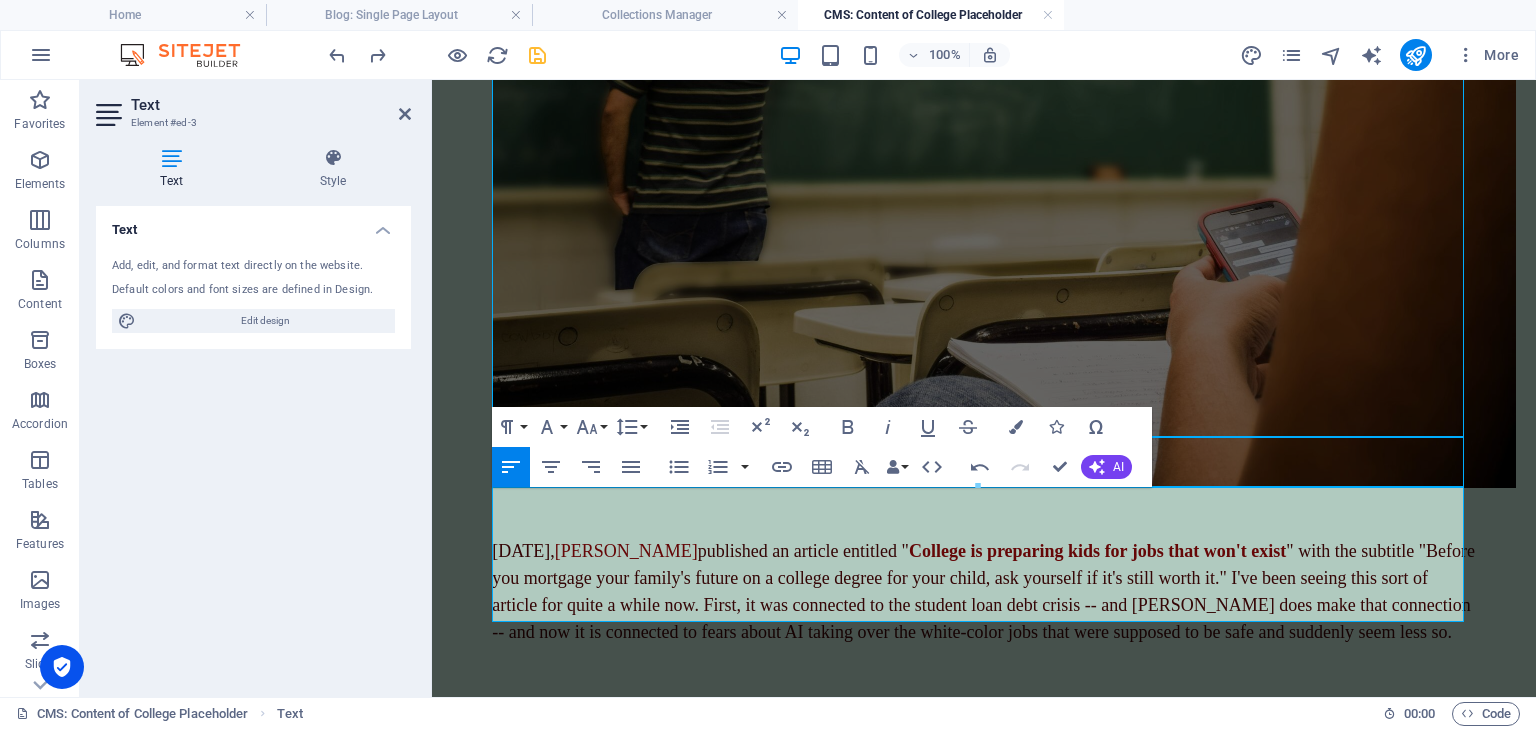 scroll, scrollTop: 376, scrollLeft: 0, axis: vertical 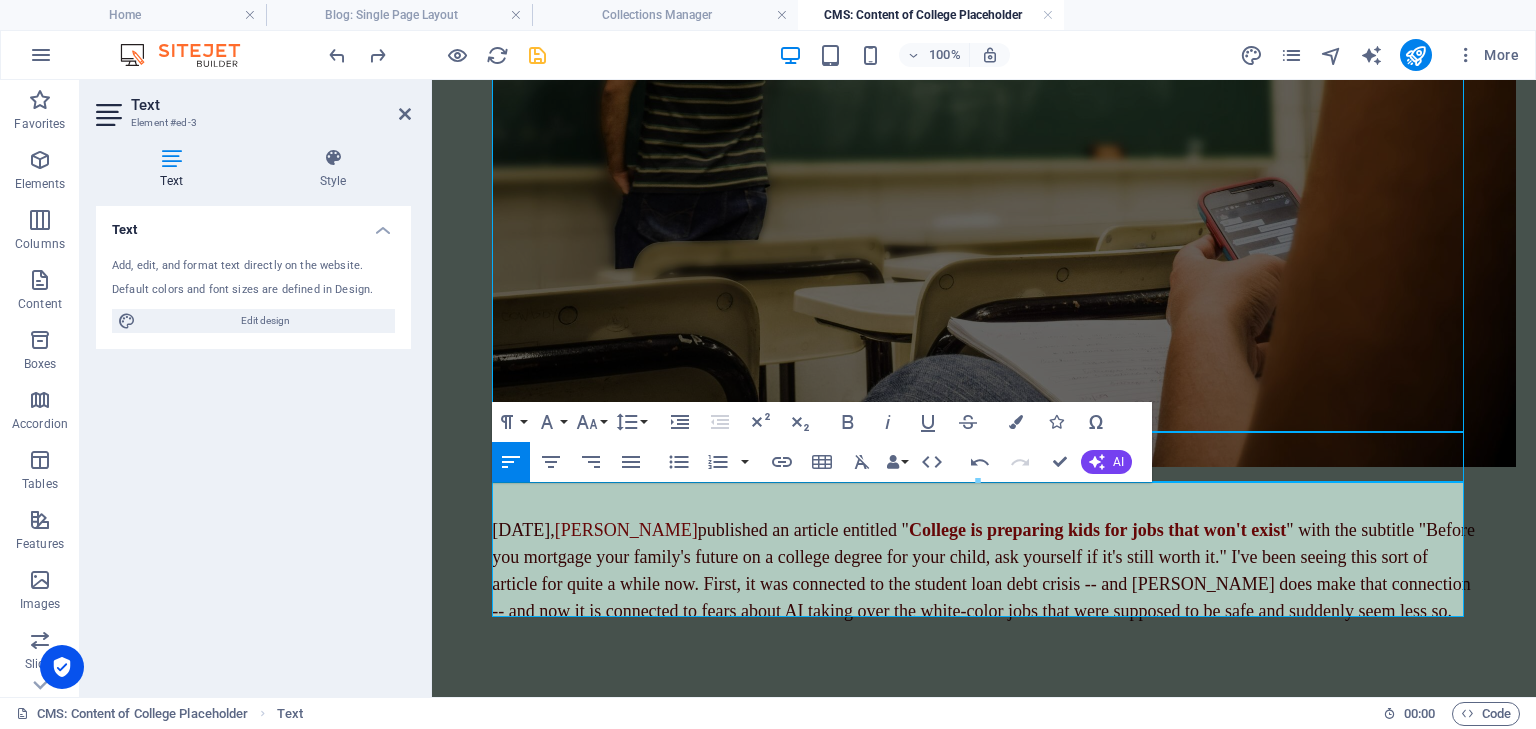 click on "[DATE],  [PERSON_NAME]  published an article entitled " College is preparing kids for jobs that won't exist " with the subtitle " Before you mortgage your family's future on a college degree for your child, ask yourself if it's still worth it." I've been seeing this sort of article for quite a while now. First, it was connected to the student loan debt crisis -- and [PERSON_NAME] does make that connection -- and now it is connected to fears about AI taking over the white-color jobs that were supposed to be safe and suddenly seem less so." at bounding box center [984, 571] 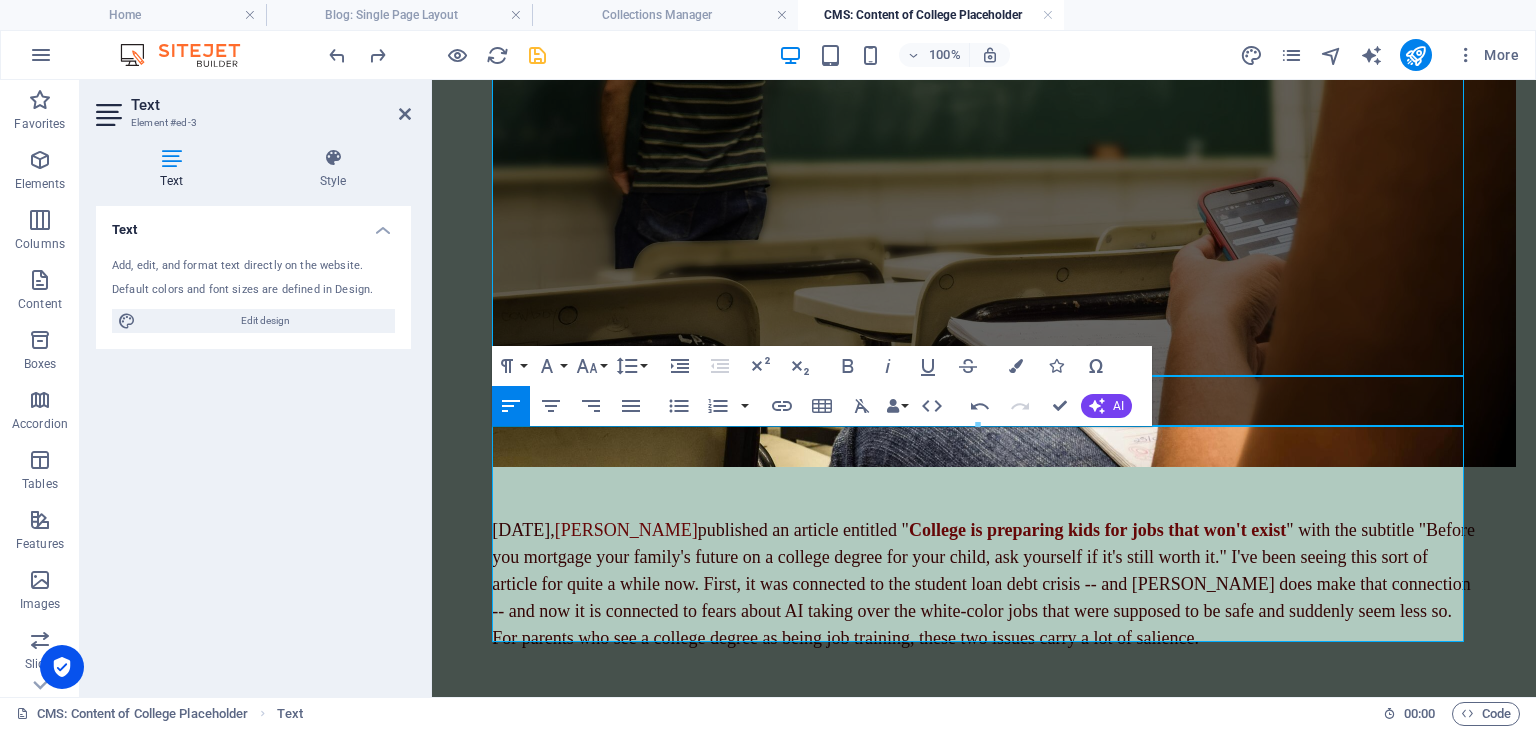 scroll, scrollTop: 456, scrollLeft: 0, axis: vertical 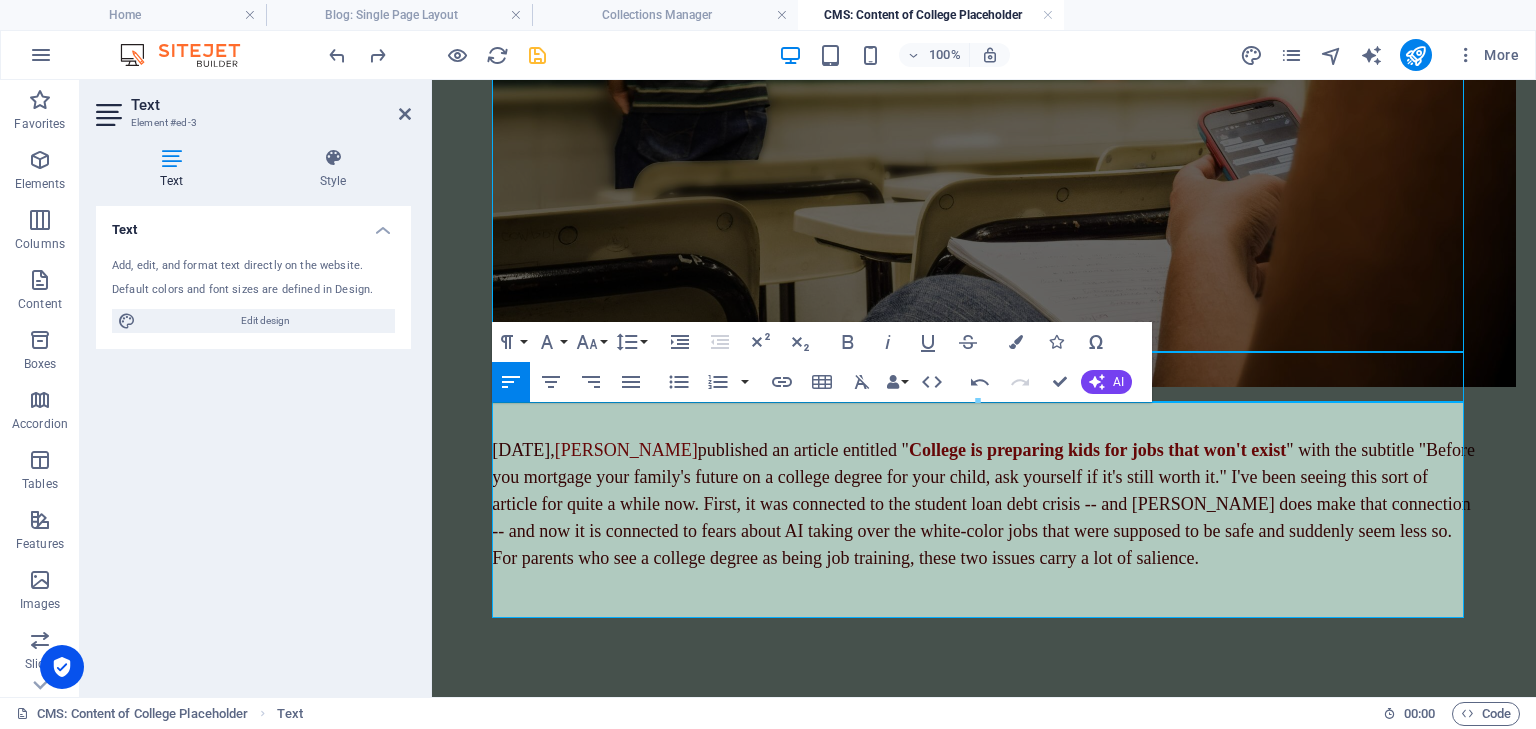 click on "​" at bounding box center [984, 612] 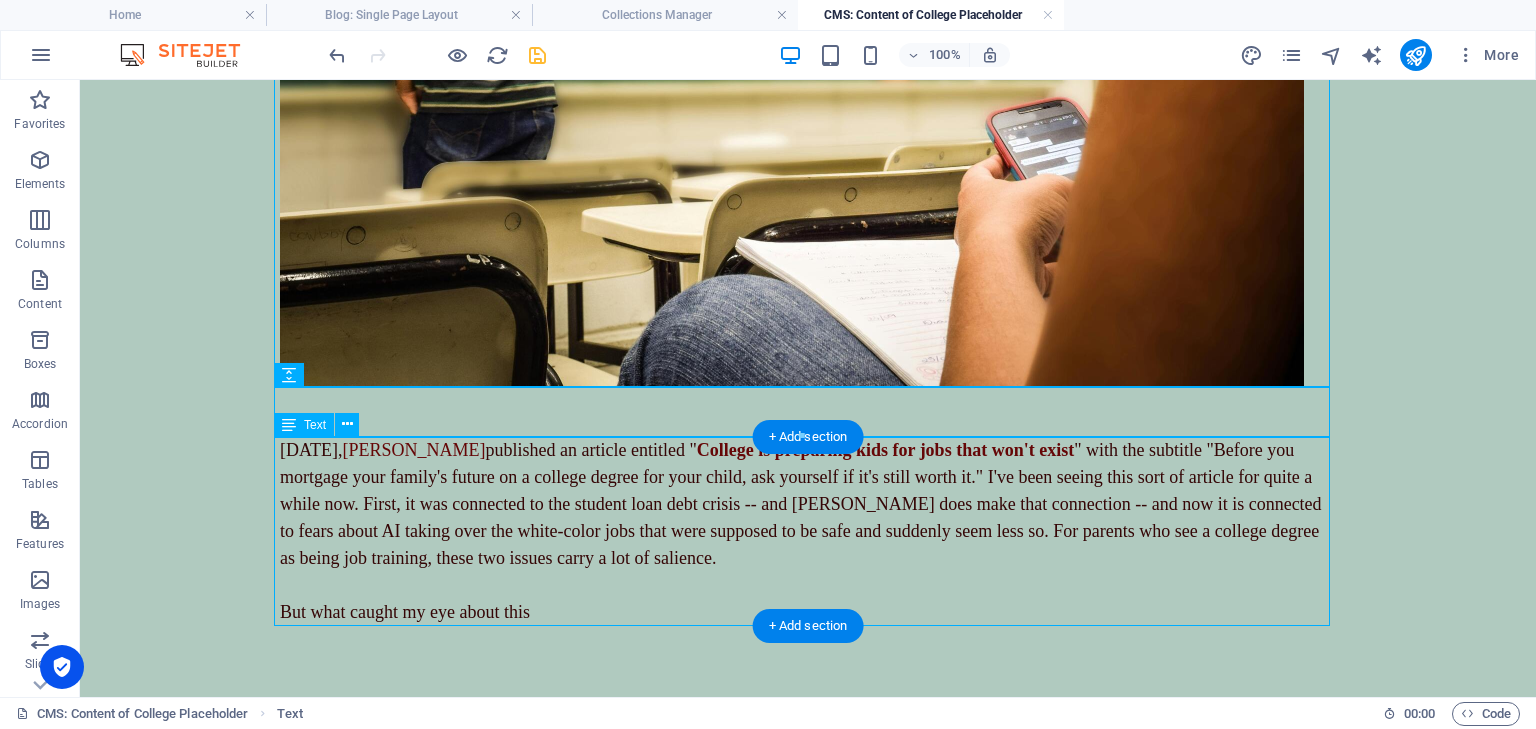 click on "[DATE],  [PERSON_NAME]  published an article entitled " College is preparing kids for jobs that won't exist " with the subtitle " Before you mortgage your family's future on a college degree for your child, ask yourself if it's still worth it." I've been seeing this sort of article for quite a while now. First, it was connected to the student loan debt crisis -- and [PERSON_NAME] does make that connection -- and now it is connected to fears about AI taking over the white-color jobs that were supposed to be safe and suddenly seem less so. For parents who see a college degree as being job training, these two issues carry a lot of salience. But what caught my eye about this" at bounding box center [808, 531] 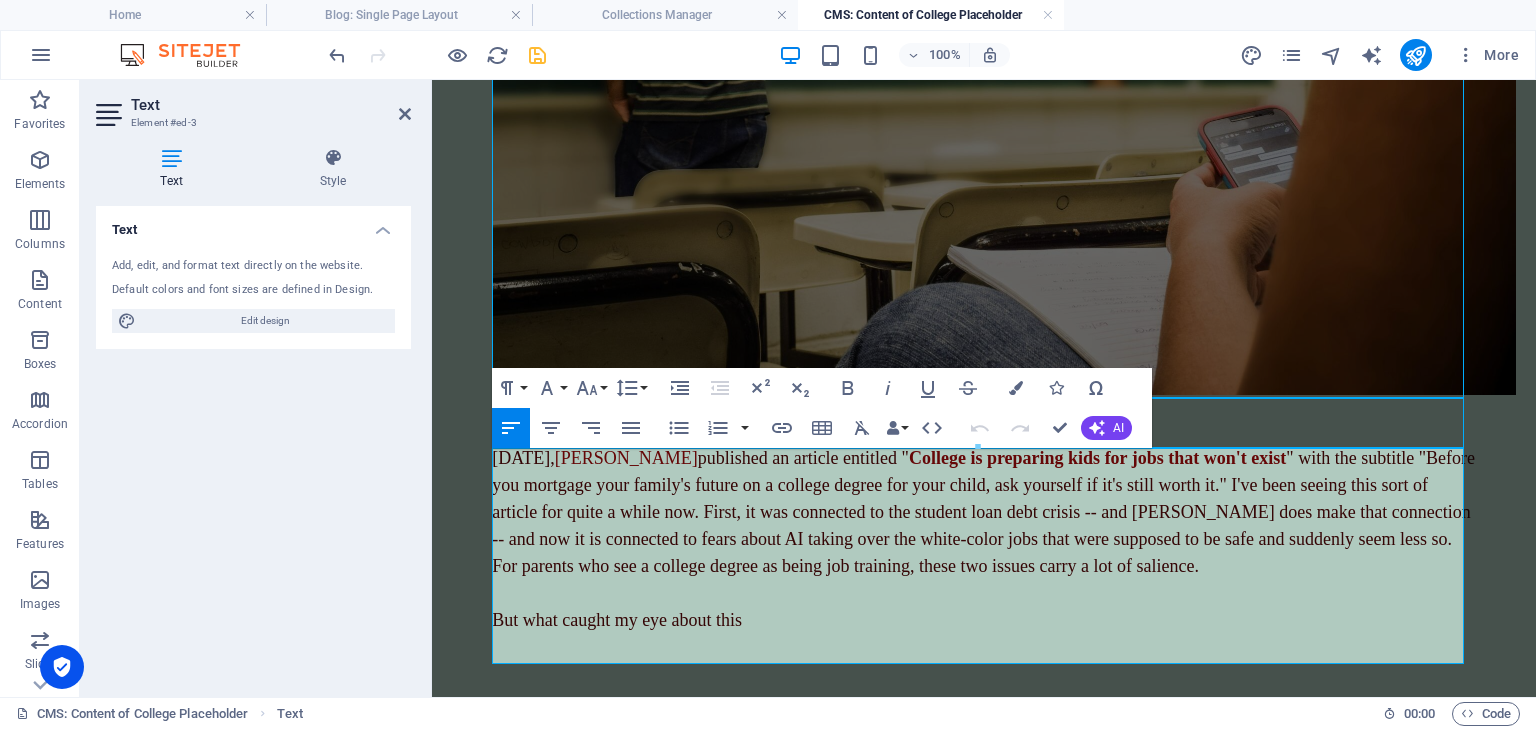 scroll, scrollTop: 456, scrollLeft: 0, axis: vertical 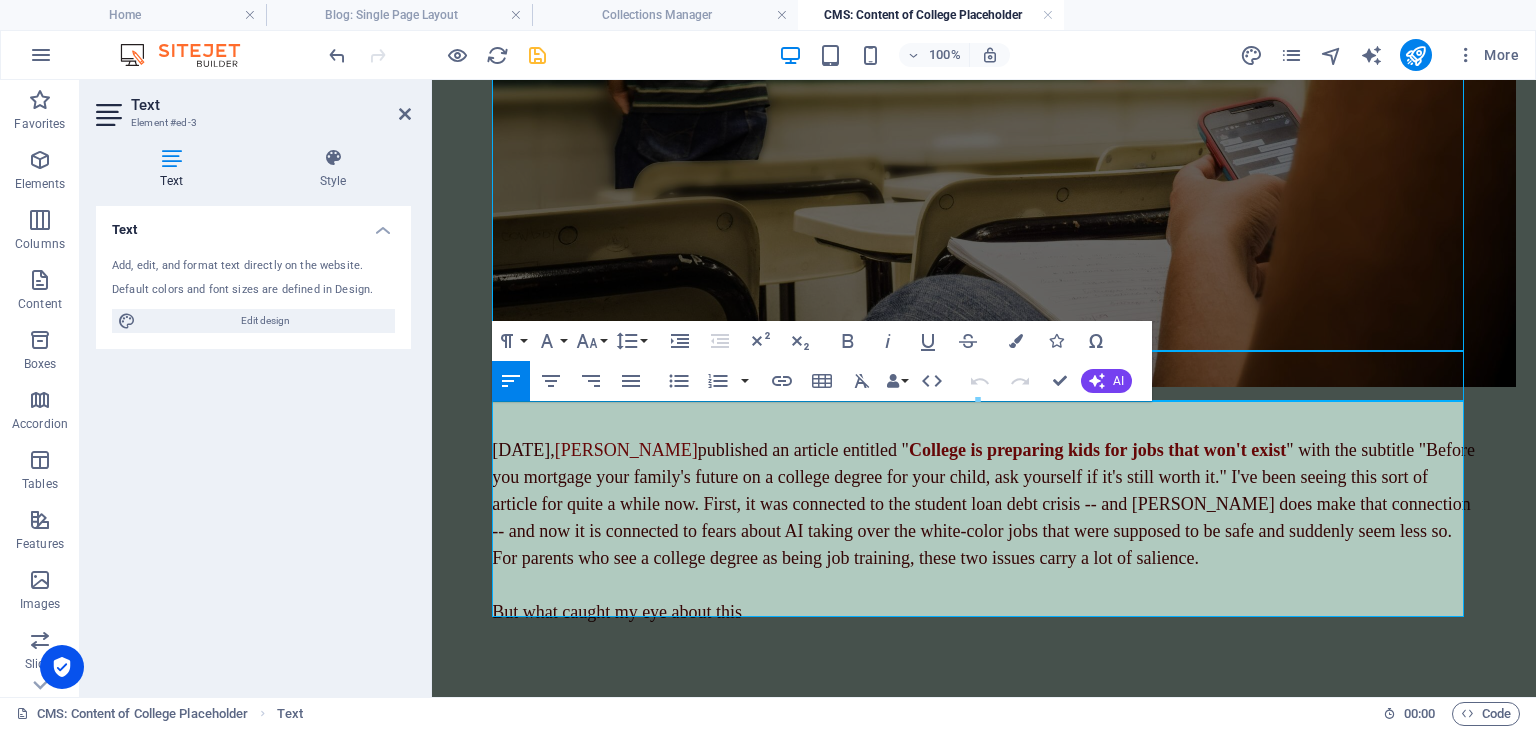 click on "But what caught my eye about this" at bounding box center (984, 612) 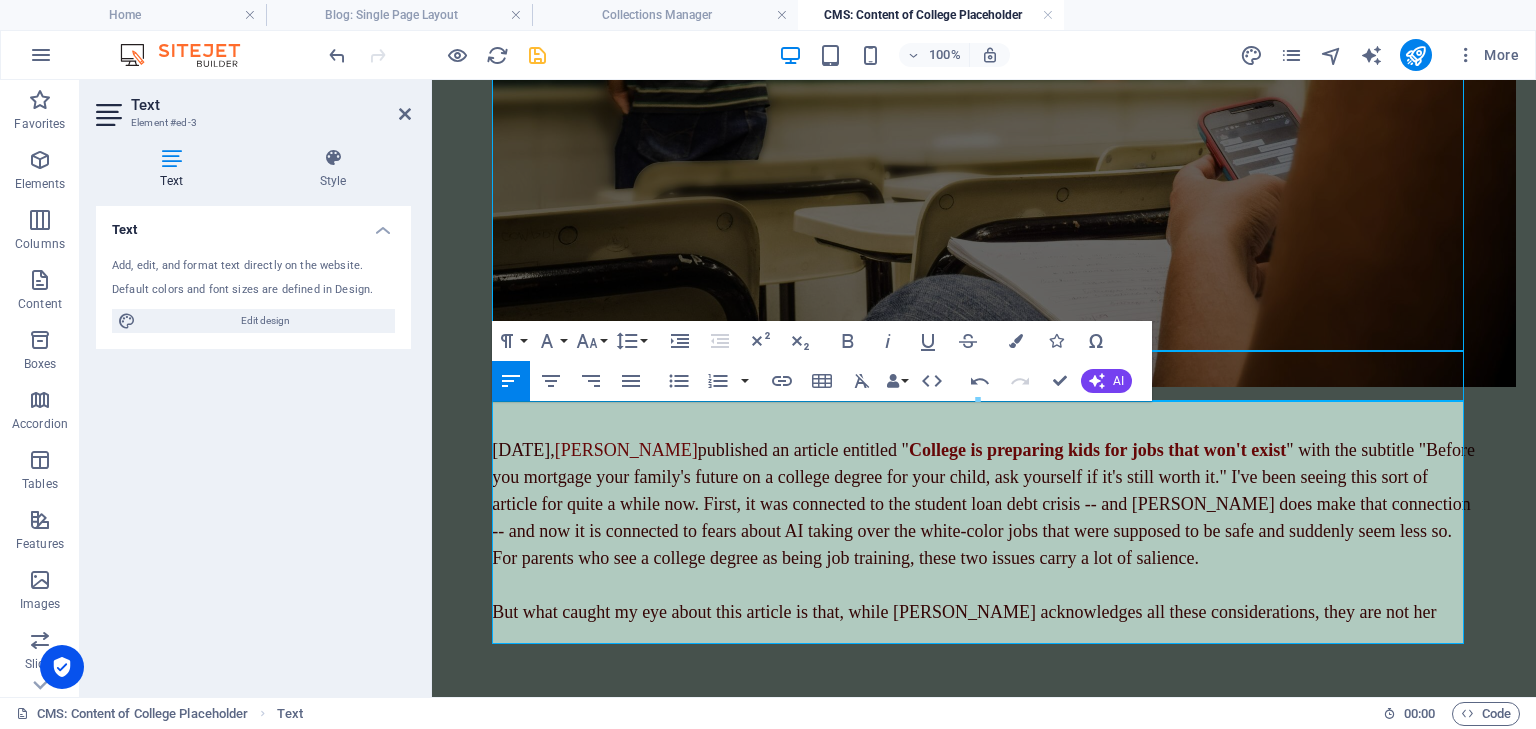 click on "But what caught my eye about this article is that, while [PERSON_NAME] acknowledges all these considerations, they are not her" at bounding box center (964, 612) 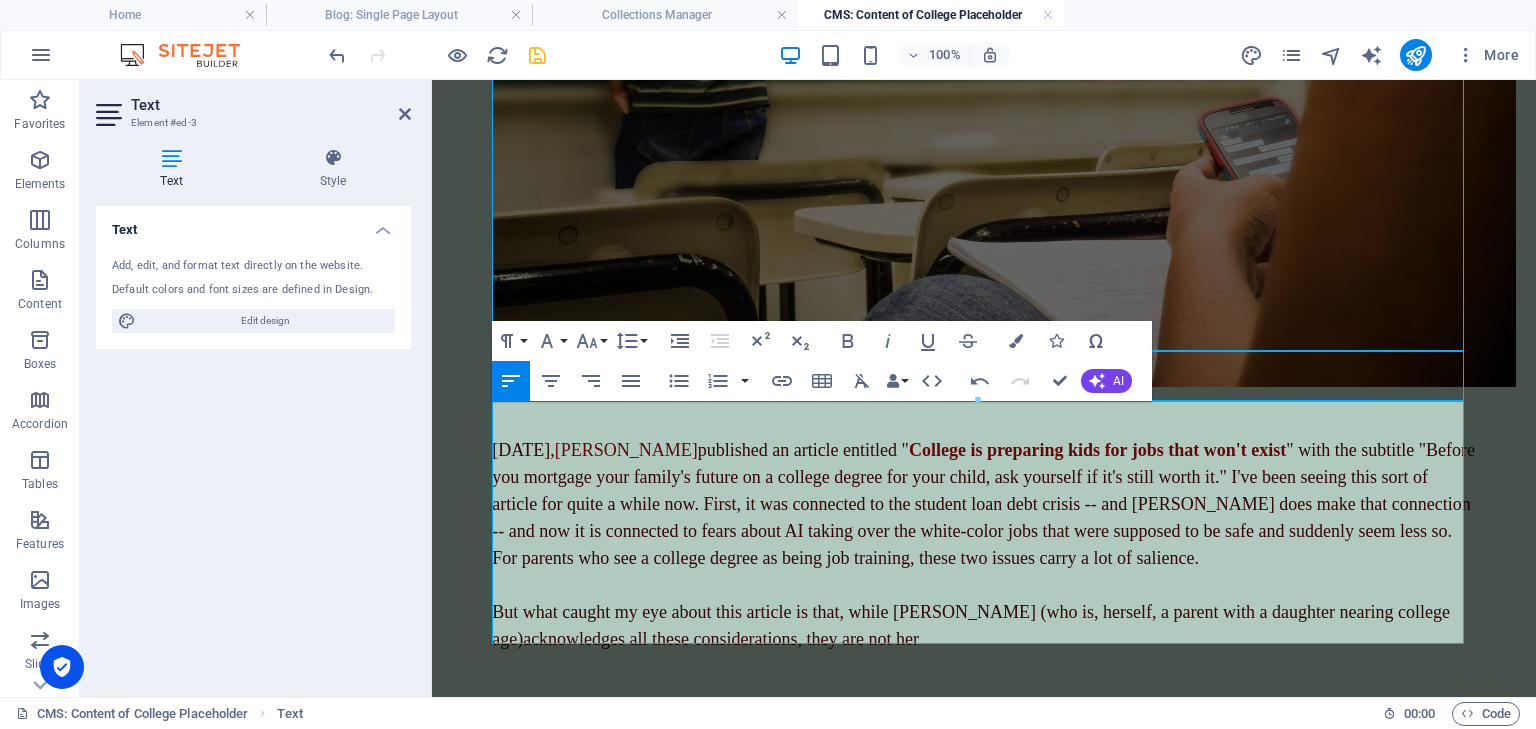 click on "But what caught my eye about this article is that, while [PERSON_NAME] (who is, herself, a parent with a daughter nearing college age)  acknowledges all these considerations, they are not her" at bounding box center (984, 626) 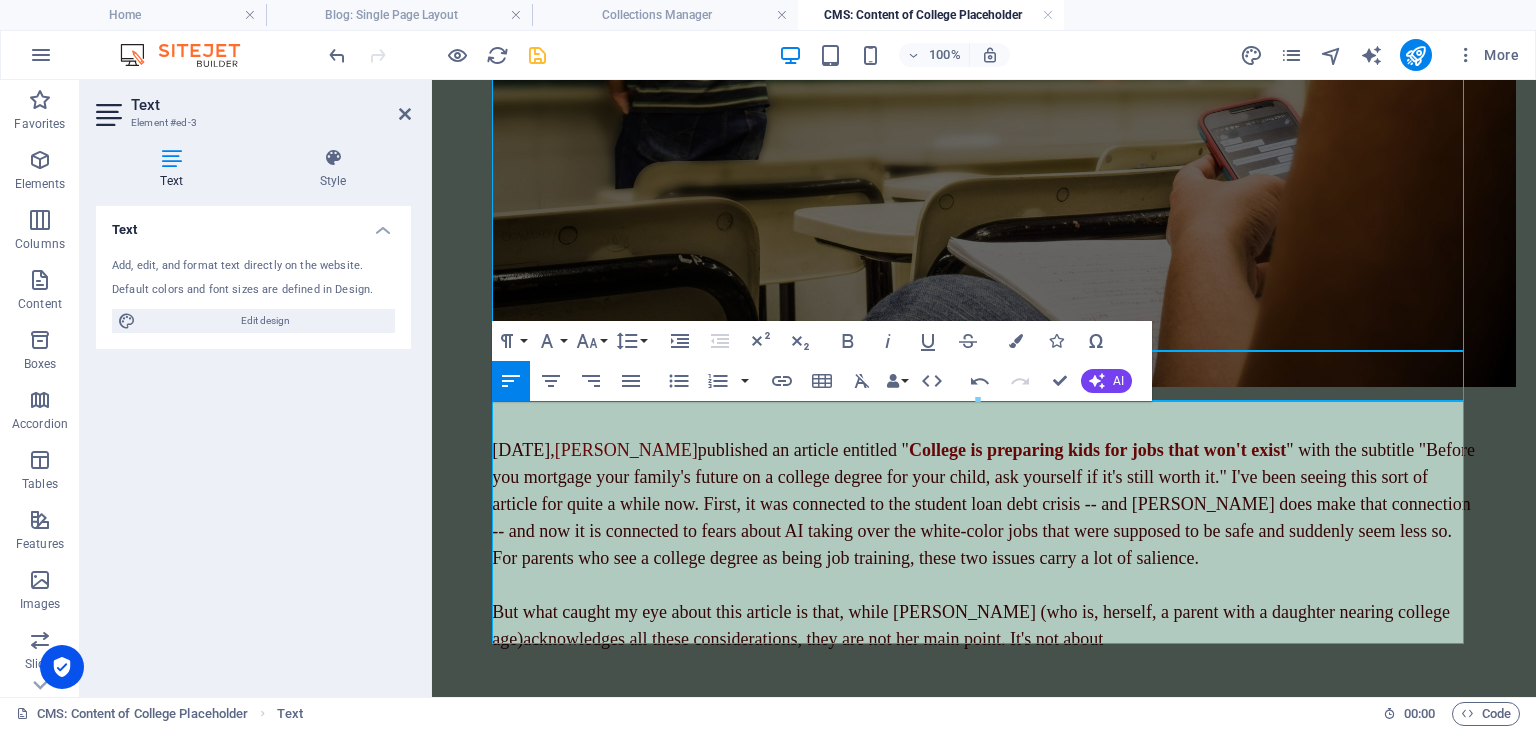 drag, startPoint x: 732, startPoint y: 547, endPoint x: 781, endPoint y: 556, distance: 49.819675 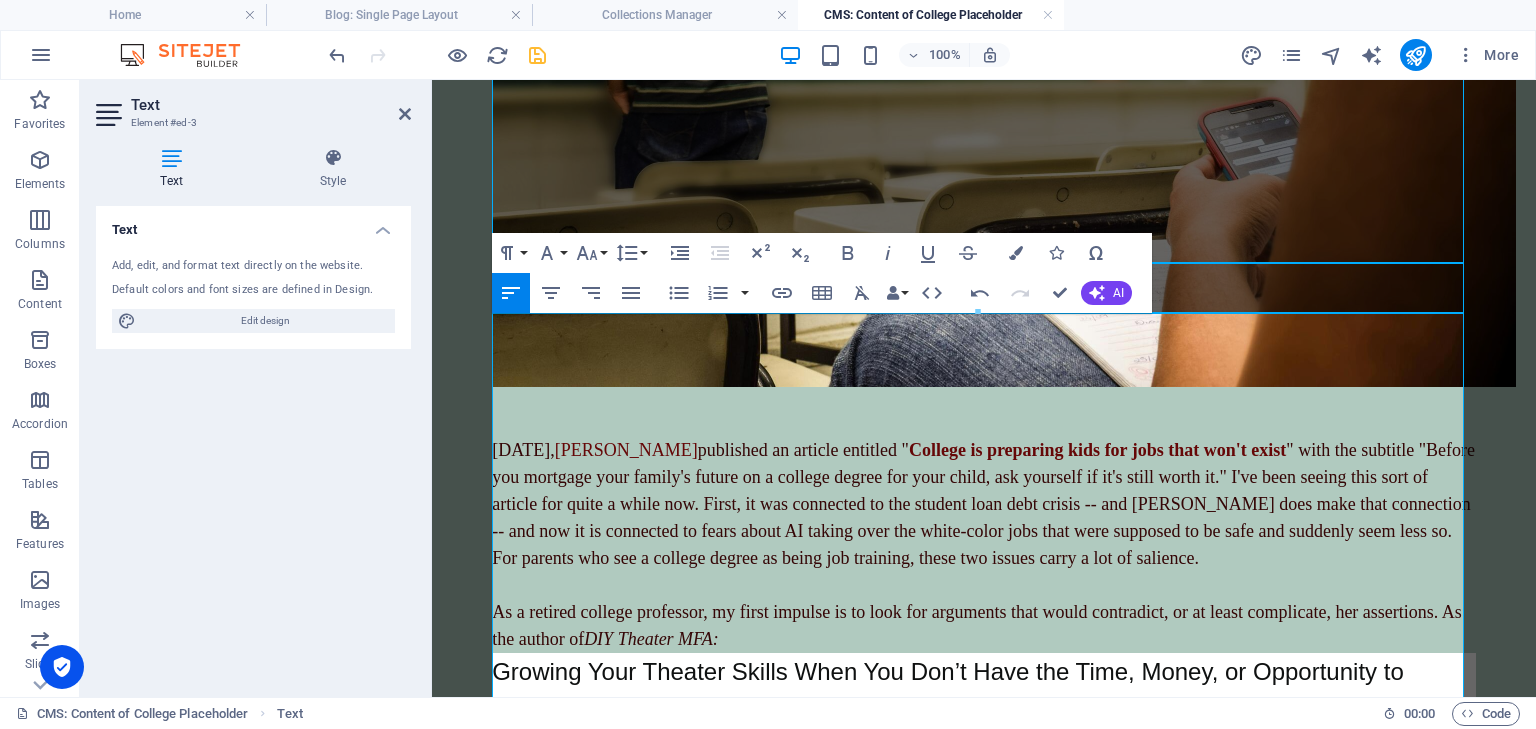 scroll, scrollTop: 576, scrollLeft: 0, axis: vertical 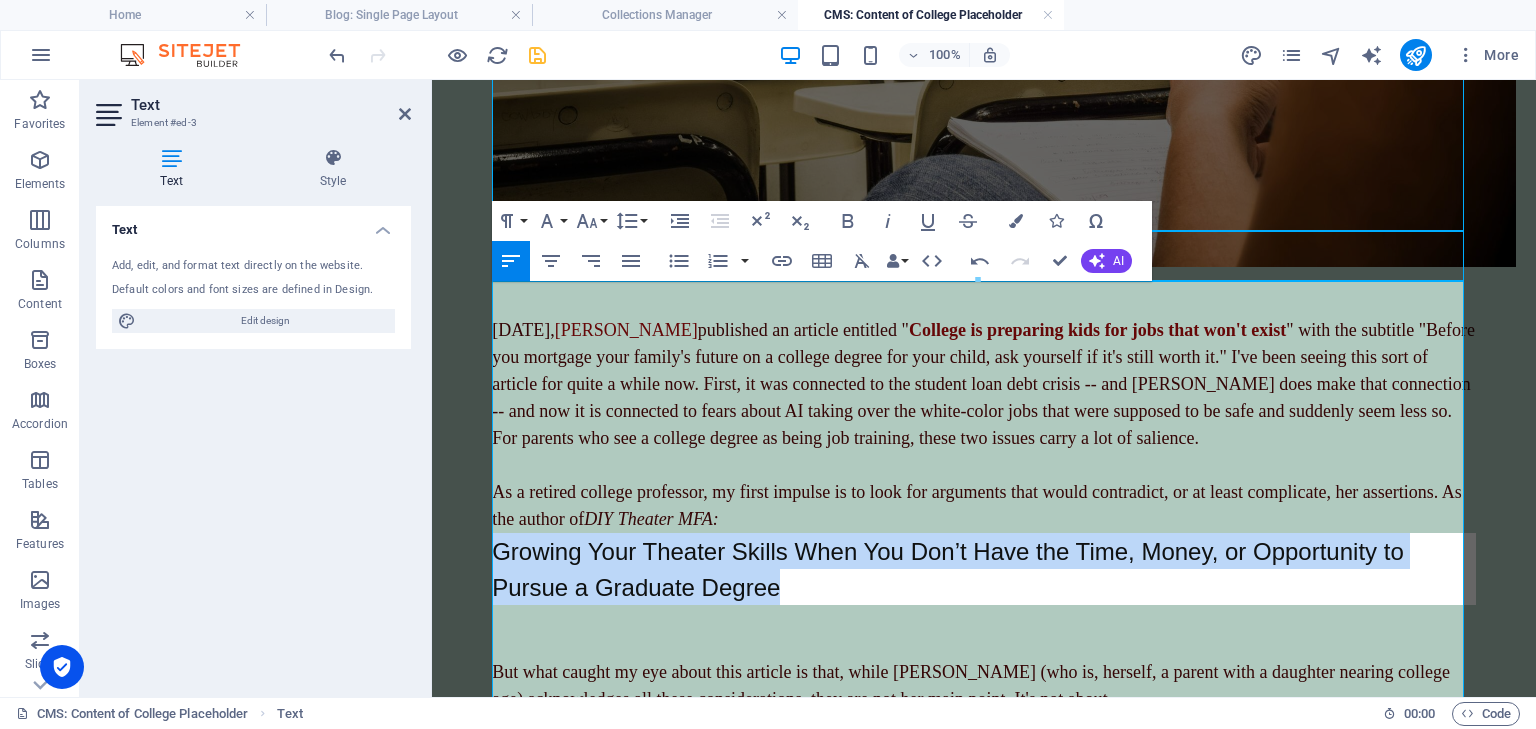 drag, startPoint x: 780, startPoint y: 688, endPoint x: 489, endPoint y: 544, distance: 324.67984 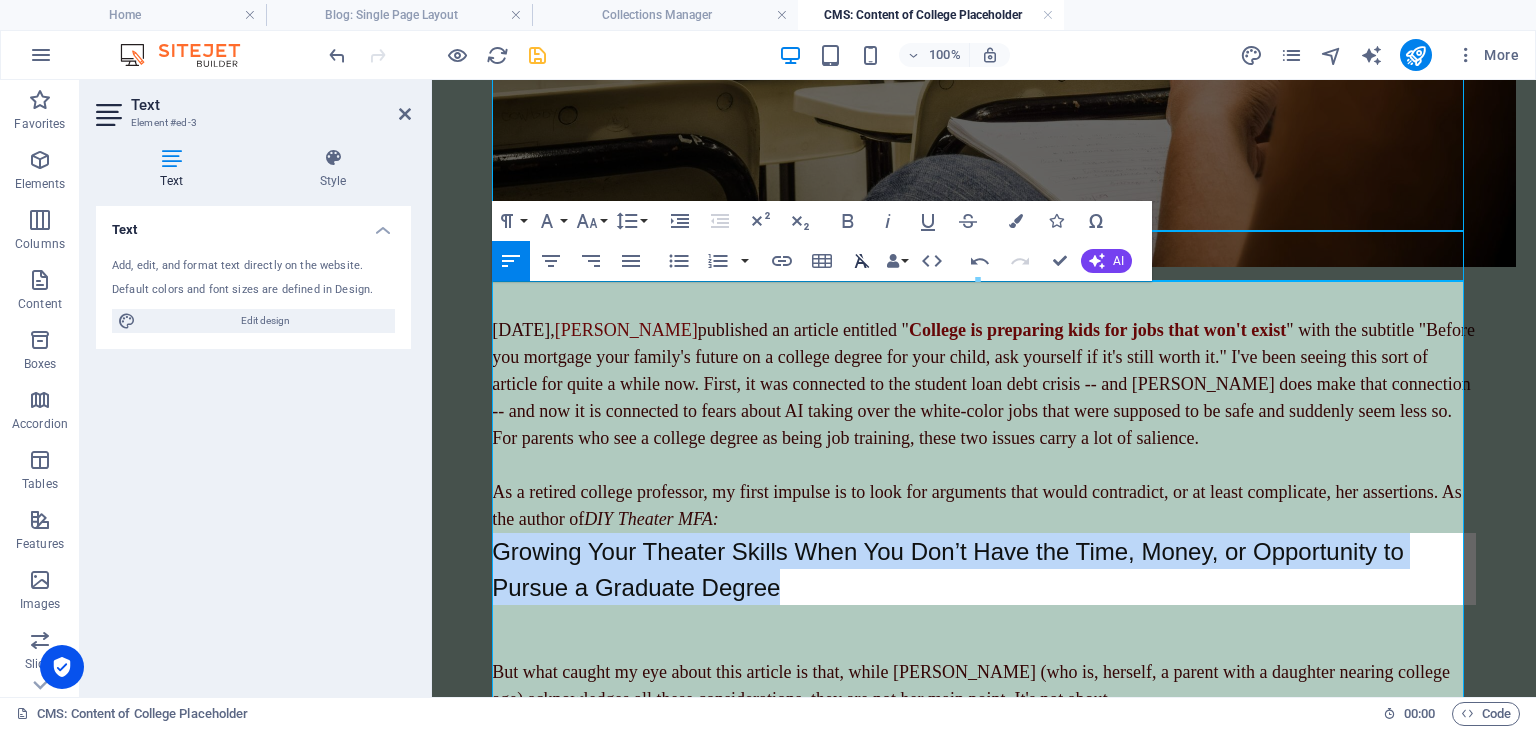 click 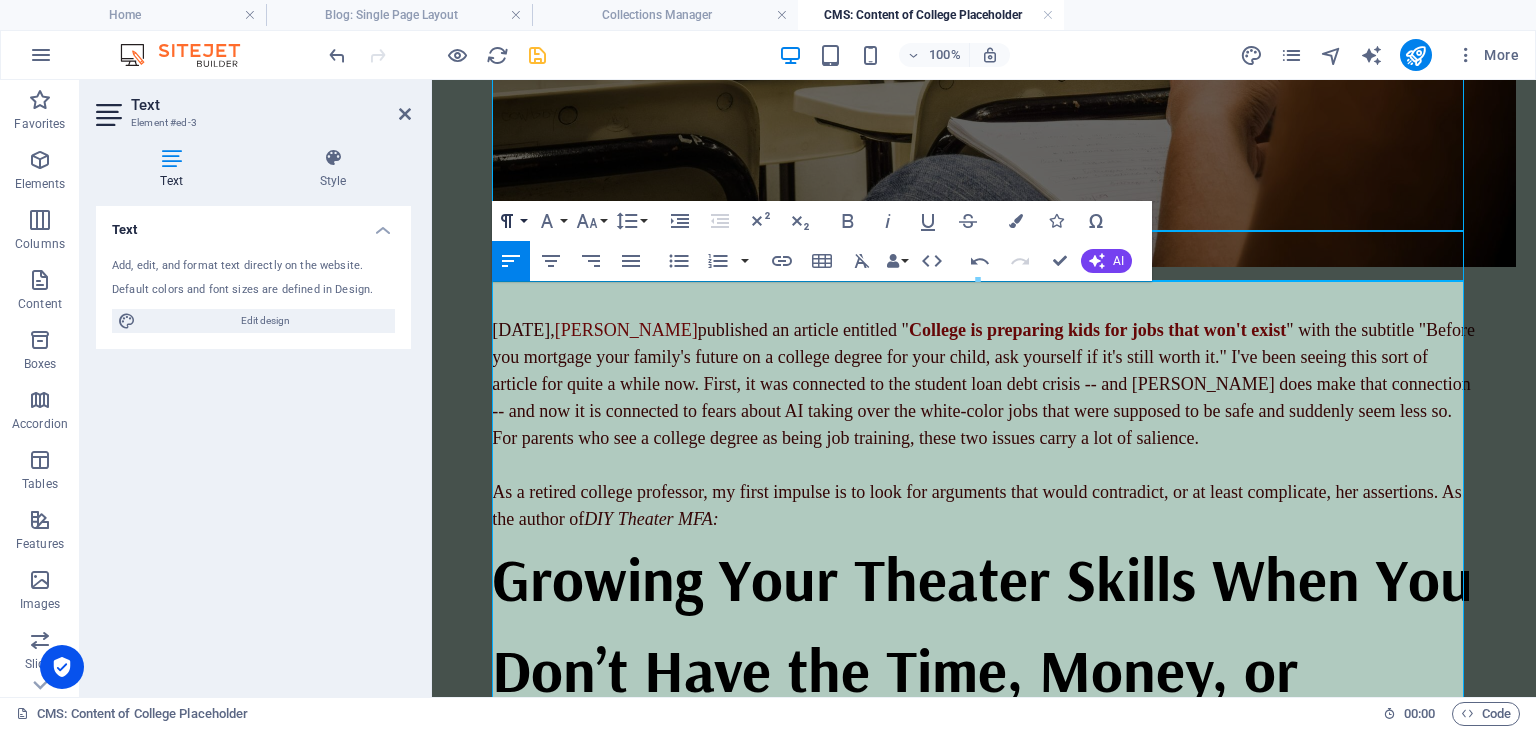 click on "Paragraph Format" at bounding box center [511, 221] 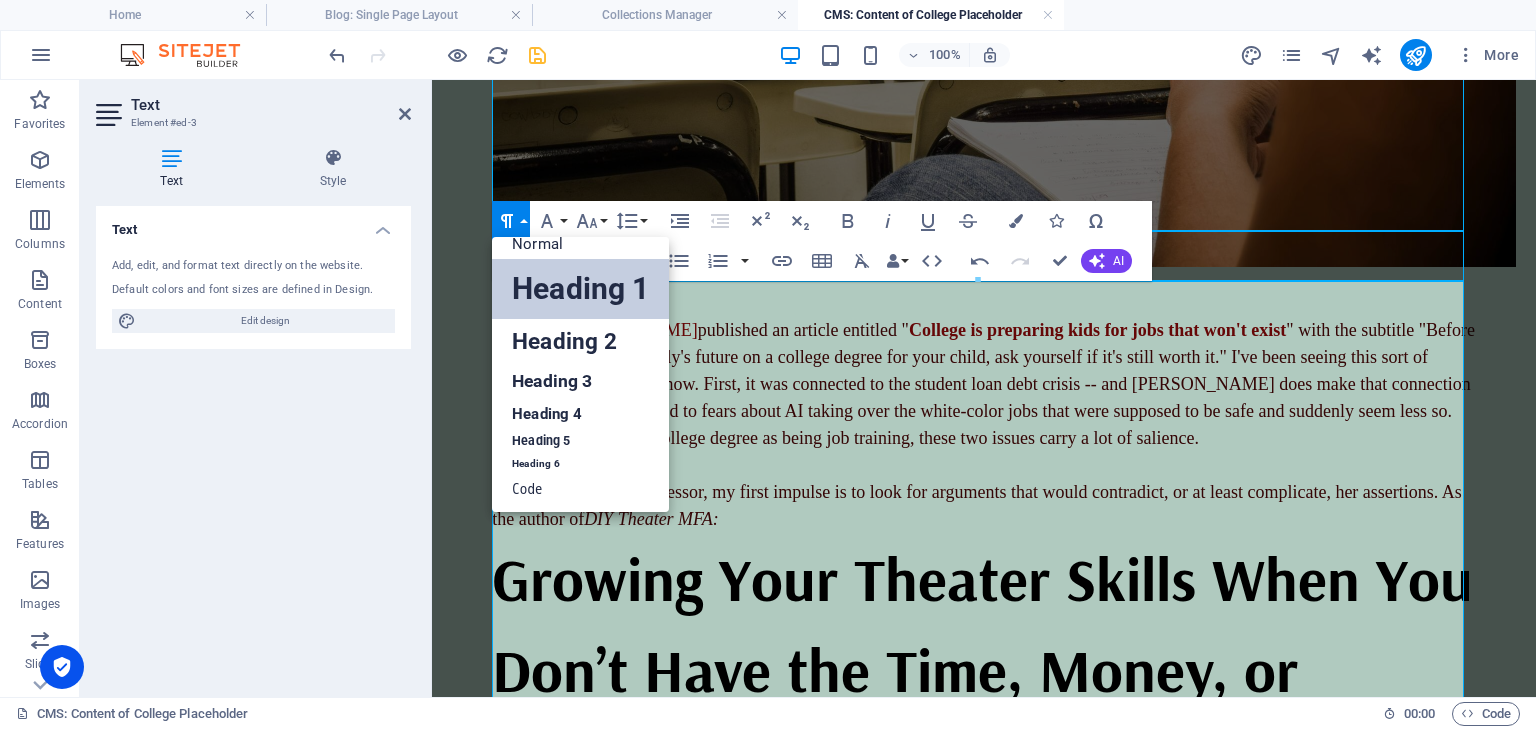 scroll, scrollTop: 16, scrollLeft: 0, axis: vertical 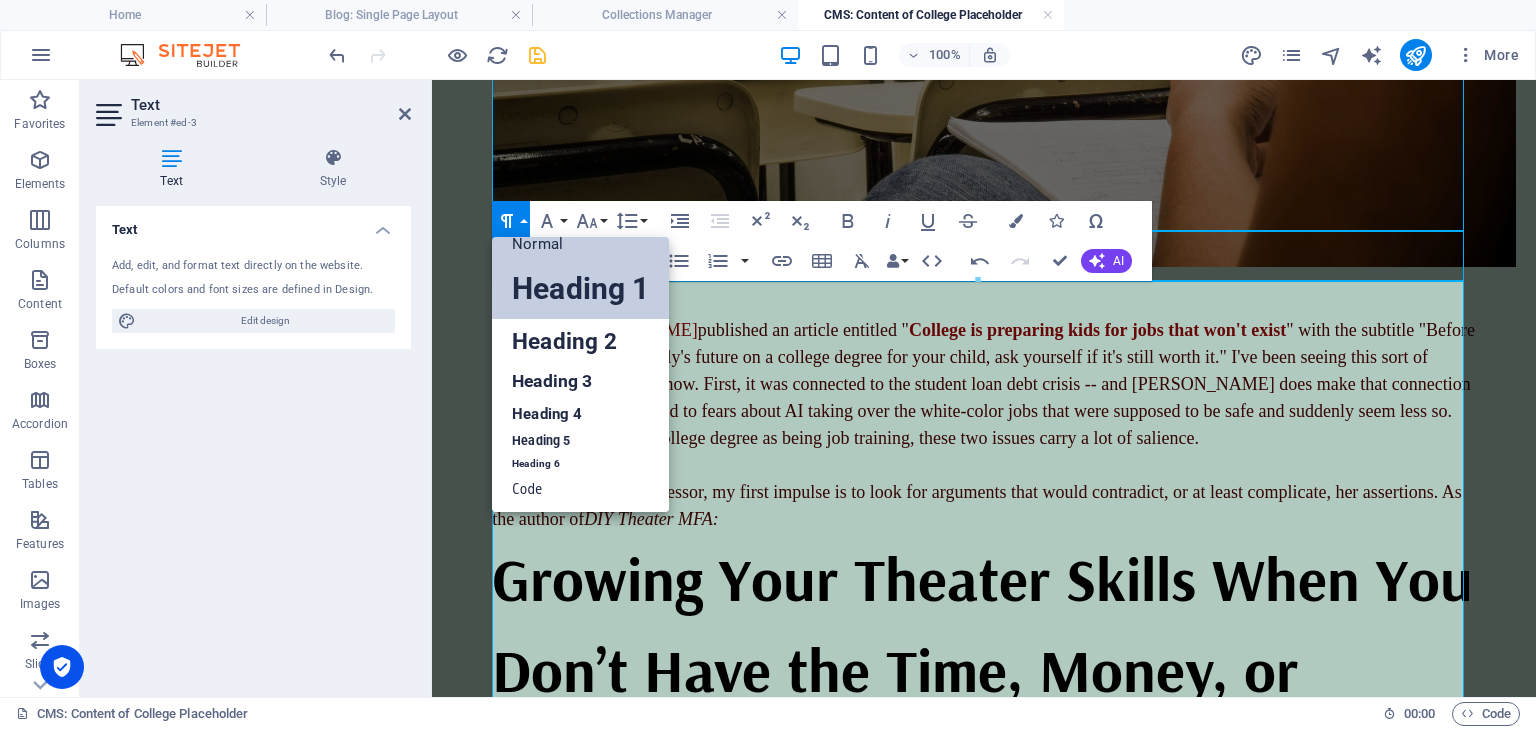 click on "Normal" at bounding box center [580, 244] 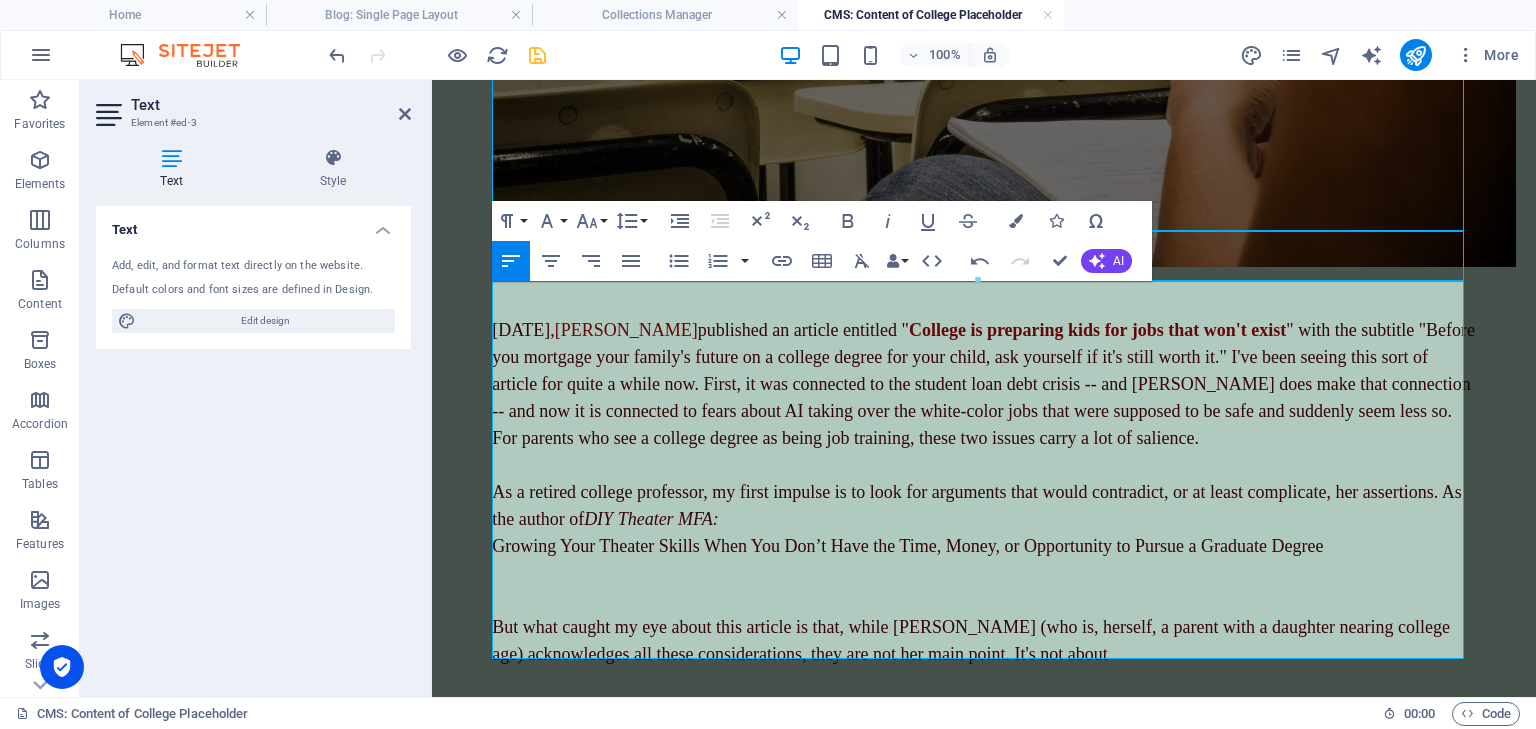 click on "As a retired college professor, my first impulse is to look for arguments that would contradict, or at least complicate, her assertions. As the author of  DIY Theater MFA:" at bounding box center (984, 506) 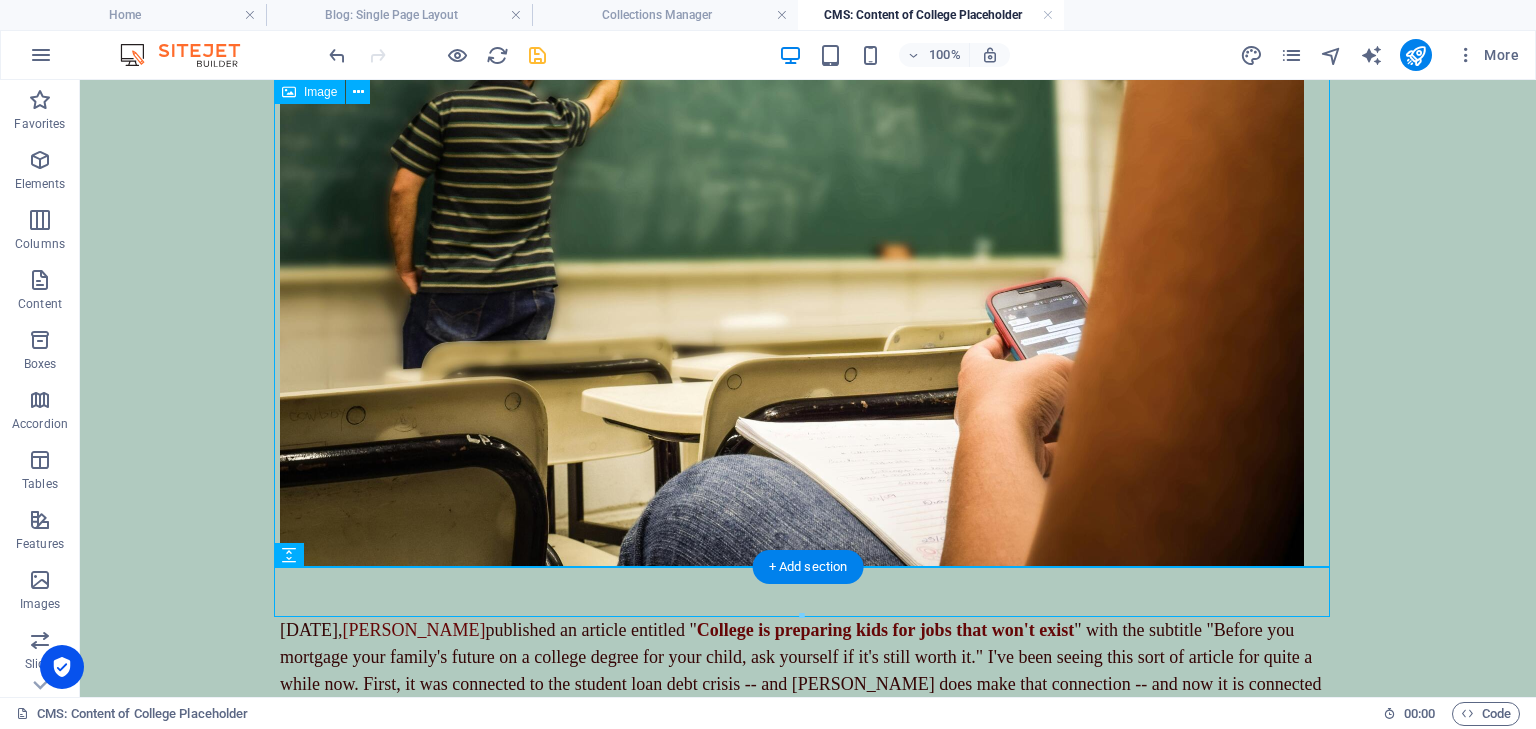 scroll, scrollTop: 576, scrollLeft: 0, axis: vertical 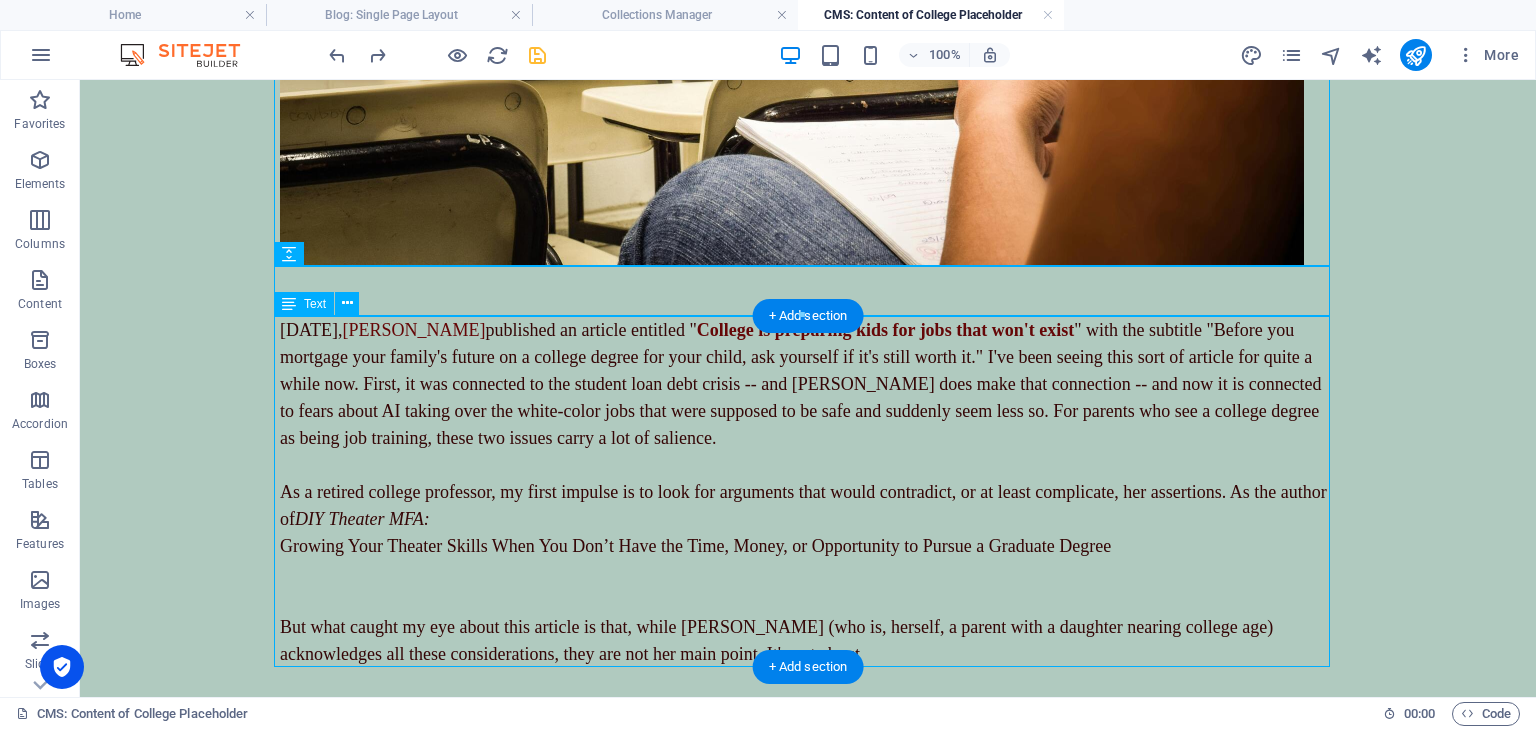 click on "[DATE],  [PERSON_NAME]  published an article entitled " College is preparing kids for jobs that won't exist " with the subtitle " Before you mortgage your family's future on a college degree for your child, ask yourself if it's still worth it." I've been seeing this sort of article for quite a while now. First, it was connected to the student loan debt crisis -- and [PERSON_NAME] does make that connection -- and now it is connected to fears about AI taking over the white-color jobs that were supposed to be safe and suddenly seem less so. For parents who see a college degree as being job training, these two issues carry a lot of salience. As a retired college professor, my first impulse is to look for arguments that would contradict, or at least complicate, her assertions. As the author of  DIY Theater MFA:  Growing Your Theater Skills When You Don’t Have the Time, Money, or Opportunity to Pursue a Graduate Degree" at bounding box center [808, 492] 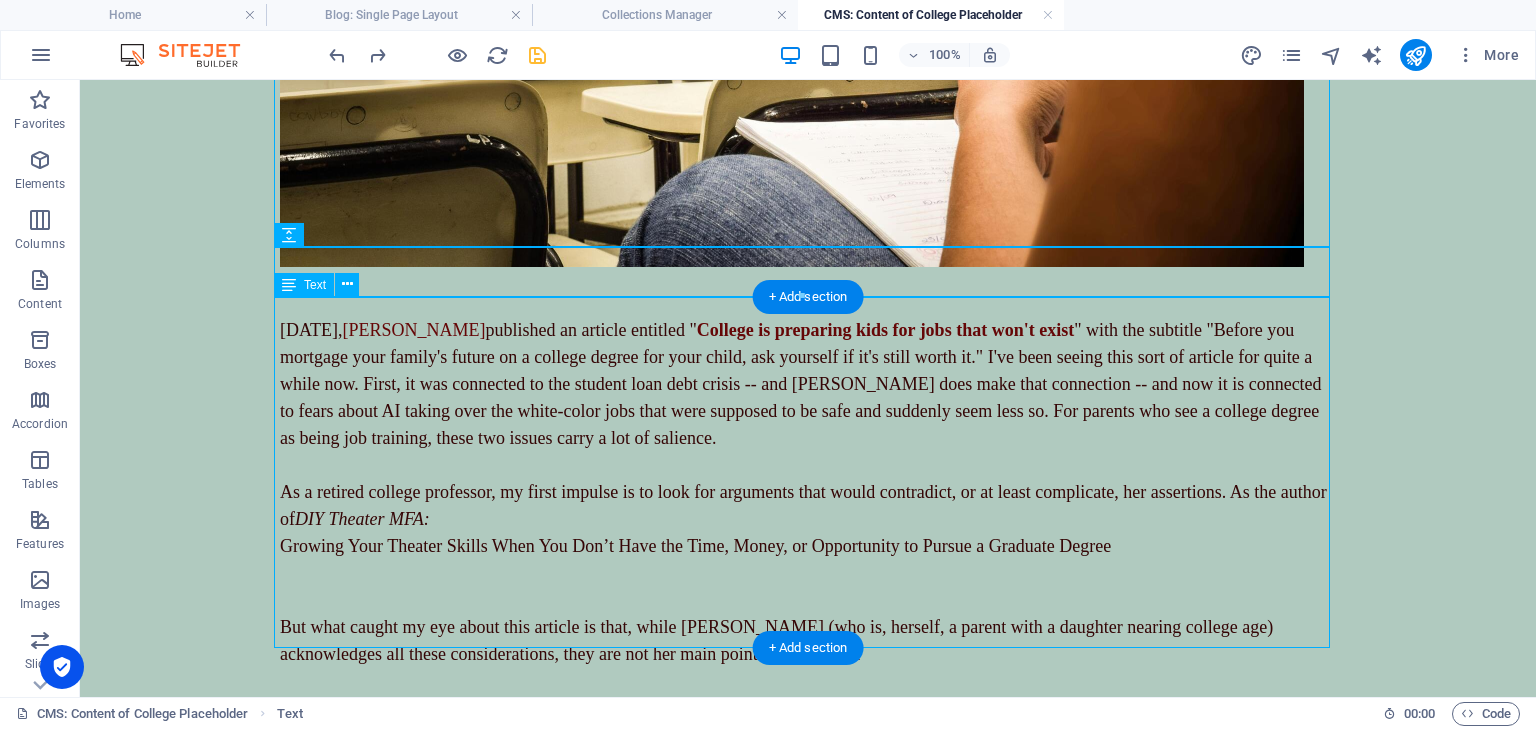 scroll, scrollTop: 626, scrollLeft: 0, axis: vertical 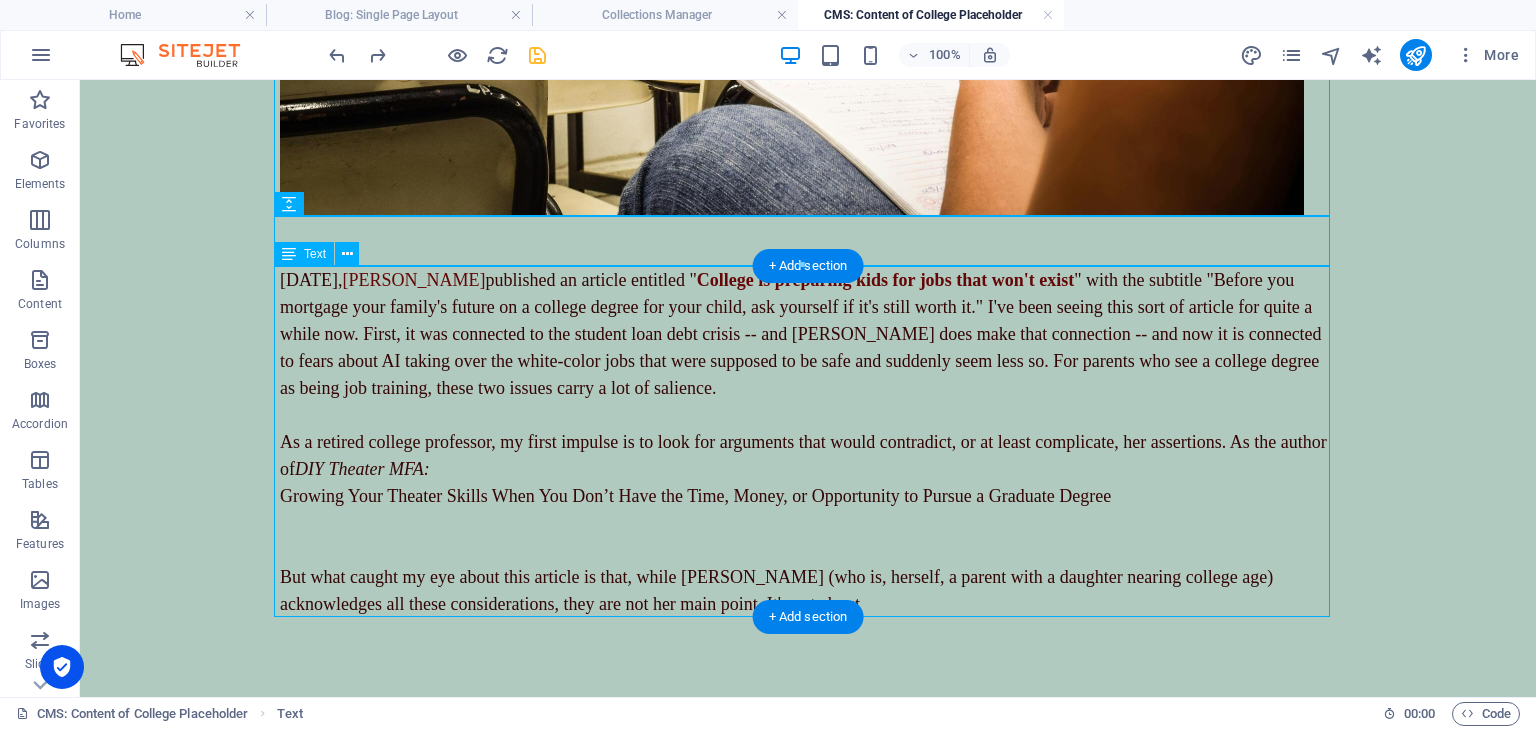 click on "[DATE],  [PERSON_NAME]  published an article entitled " College is preparing kids for jobs that won't exist " with the subtitle " Before you mortgage your family's future on a college degree for your child, ask yourself if it's still worth it." I've been seeing this sort of article for quite a while now. First, it was connected to the student loan debt crisis -- and [PERSON_NAME] does make that connection -- and now it is connected to fears about AI taking over the white-color jobs that were supposed to be safe and suddenly seem less so. For parents who see a college degree as being job training, these two issues carry a lot of salience. As a retired college professor, my first impulse is to look for arguments that would contradict, or at least complicate, her assertions. As the author of  DIY Theater MFA:  Growing Your Theater Skills When You Don’t Have the Time, Money, or Opportunity to Pursue a Graduate Degree" at bounding box center [808, 442] 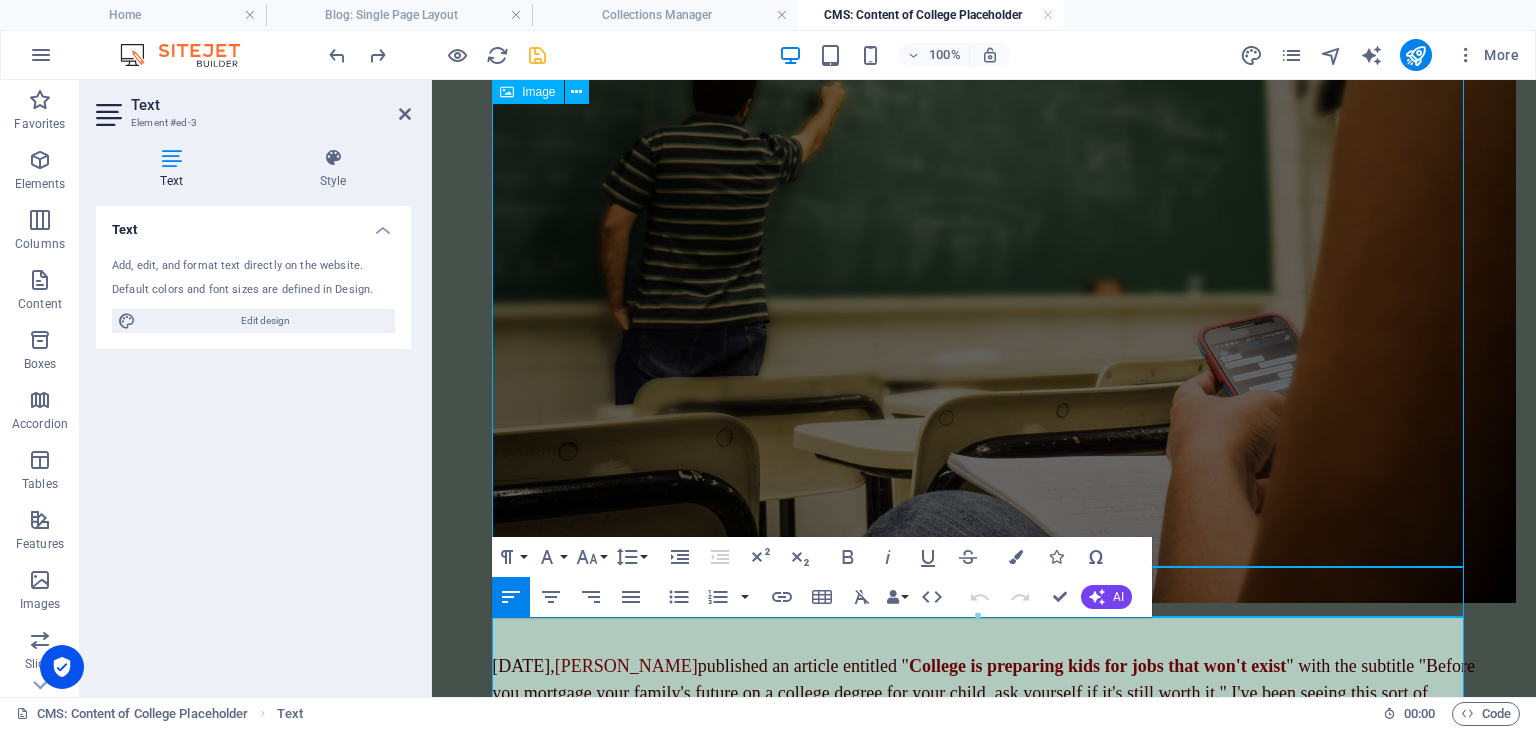 click at bounding box center (984, 261) 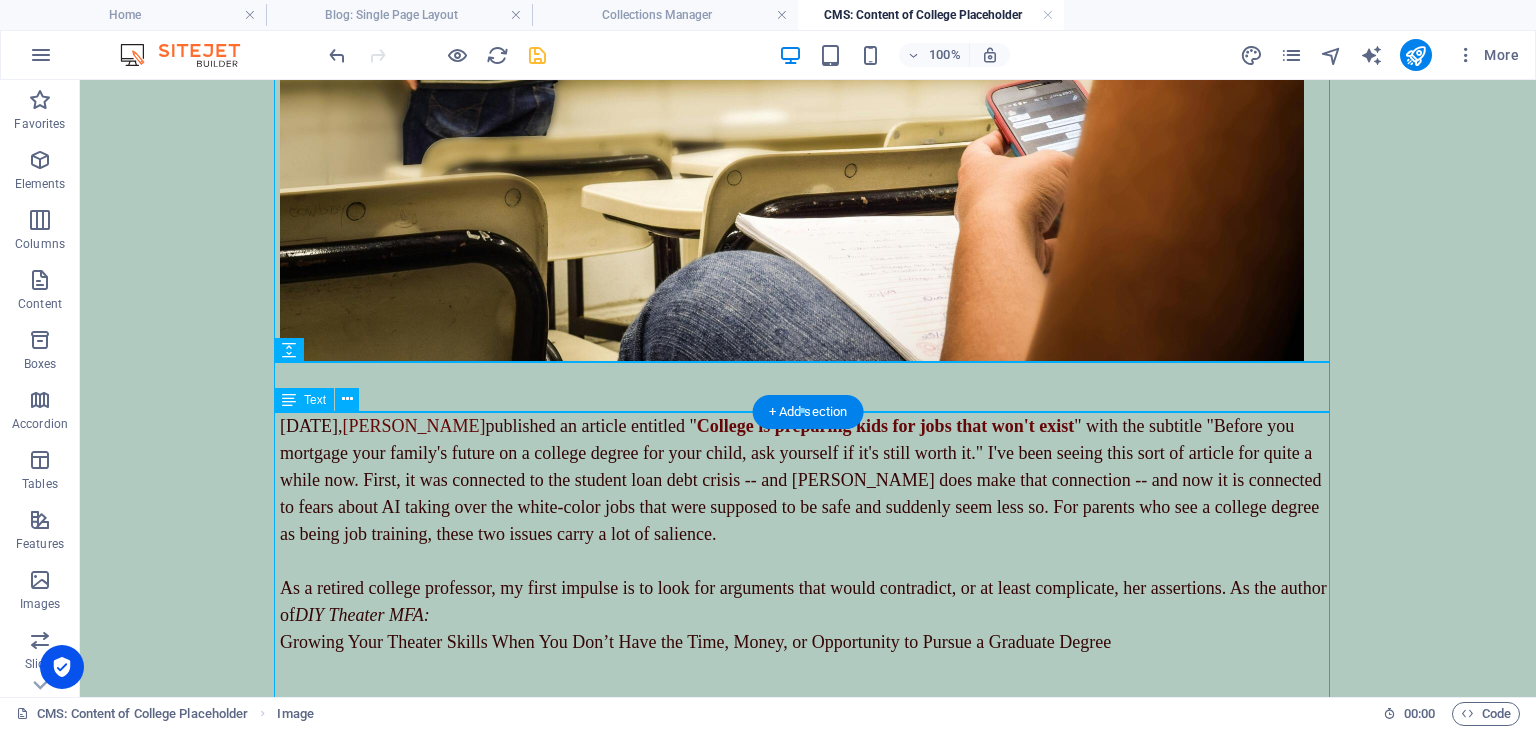 click on "[DATE],  [PERSON_NAME]  published an article entitled " College is preparing kids for jobs that won't exist " with the subtitle " Before you mortgage your family's future on a college degree for your child, ask yourself if it's still worth it." I've been seeing this sort of article for quite a while now. First, it was connected to the student loan debt crisis -- and [PERSON_NAME] does make that connection -- and now it is connected to fears about AI taking over the white-color jobs that were supposed to be safe and suddenly seem less so. For parents who see a college degree as being job training, these two issues carry a lot of salience. As a retired college professor, my first impulse is to look for arguments that would contradict, or at least complicate, her assertions. As the author of  DIY Theater MFA:  Growing Your Theater Skills When You Don’t Have the Time, Money, or Opportunity to Pursue a Graduate Degree" at bounding box center [808, 588] 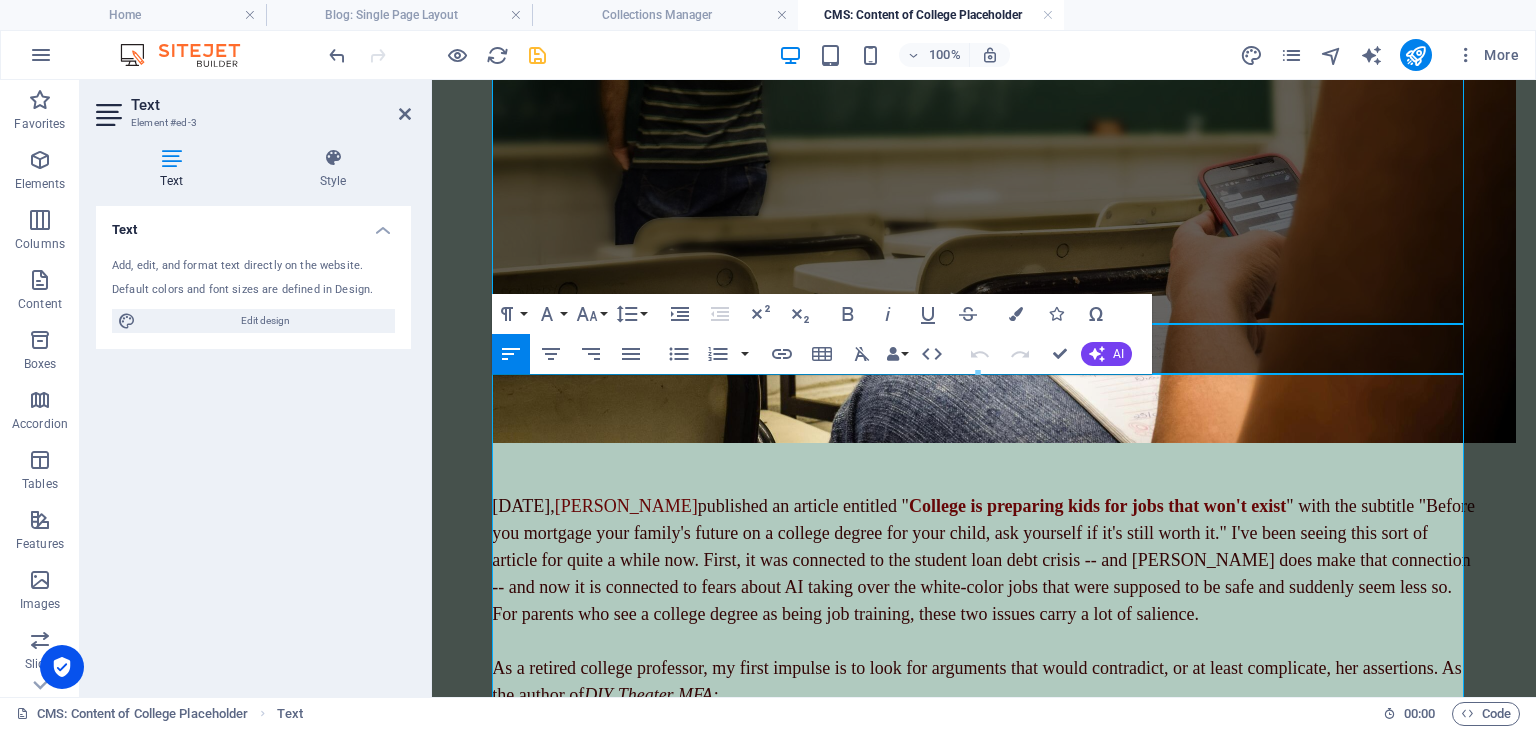 scroll, scrollTop: 560, scrollLeft: 0, axis: vertical 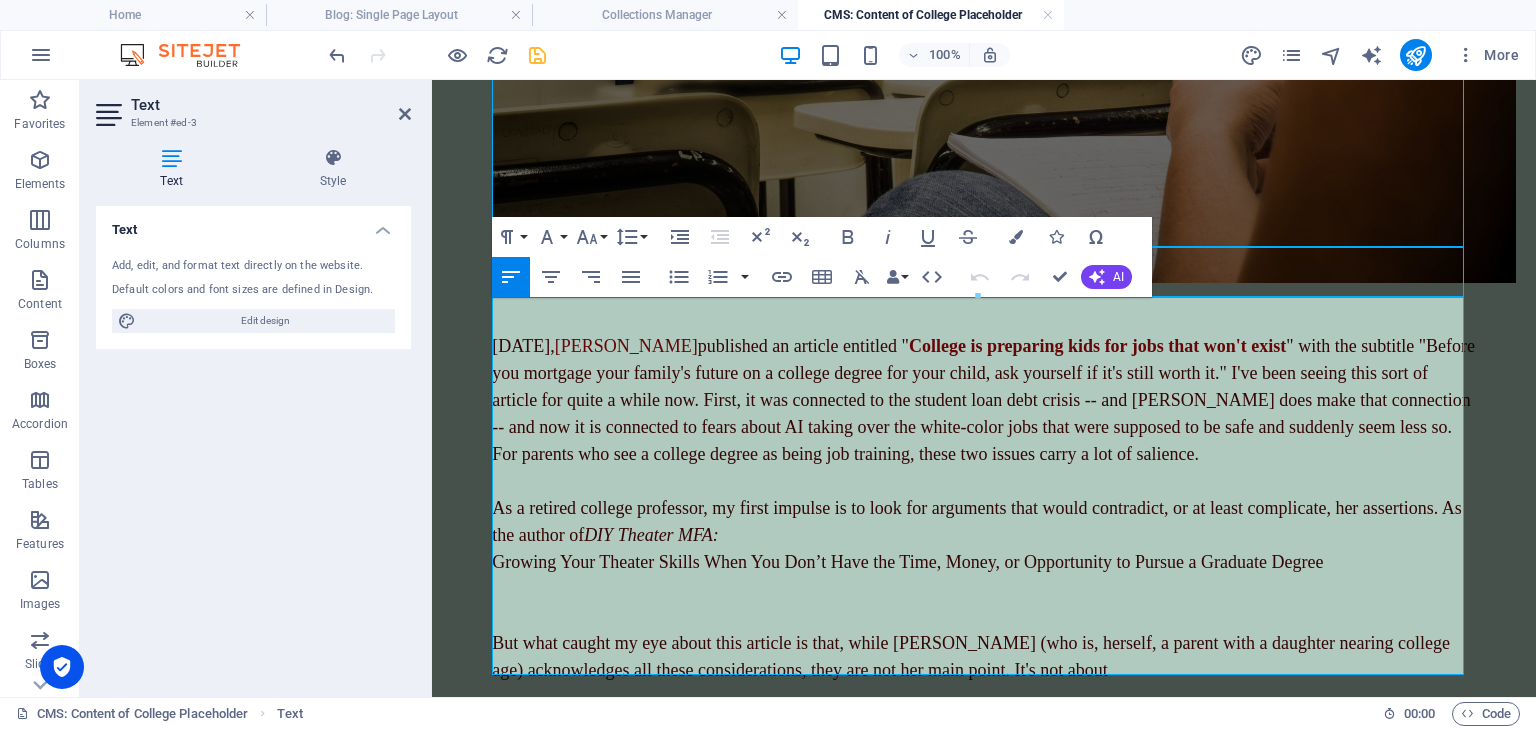 click on "As a retired college professor, my first impulse is to look for arguments that would contradict, or at least complicate, her assertions. As the author of  DIY Theater MFA:" at bounding box center [984, 522] 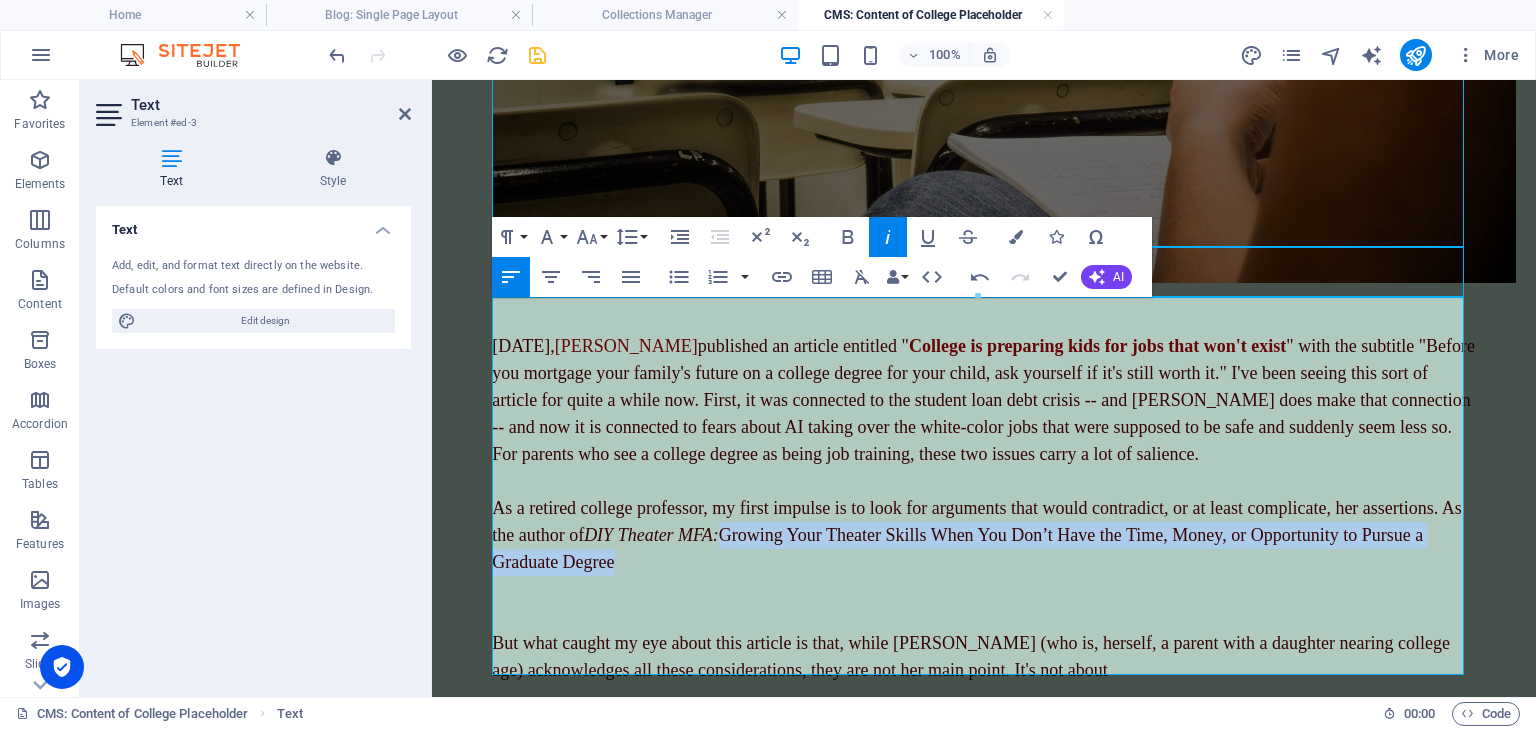 drag, startPoint x: 868, startPoint y: 525, endPoint x: 860, endPoint y: 556, distance: 32.01562 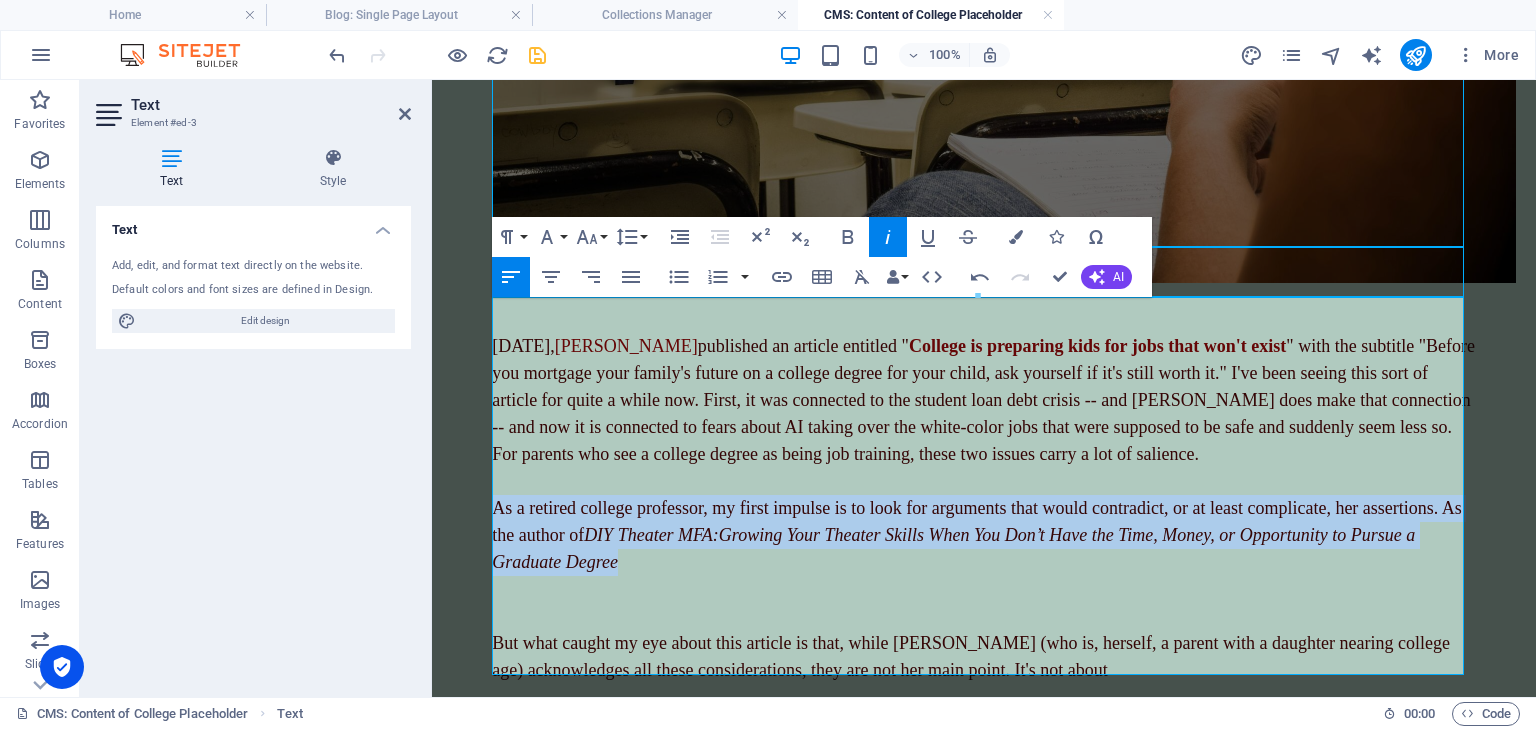click on "As a retired college professor, my first impulse is to look for arguments that would contradict, or at least complicate, her assertions. As the author of  DIY Theater MFA:  Growing Your Theater Skills When You Don’t Have the Time, Money, or Opportunity to Pursue a Graduate Degree" at bounding box center (984, 535) 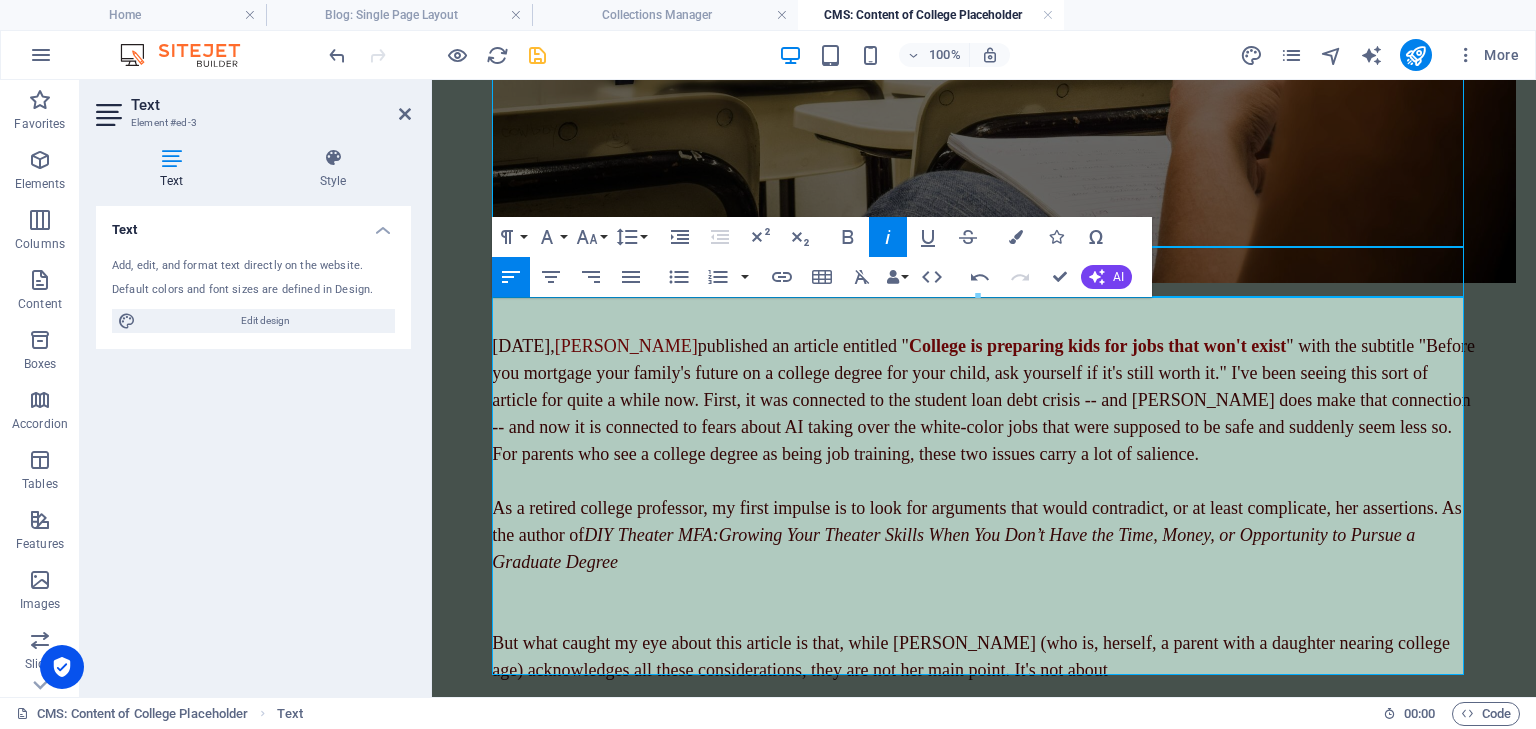 type 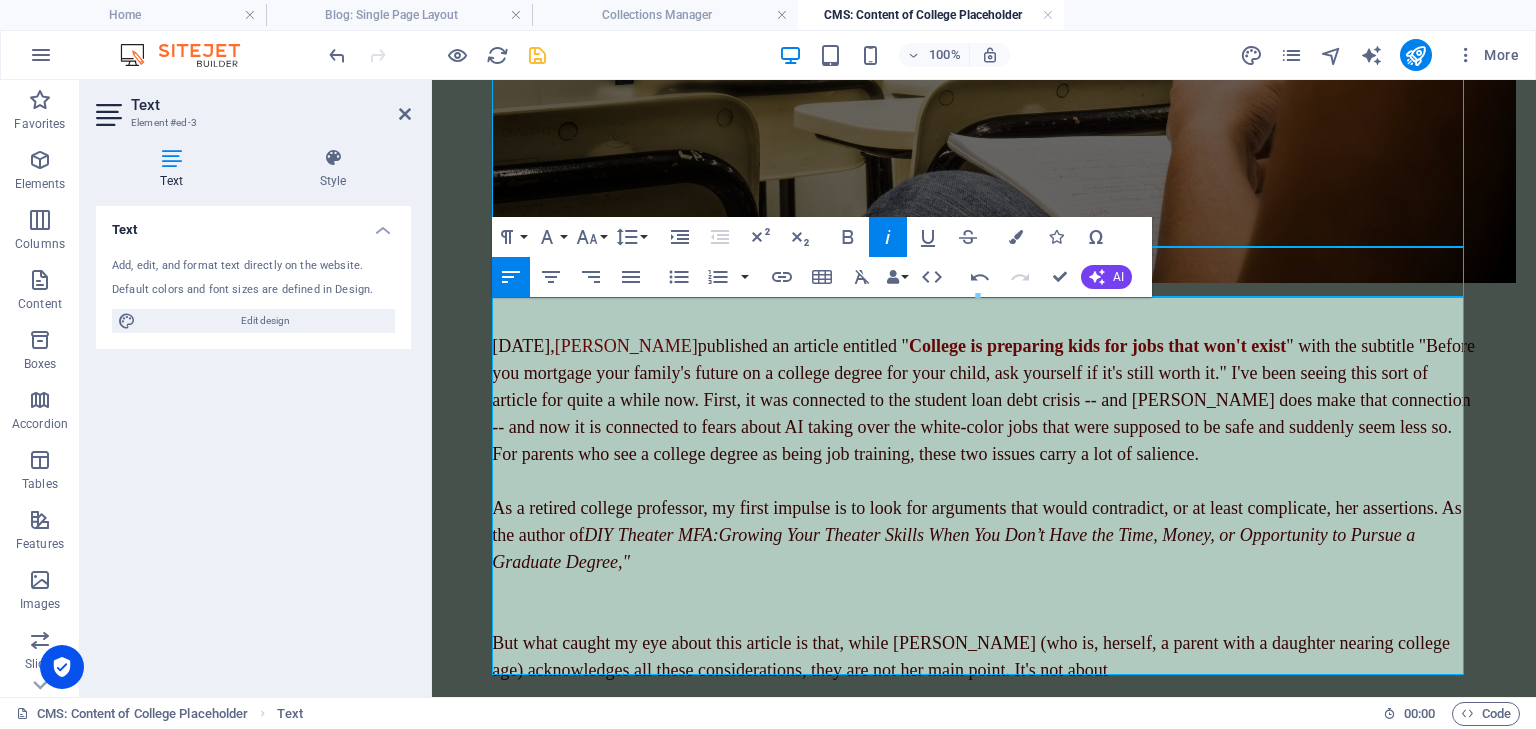 click on "As a retired college professor, my first impulse is to look for arguments that would contradict, or at least complicate, her assertions. As the author of  DIY Theater MFA:  Growing Your Theater Skills When You Don’t Have the Time, Money, or Opportunity to Pursue a Graduate Degree,"" at bounding box center (984, 535) 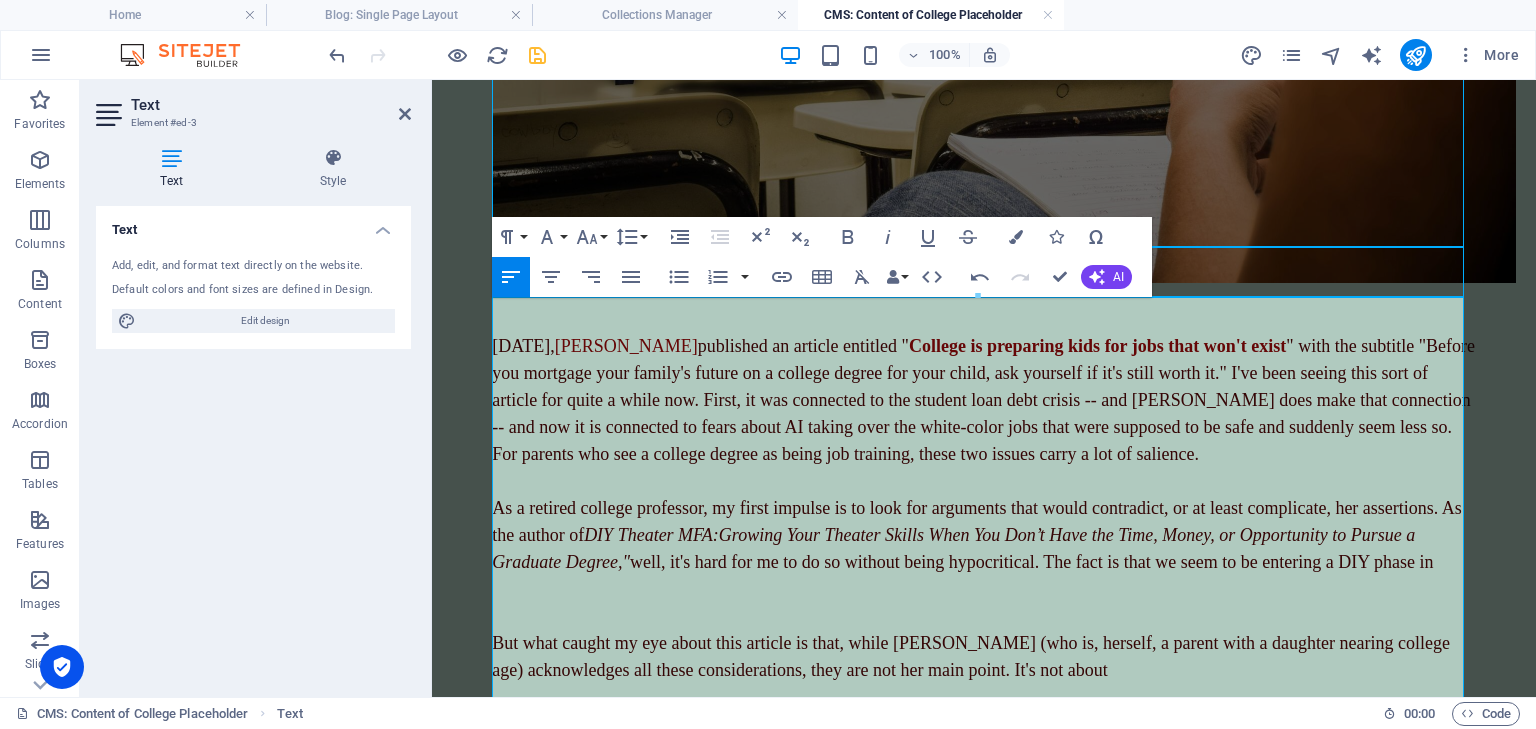 click on "As a retired college professor, my first impulse is to look for arguments that would contradict, or at least complicate, her assertions. As the author of  DIY Theater MFA:  Growing Your Theater Skills When You Don’t Have the Time, Money, or Opportunity to Pursue a Graduate Degree,"  well, it's hard for me to do so without being hypocritical. The fact is that we seem to be entering a DIY phase in" at bounding box center [984, 535] 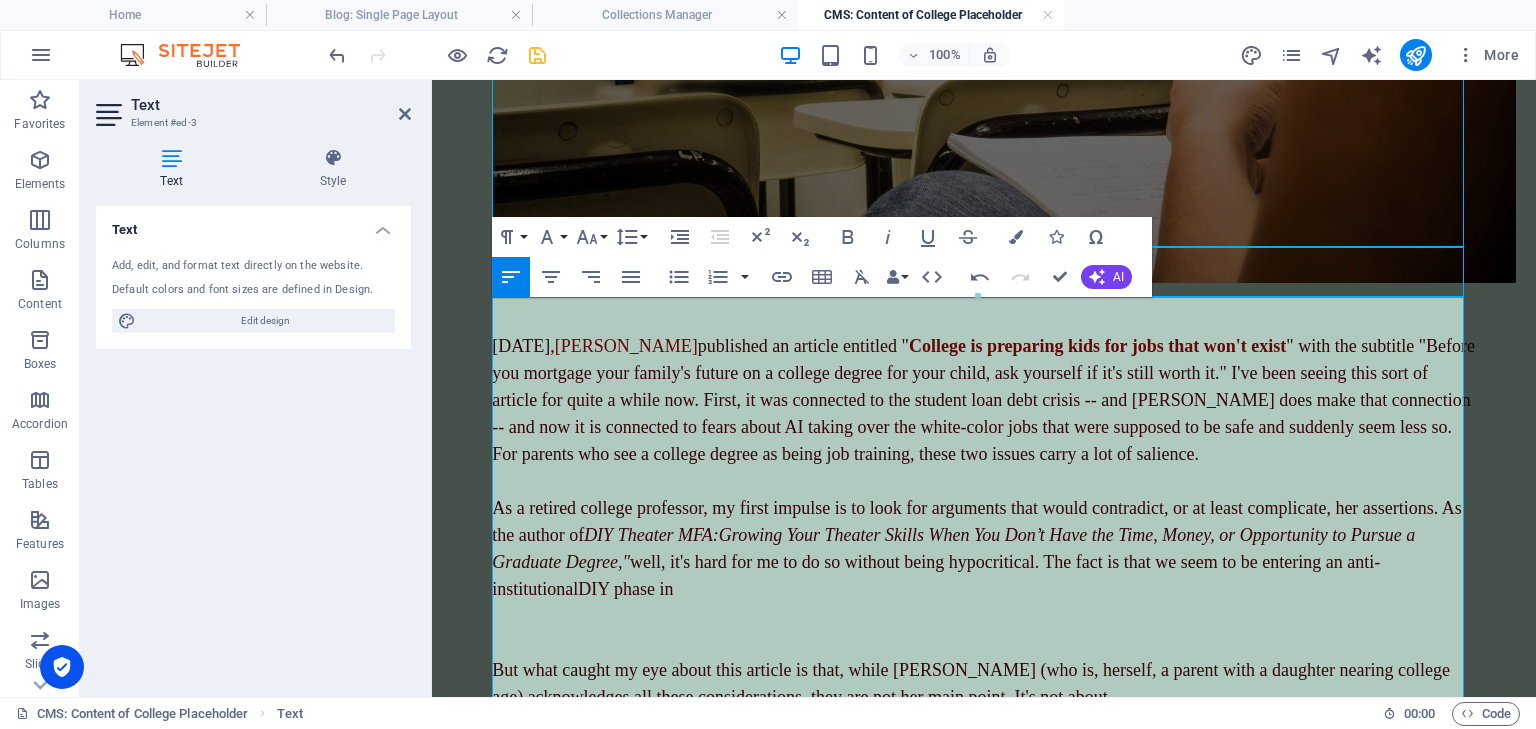click on "As a retired college professor, my first impulse is to look for arguments that would contradict, or at least complicate, her assertions. As the author of  DIY Theater MFA:  Growing Your Theater Skills When You Don’t Have the Time, Money, or Opportunity to Pursue a Graduate Degree,"  well, it's hard for me to do so without being hypocritical. The fact is that we seem to be entering an anti-institutional  DIY phase in" at bounding box center [984, 549] 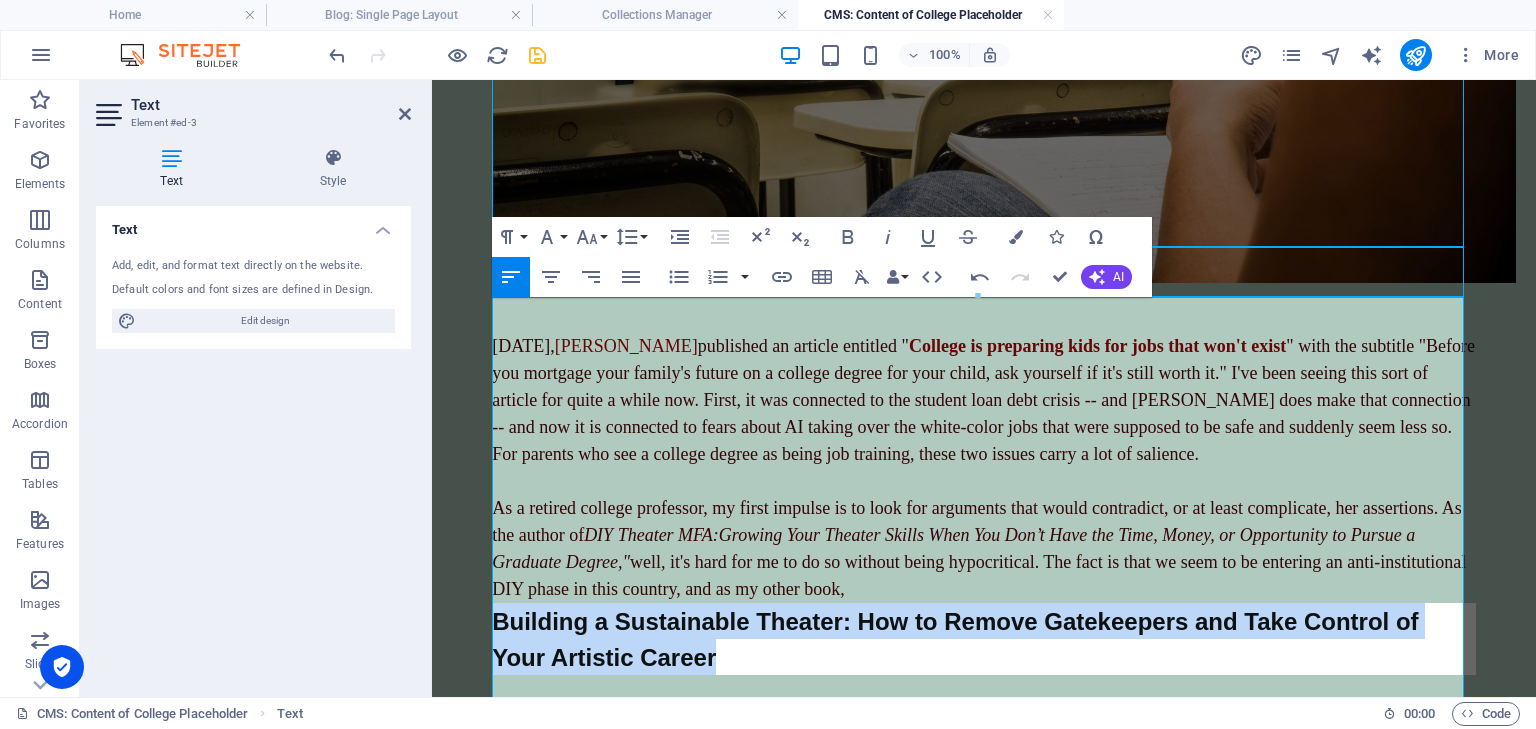 drag, startPoint x: 683, startPoint y: 648, endPoint x: 500, endPoint y: 618, distance: 185.44272 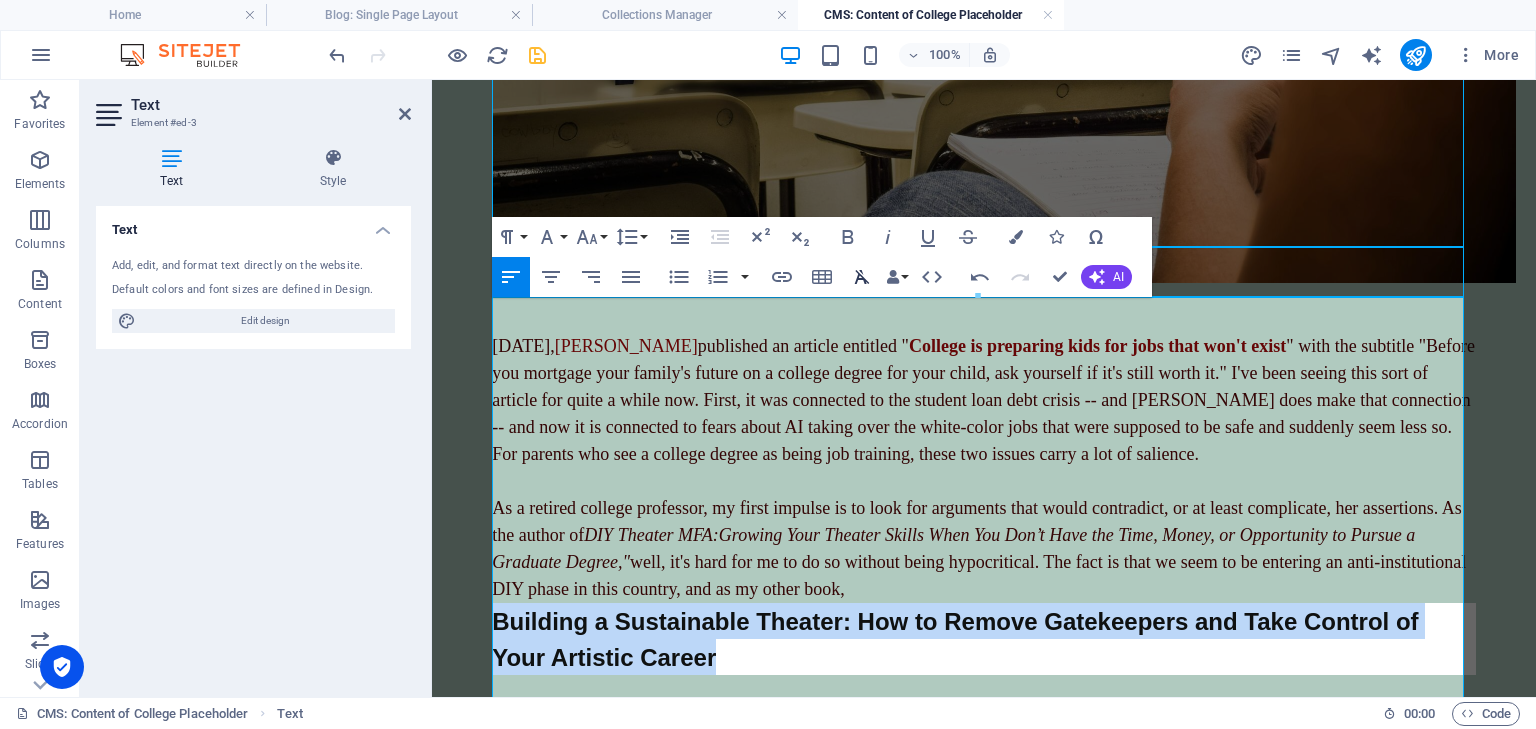 click 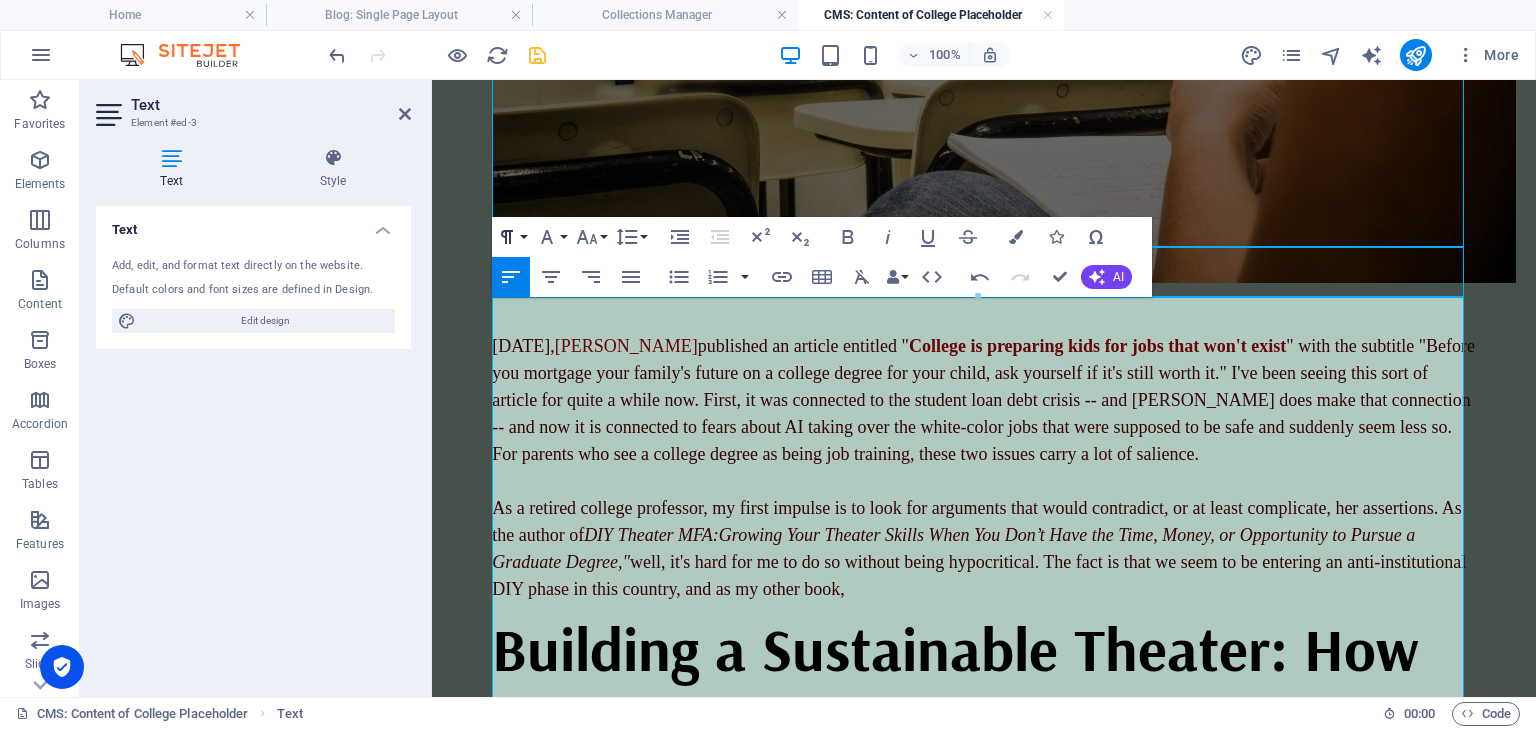 click on "Paragraph Format" at bounding box center [511, 237] 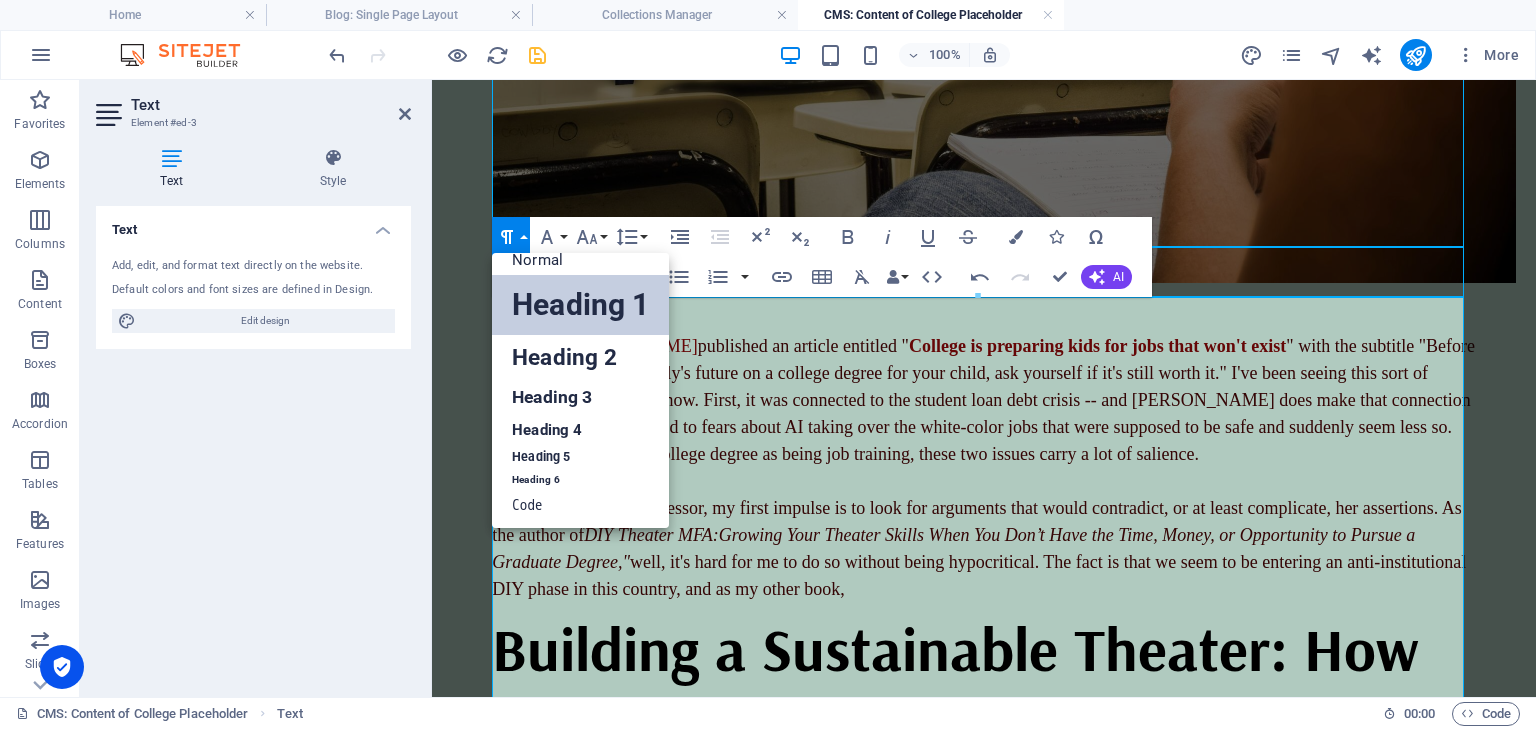 scroll, scrollTop: 16, scrollLeft: 0, axis: vertical 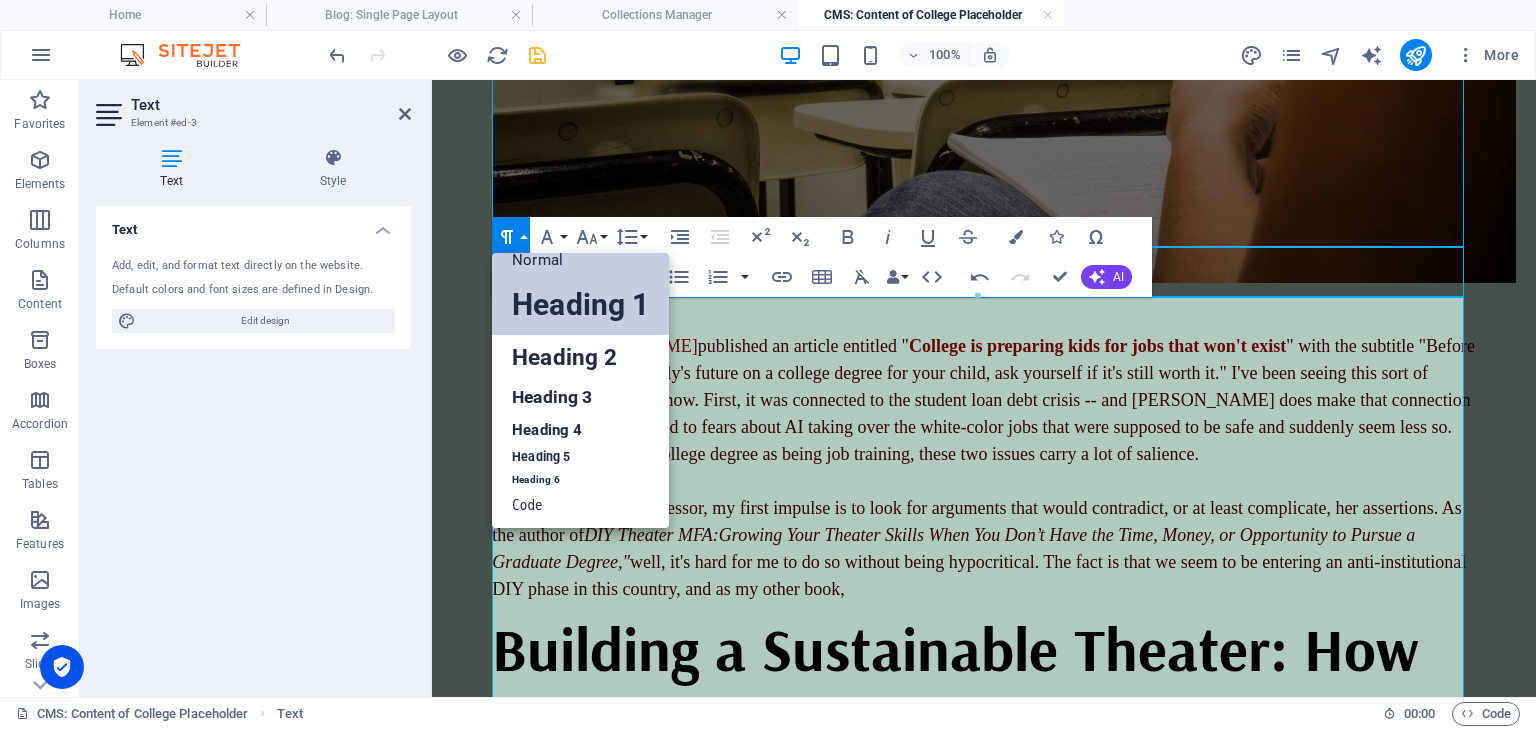 click on "Normal" at bounding box center [580, 260] 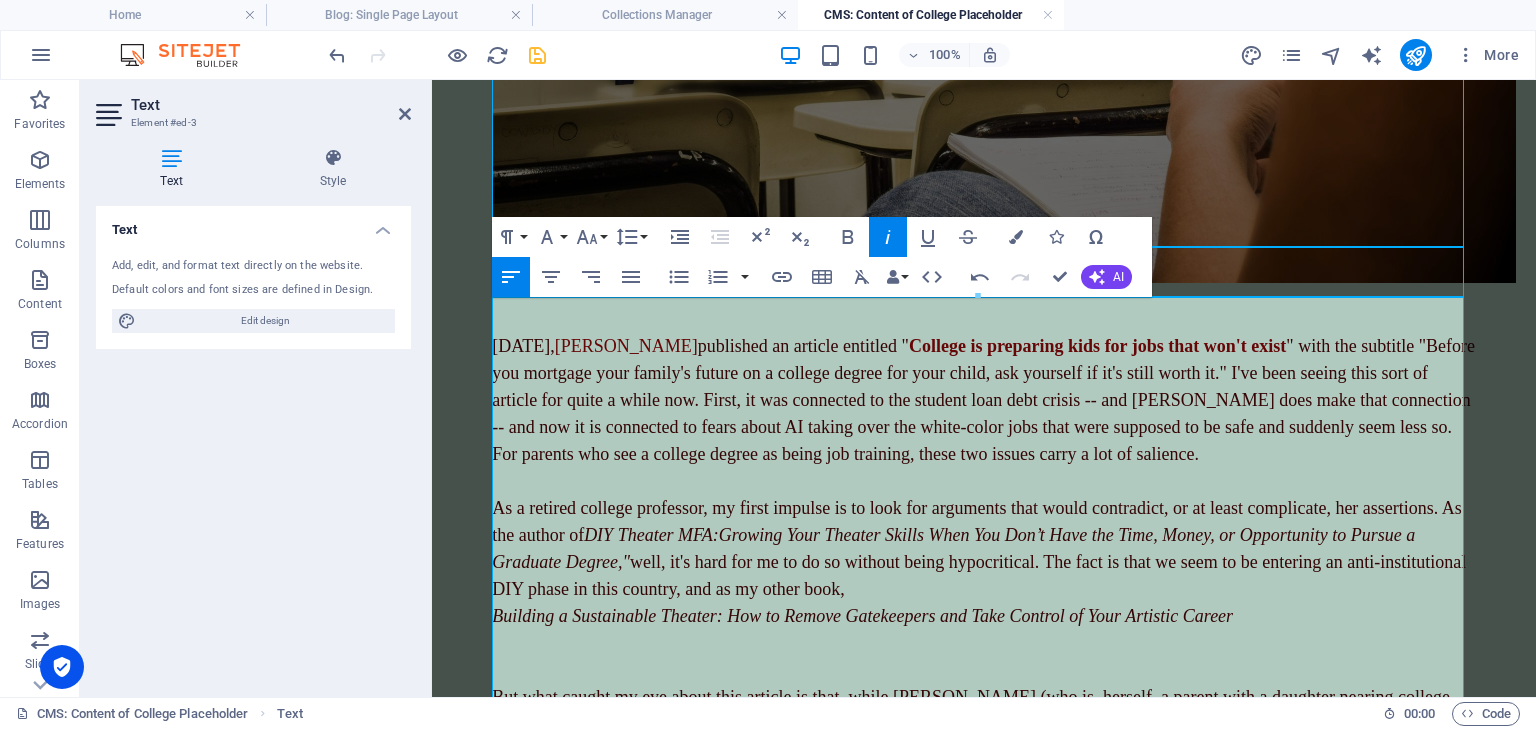 click on "As a retired college professor, my first impulse is to look for arguments that would contradict, or at least complicate, her assertions. As the author of  DIY Theater MFA:  Growing Your Theater Skills When You Don’t Have the Time, Money, or Opportunity to Pursue a Graduate Degree,"  well, it's hard for me to do so without being hypocritical. The fact is that we seem to be entering an anti-institutional DIY phase in this country, and as my other book," at bounding box center [984, 549] 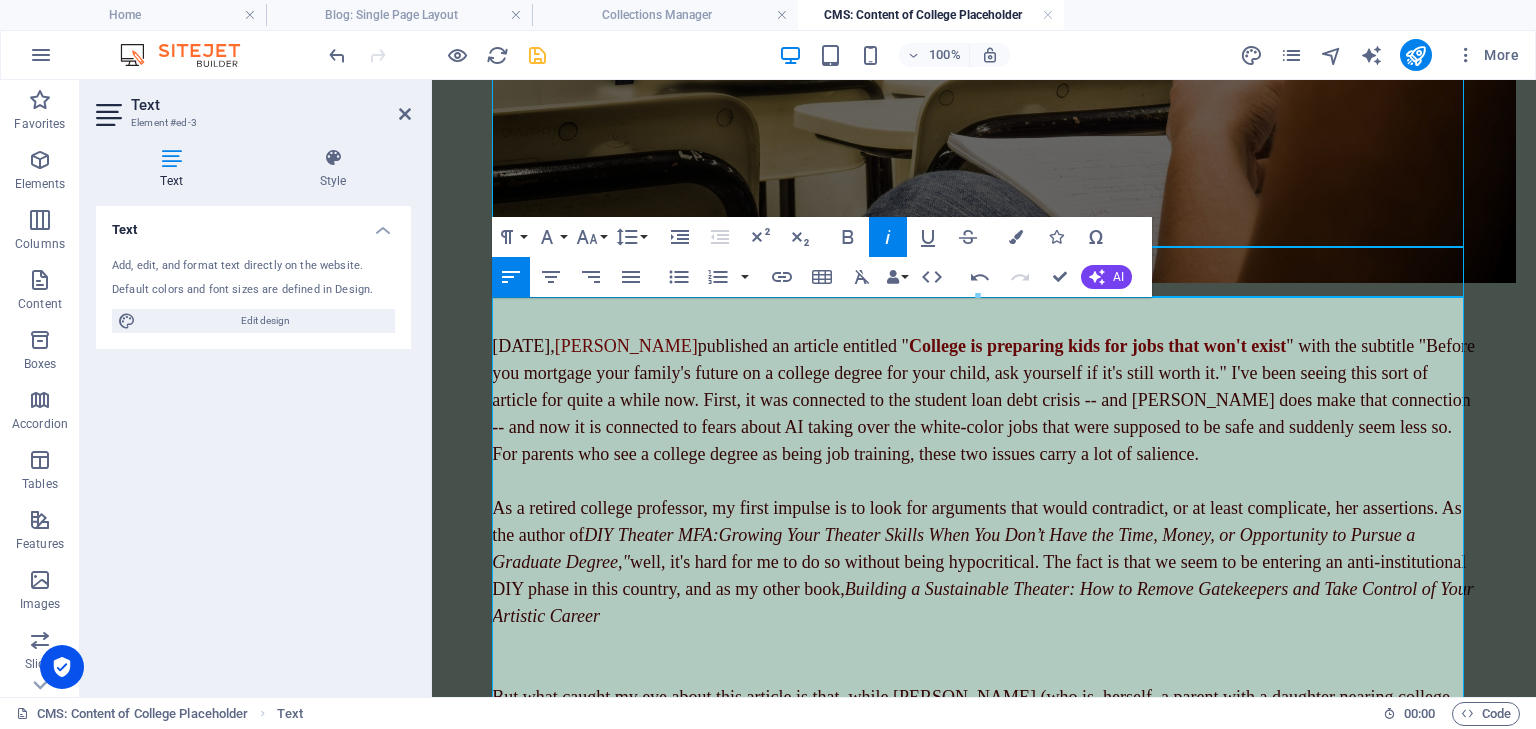 click on "As a retired college professor, my first impulse is to look for arguments that would contradict, or at least complicate, her assertions. As the author of  DIY Theater MFA:  Growing Your Theater Skills When You Don’t Have the Time, Money, or Opportunity to Pursue a Graduate Degree,"  well, it's hard for me to do so without being hypocritical. The fact is that we seem to be entering an anti-institutional DIY phase in this country, and as my other book,  Building a Sustainable Theater: How to Remove Gatekeepers and Take Control of Your Artistic Career" at bounding box center [984, 562] 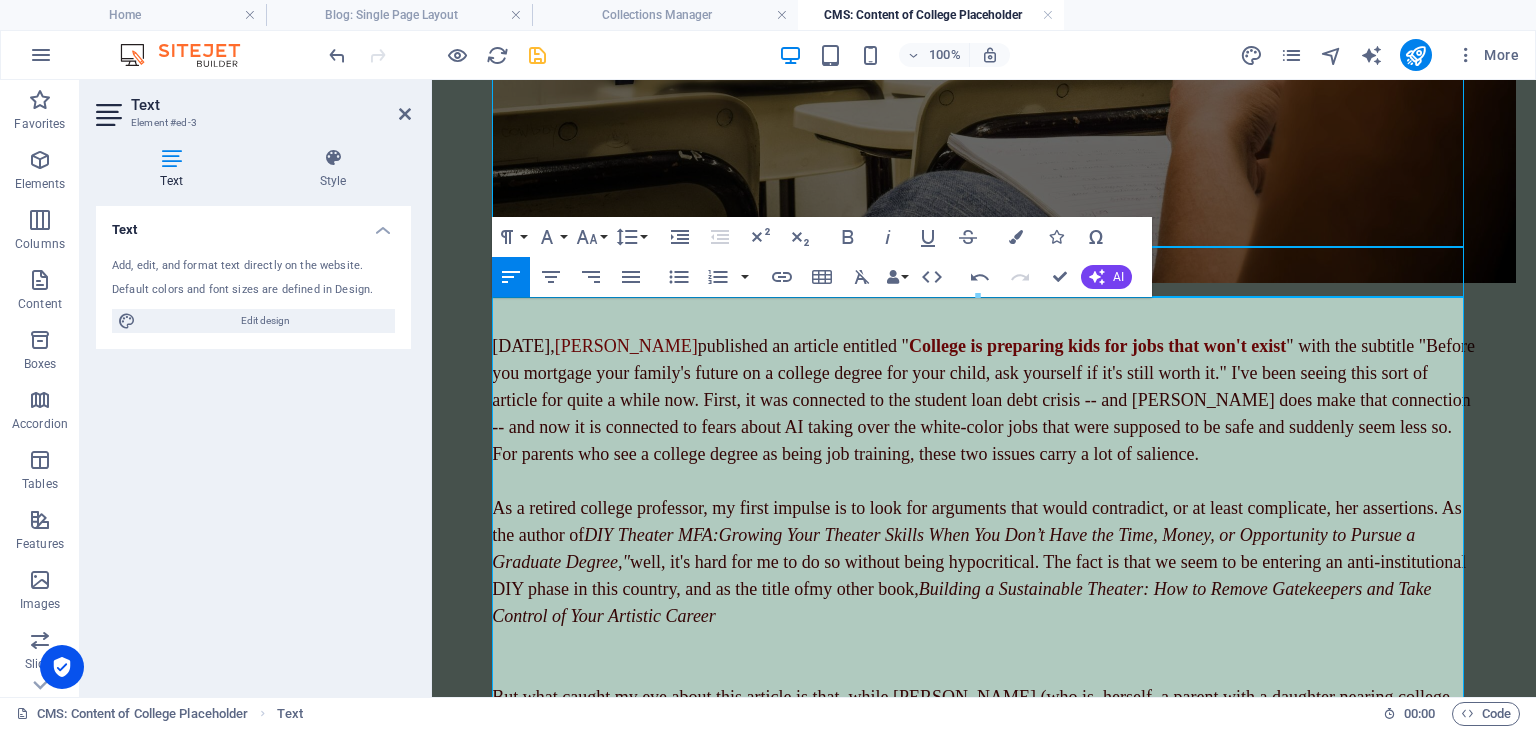 click on "As a retired college professor, my first impulse is to look for arguments that would contradict, or at least complicate, her assertions. As the author of  DIY Theater MFA:  Growing Your Theater Skills When You Don’t Have the Time, Money, or Opportunity to Pursue a Graduate Degree,"  well, it's hard for me to do so without being hypocritical. The fact is that we seem to be entering an anti-institutional DIY phase in this country, and as the title of  my other book,  Building a Sustainable Theater: How to Remove Gatekeepers and Take Control of Your Artistic Career" at bounding box center [984, 562] 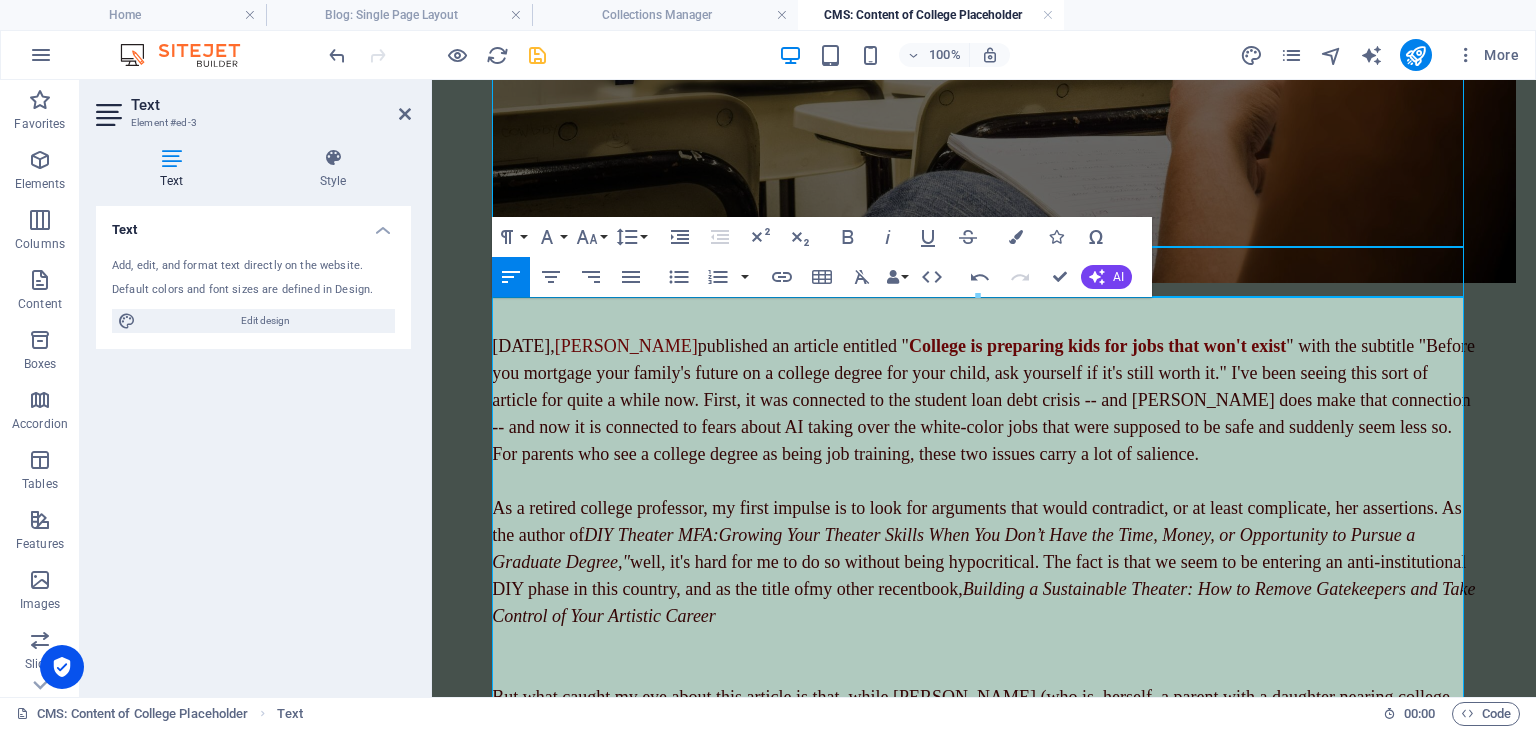 click on "As a retired college professor, my first impulse is to look for arguments that would contradict, or at least complicate, her assertions. As the author of  DIY Theater MFA:  Growing Your Theater Skills When You Don’t Have the Time, Money, or Opportunity to Pursue a Graduate Degree,"  well, it's hard for me to do so without being hypocritical. The fact is that we seem to be entering an anti-institutional DIY phase in this country, and as the title of  my other recent  book,  Building a Sustainable Theater: How to Remove Gatekeepers and Take Control of Your Artistic Career" at bounding box center [984, 562] 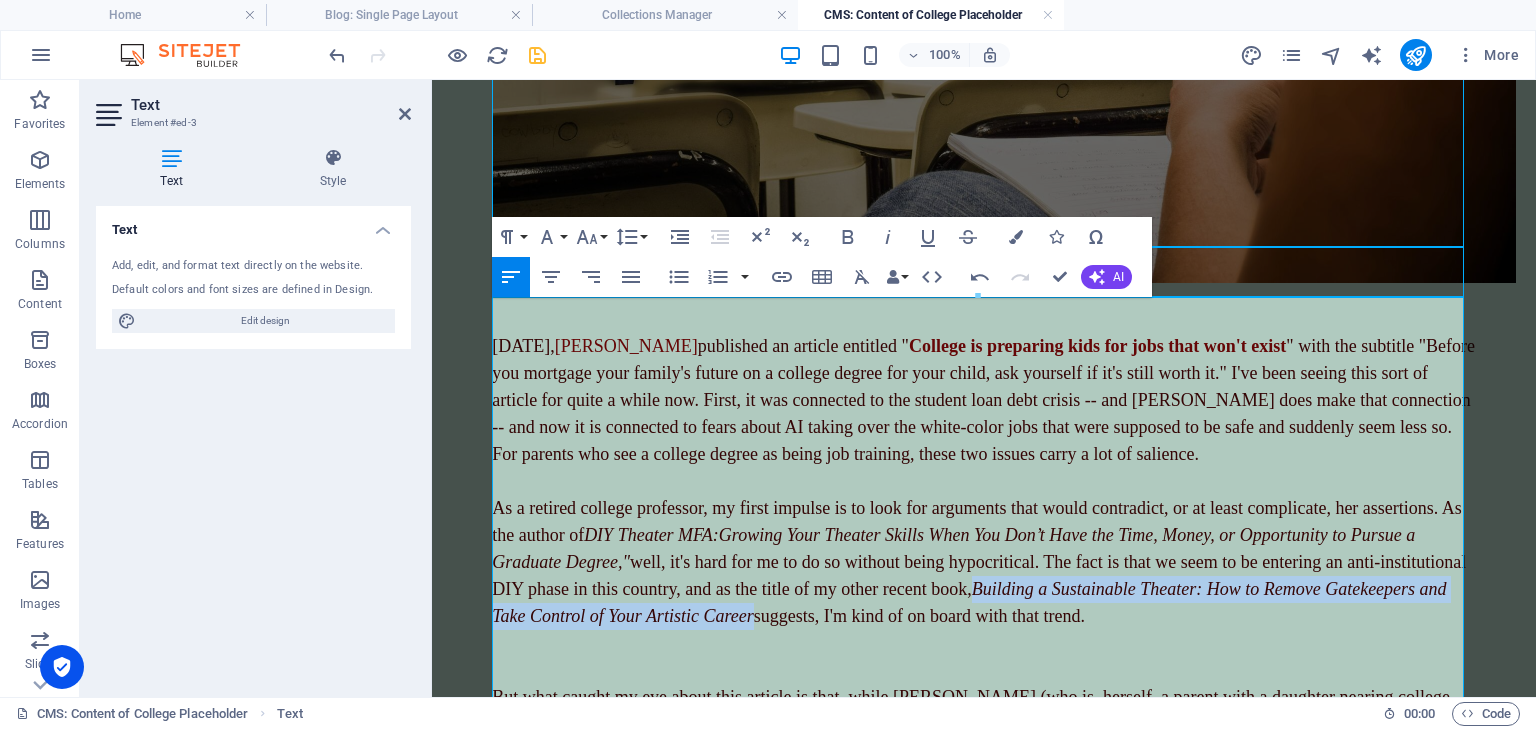 drag, startPoint x: 1188, startPoint y: 582, endPoint x: 960, endPoint y: 606, distance: 229.25967 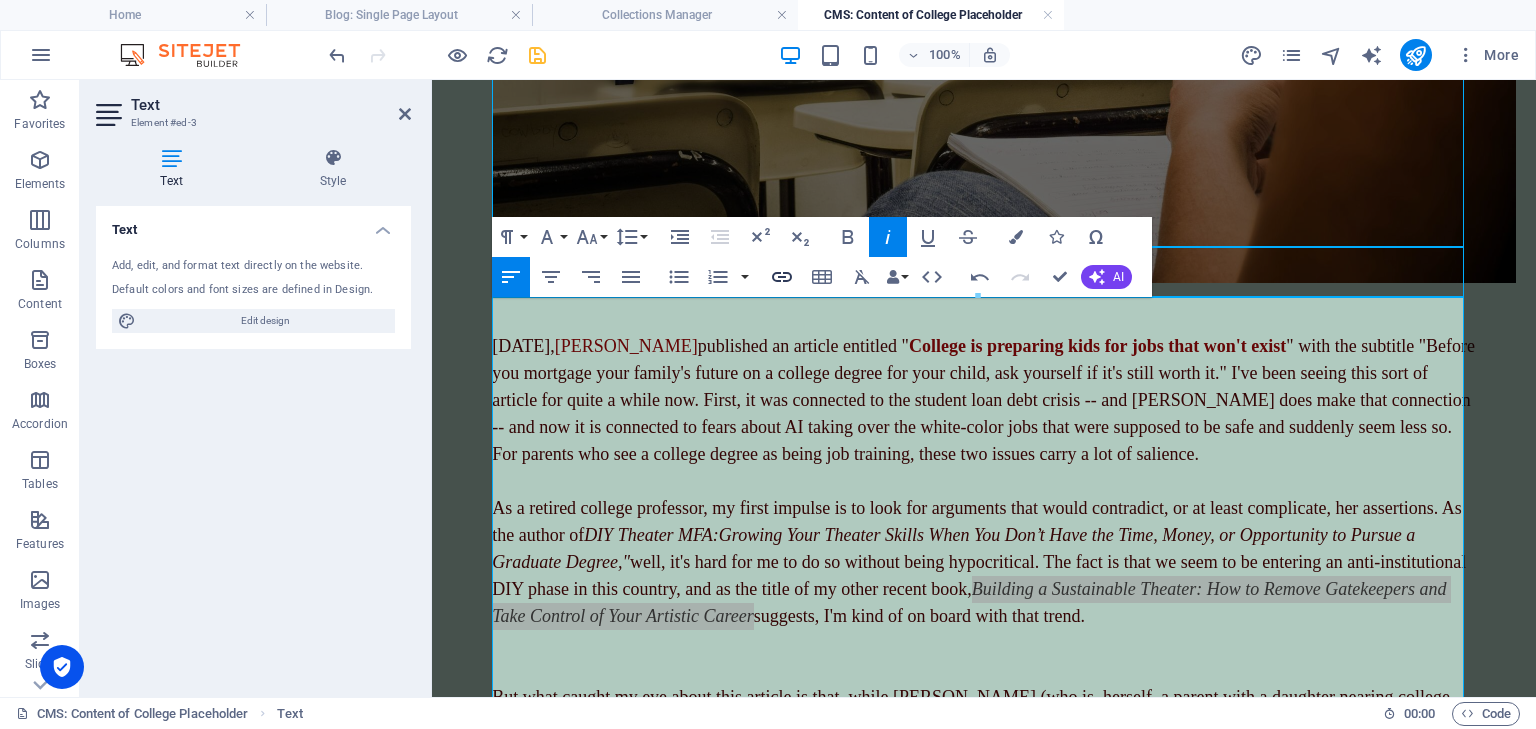 click 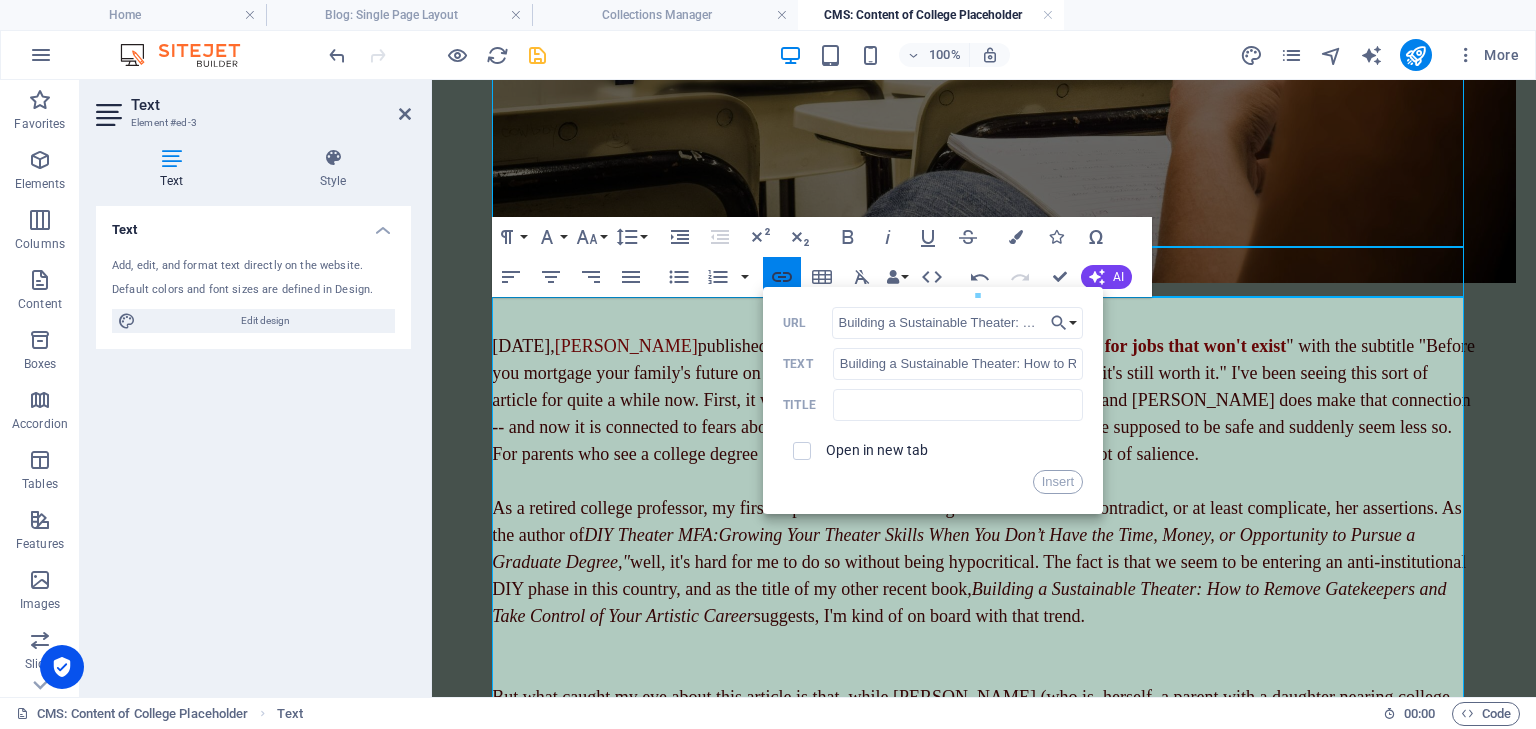 scroll, scrollTop: 0, scrollLeft: 383, axis: horizontal 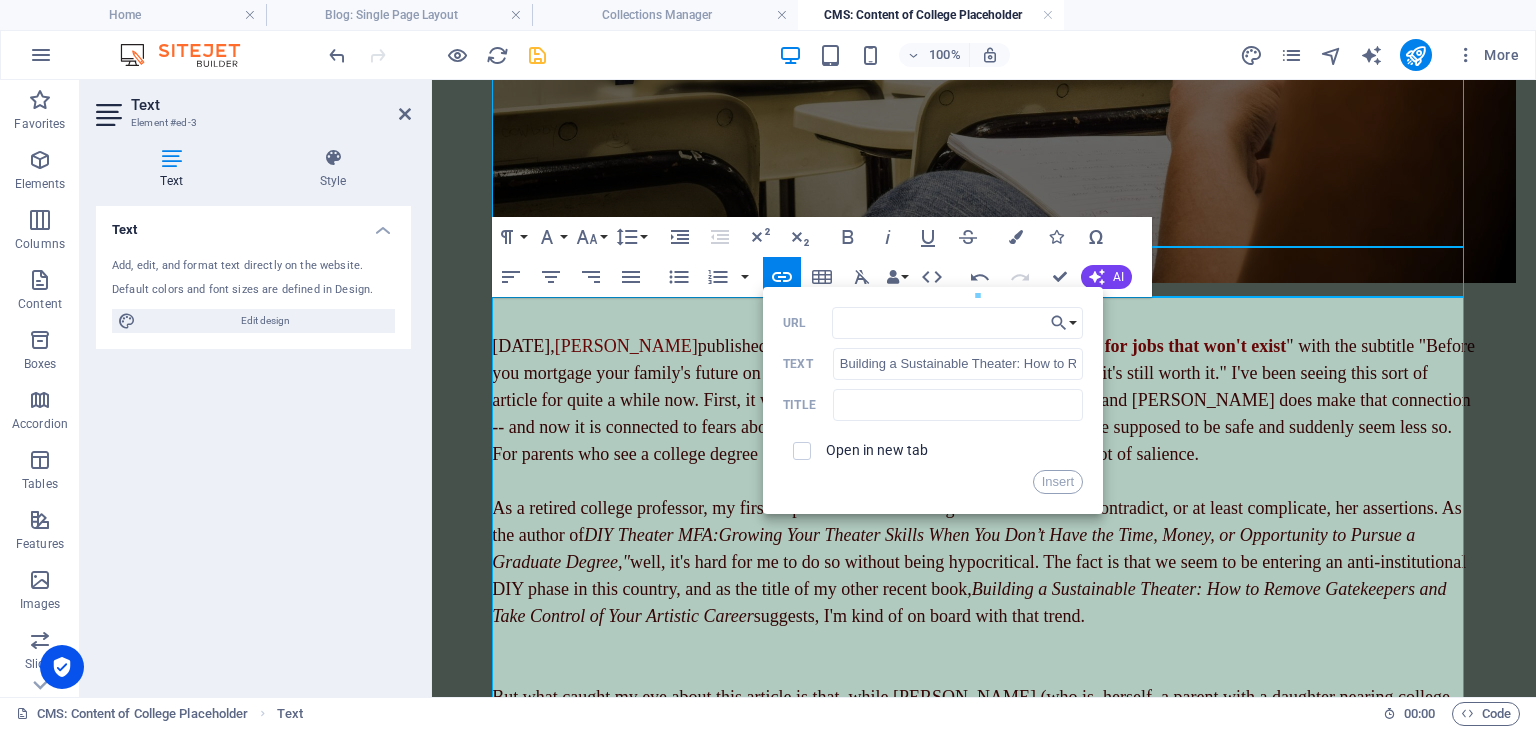 type on "Building a Sustainable Theater: How to Remove Gatekeepers and Take Control of Your Artistic Career" 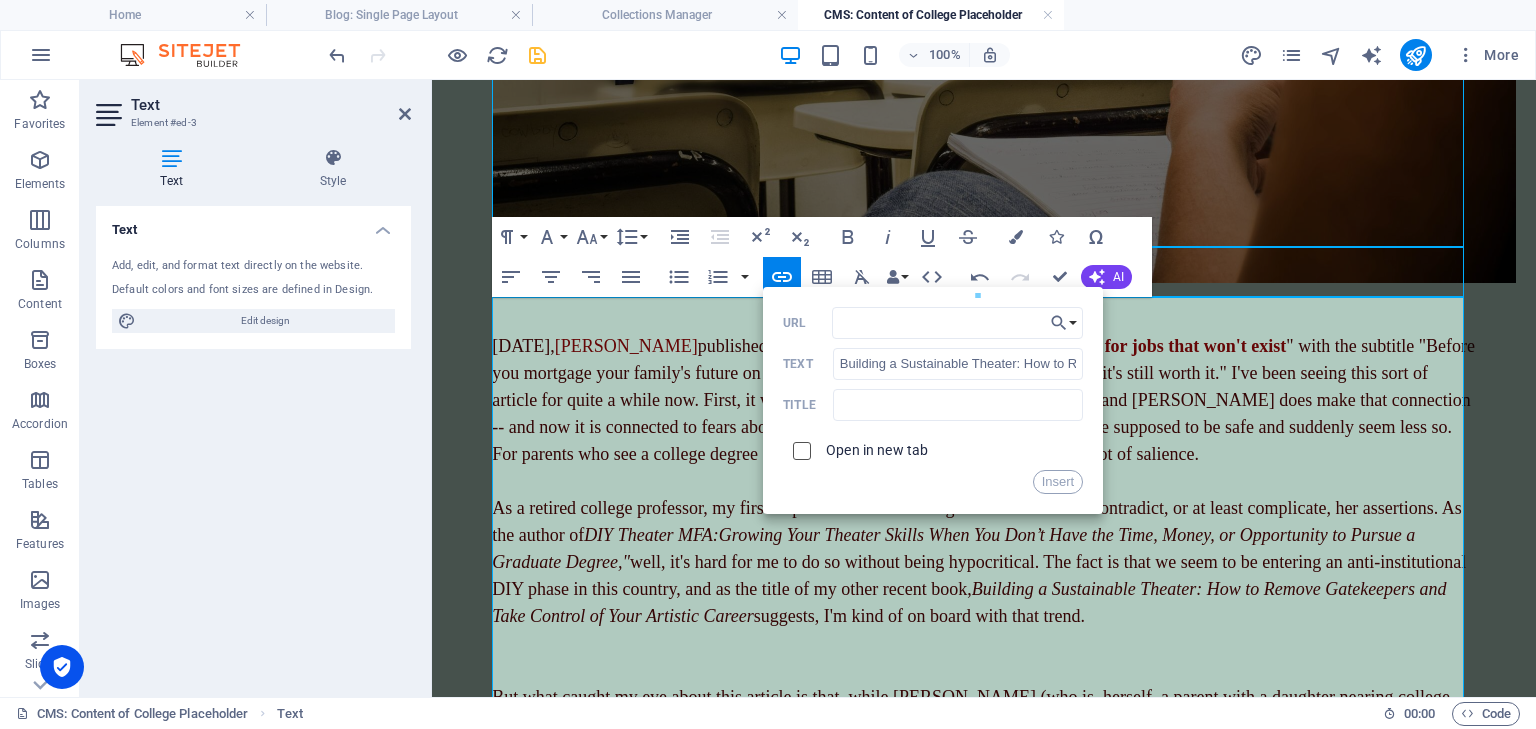 scroll, scrollTop: 0, scrollLeft: 0, axis: both 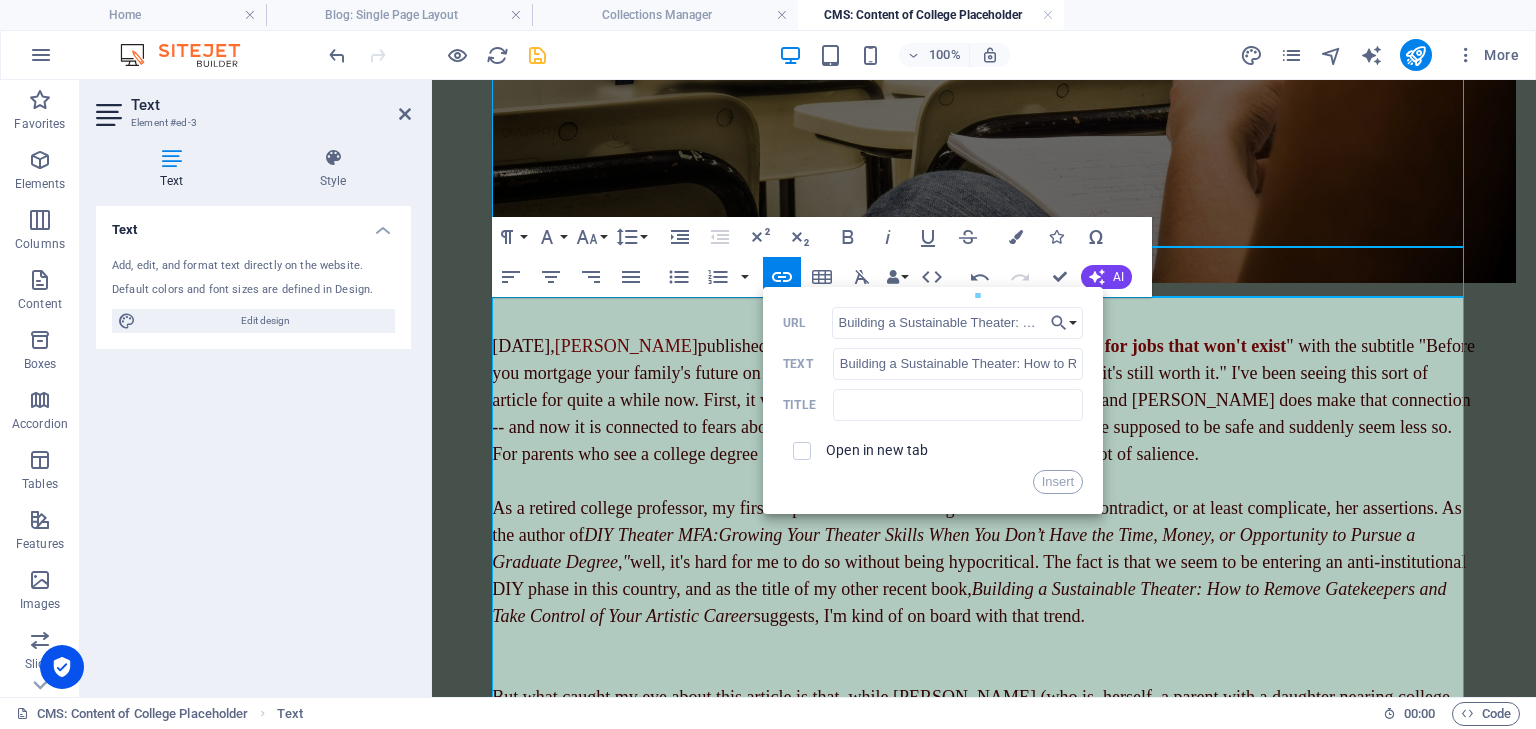 click at bounding box center (802, 451) 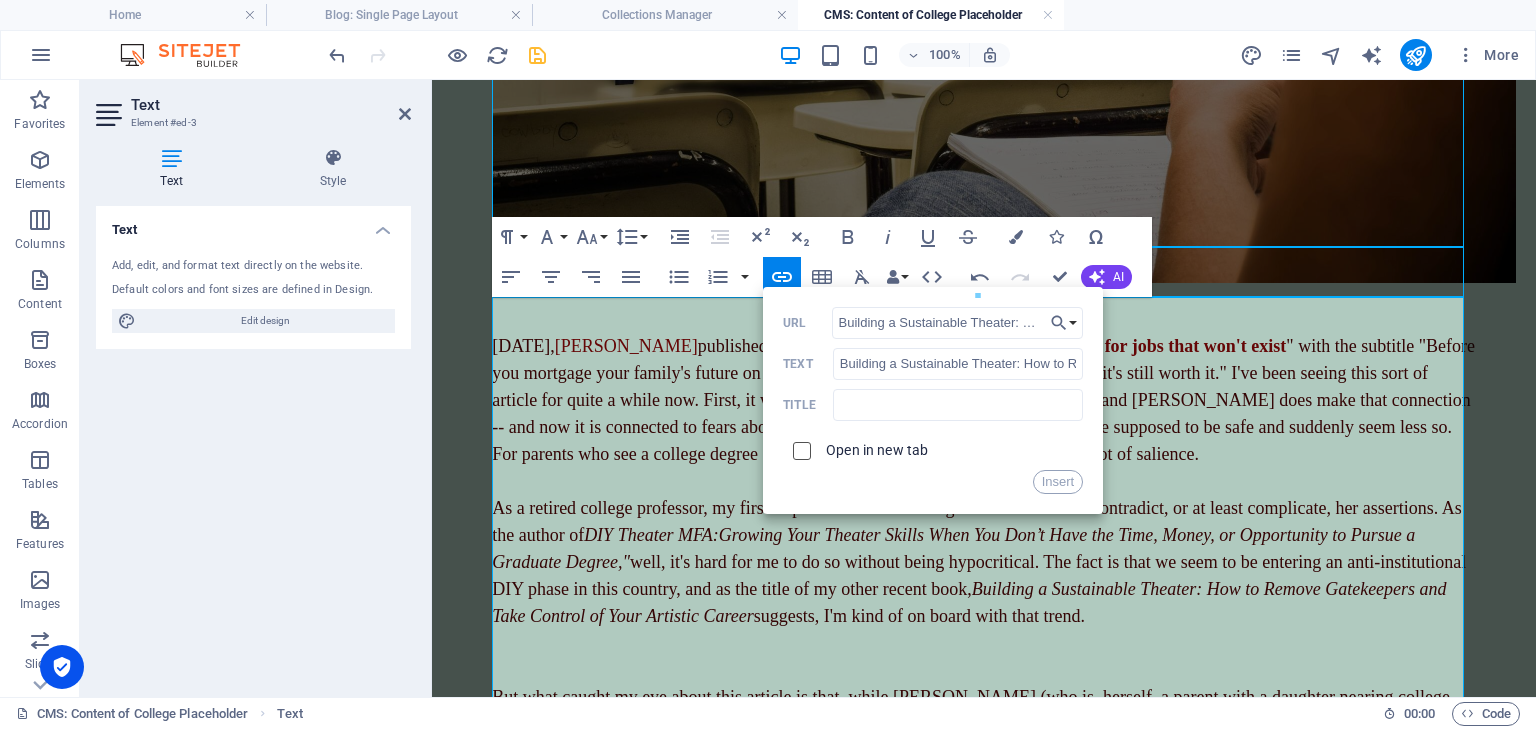 click at bounding box center [799, 448] 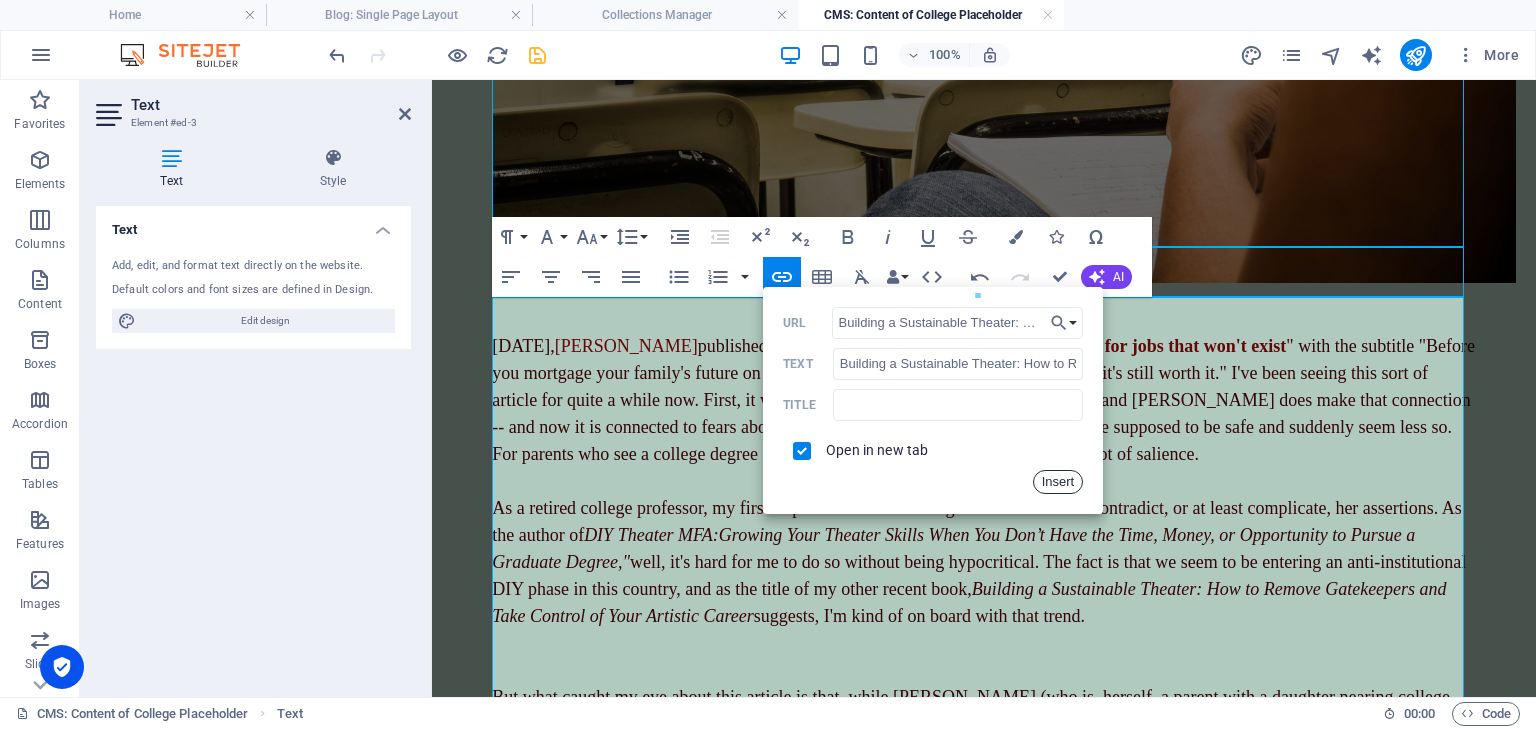 click on "Insert" at bounding box center (1058, 482) 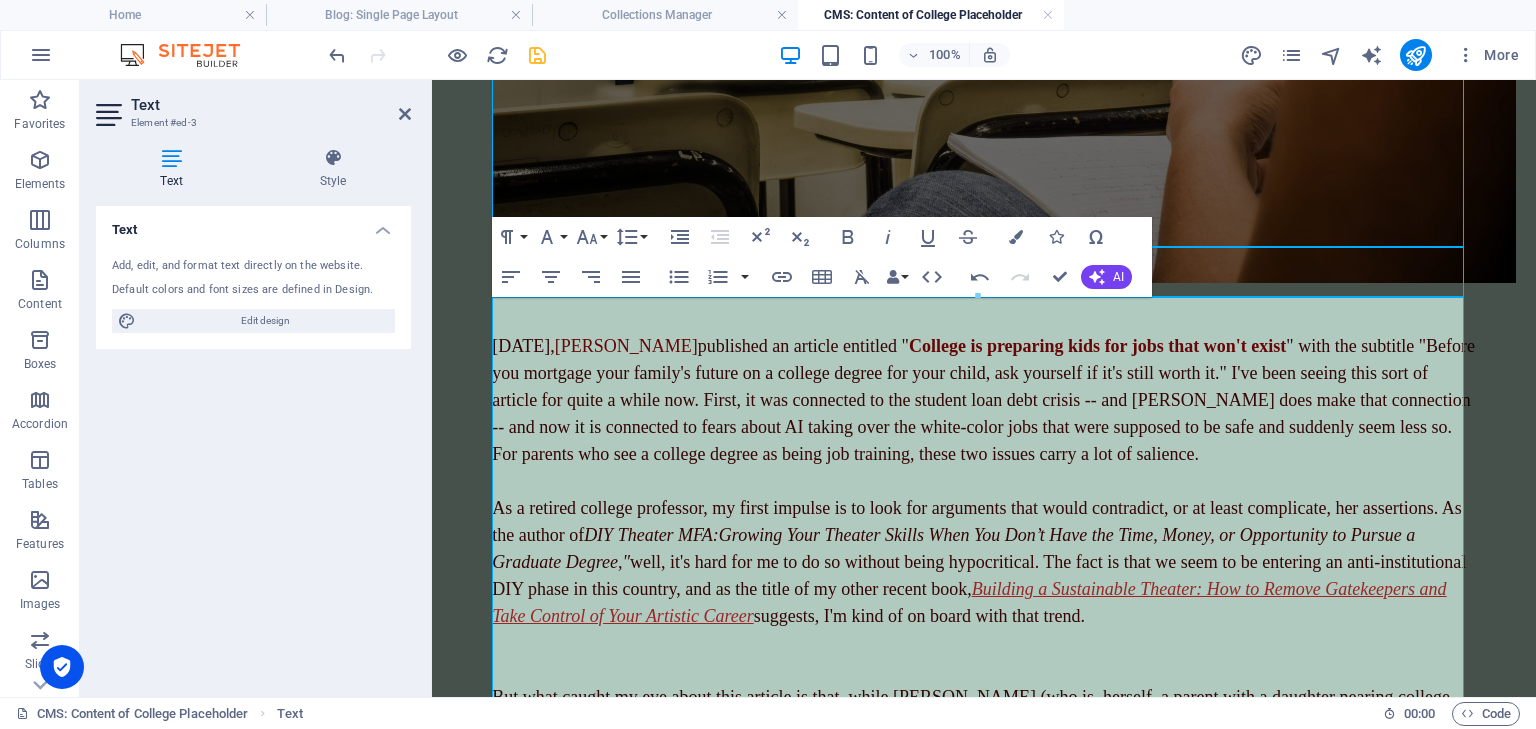 click on "Building a Sustainable Theater: How to Remove Gatekeepers and Take Control of Your Artistic Career" at bounding box center (969, 602) 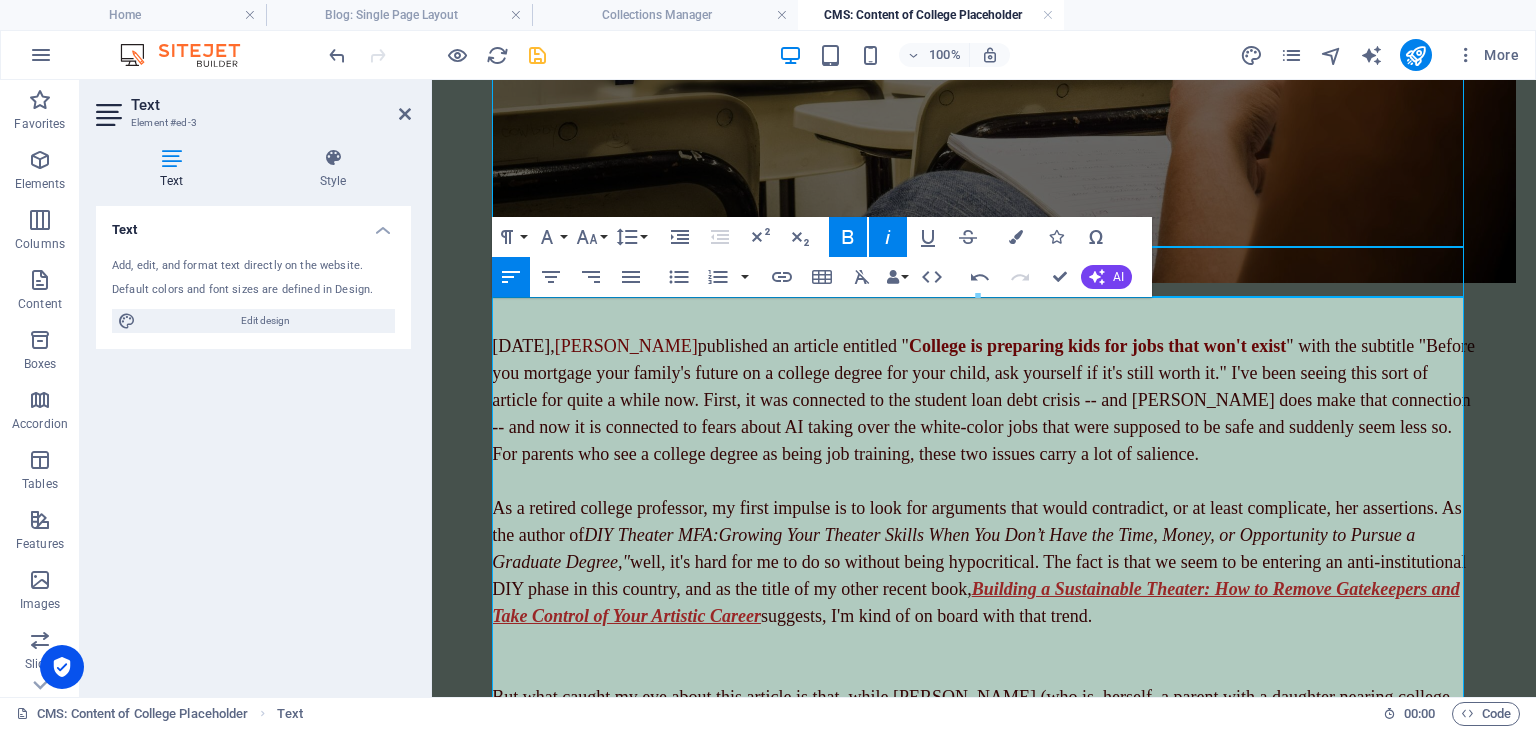 click on "As a retired college professor, my first impulse is to look for arguments that would contradict, or at least complicate, her assertions. As the author of  DIY Theater MFA:  Growing Your Theater Skills When You Don’t Have the Time, Money, or Opportunity to Pursue a Graduate Degree,"  well, it's hard for me to do so without being hypocritical. The fact is that we seem to be entering an anti-institutional DIY phase in this country, and as the title of my other recent book,  Building a Sustainable Theater: How to Remove Gatekeepers and Take Control of Your Artistic Career  suggests, I'm kind of on board with that trend." at bounding box center (984, 562) 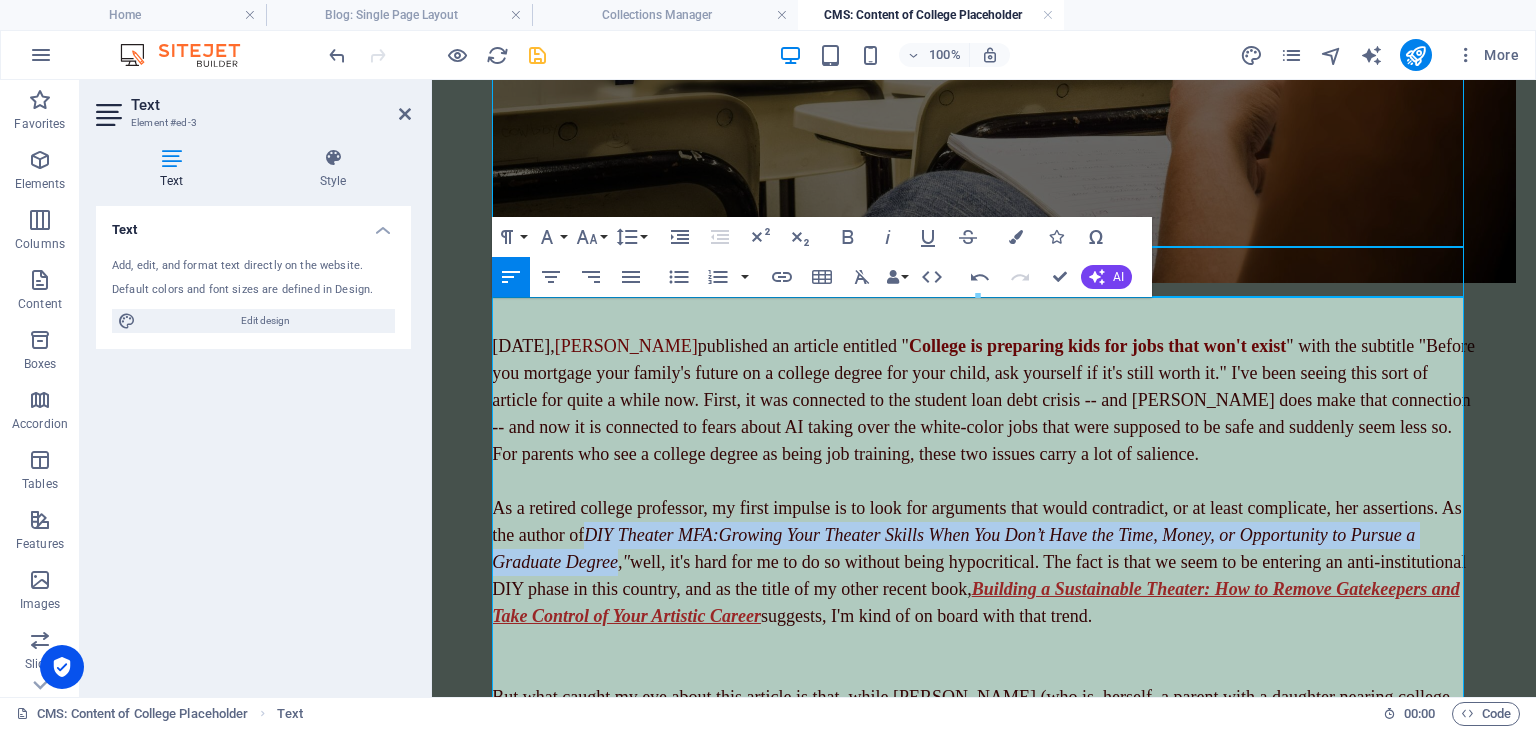 drag, startPoint x: 715, startPoint y: 527, endPoint x: 796, endPoint y: 553, distance: 85.07056 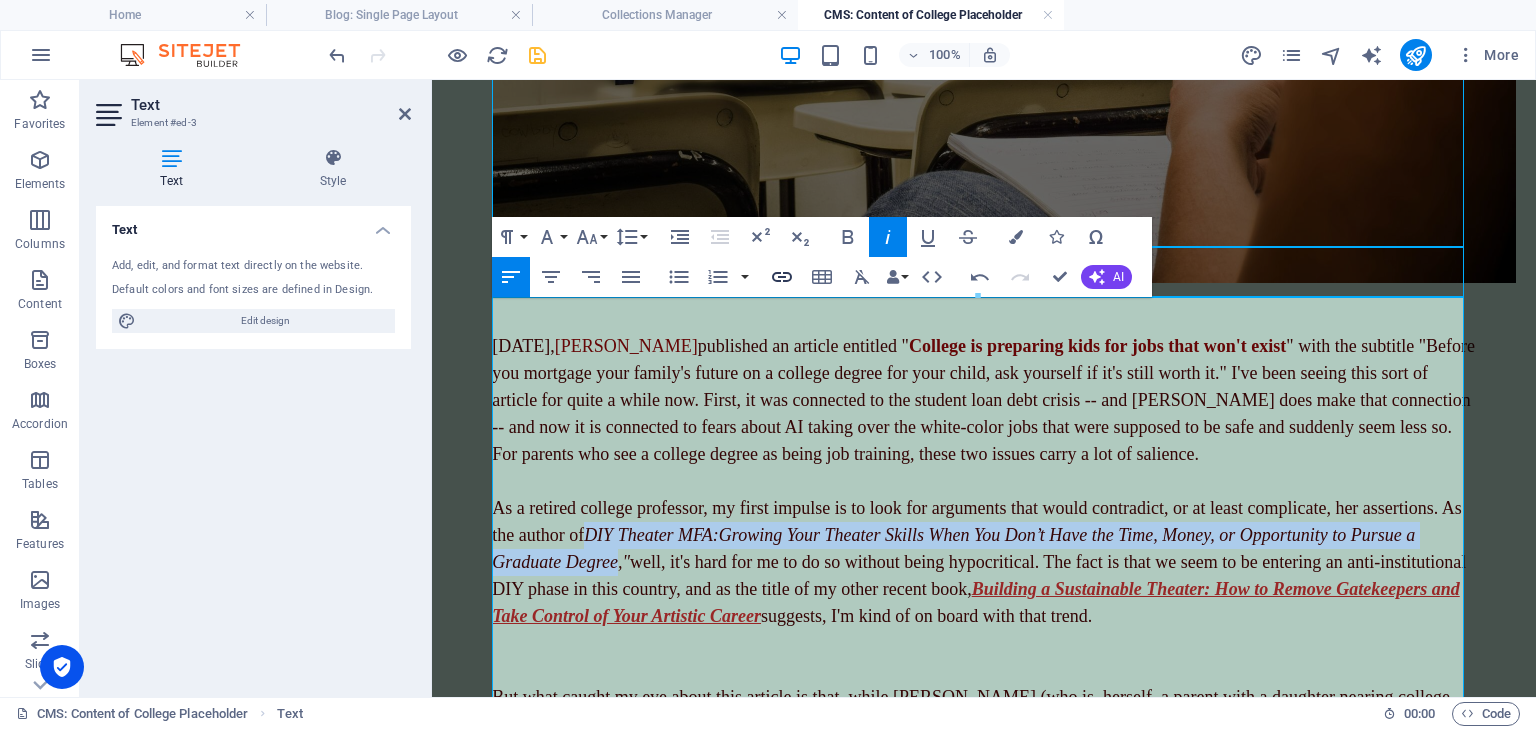 type 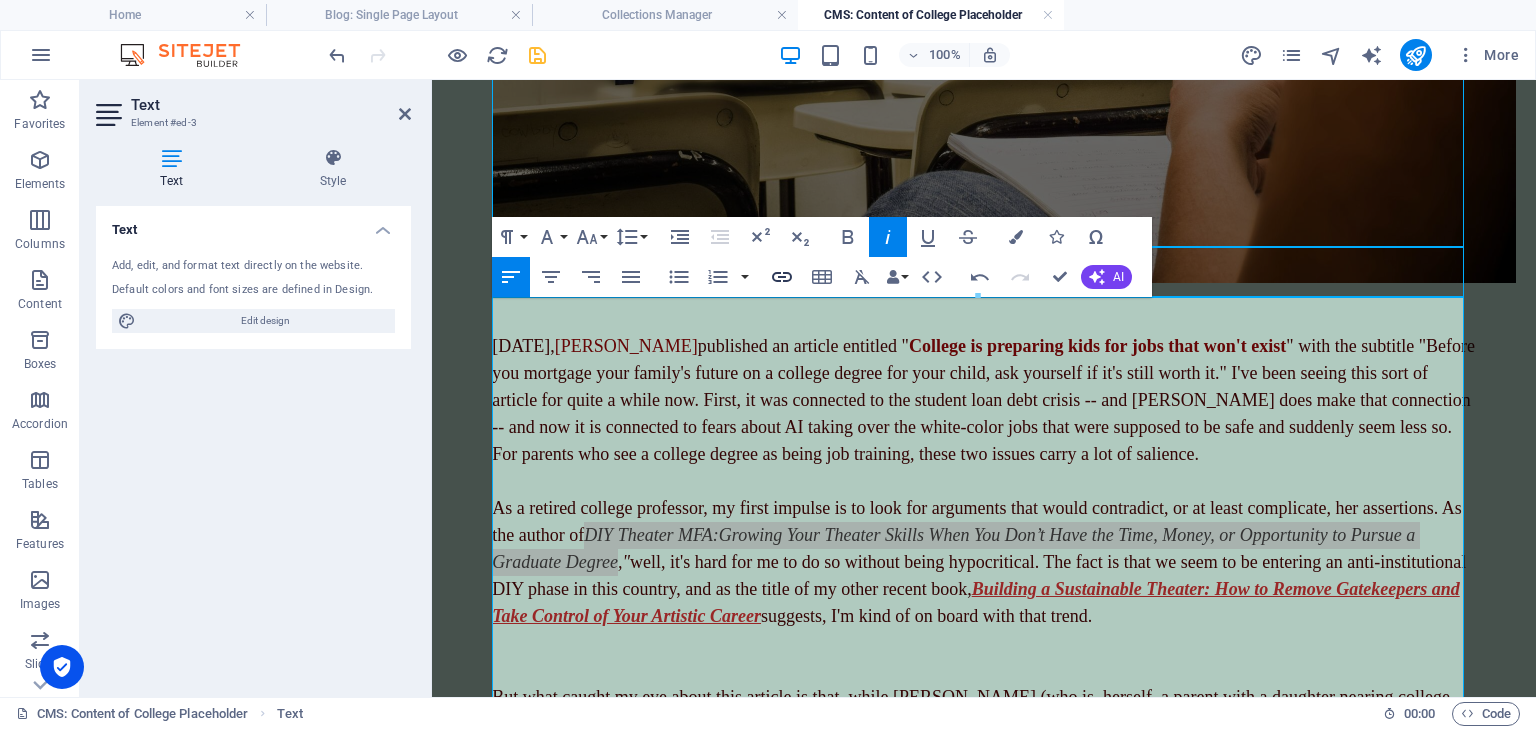 click 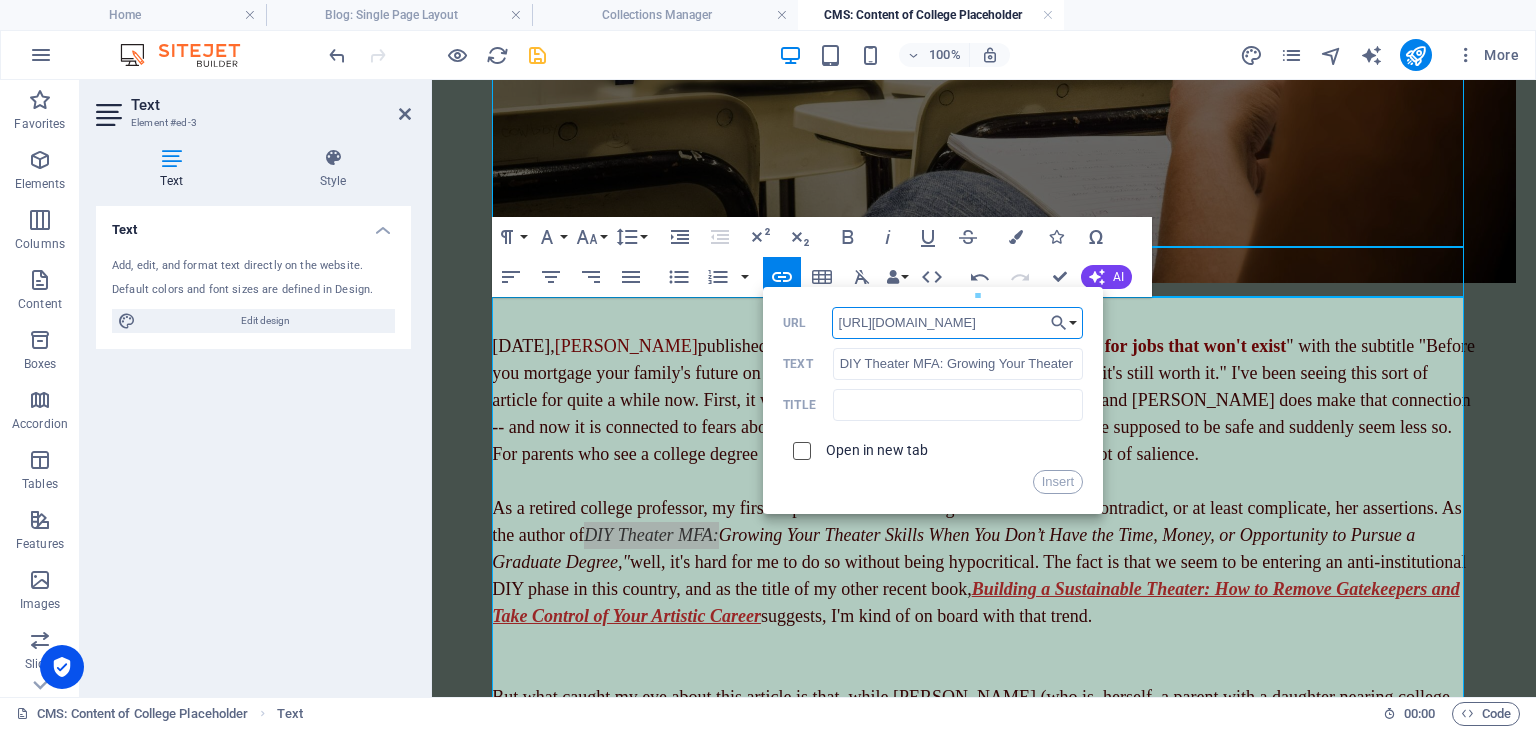 type on "[URL][DOMAIN_NAME]" 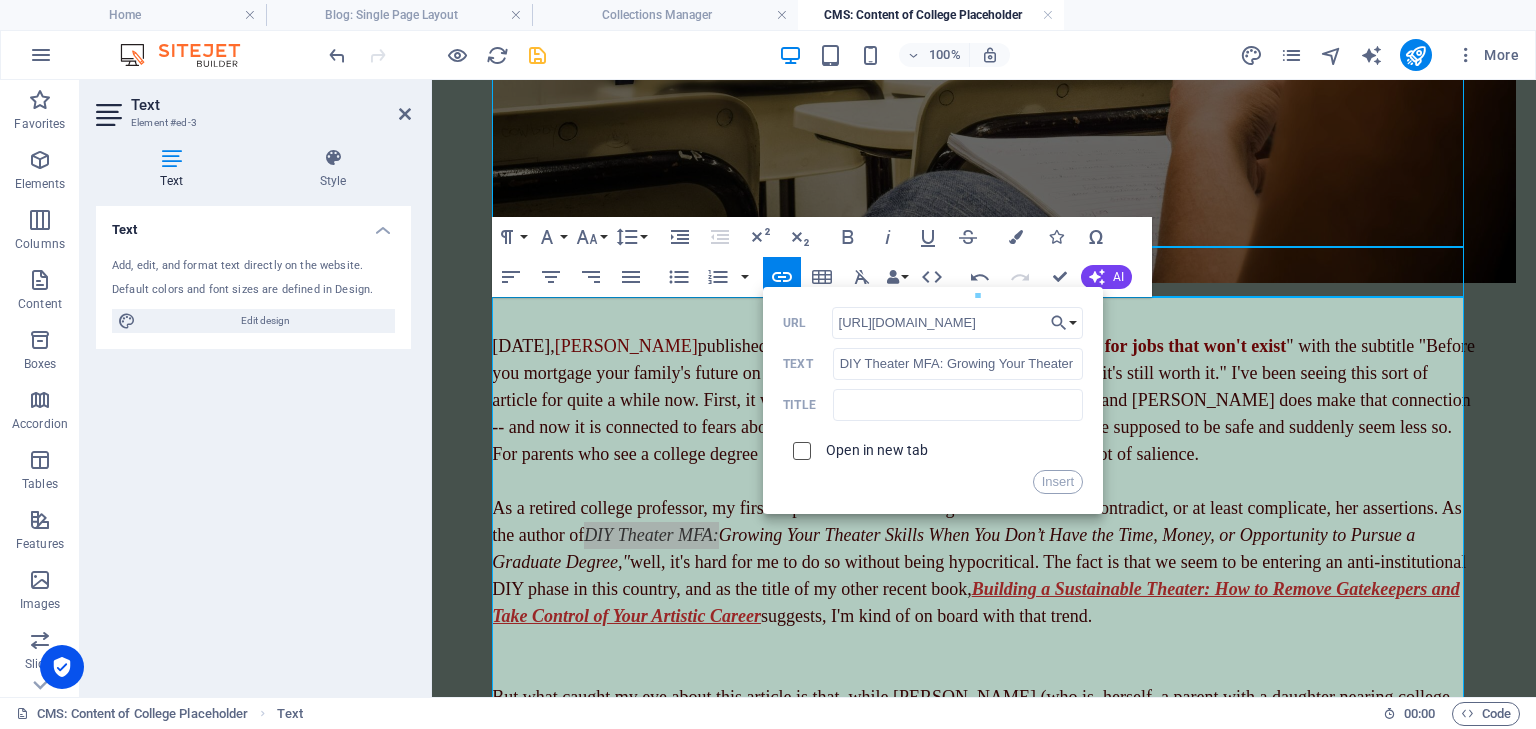 click at bounding box center (799, 448) 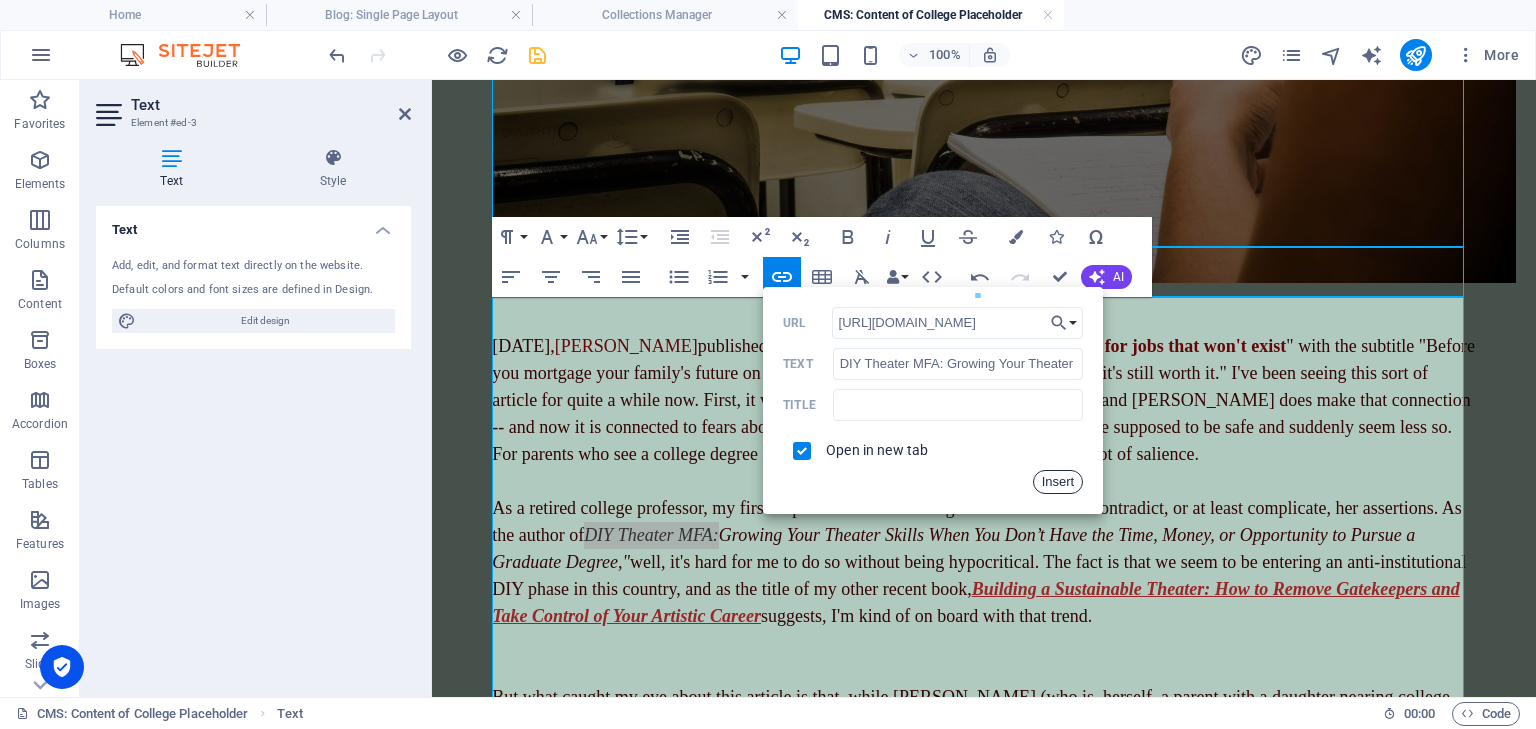click on "Insert" at bounding box center [1058, 482] 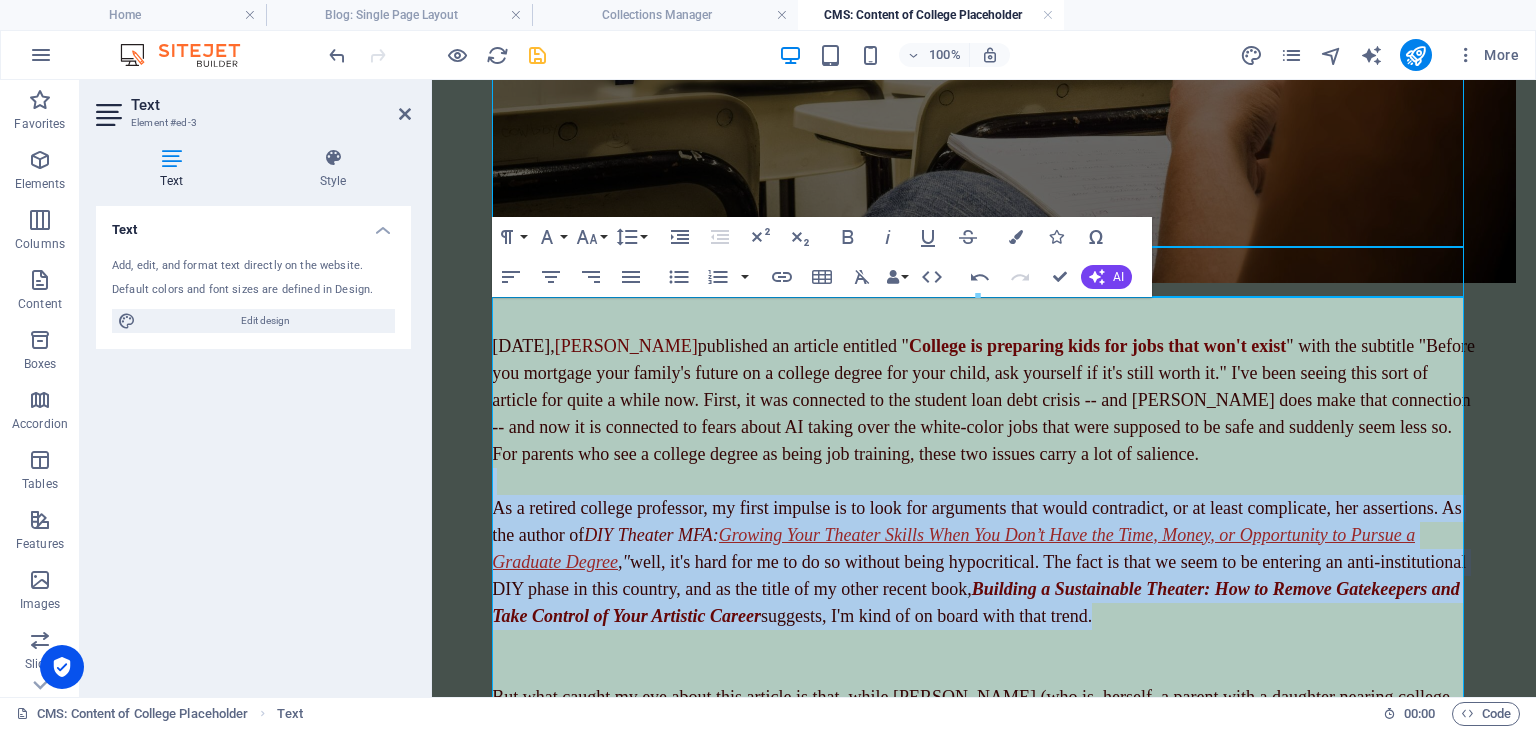 click on "Growing Your Theater Skills When You Don’t Have the Time, Money, or Opportunity to Pursue a Graduate Degree" at bounding box center (953, 548) 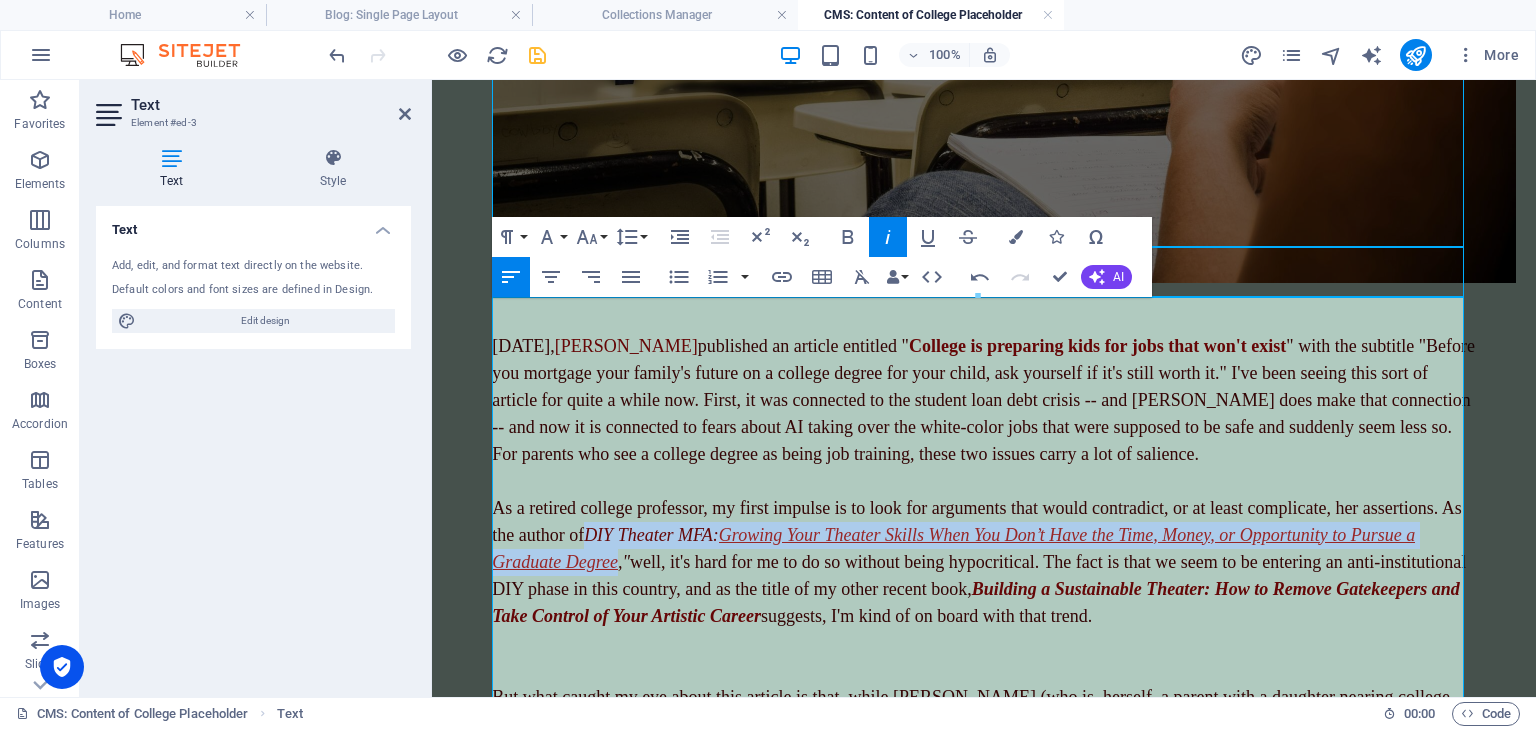drag, startPoint x: 714, startPoint y: 524, endPoint x: 795, endPoint y: 545, distance: 83.677956 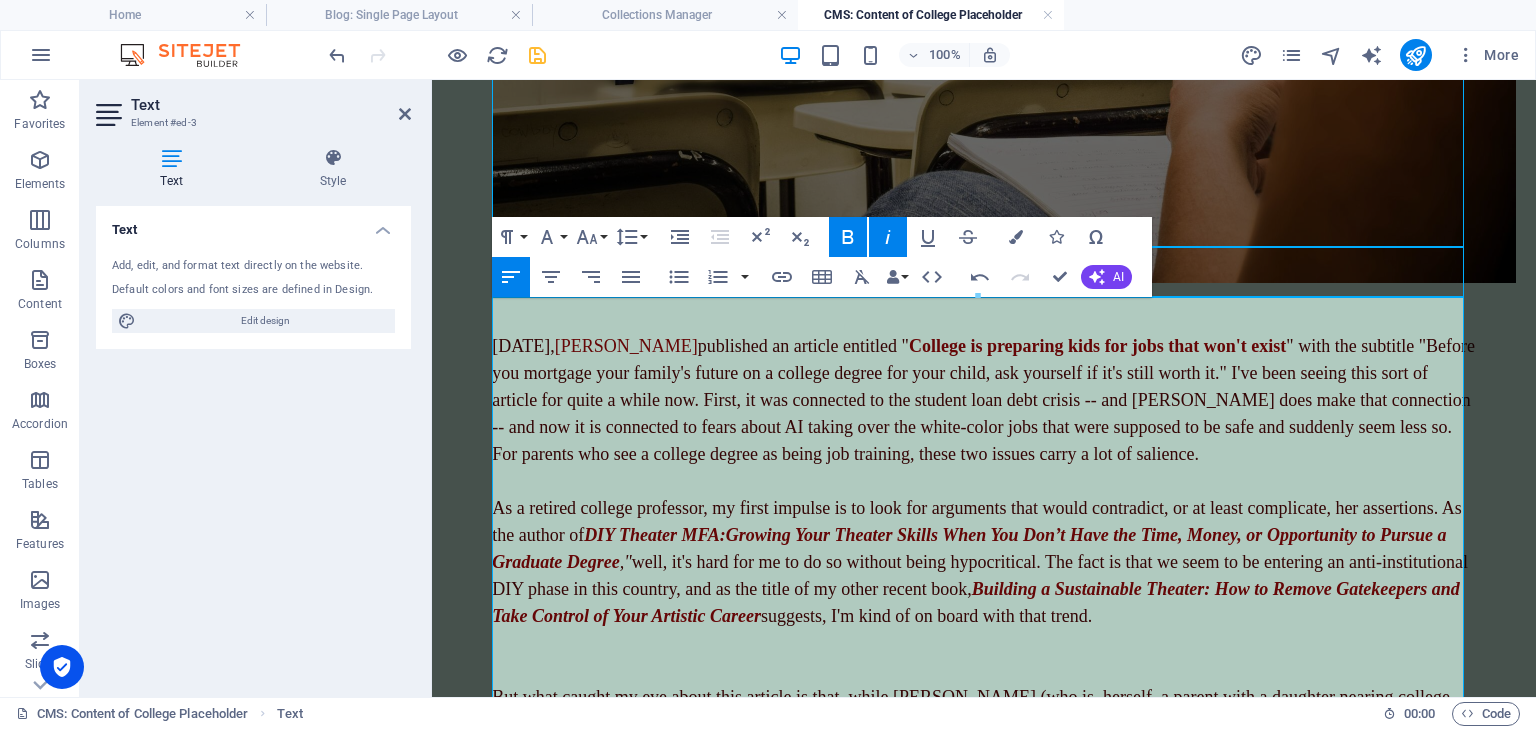 click on ","" at bounding box center (626, 562) 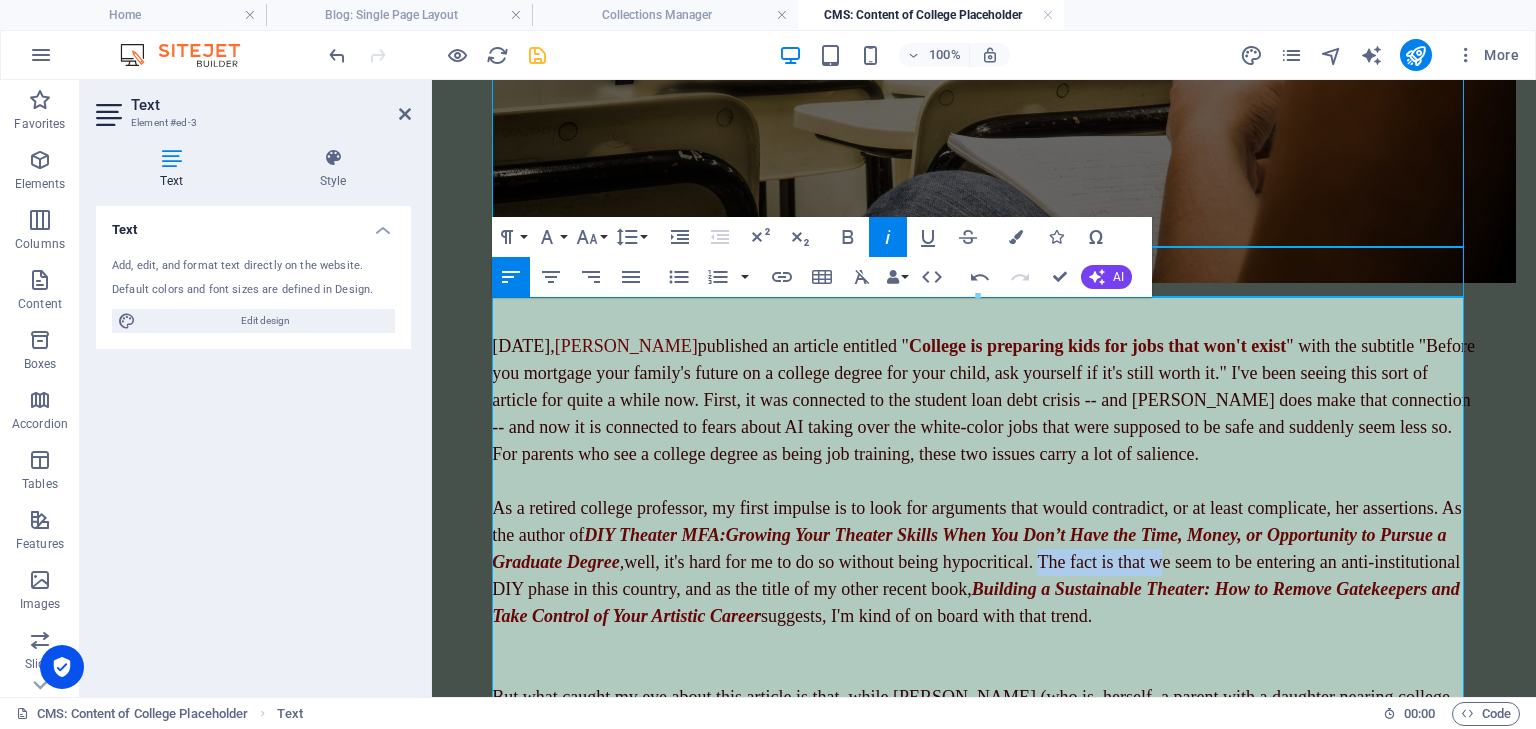 drag, startPoint x: 1346, startPoint y: 552, endPoint x: 1228, endPoint y: 556, distance: 118.06778 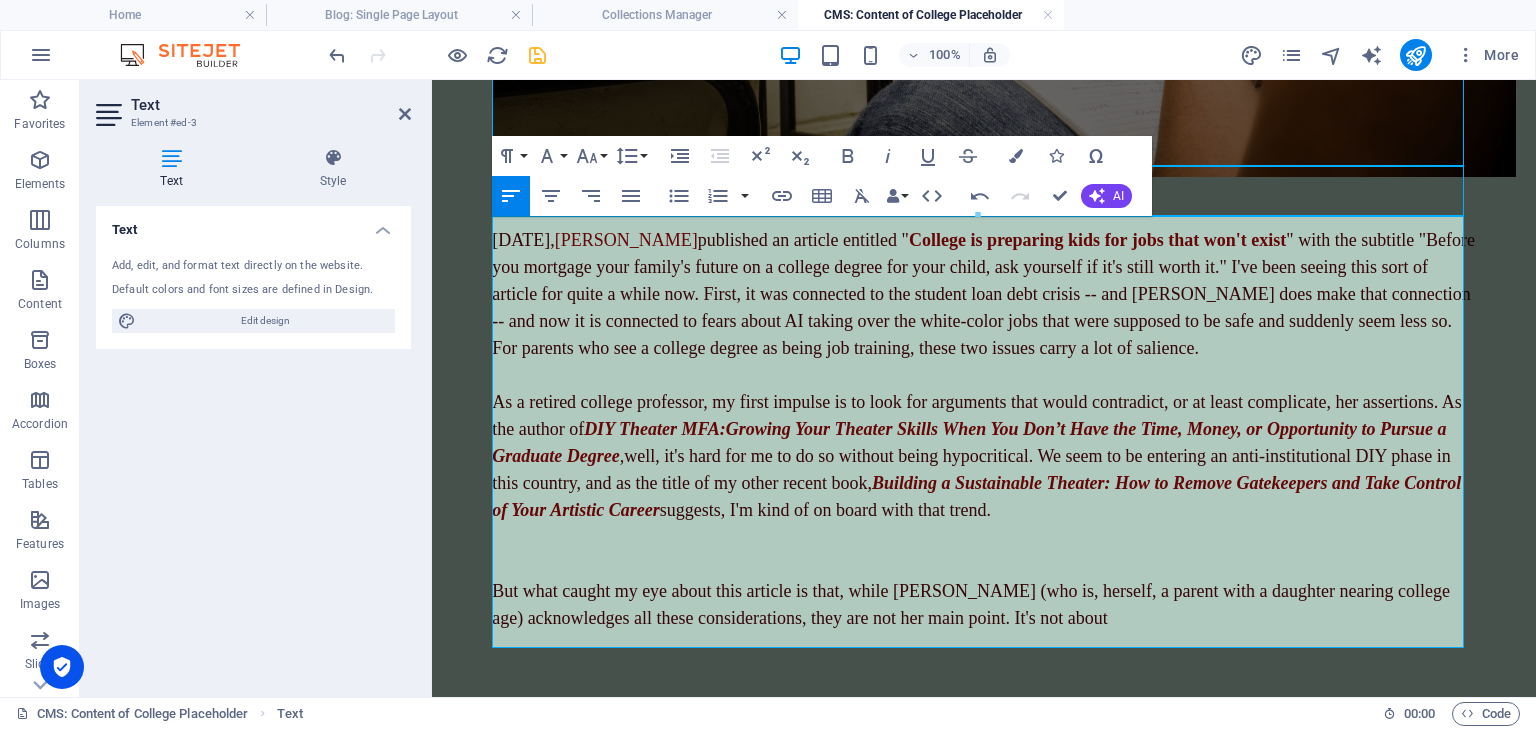scroll, scrollTop: 672, scrollLeft: 0, axis: vertical 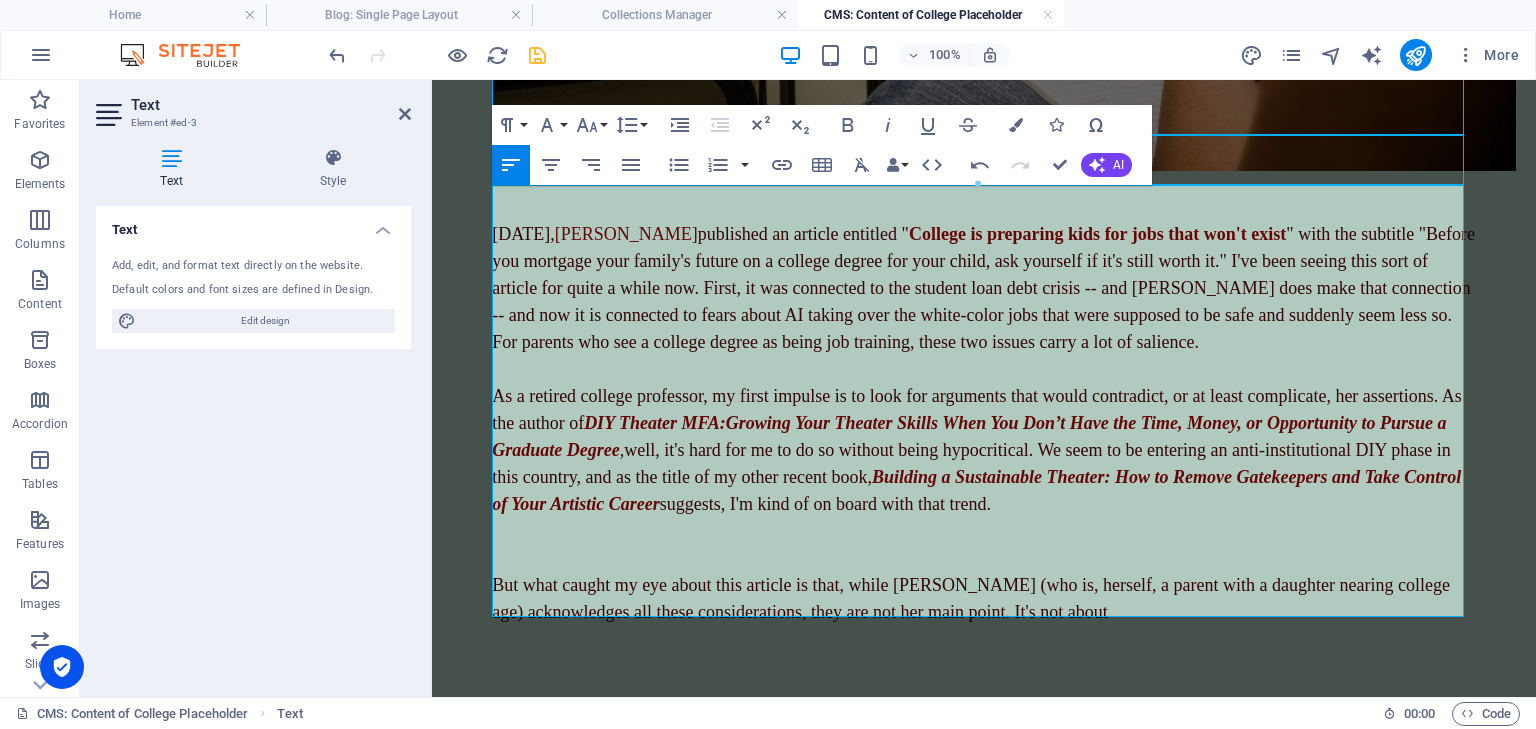 click at bounding box center (984, 558) 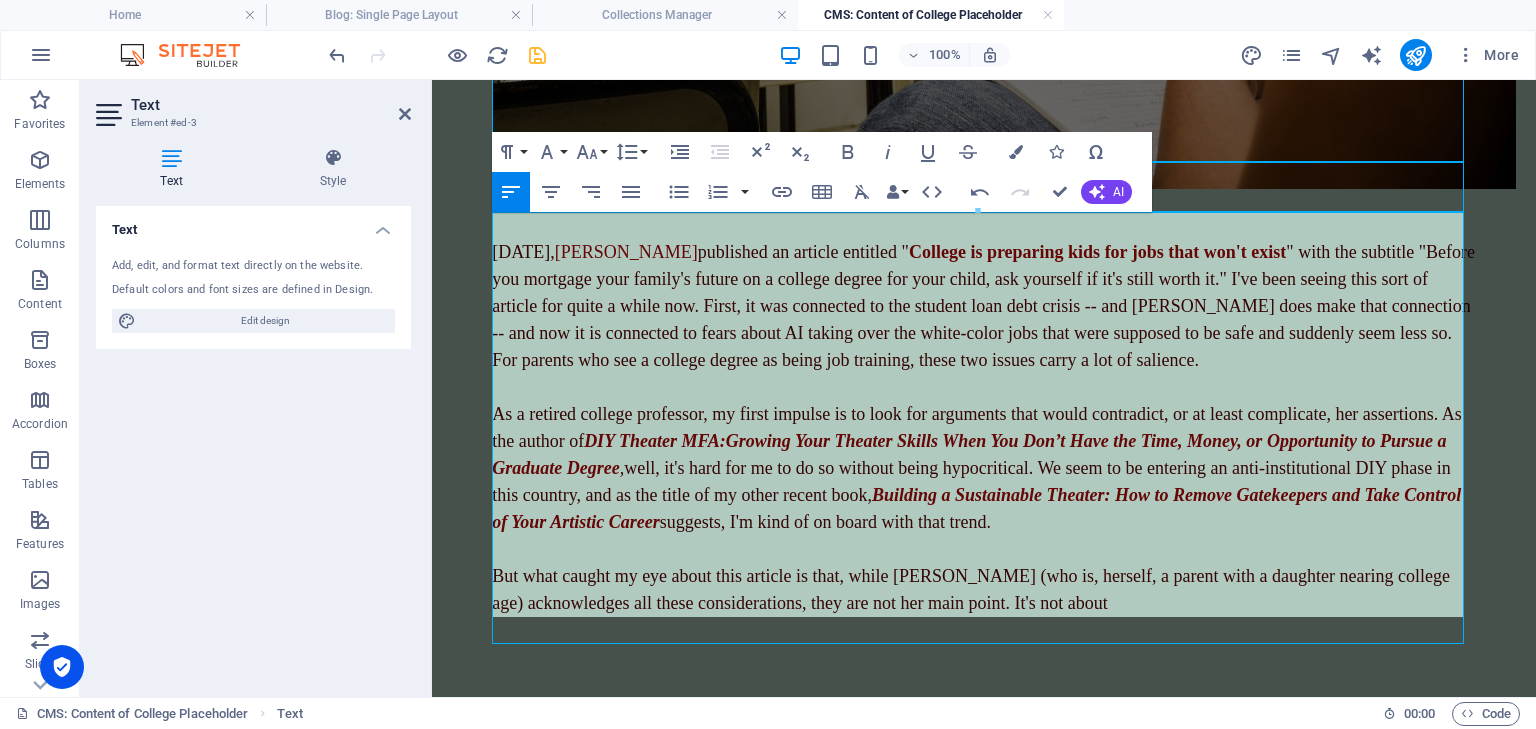 scroll, scrollTop: 645, scrollLeft: 0, axis: vertical 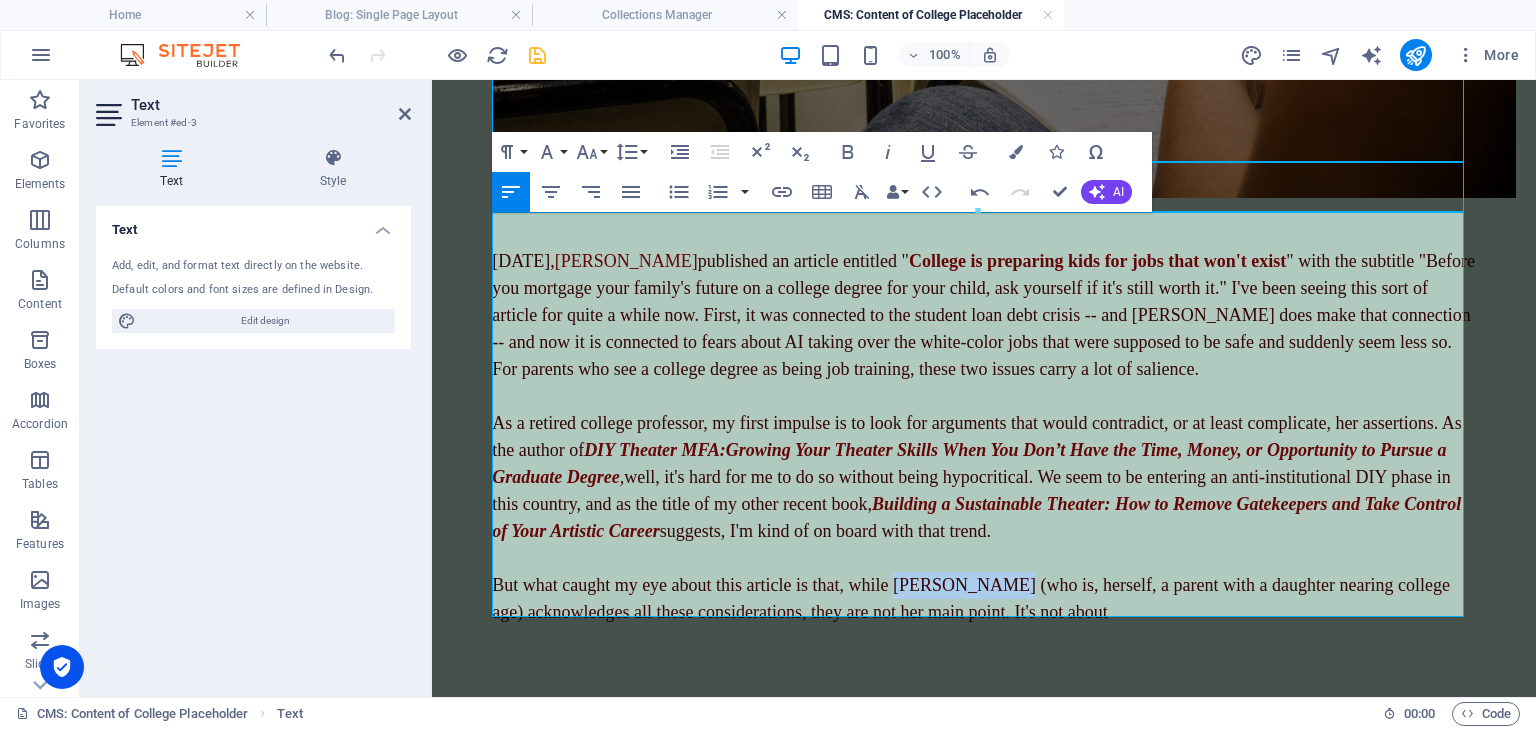 drag, startPoint x: 1045, startPoint y: 577, endPoint x: 931, endPoint y: 567, distance: 114.43776 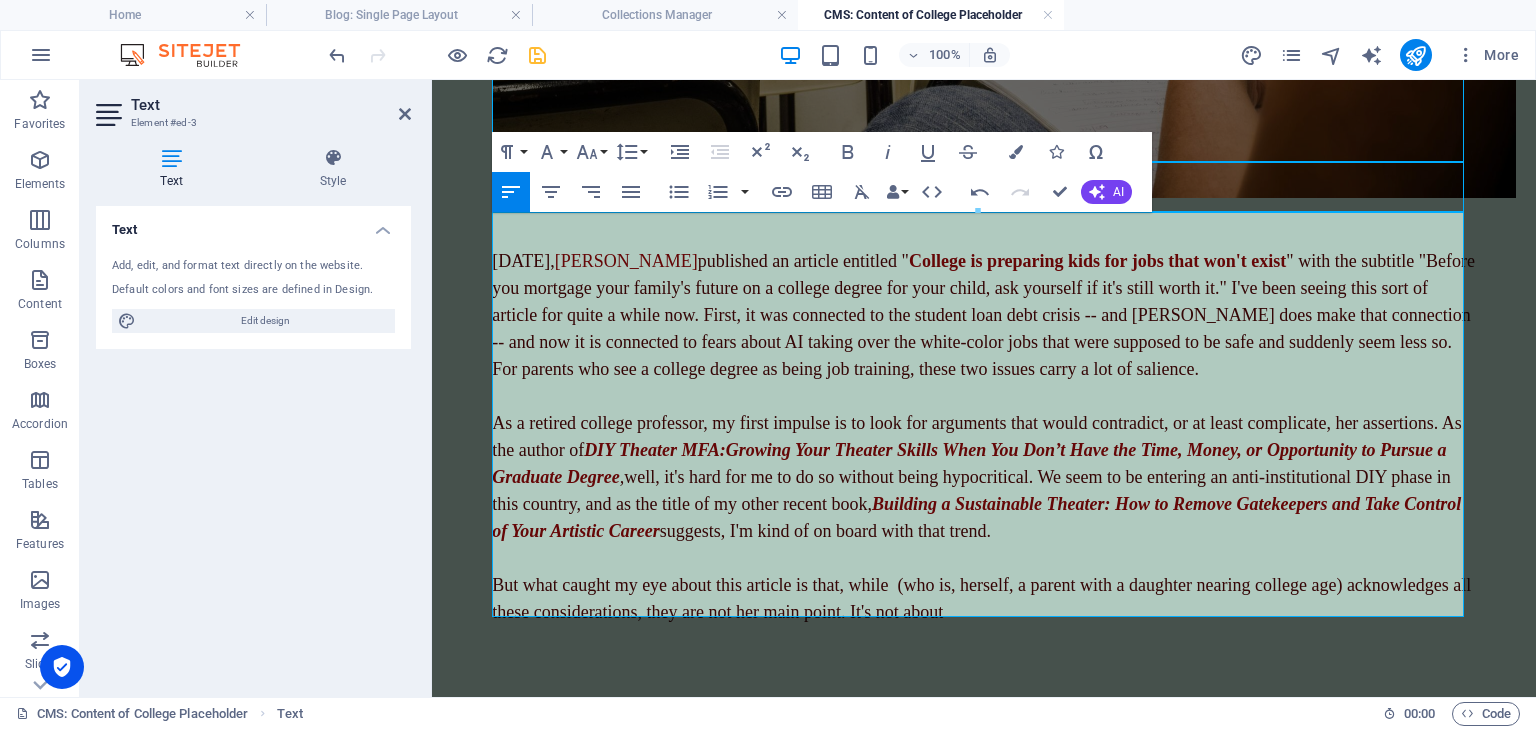 click on "But what caught my eye about this article is that, while  (who is, herself, a parent with a daughter nearing college age) acknowledges all these considerations, they are not her main point. It's not about" at bounding box center [981, 598] 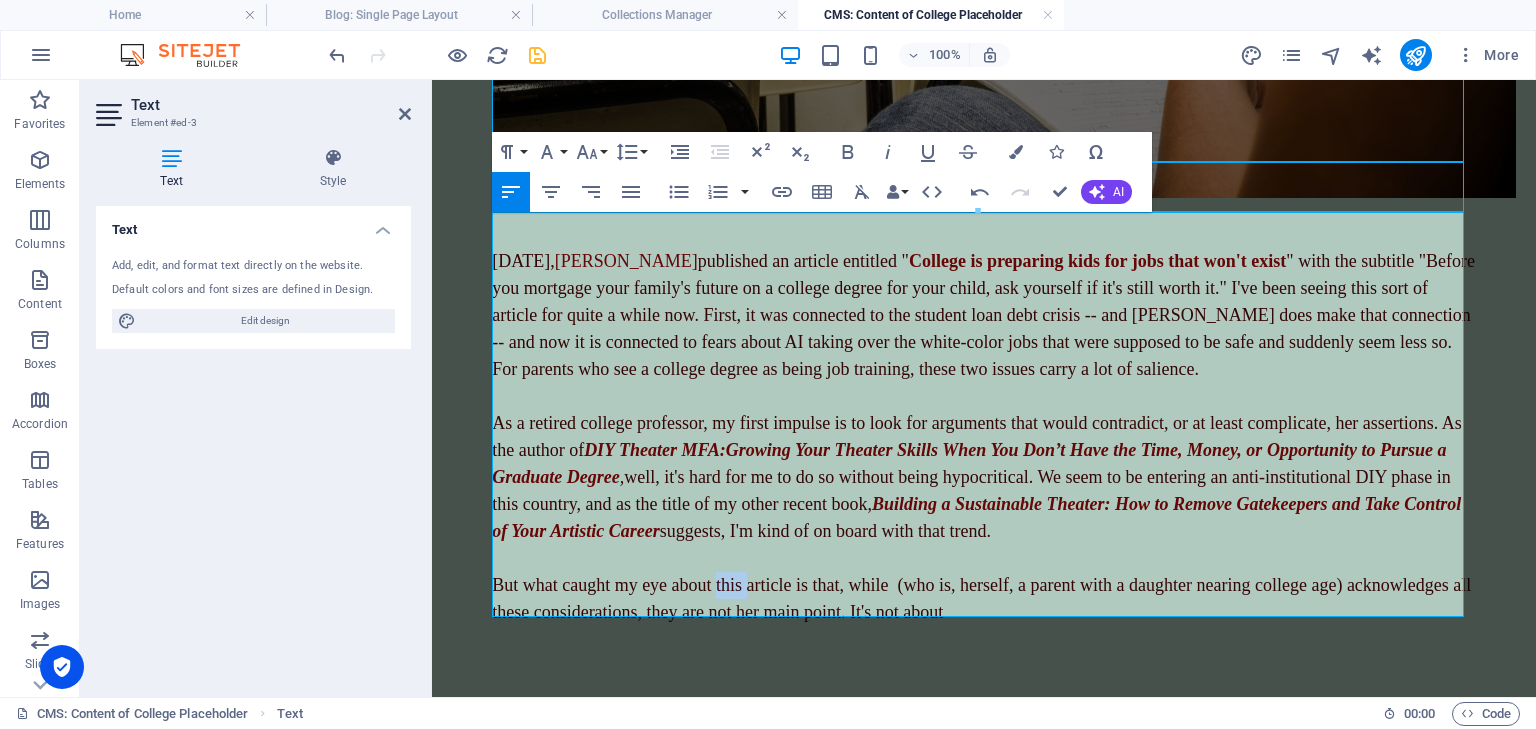 click on "But what caught my eye about this article is that, while  (who is, herself, a parent with a daughter nearing college age) acknowledges all these considerations, they are not her main point. It's not about" at bounding box center [981, 598] 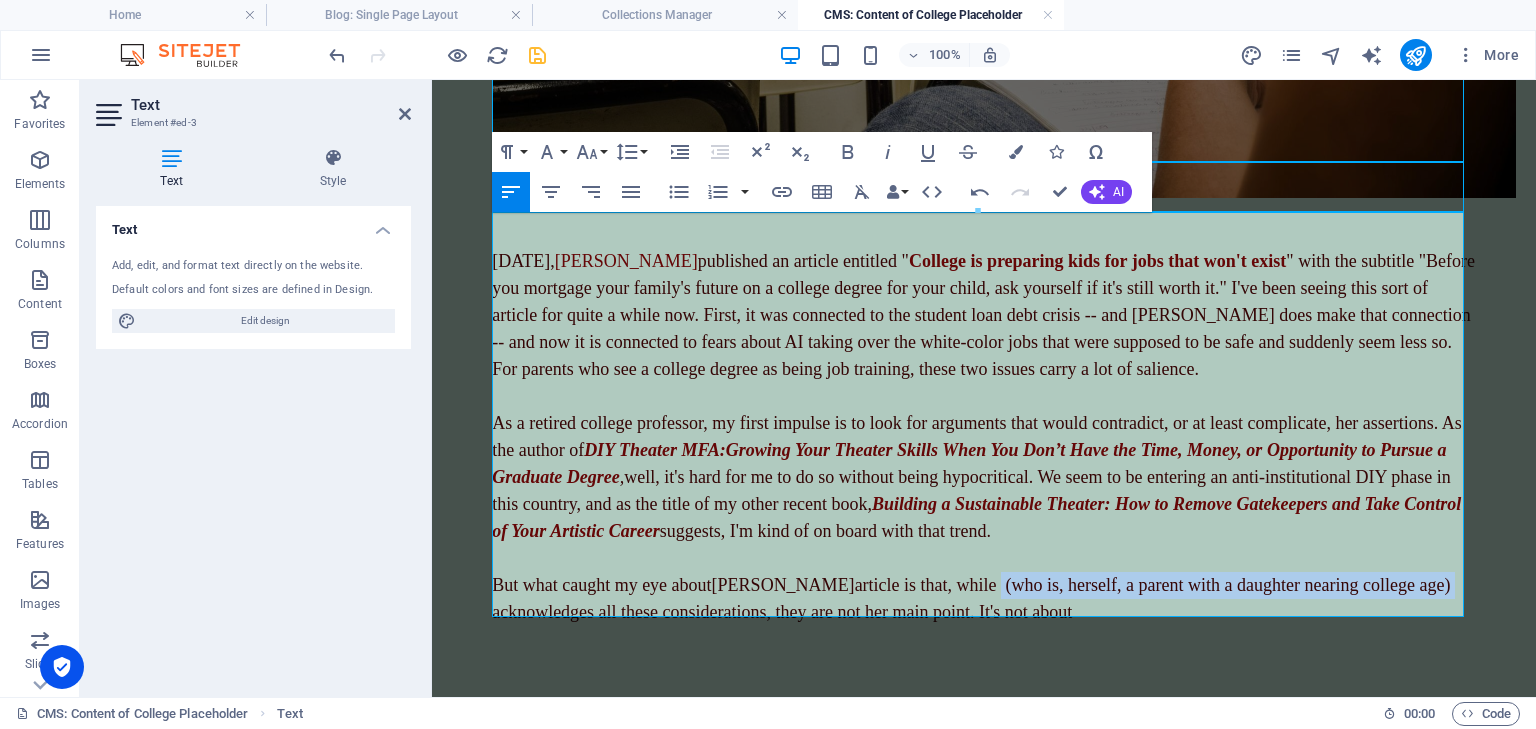 drag, startPoint x: 1031, startPoint y: 573, endPoint x: 589, endPoint y: 597, distance: 442.6511 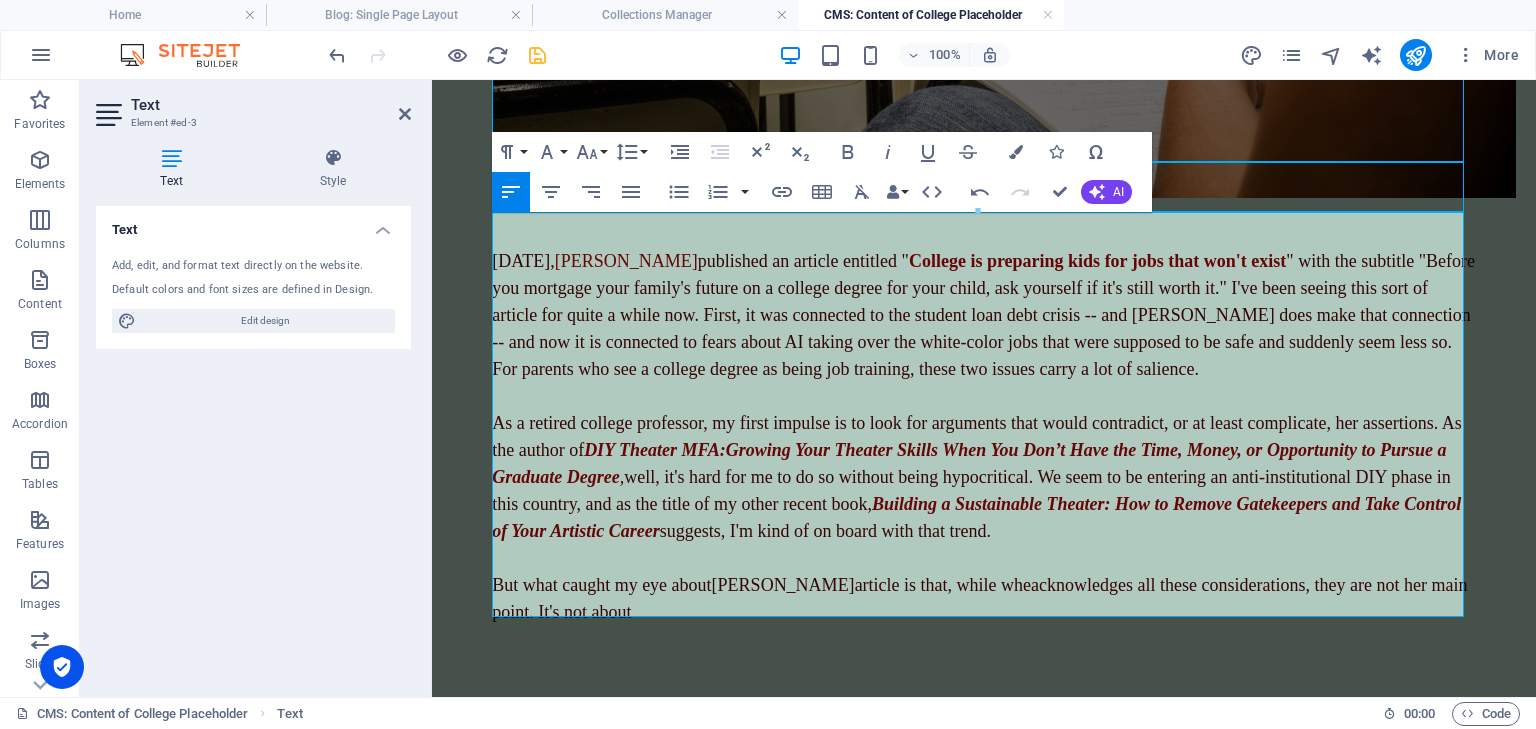 click on "But what caught my eye about  [PERSON_NAME]  article is that, while whe  acknowledges all these considerations, they are not her main point. It's not about" at bounding box center (979, 598) 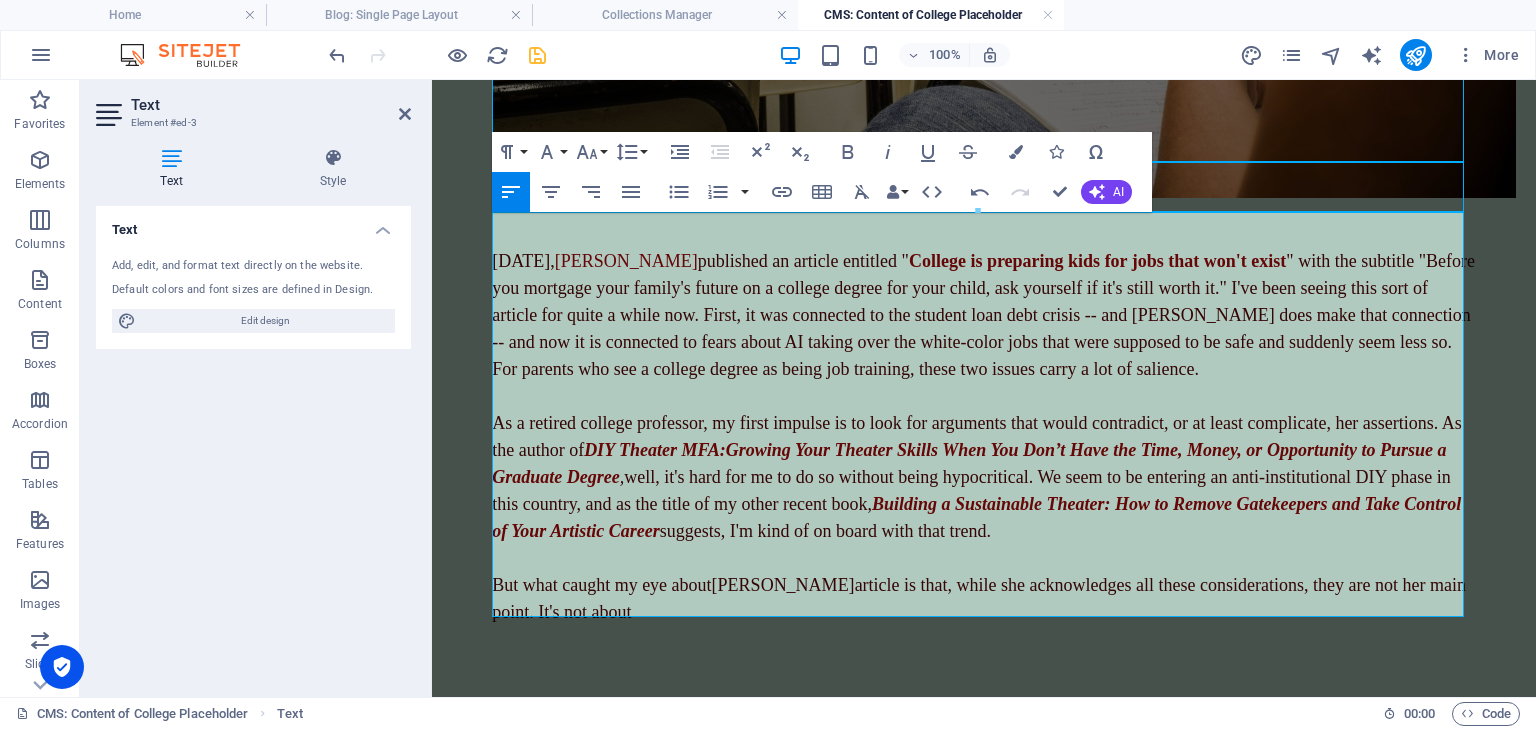 click on "But what caught my eye about  [PERSON_NAME]  article is that, while she acknowledges all these considerations, they are not her main point. It's not about" at bounding box center [979, 598] 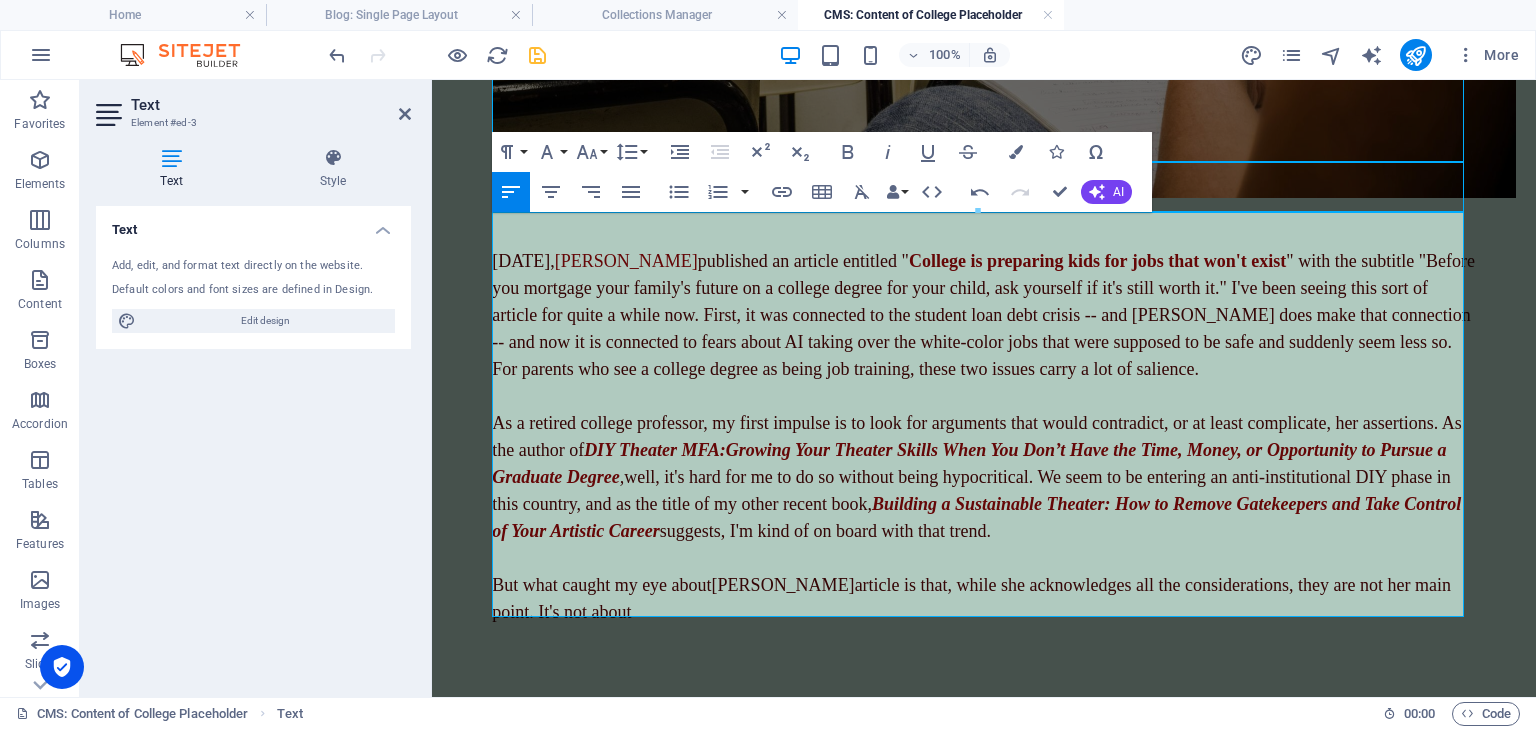 click on "But what caught my eye about  [PERSON_NAME]  article is that, while she acknowledges all the considerations, they are not her main point. It's not about" at bounding box center [971, 598] 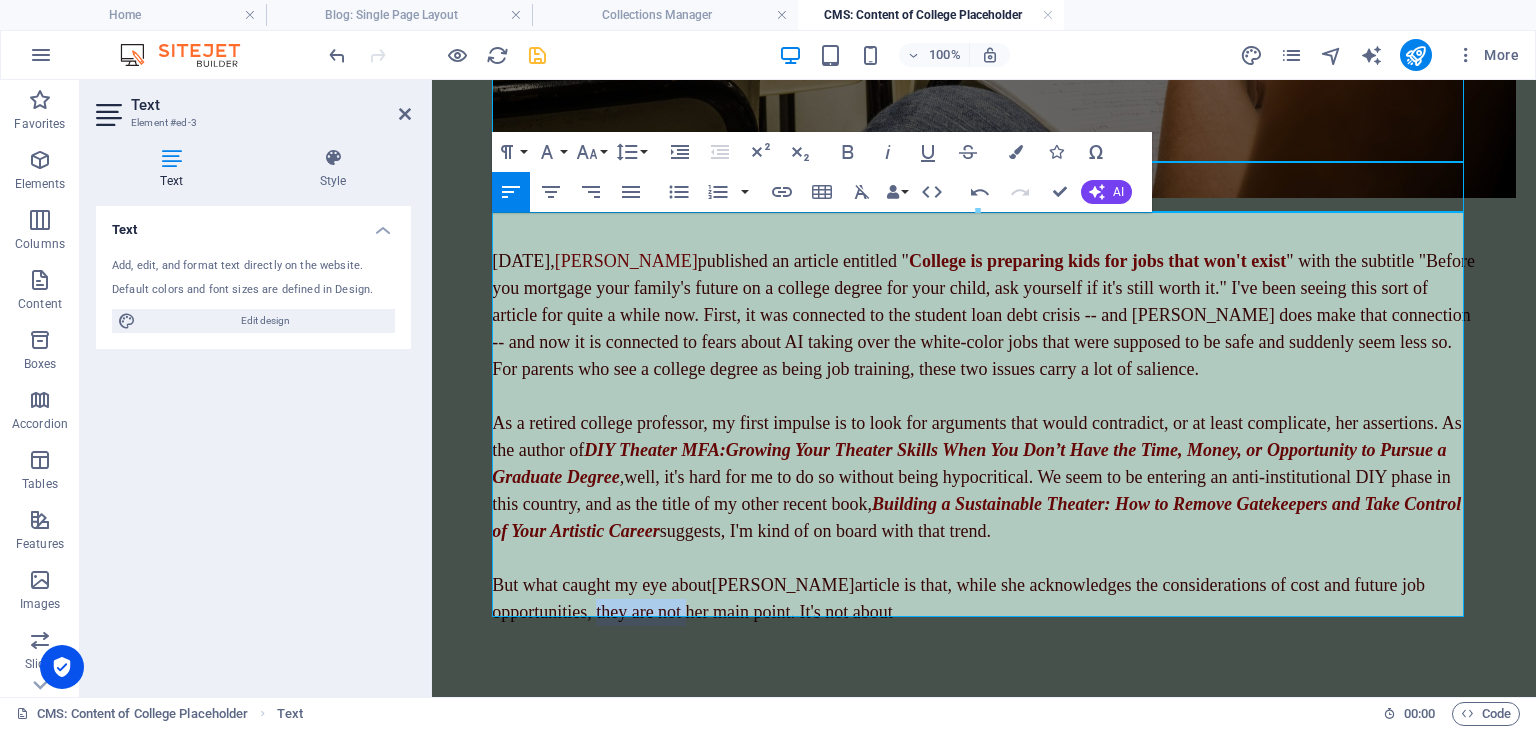 drag, startPoint x: 792, startPoint y: 606, endPoint x: 692, endPoint y: 601, distance: 100.12492 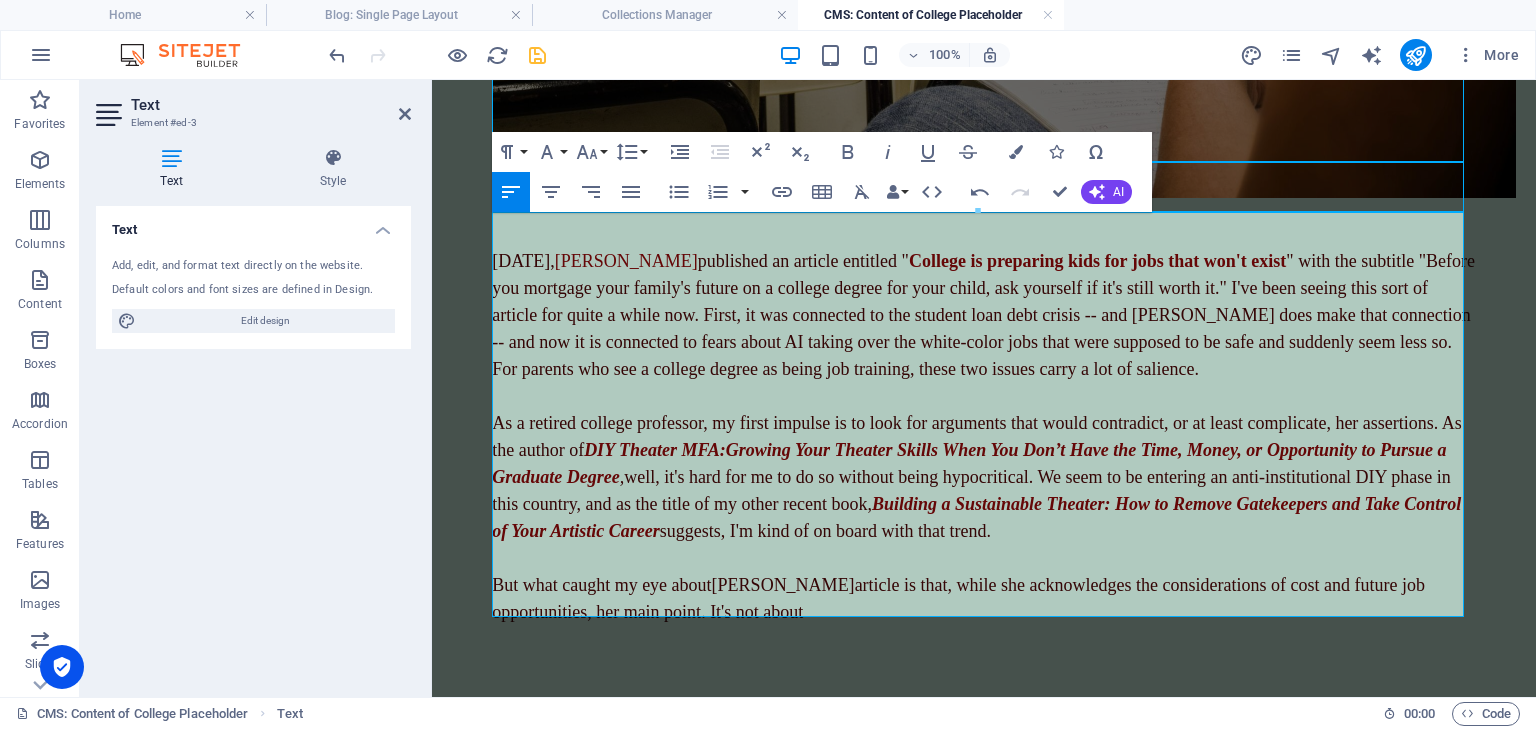 drag, startPoint x: 955, startPoint y: 601, endPoint x: 807, endPoint y: 596, distance: 148.08444 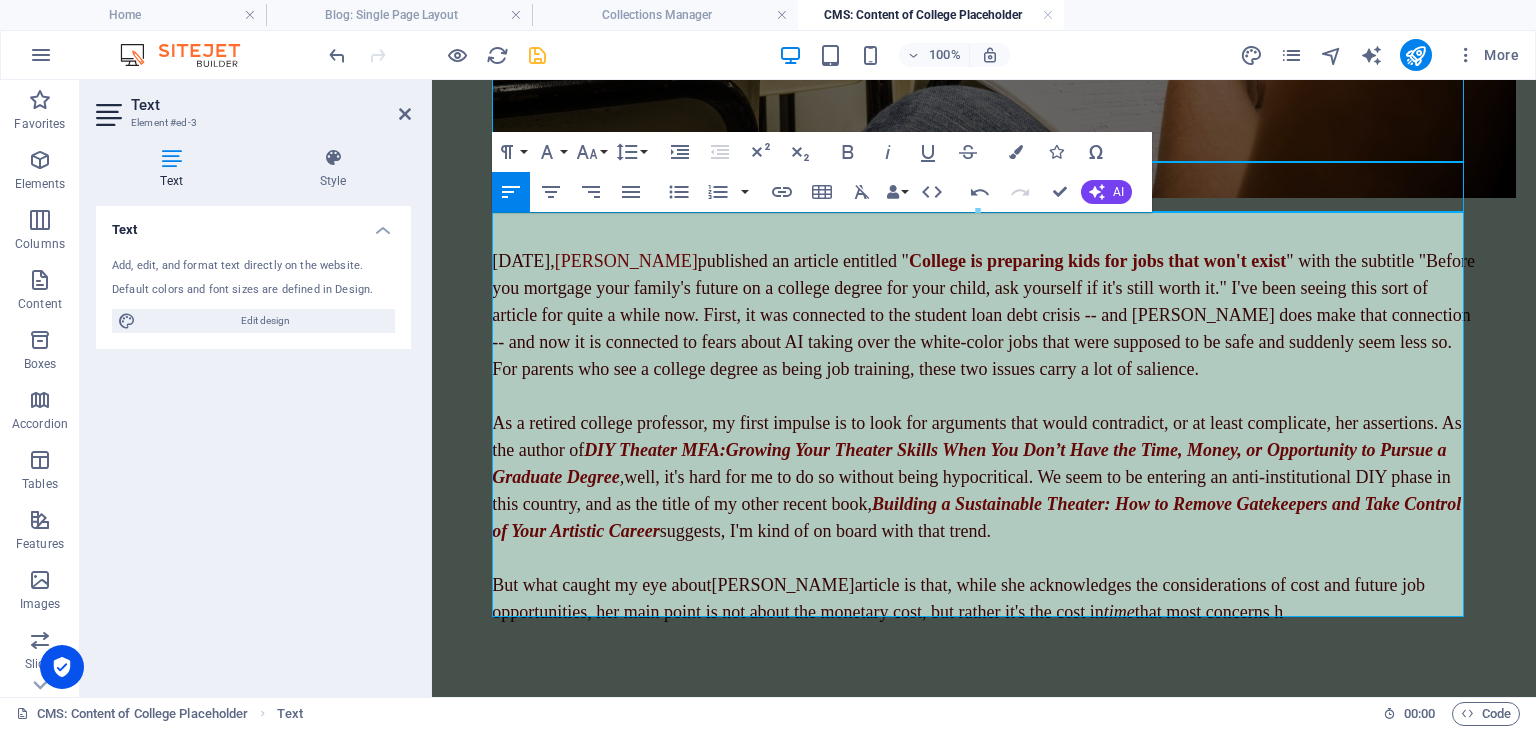 scroll, scrollTop: 672, scrollLeft: 0, axis: vertical 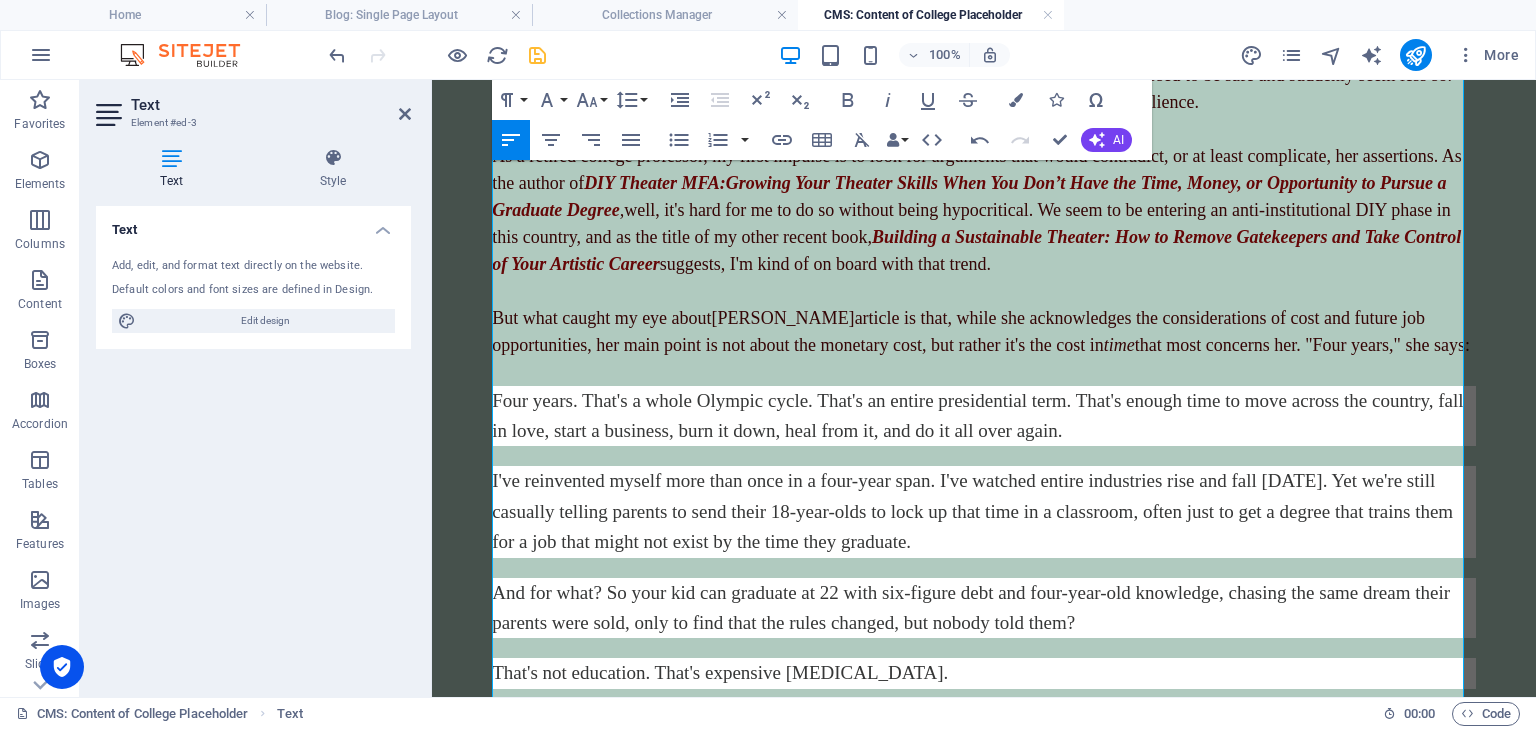 click on "Four years. That's a whole Olympic cycle. That's an entire presidential term. That's enough time to move across the country, fall in love, start a business, burn it down, heal from it, and do it all over again." at bounding box center [984, 416] 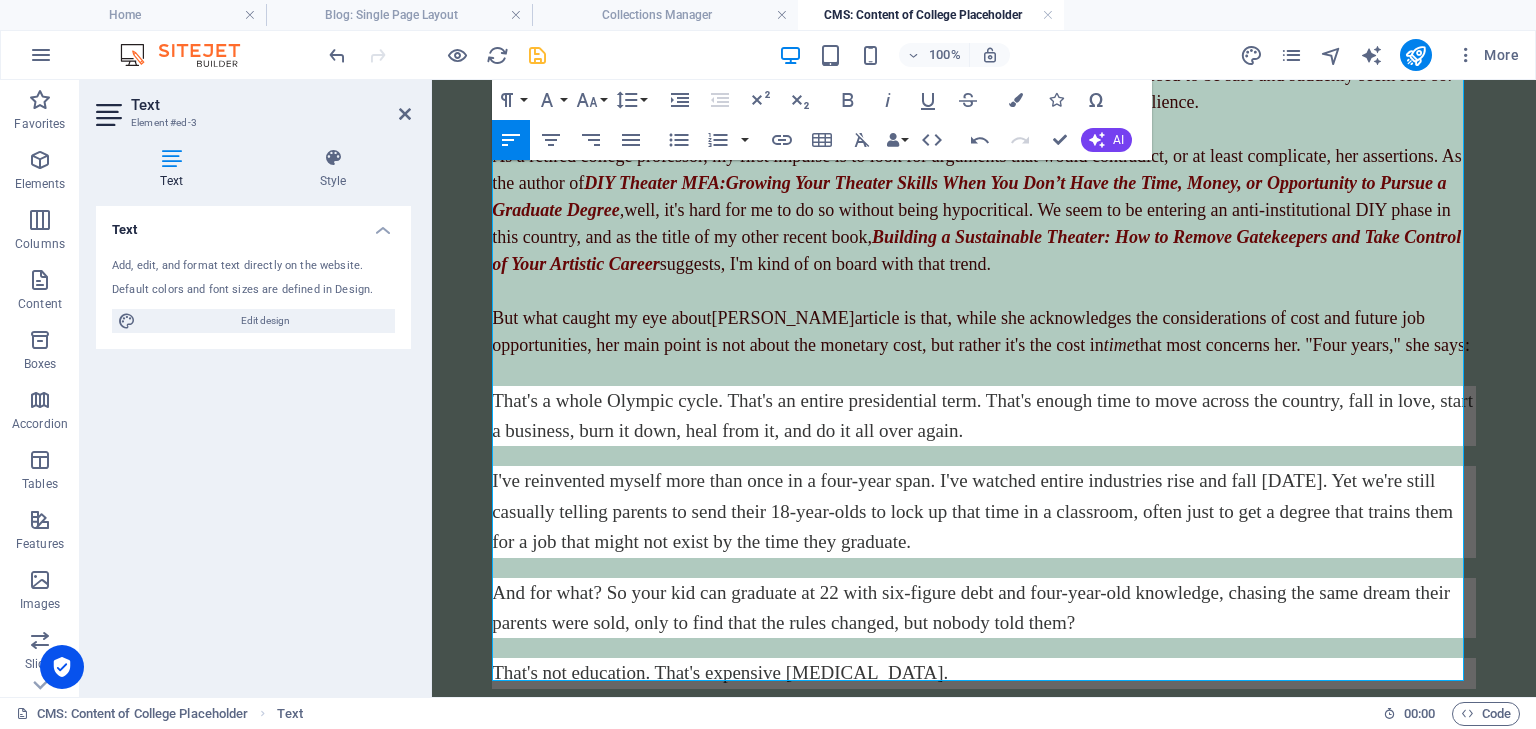 scroll, scrollTop: 1023, scrollLeft: 0, axis: vertical 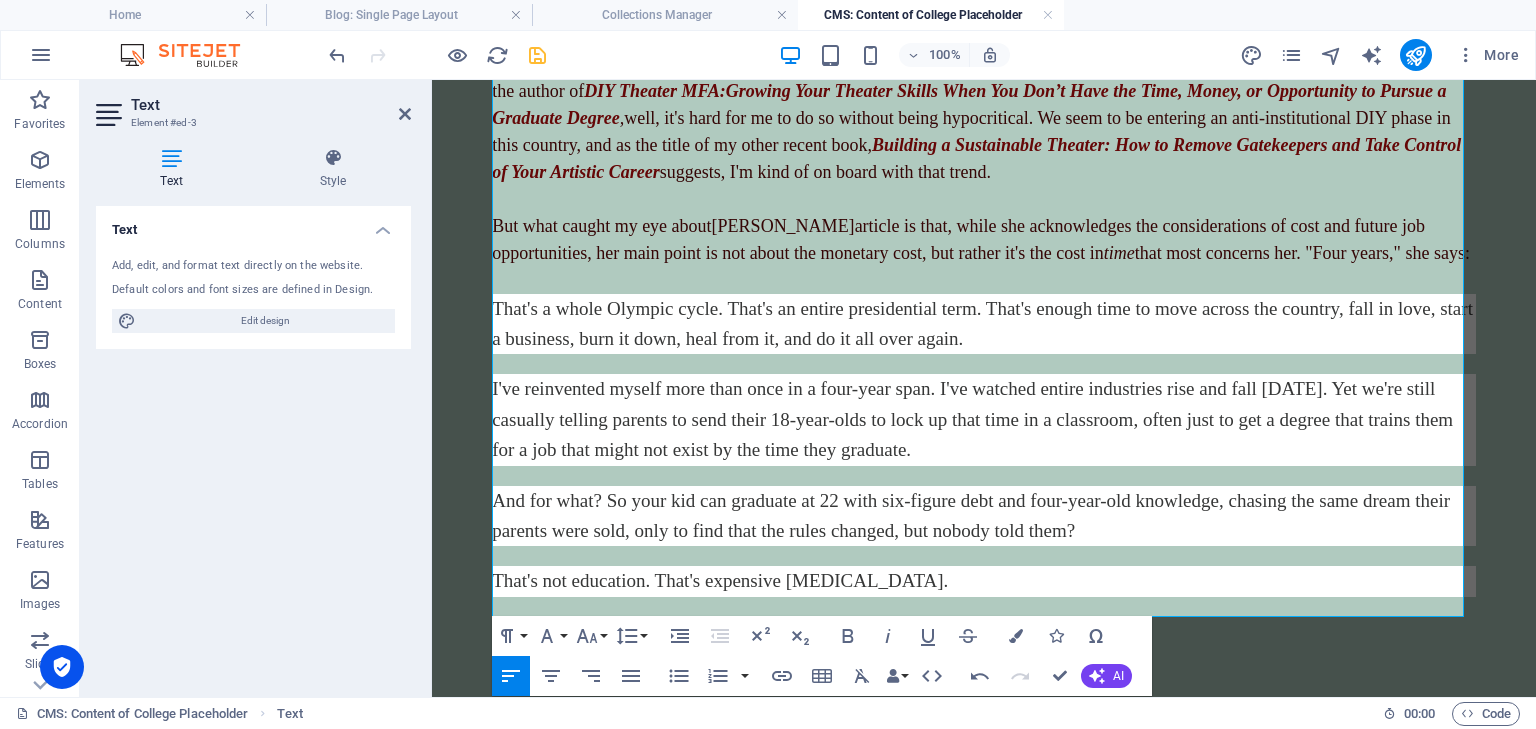 drag, startPoint x: 860, startPoint y: 561, endPoint x: 488, endPoint y: 312, distance: 447.64383 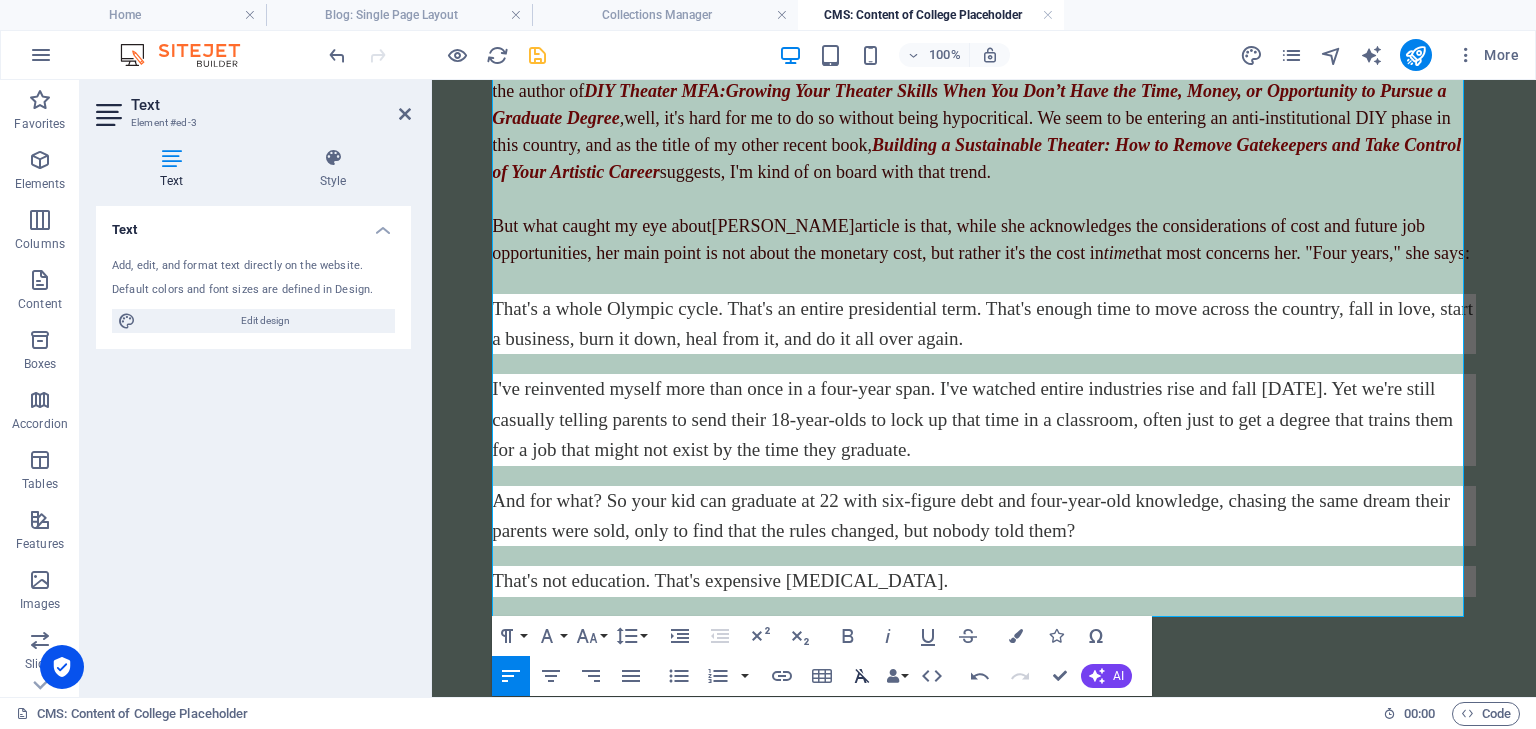 click 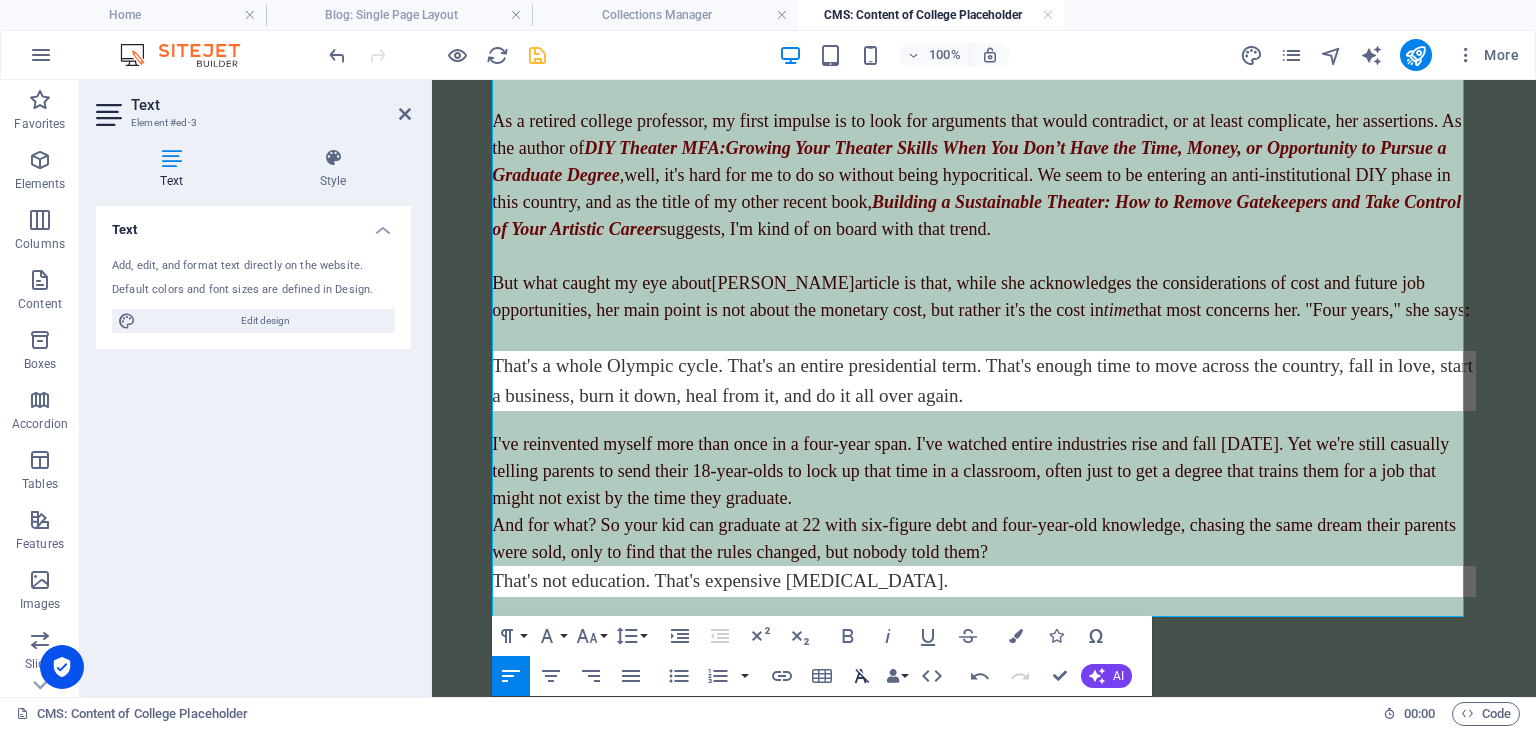 scroll, scrollTop: 966, scrollLeft: 0, axis: vertical 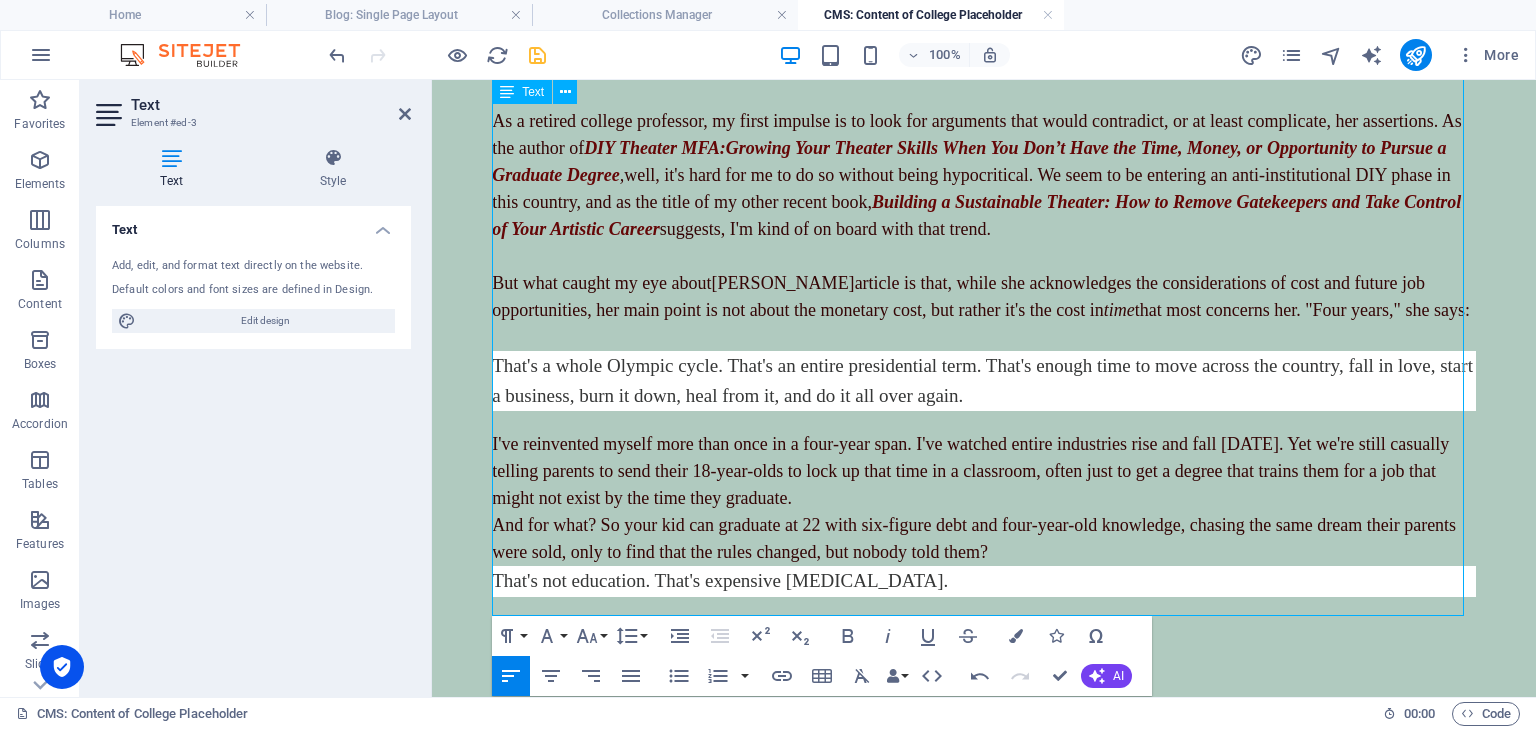 click on "That's a whole Olympic cycle. That's an entire presidential term. That's enough time to move across the country, fall in love, start a business, burn it down, heal from it, and do it all over again." at bounding box center (984, 381) 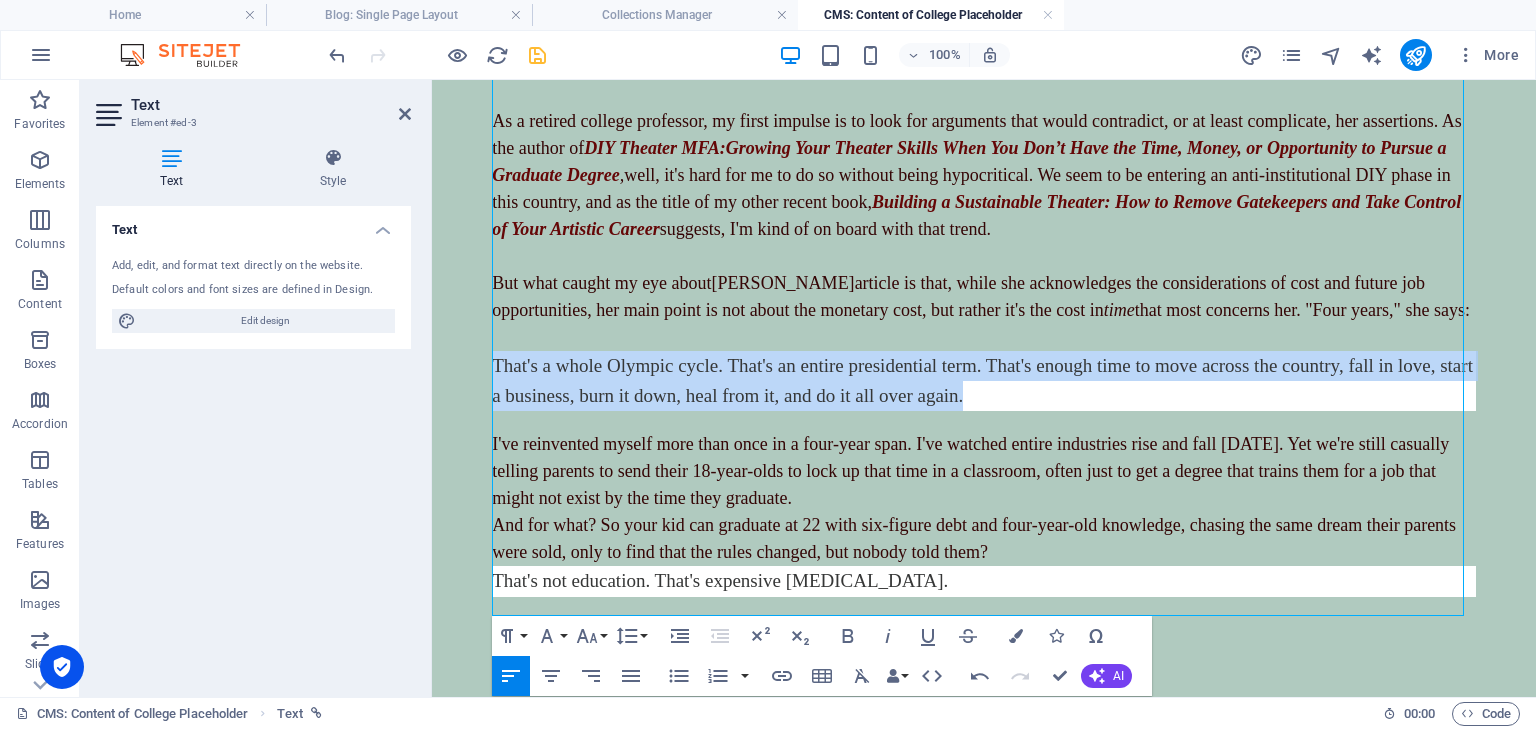 drag, startPoint x: 1069, startPoint y: 390, endPoint x: 482, endPoint y: 354, distance: 588.1029 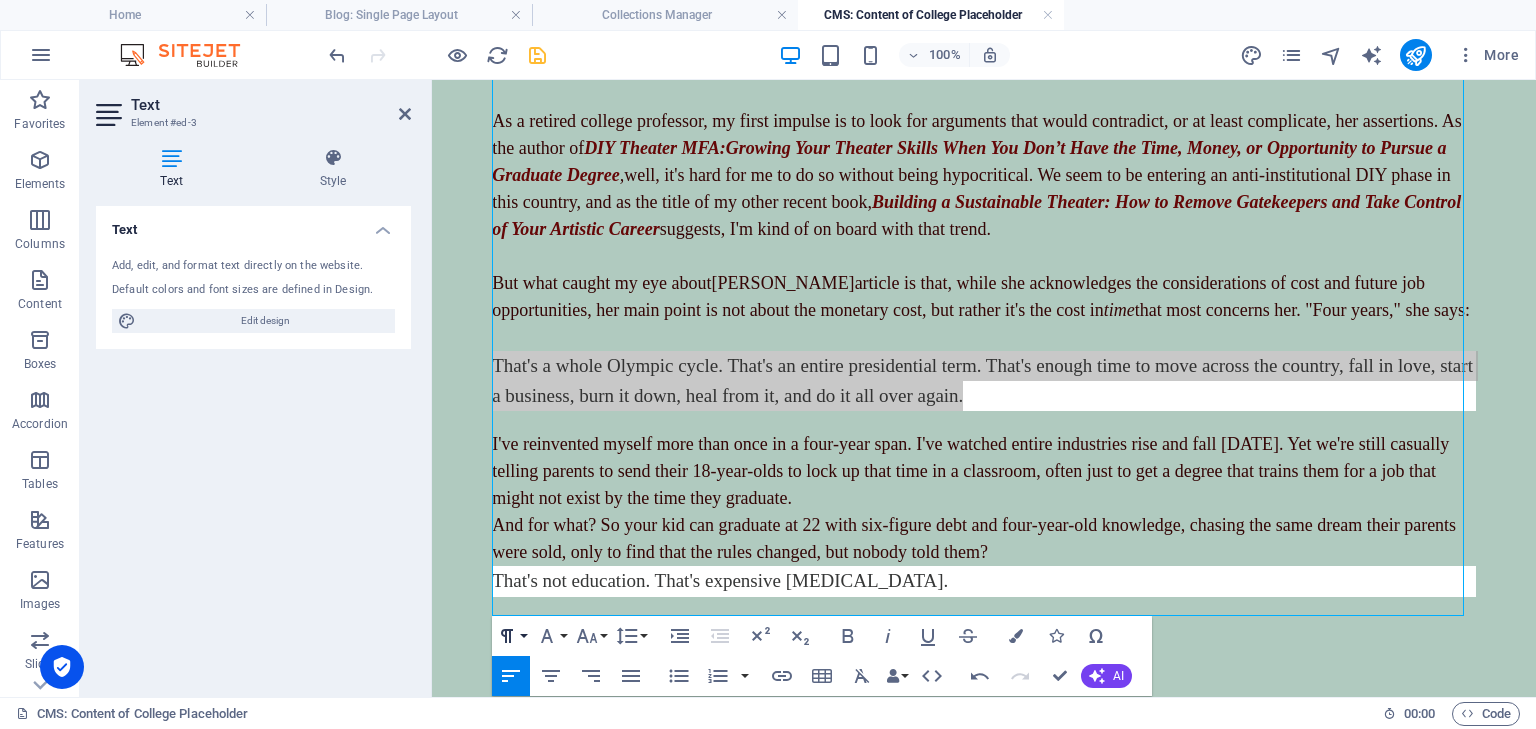 click 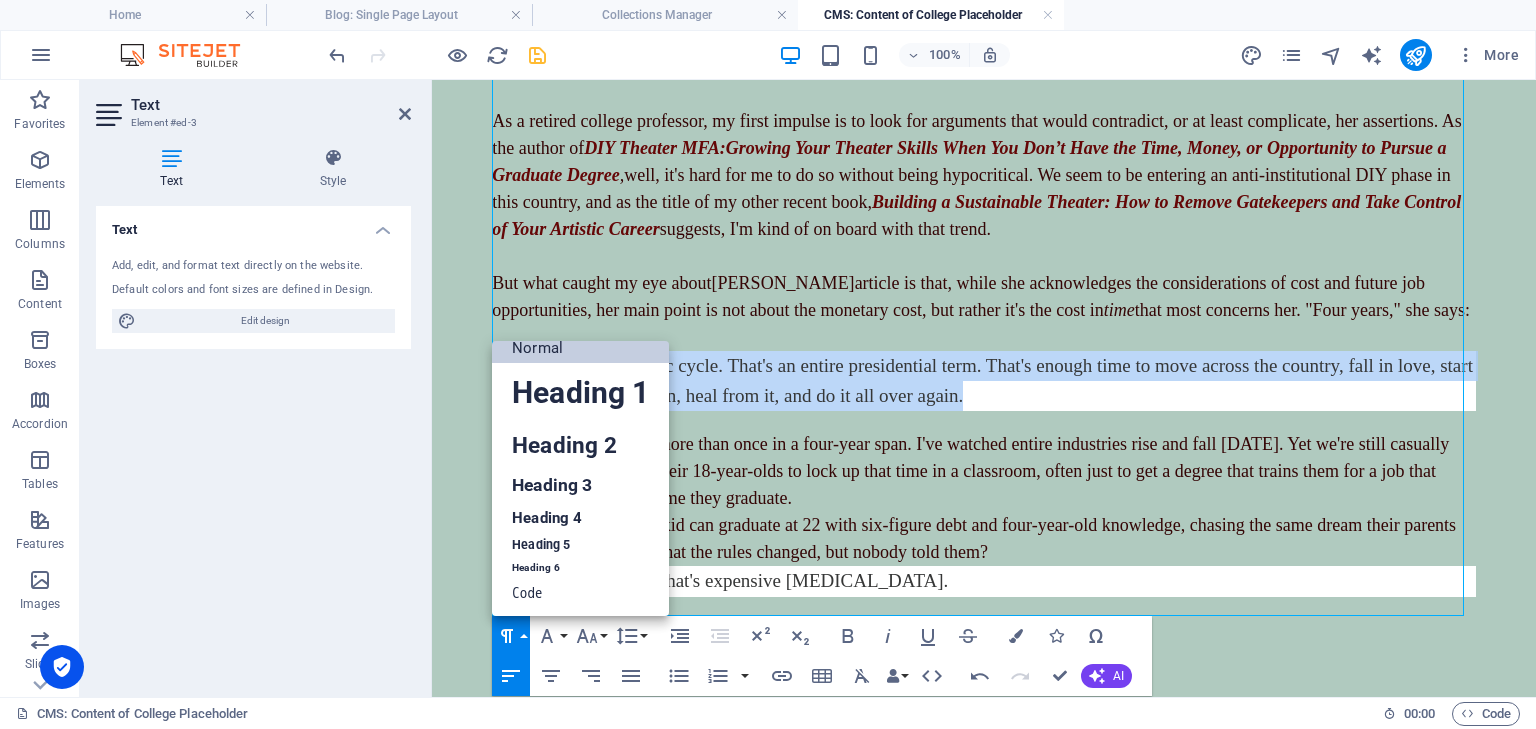 click on "Normal" at bounding box center [580, 348] 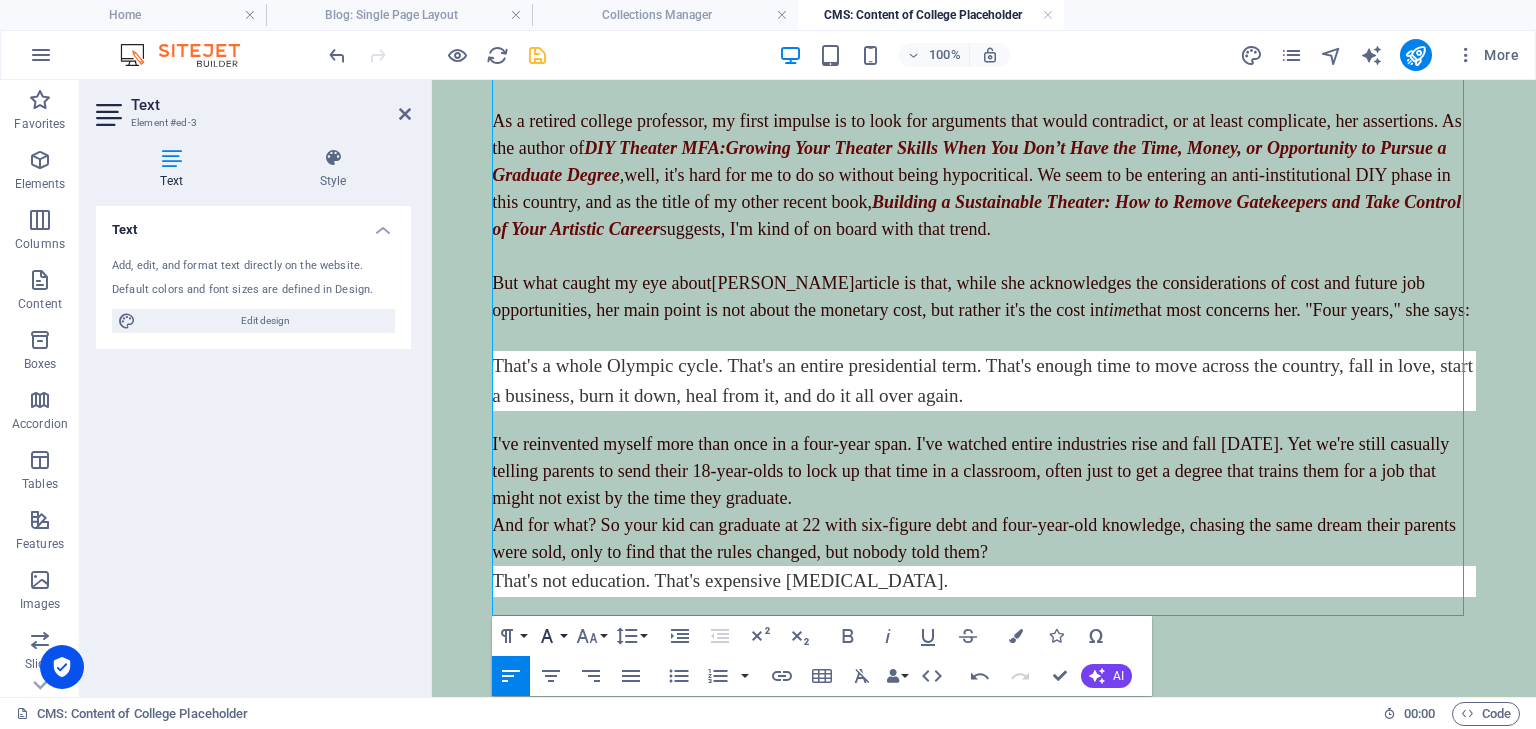 click on "Font Family" at bounding box center [551, 636] 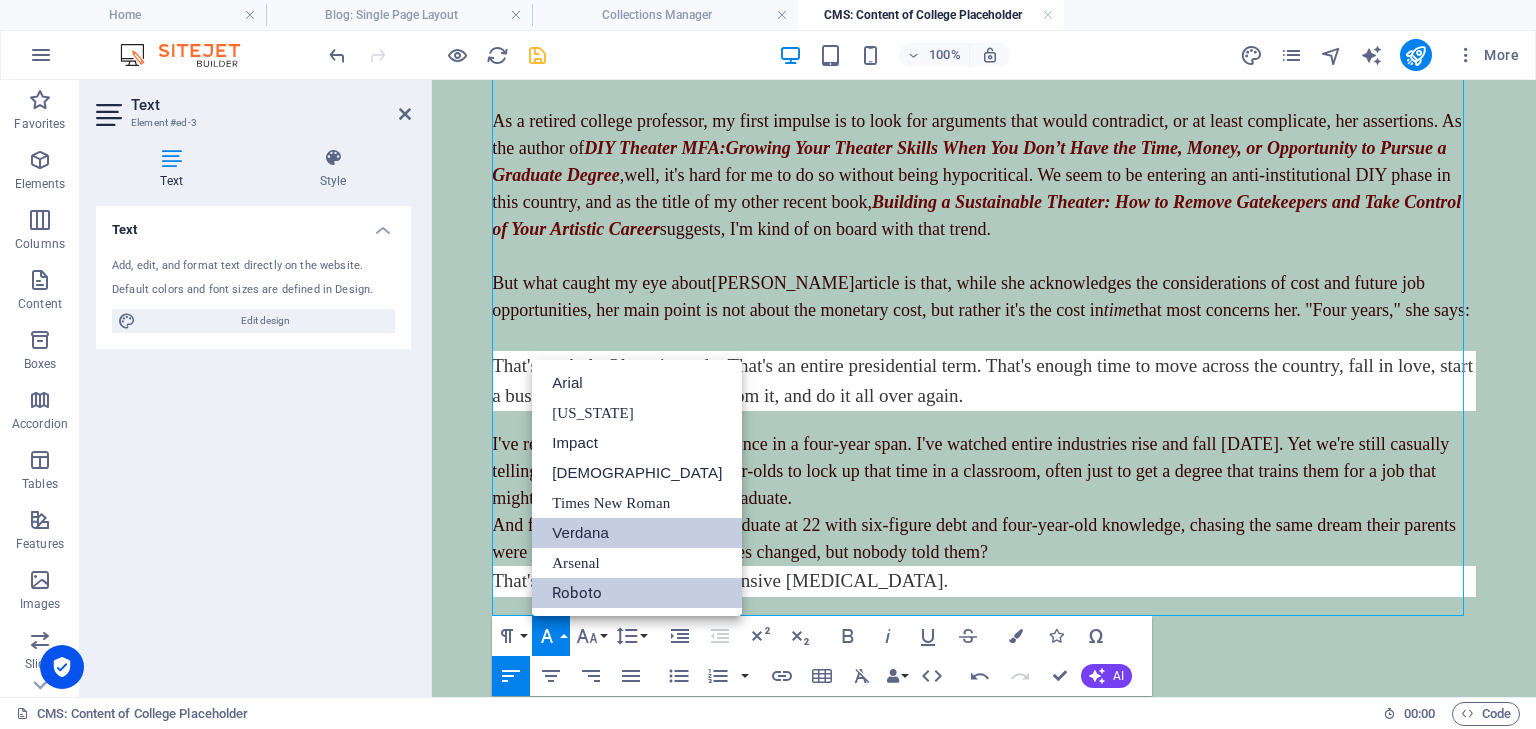 scroll, scrollTop: 0, scrollLeft: 0, axis: both 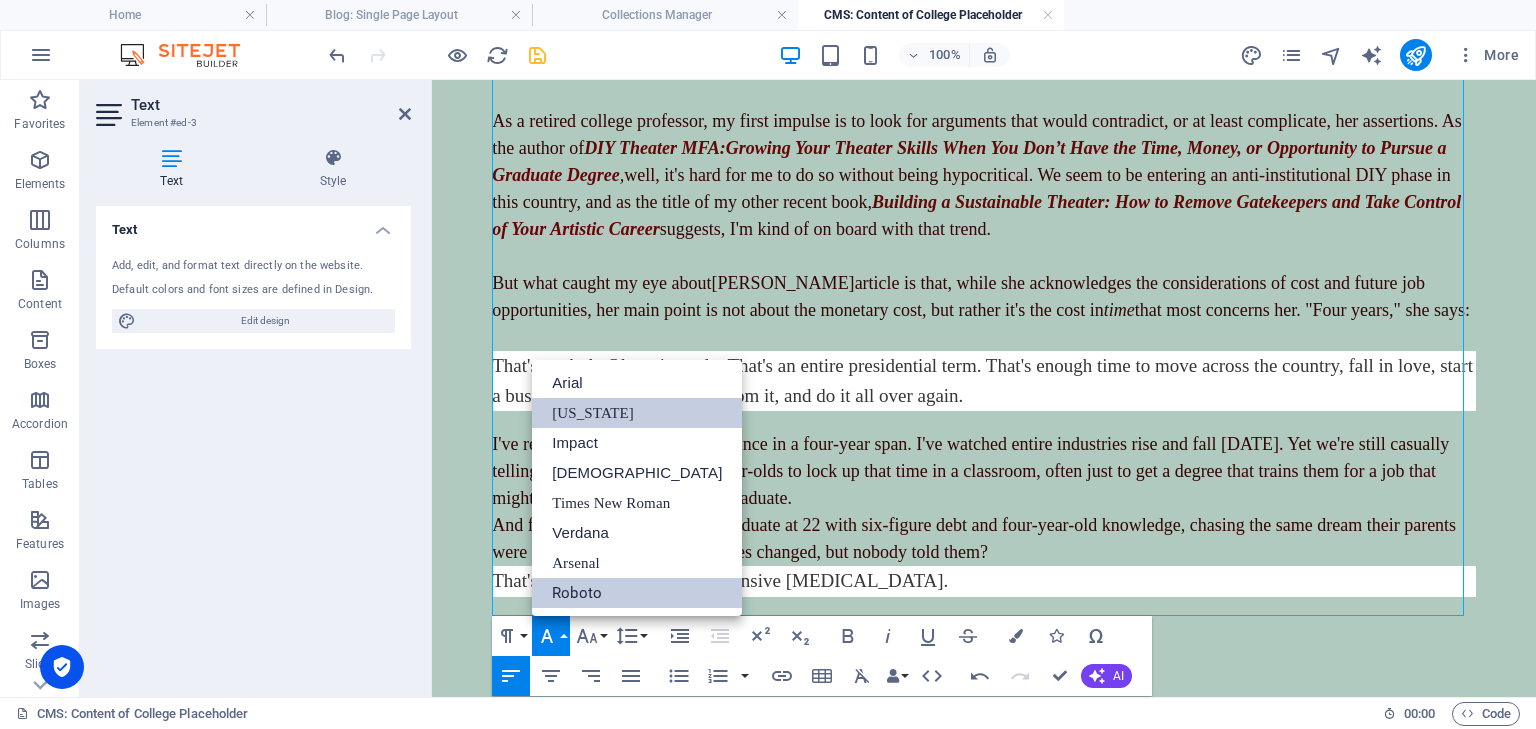 click on "[US_STATE]" at bounding box center [637, 413] 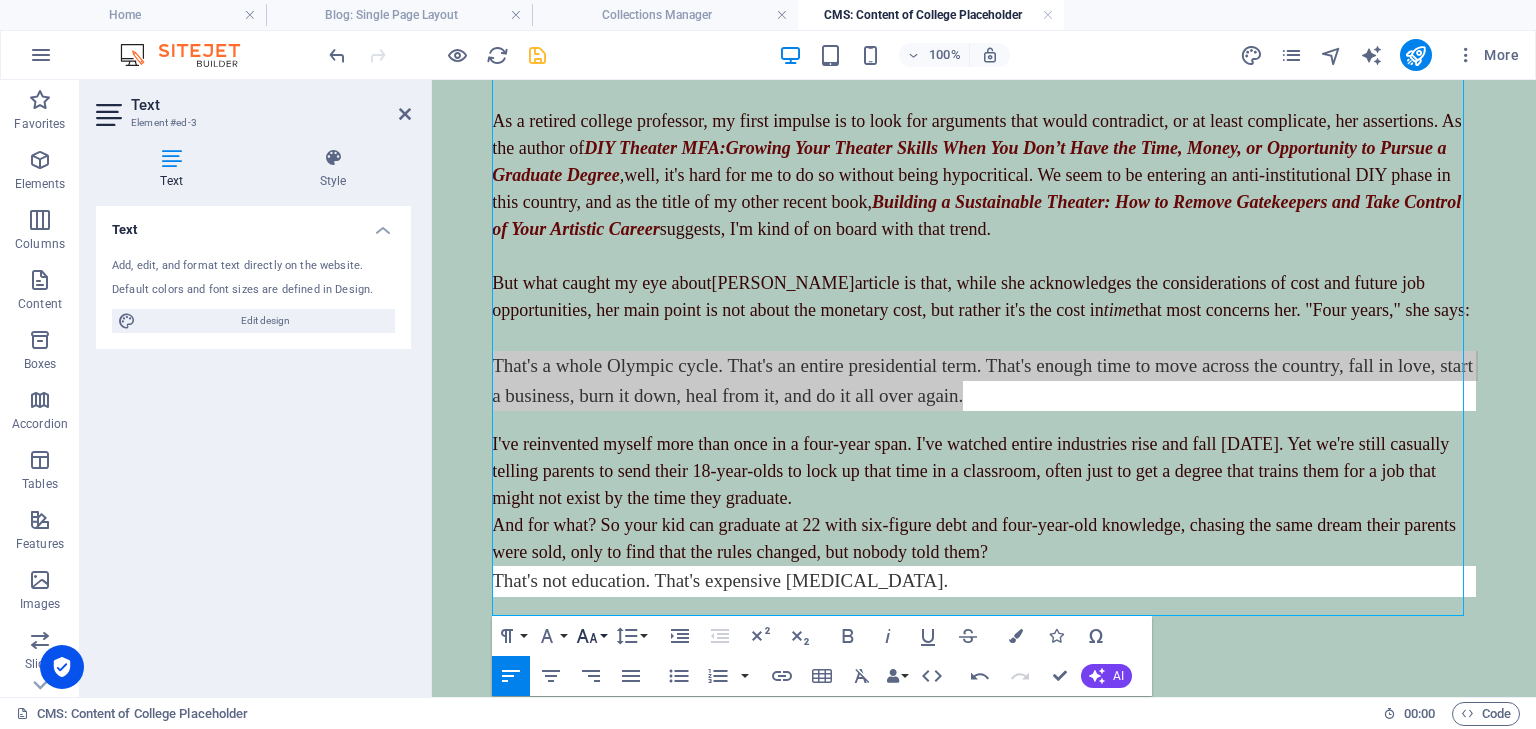 click on "Font Size" at bounding box center (591, 636) 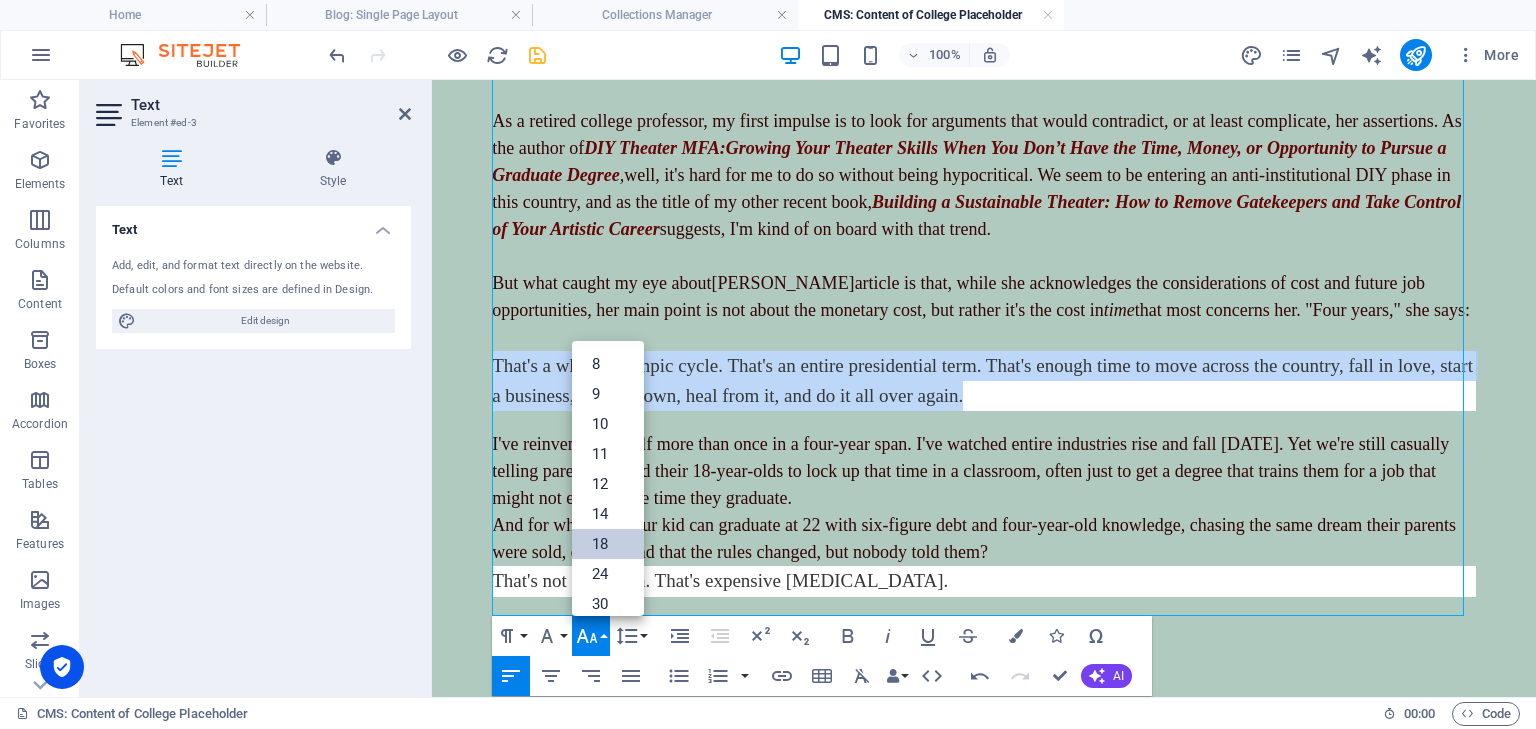 click on "18" at bounding box center [608, 544] 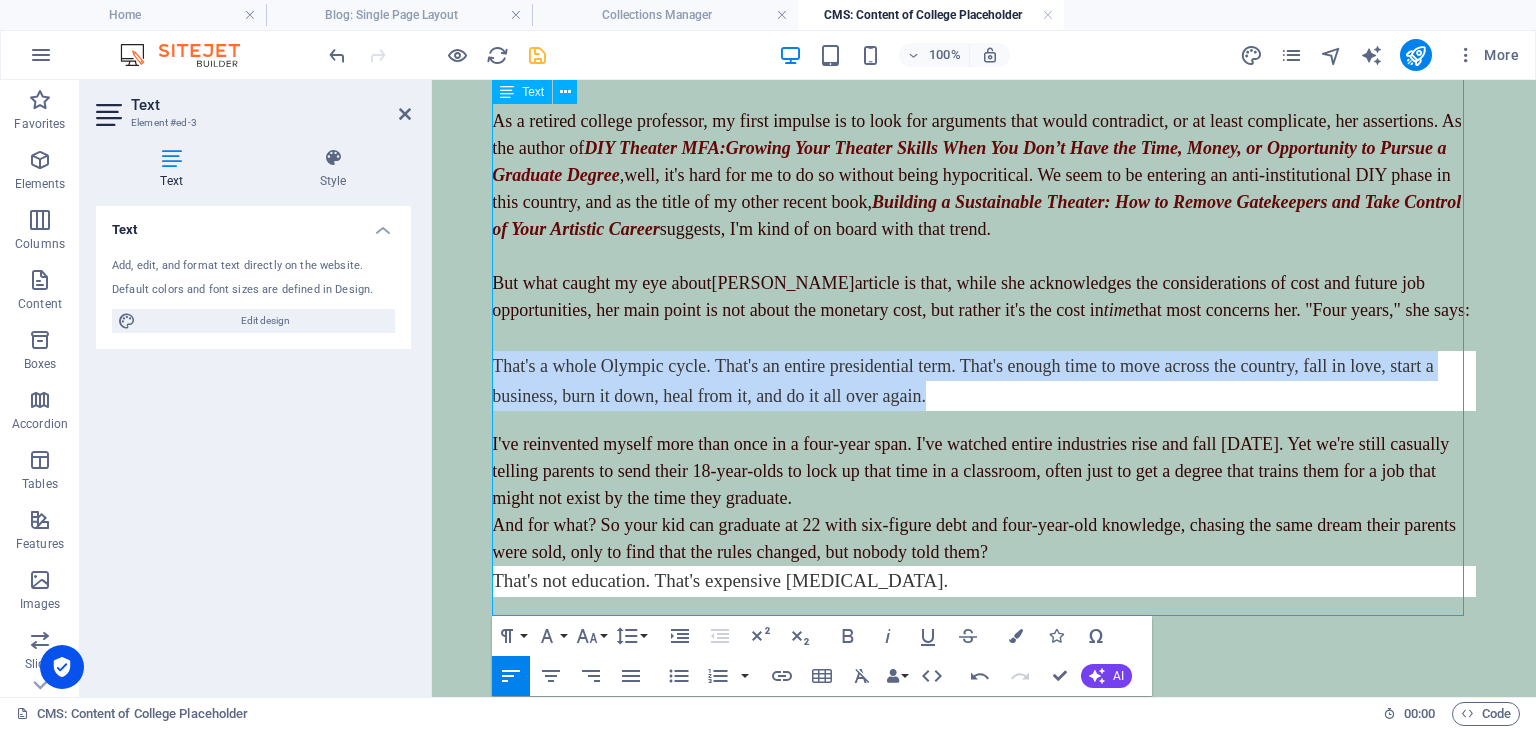 click on "That's a whole Olympic cycle. That's an entire presidential term. That's enough time to move across the country, fall in love, start a business, burn it down, heal from it, and do it all over again." at bounding box center (963, 381) 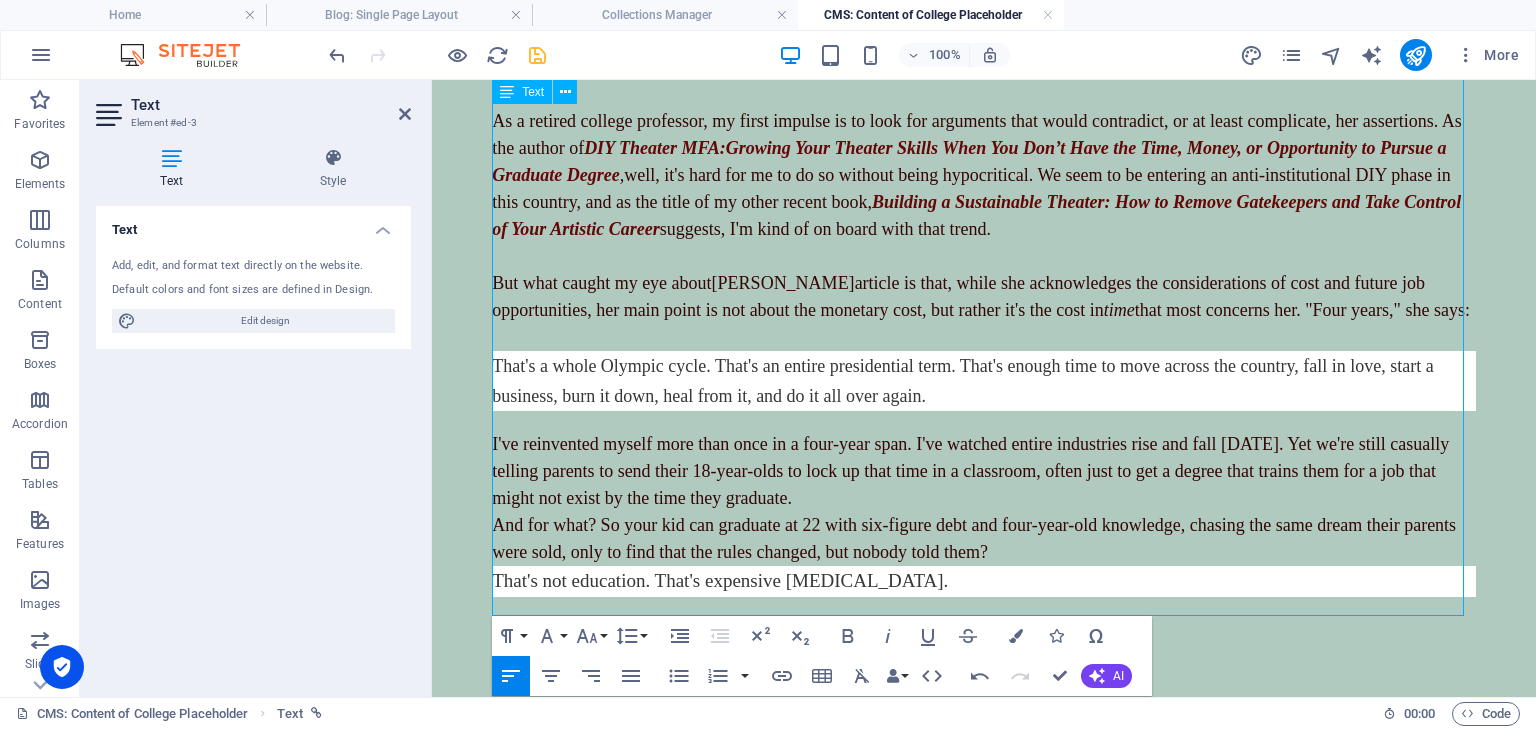 click on "That's a whole Olympic cycle. That's an entire presidential term. That's enough time to move across the country, fall in love, start a business, burn it down, heal from it, and do it all over again." at bounding box center (984, 381) 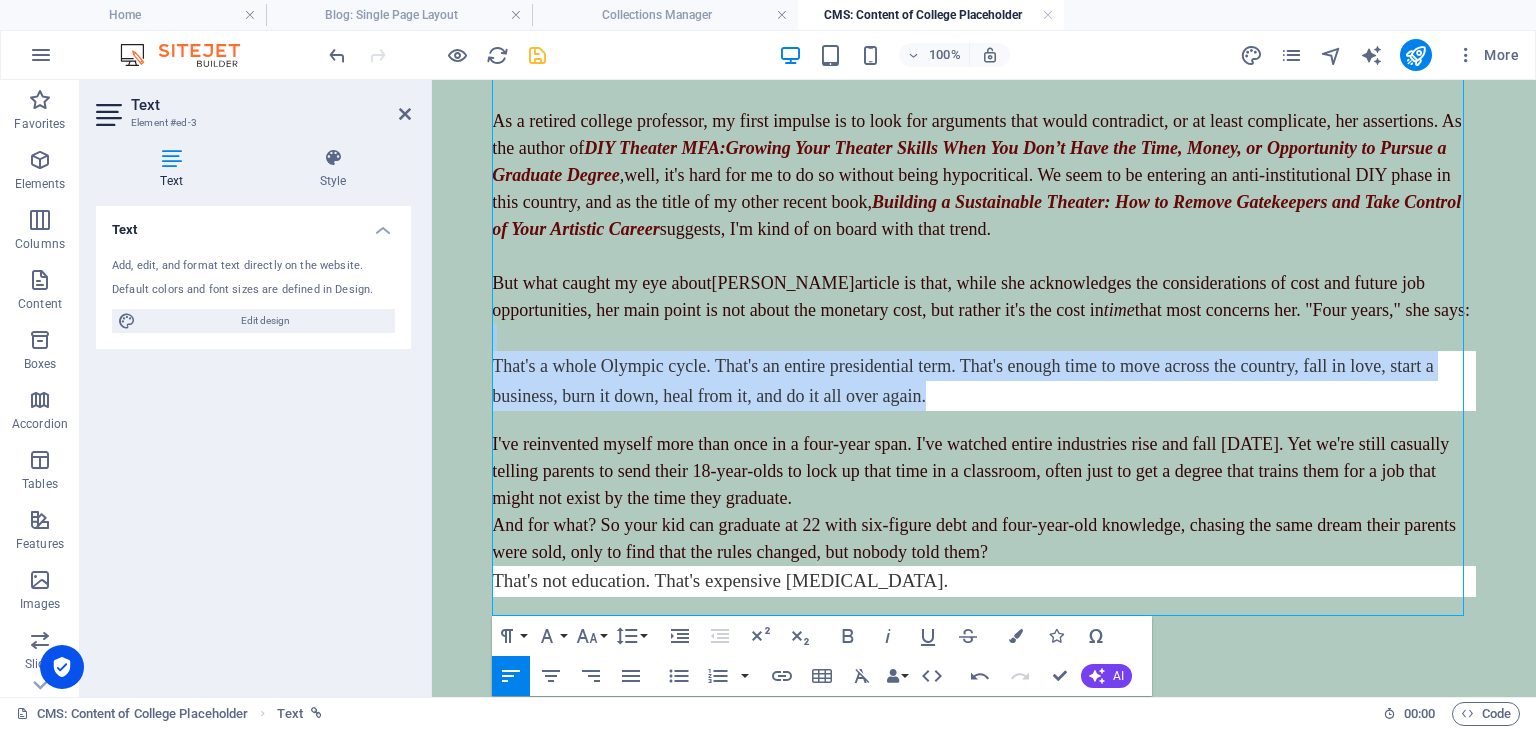 drag, startPoint x: 1092, startPoint y: 396, endPoint x: 463, endPoint y: 345, distance: 631.0642 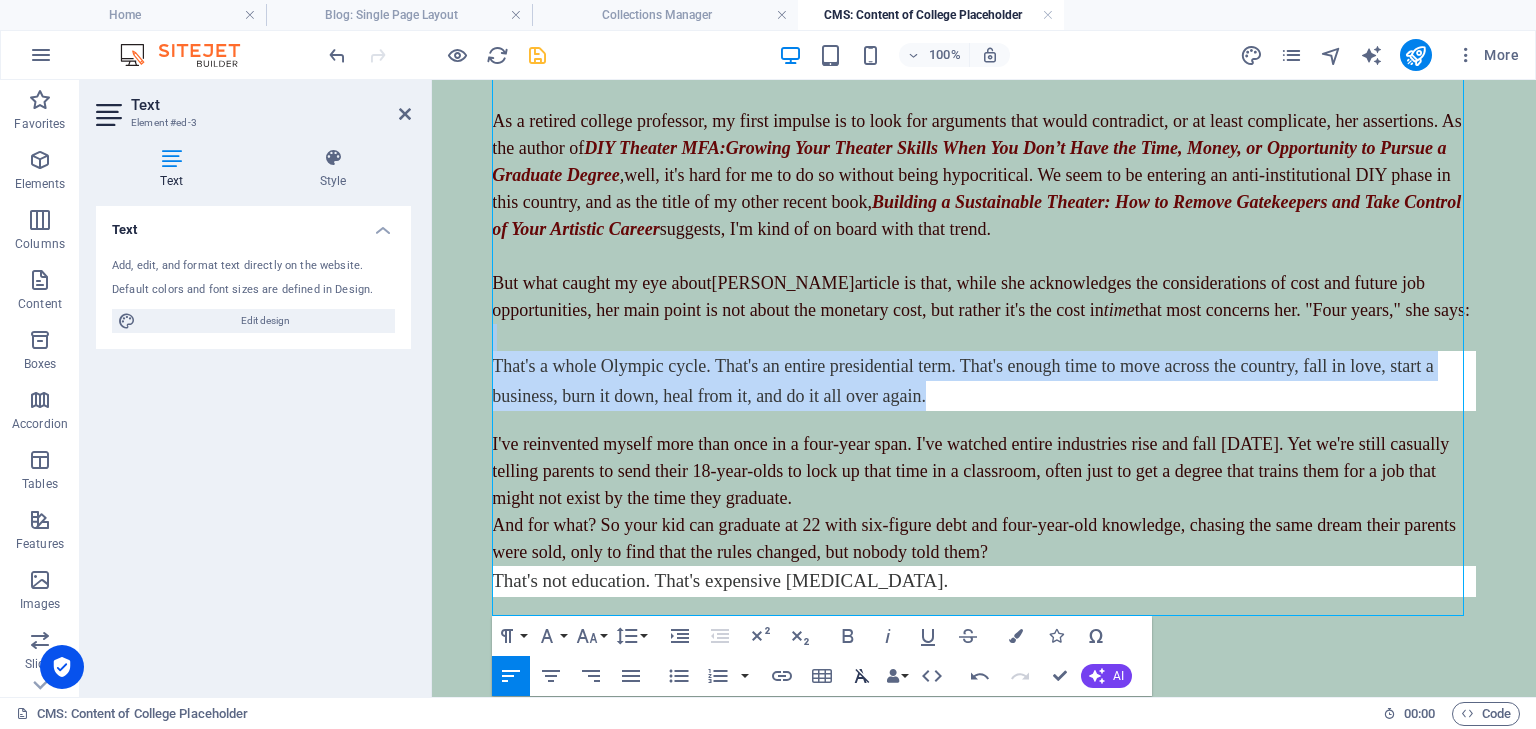 click 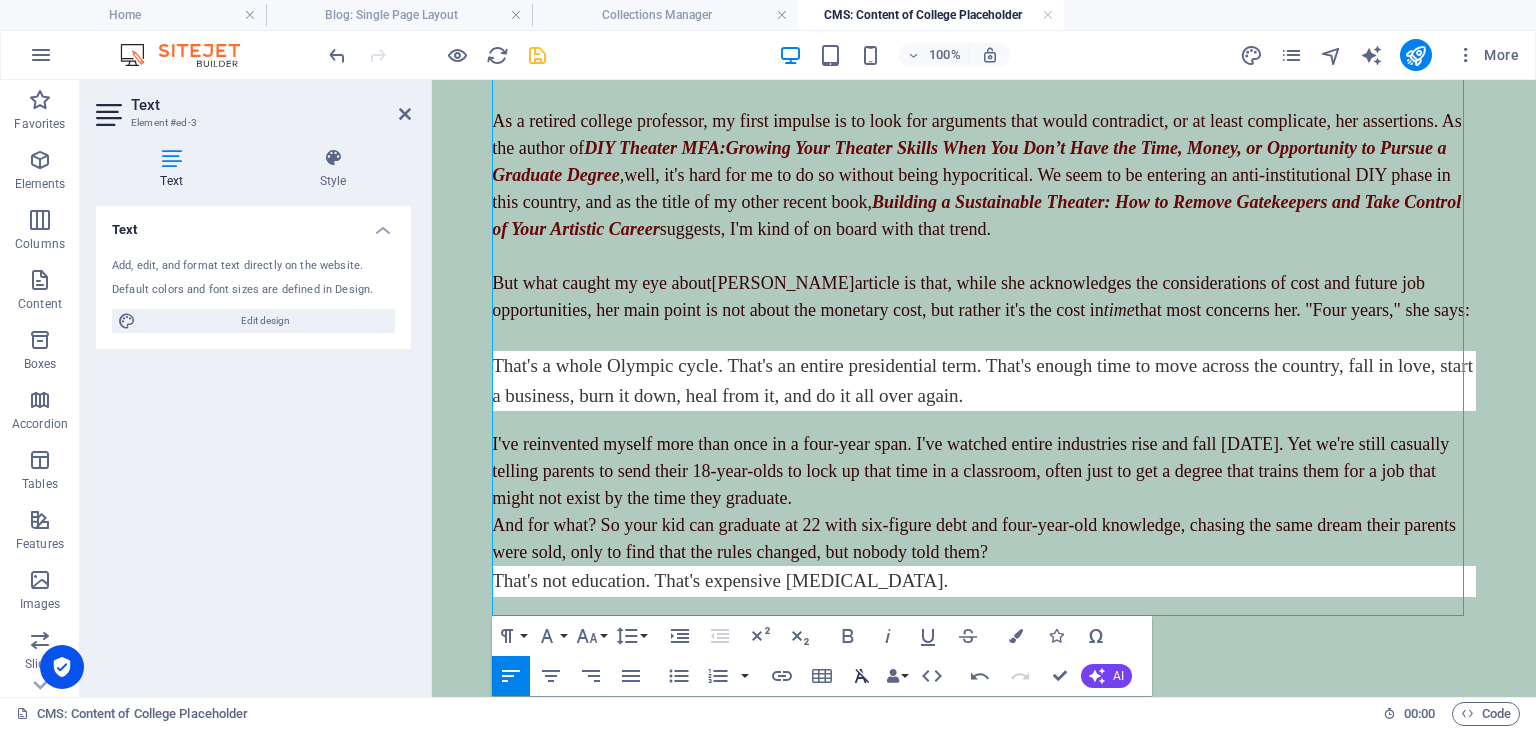 click 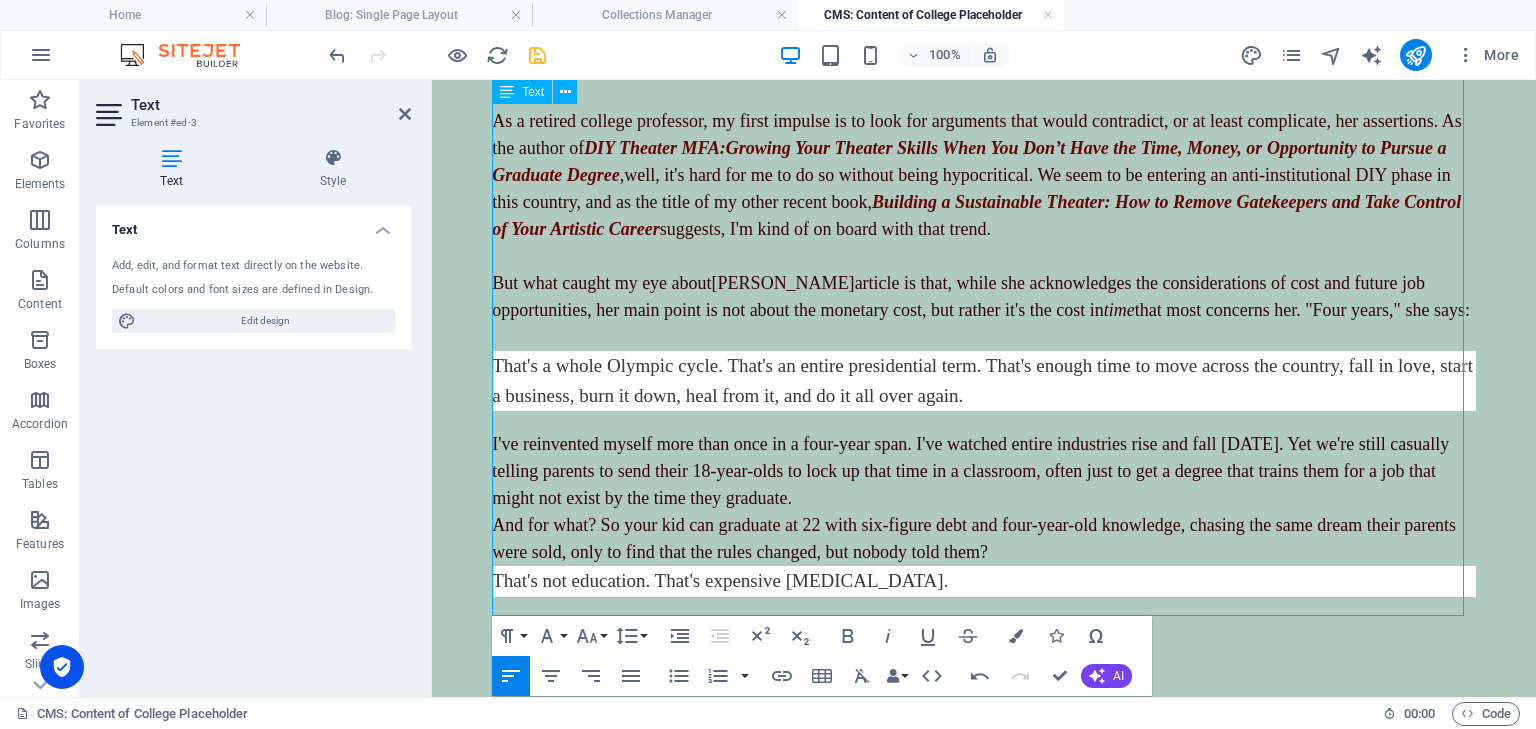 click on "That's not education. That's expensive [MEDICAL_DATA]." at bounding box center [984, 581] 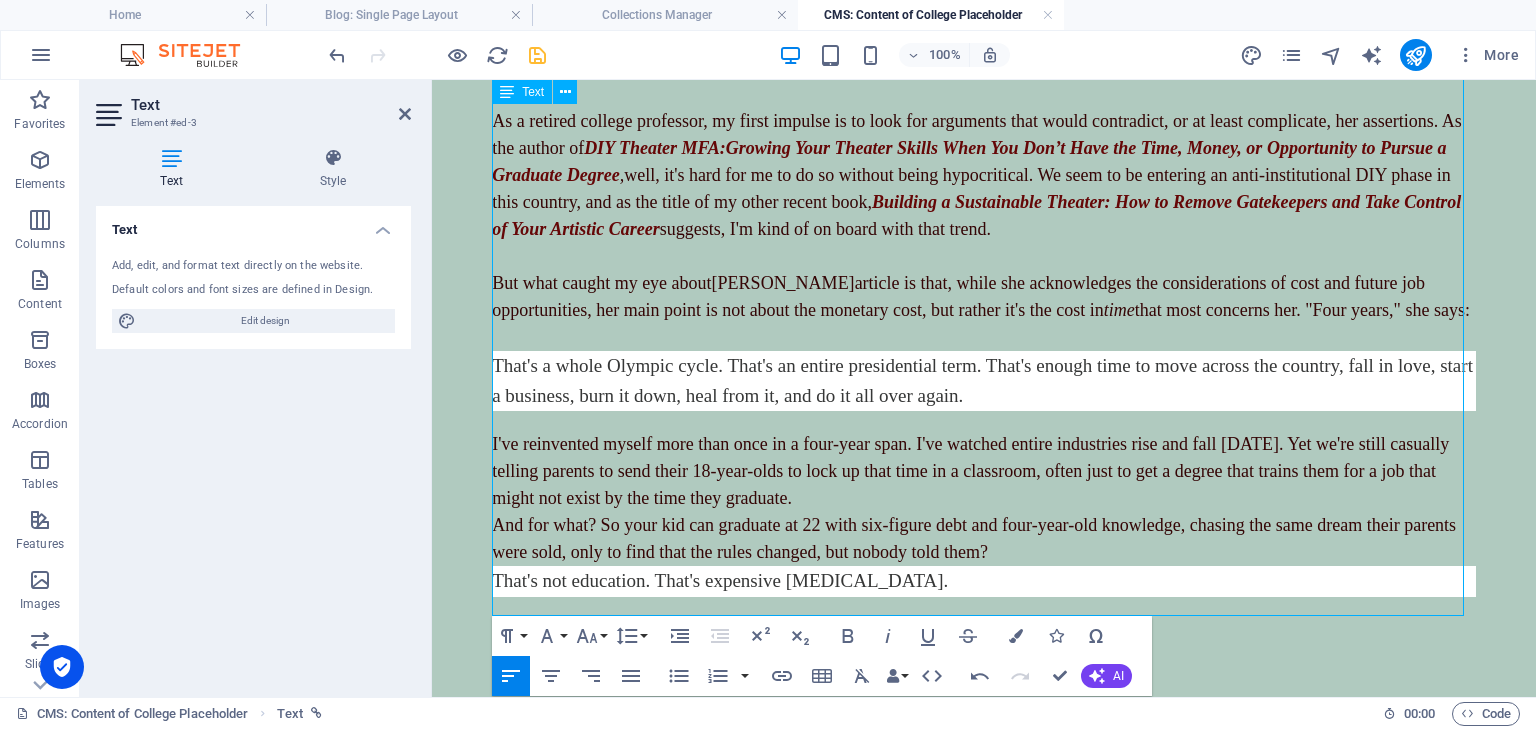 click on "That's a whole Olympic cycle. That's an entire presidential term. That's enough time to move across the country, fall in love, start a business, burn it down, heal from it, and do it all over again." at bounding box center (984, 381) 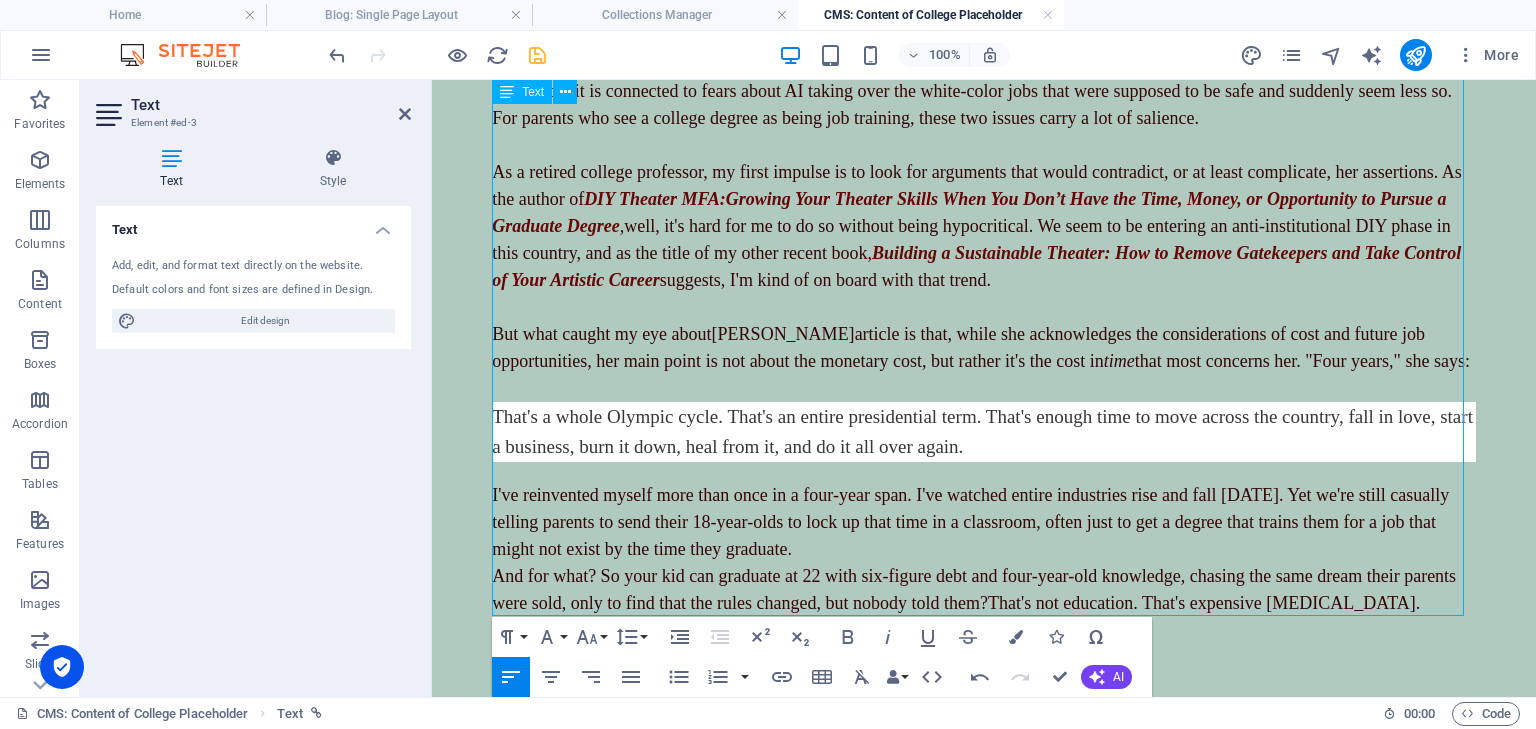 click on "That's a whole Olympic cycle. That's an entire presidential term. That's enough time to move across the country, fall in love, start a business, burn it down, heal from it, and do it all over again." at bounding box center (984, 432) 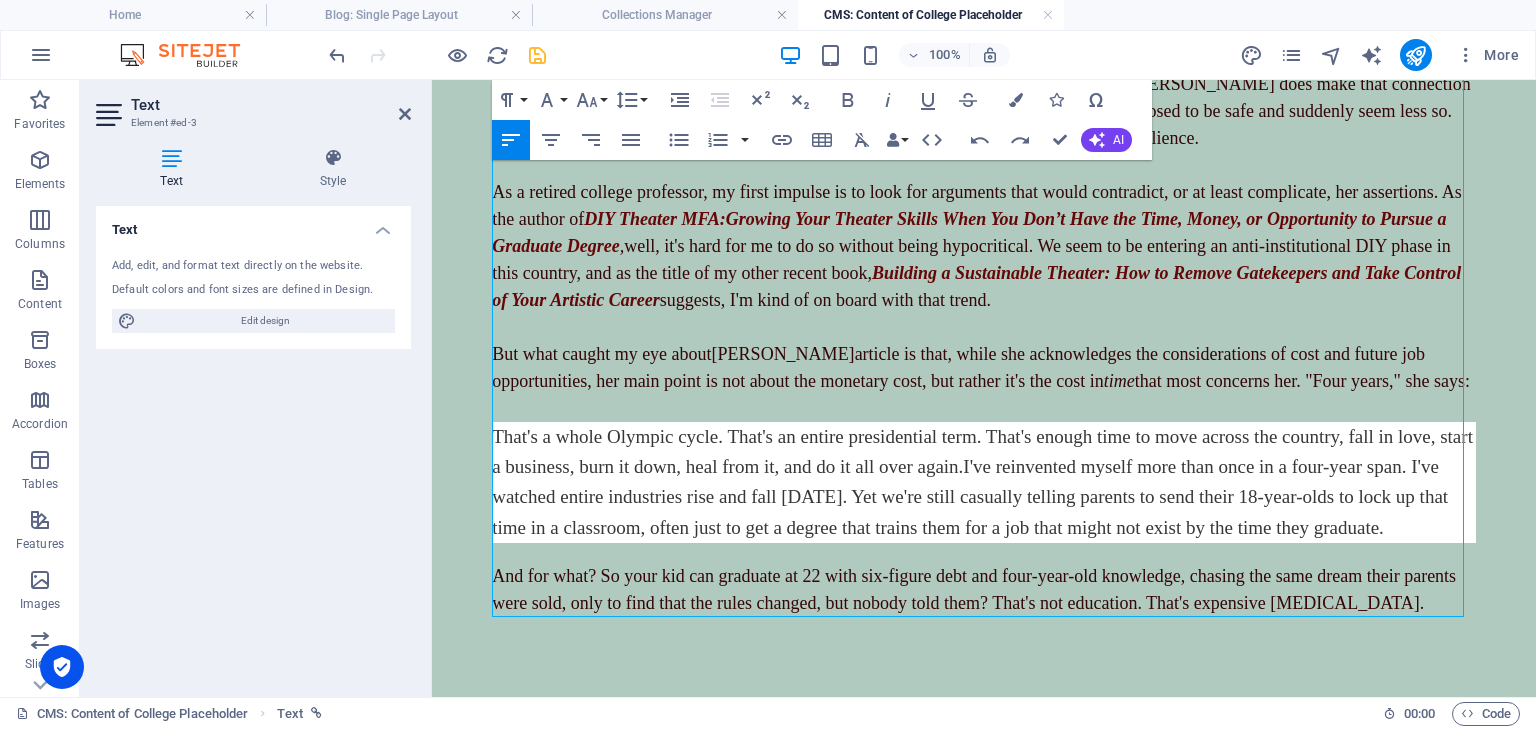 scroll, scrollTop: 916, scrollLeft: 0, axis: vertical 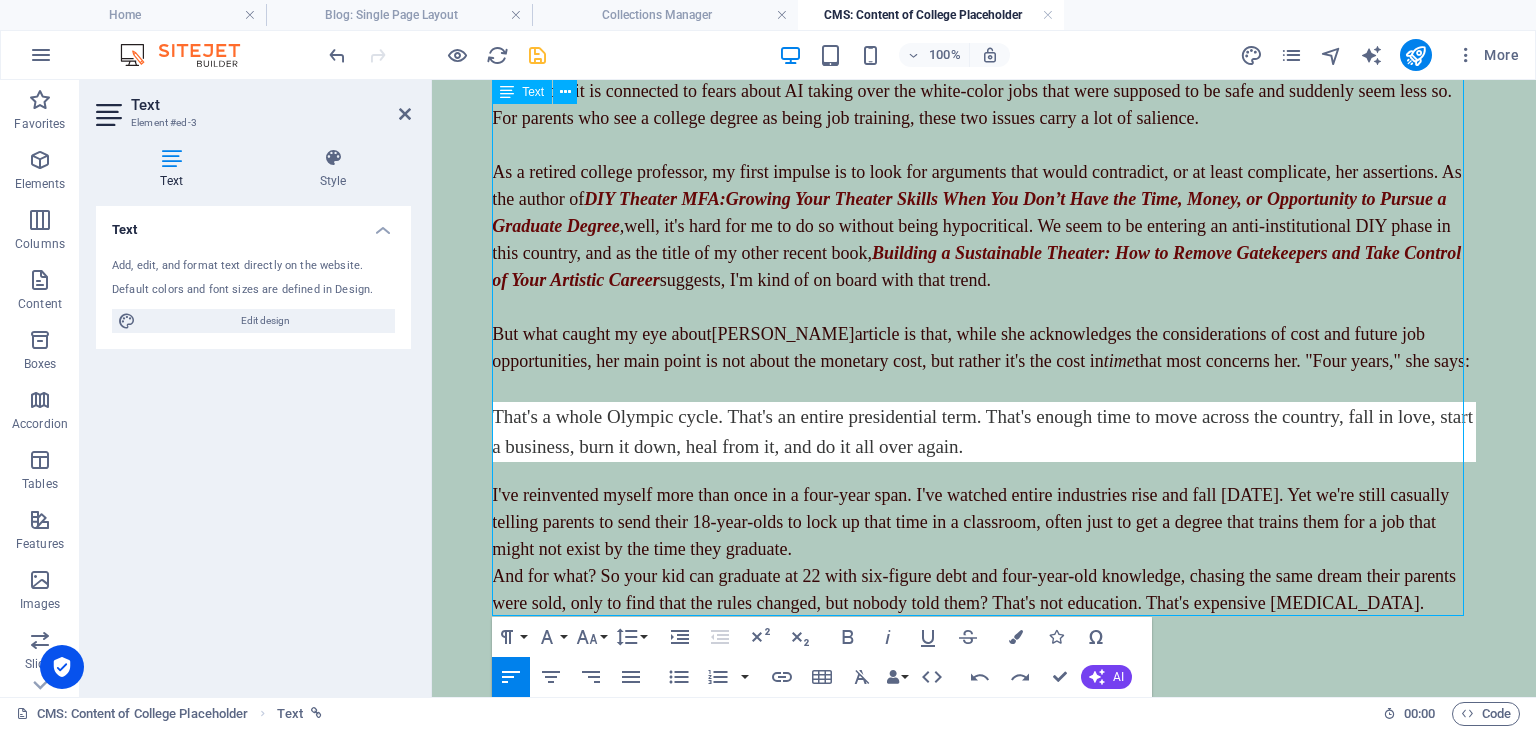 click on "That's a whole Olympic cycle. That's an entire presidential term. That's enough time to move across the country, fall in love, start a business, burn it down, heal from it, and do it all over again." at bounding box center (984, 432) 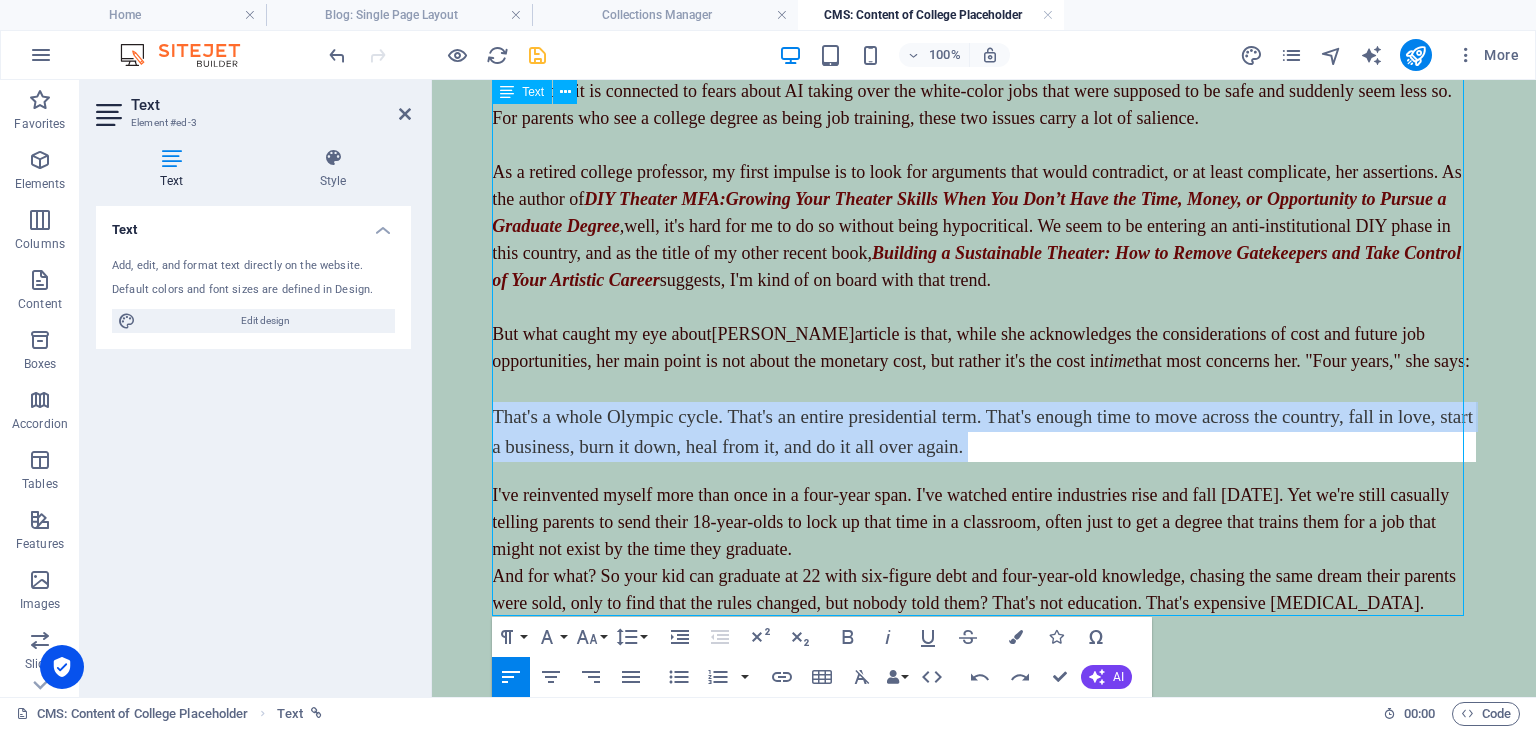 drag, startPoint x: 495, startPoint y: 418, endPoint x: 1195, endPoint y: 442, distance: 700.4113 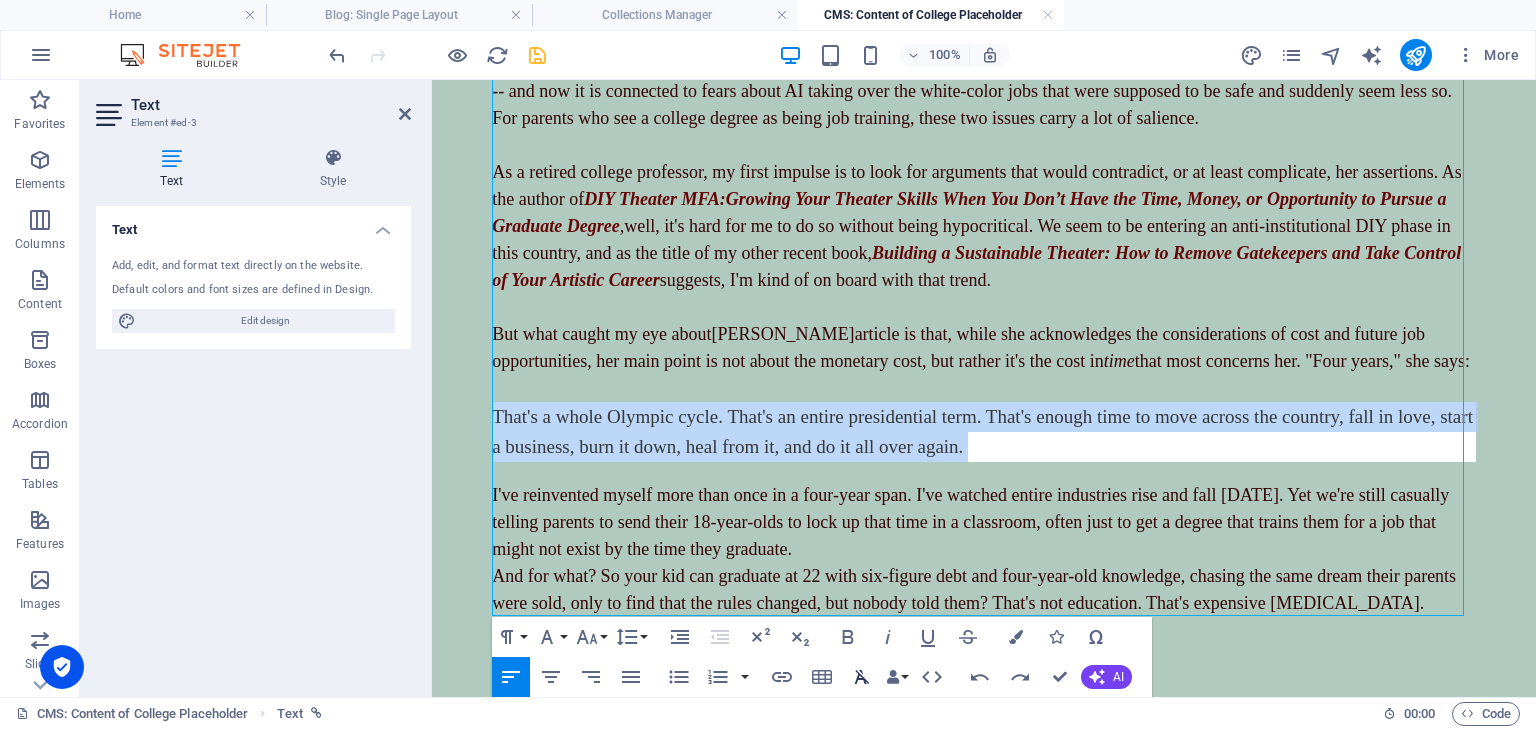 click 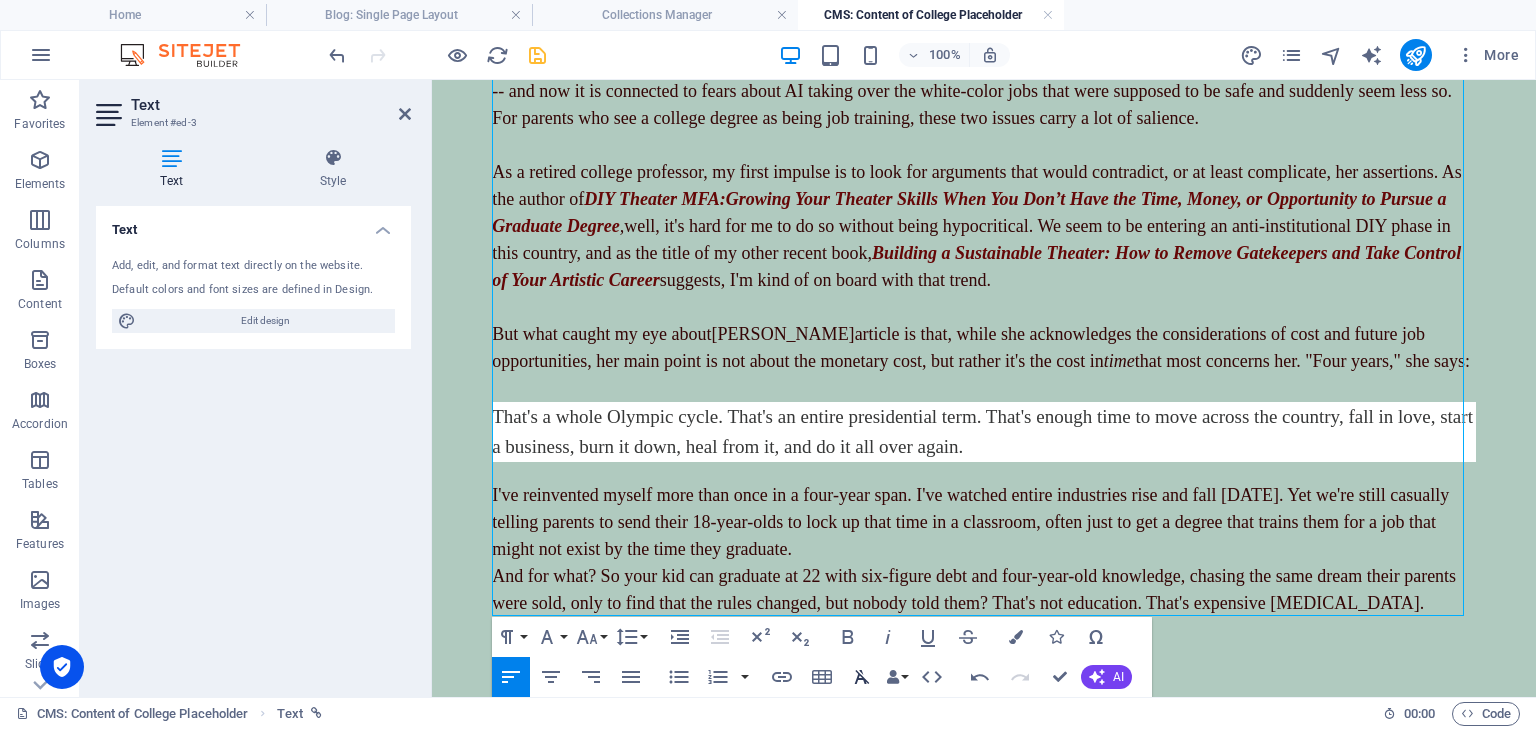 click 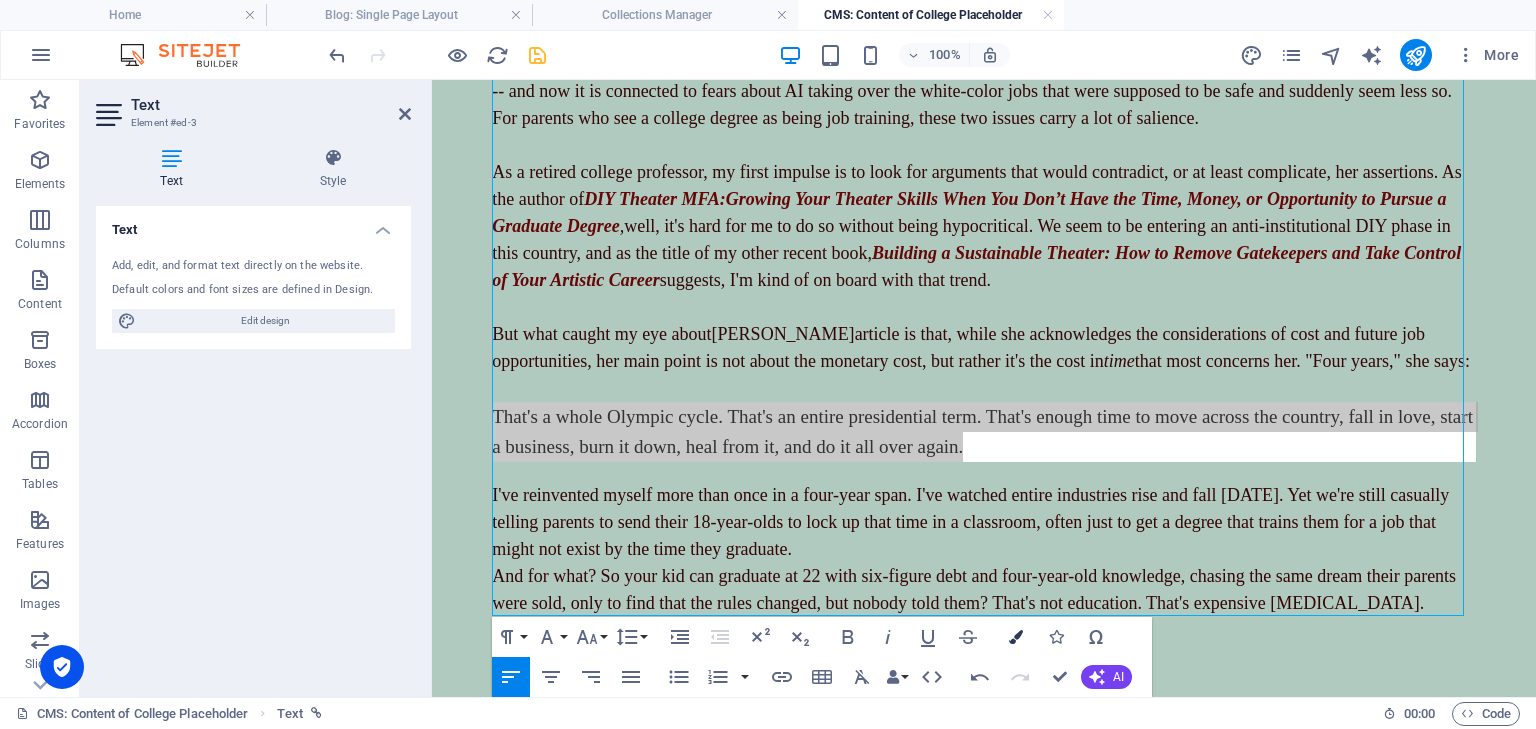 click at bounding box center (1016, 637) 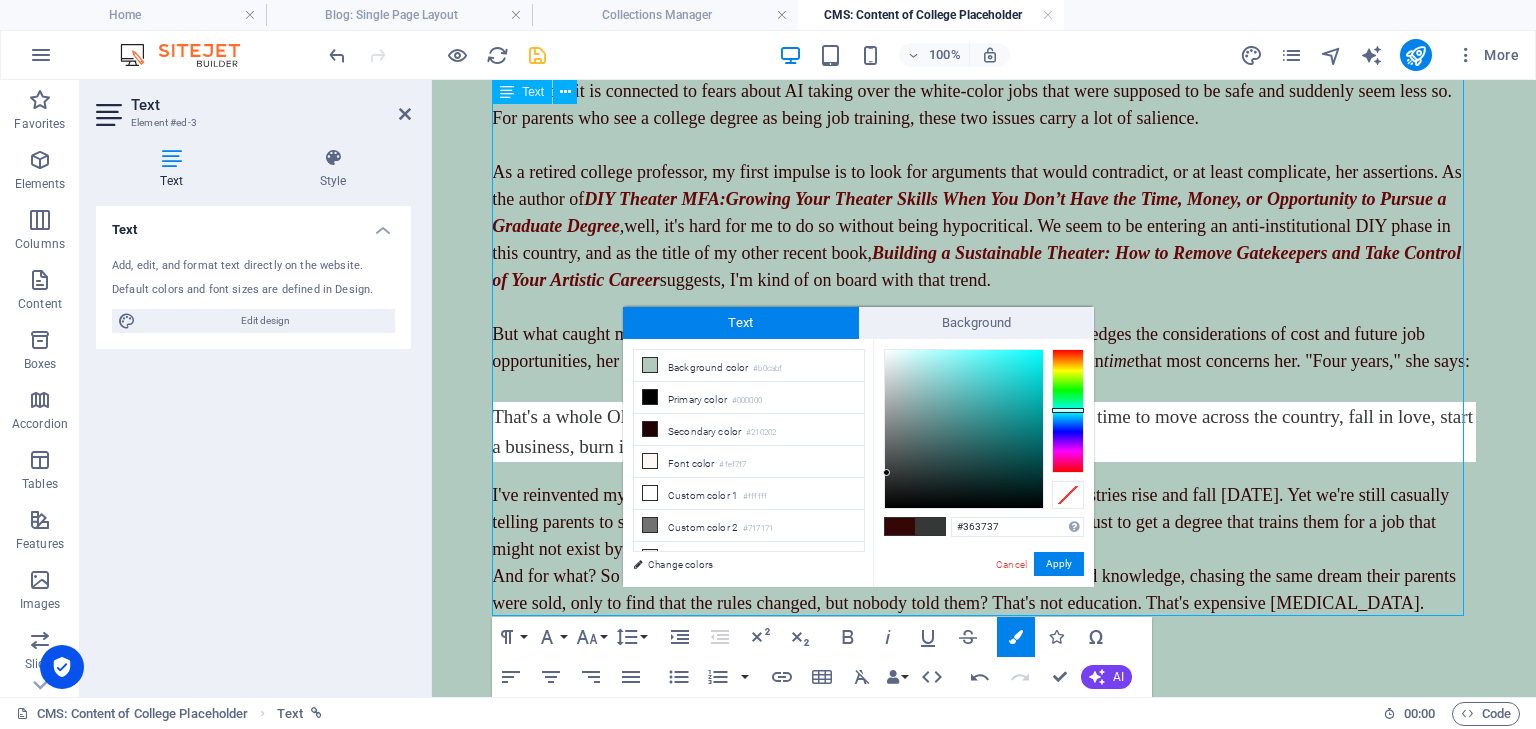 click on "I've reinvented myself more than once in a four-year span. I've watched entire industries rise and fall [DATE]. Yet we're still casually telling parents to send their 18-year-olds to lock up that time in a classroom, often just to get a degree that trains them for a job that might not exist by the time they graduate." at bounding box center [984, 522] 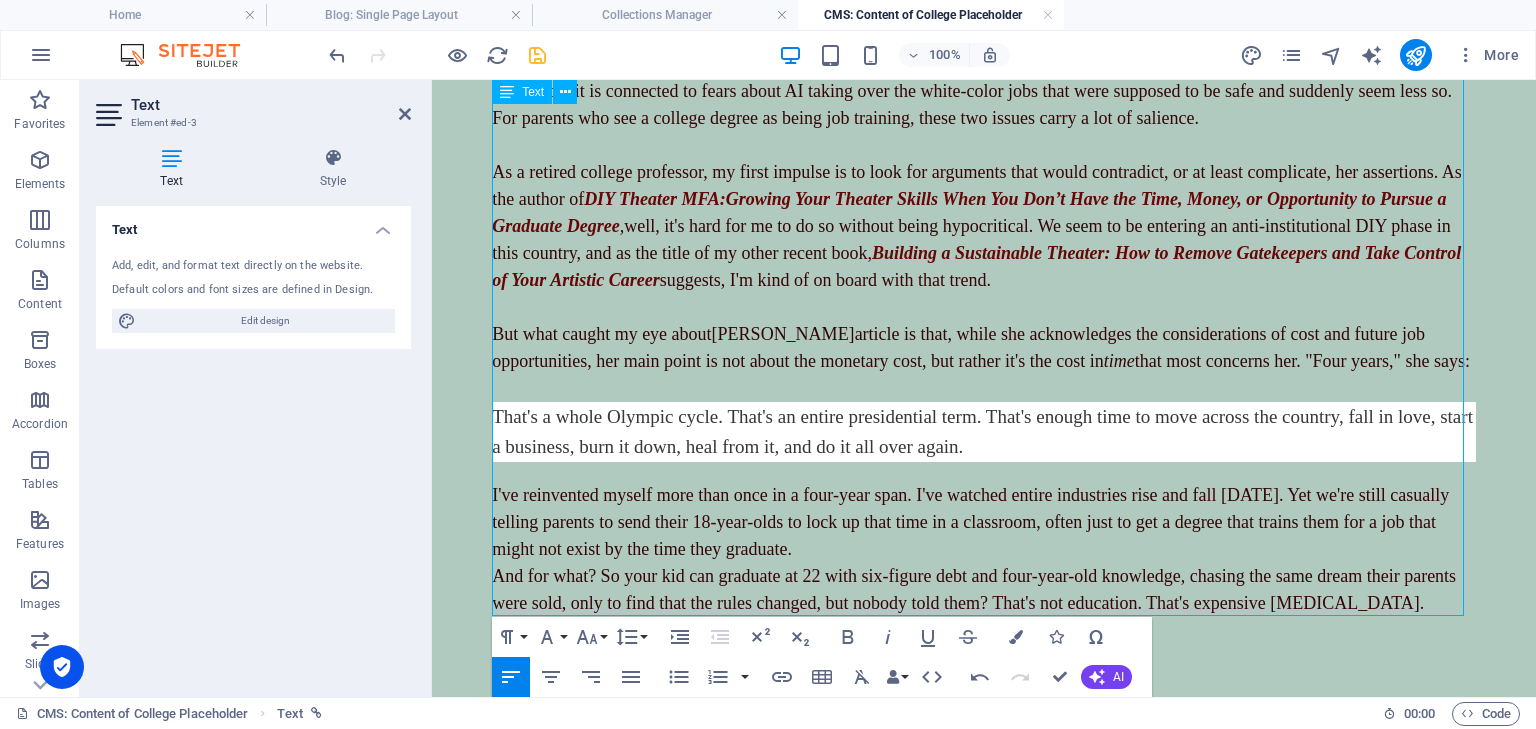 click on "I've reinvented myself more than once in a four-year span. I've watched entire industries rise and fall [DATE]. Yet we're still casually telling parents to send their 18-year-olds to lock up that time in a classroom, often just to get a degree that trains them for a job that might not exist by the time they graduate." at bounding box center (984, 522) 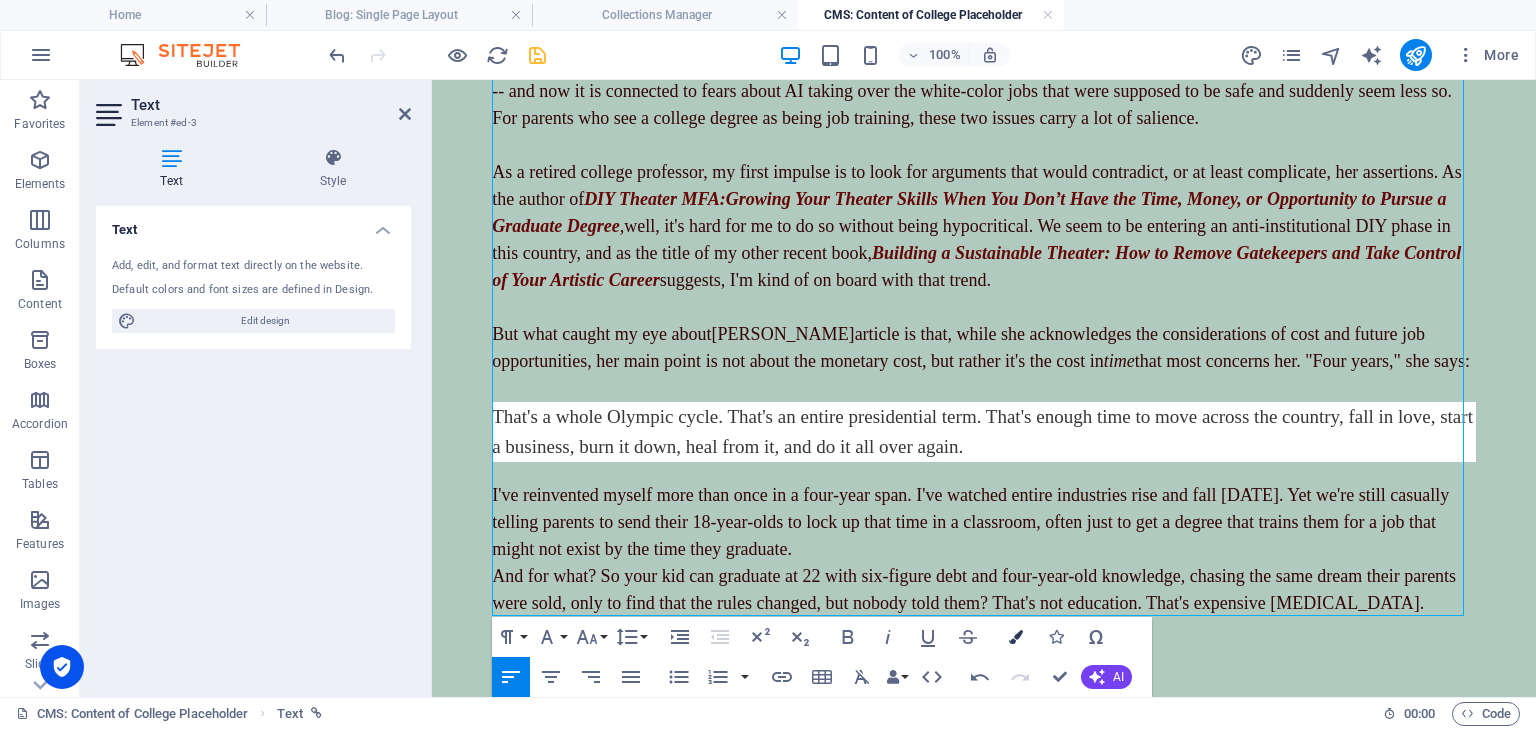click at bounding box center [1016, 637] 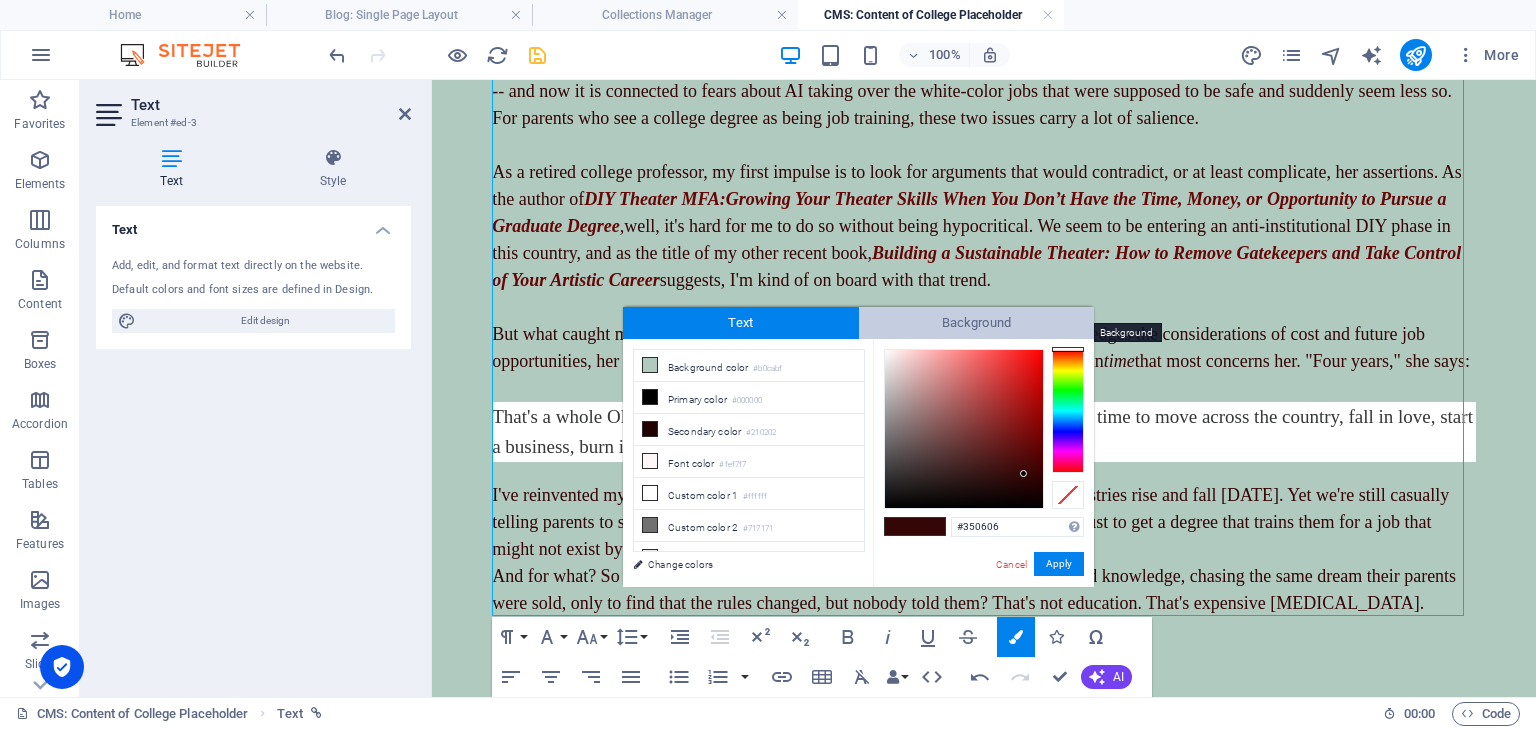 click on "Background" at bounding box center [977, 323] 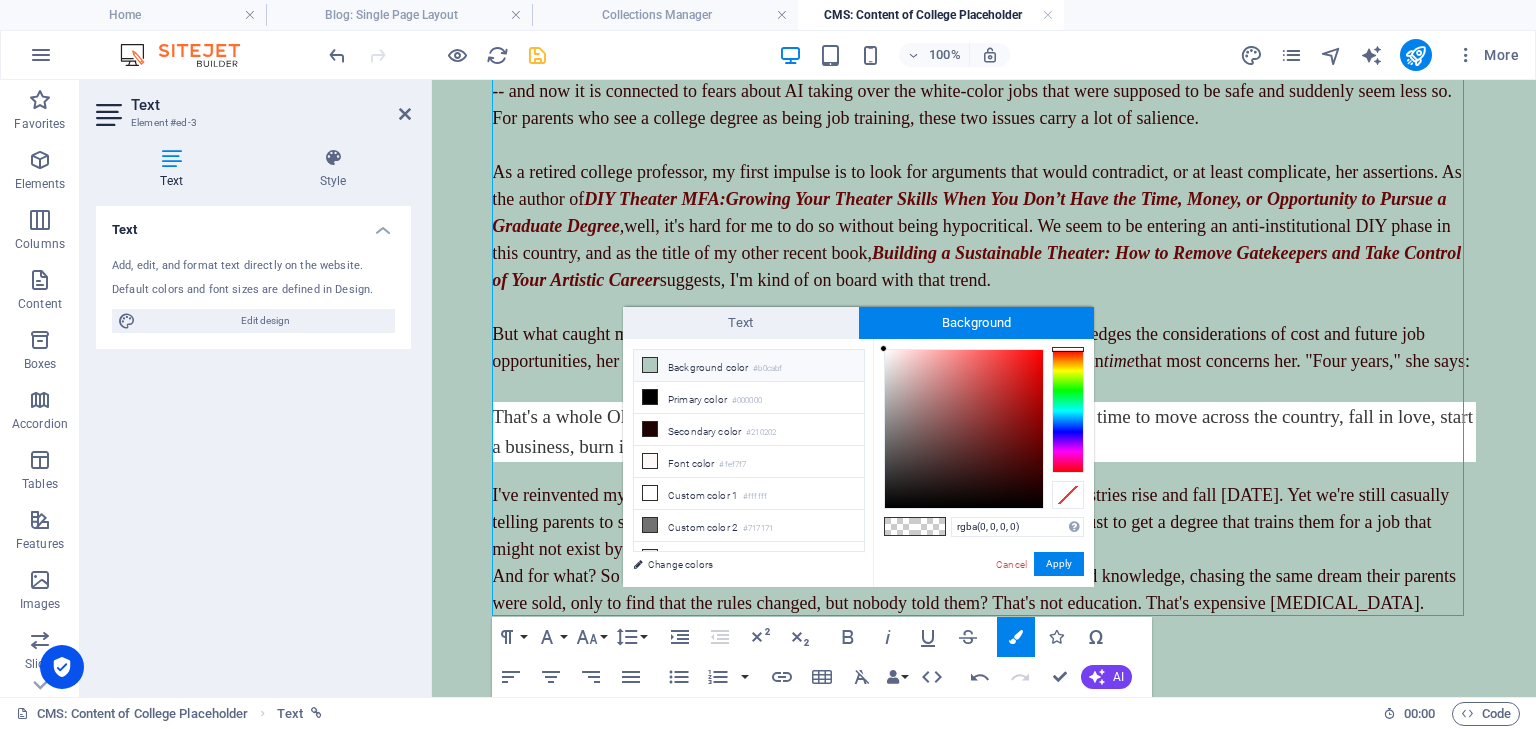 click on "Background color
#b0cabf" at bounding box center (749, 366) 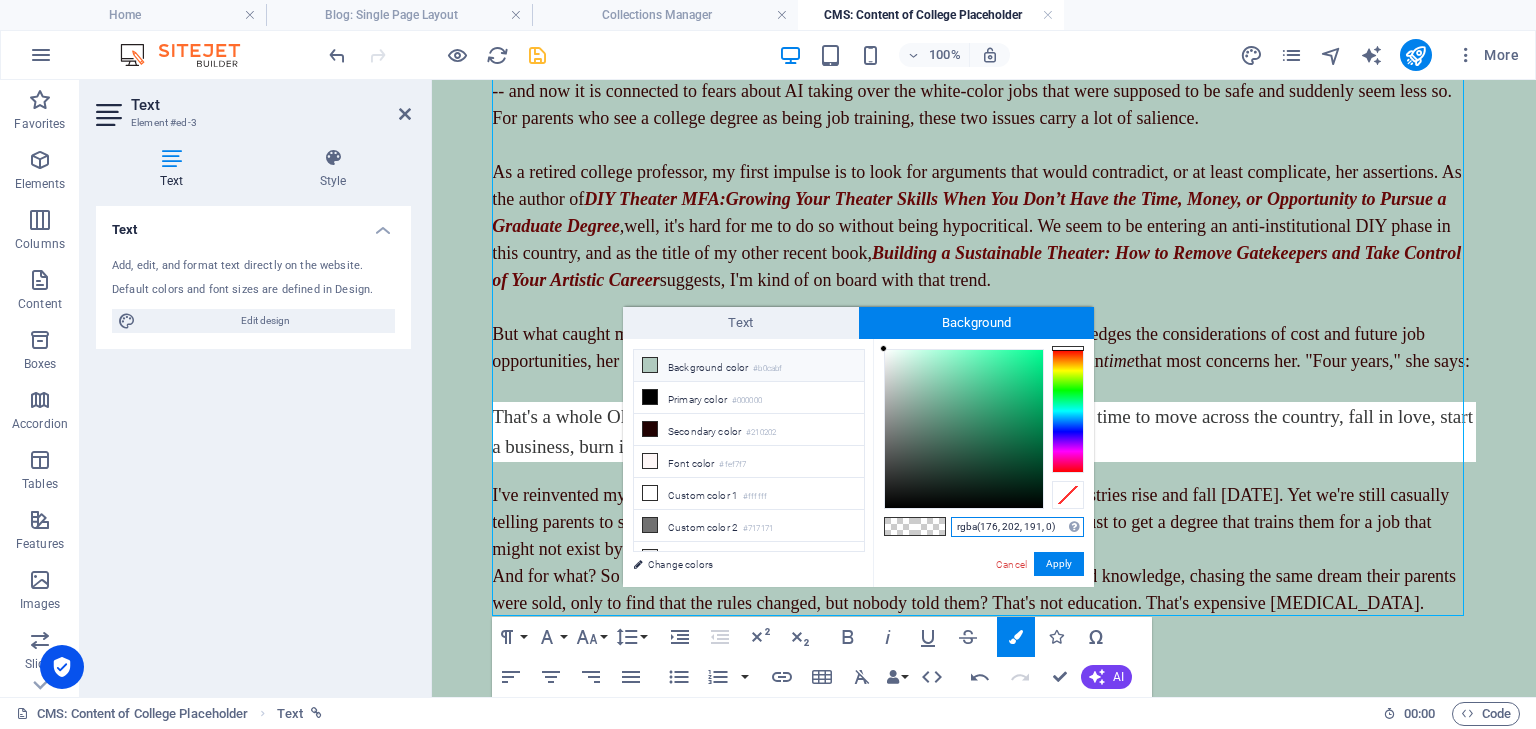 drag, startPoint x: 1054, startPoint y: 525, endPoint x: 944, endPoint y: 514, distance: 110.54863 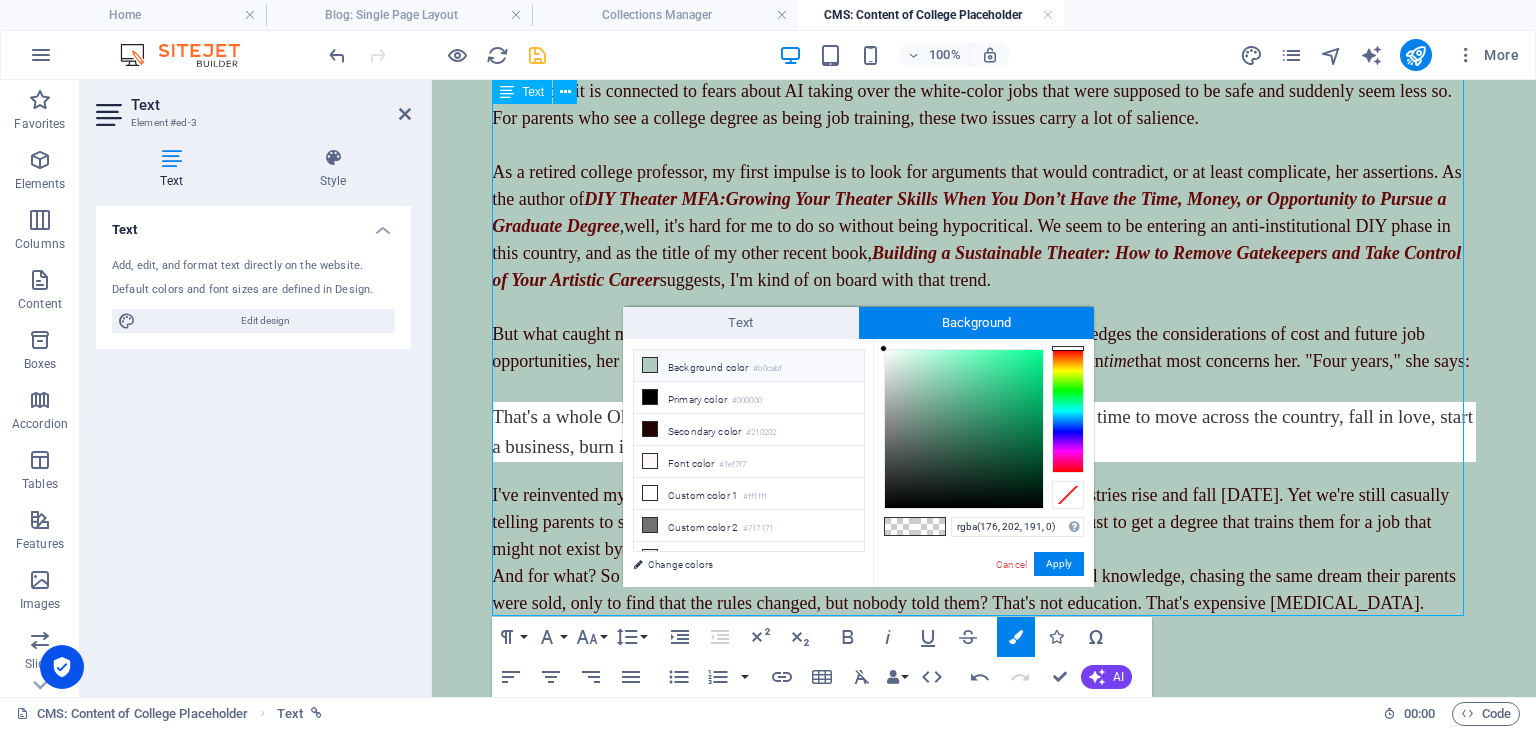 click on "I've reinvented myself more than once in a four-year span. I've watched entire industries rise and fall [DATE]. Yet we're still casually telling parents to send their 18-year-olds to lock up that time in a ​ ​  classroom, often just to get a degree that trains them for a job that might not exist by the time they graduate." at bounding box center [984, 522] 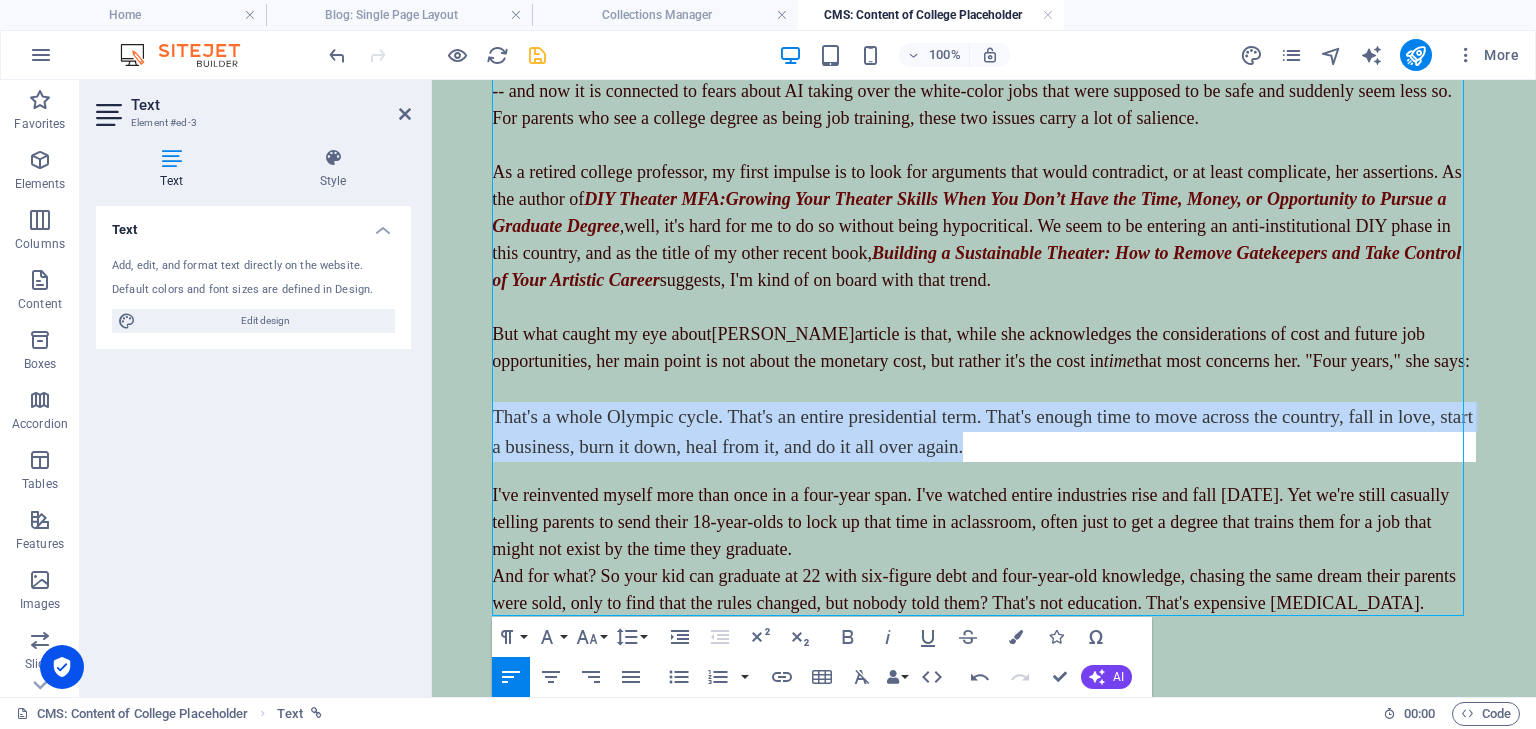 drag, startPoint x: 1064, startPoint y: 449, endPoint x: 488, endPoint y: 408, distance: 577.45734 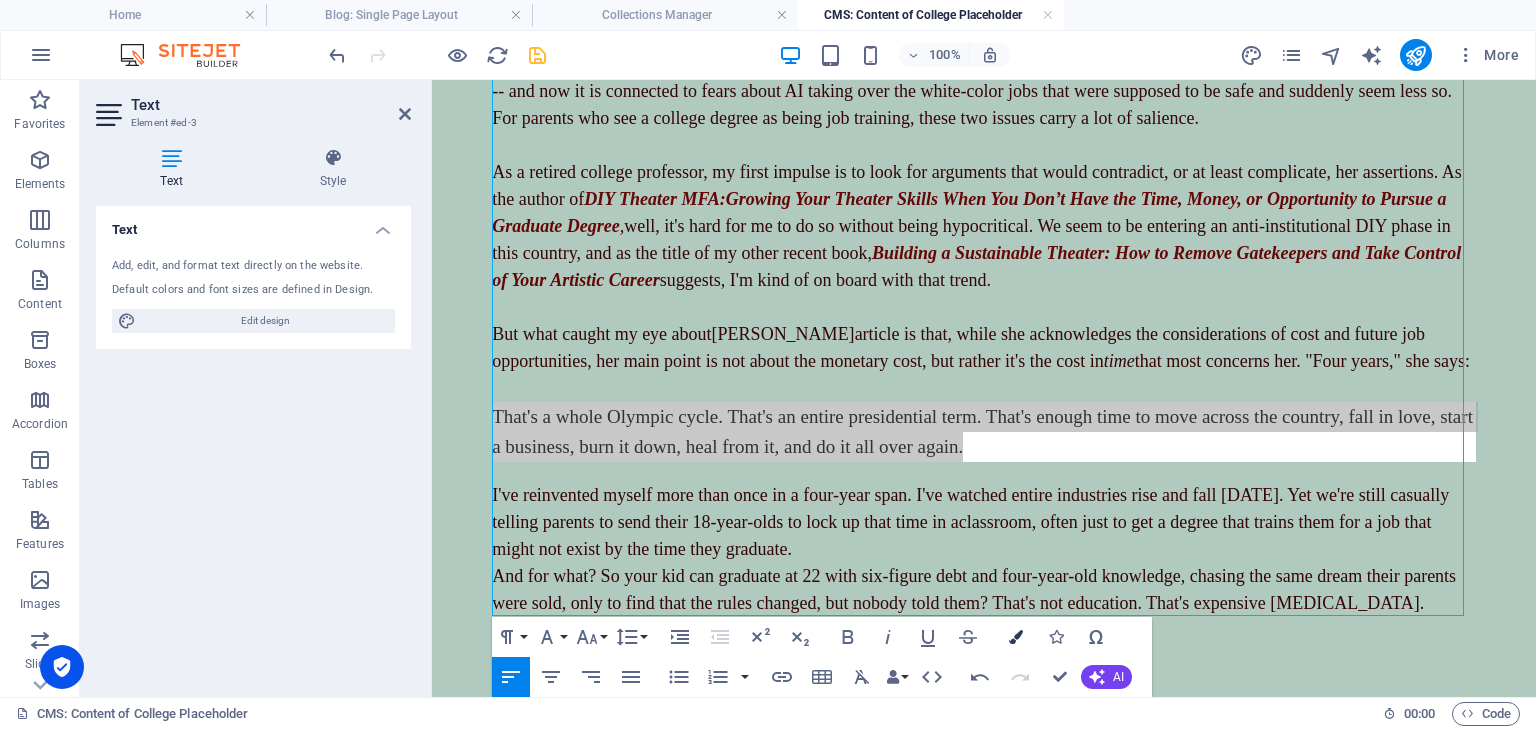 click at bounding box center (1016, 637) 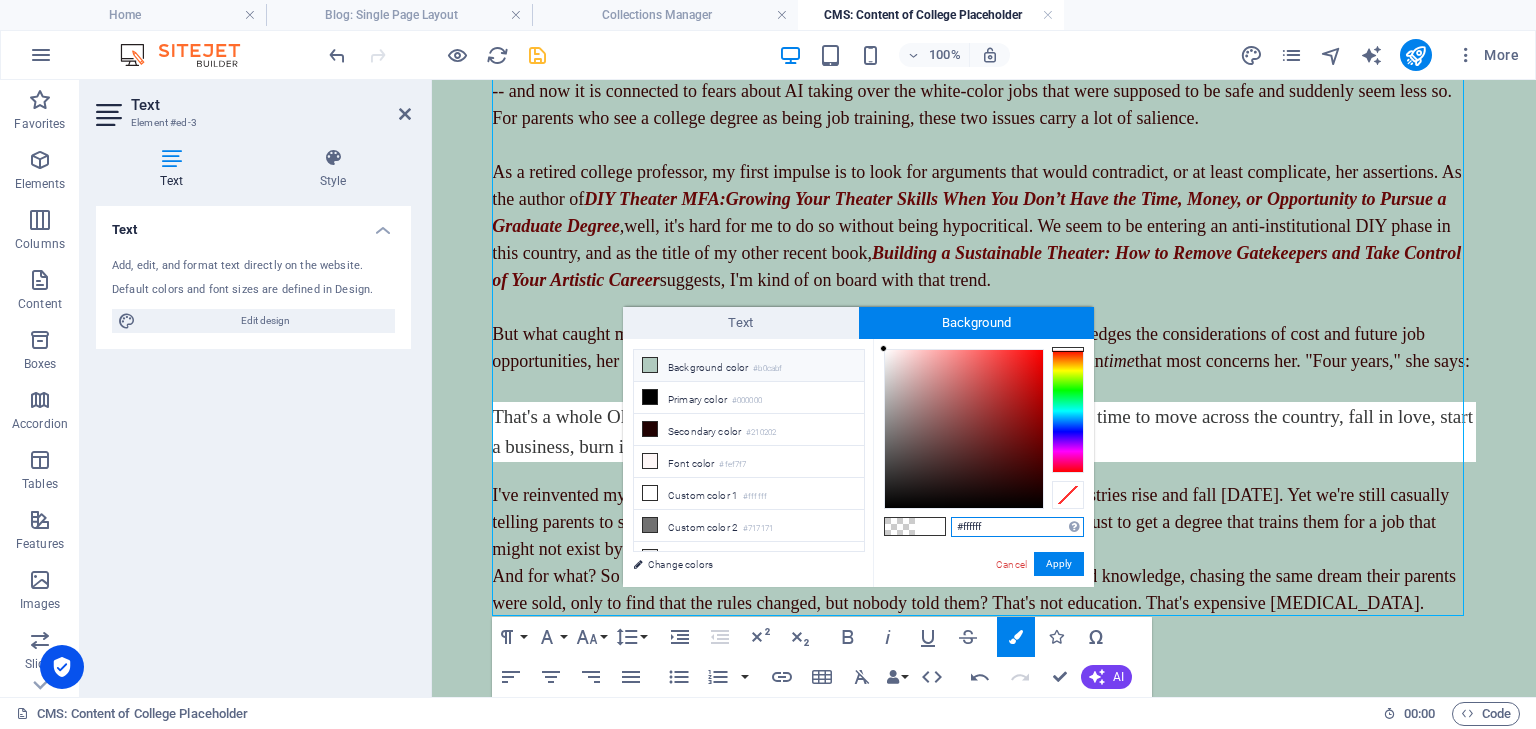 drag, startPoint x: 999, startPoint y: 520, endPoint x: 912, endPoint y: 522, distance: 87.02299 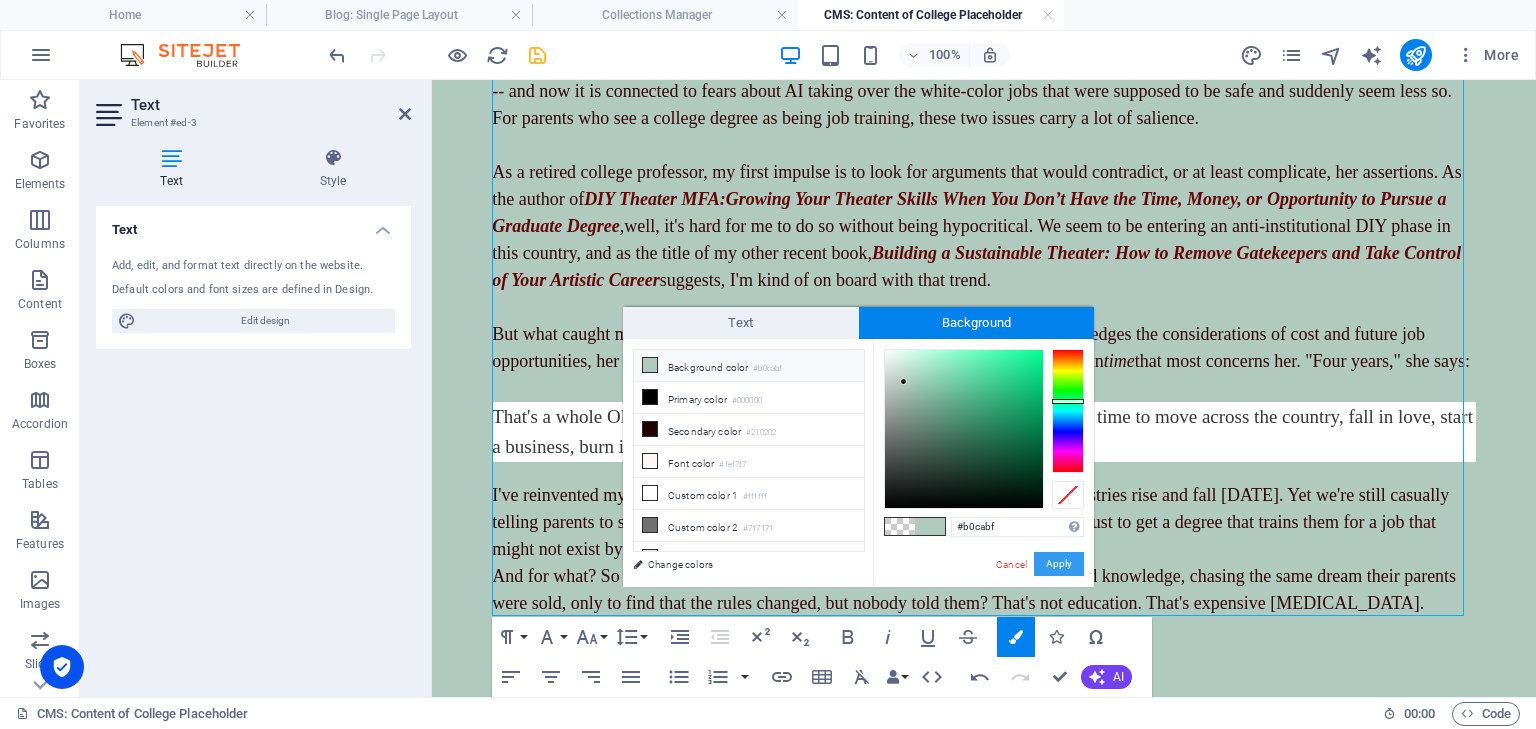 click on "Apply" at bounding box center [1059, 564] 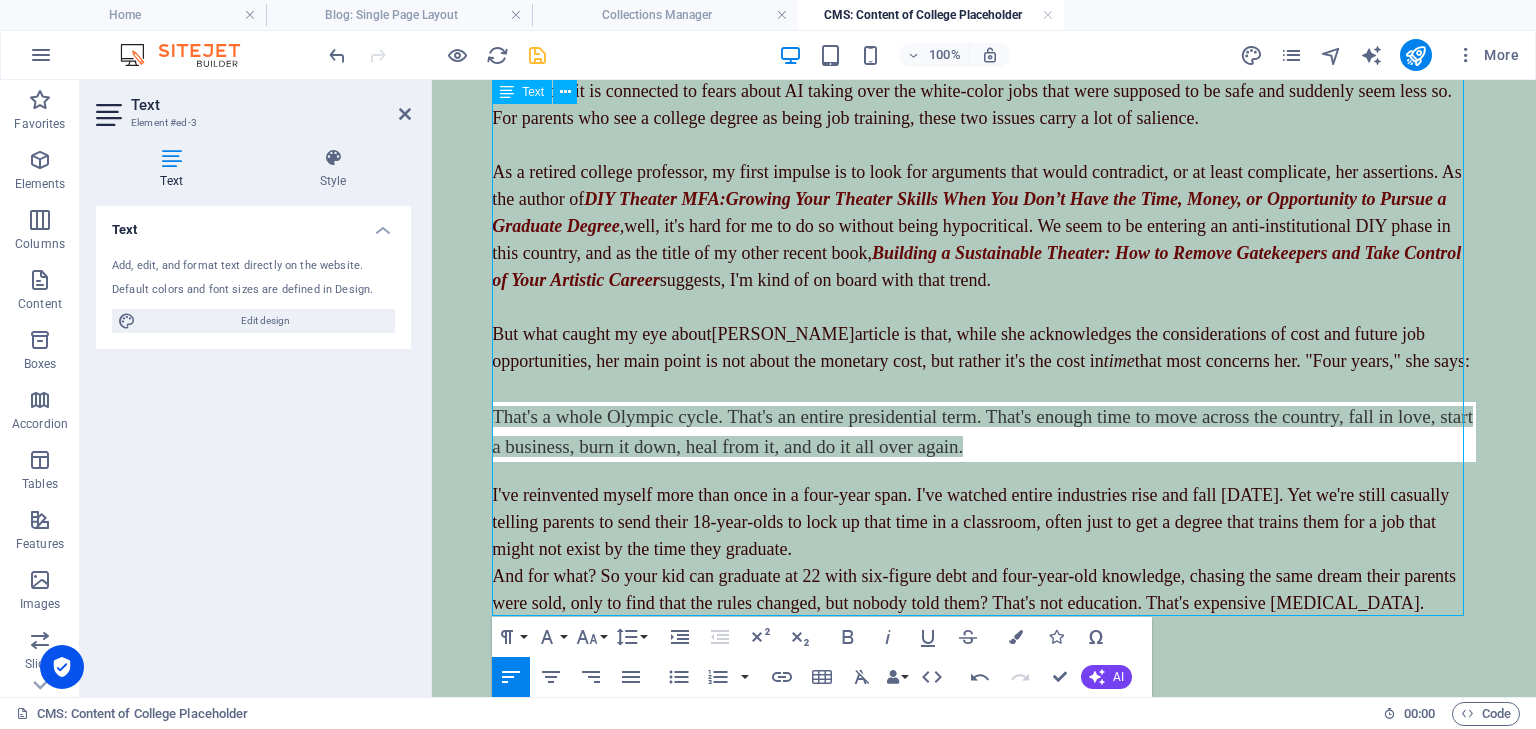 click on "That's a whole Olympic cycle. That's an entire presidential term. That's enough time to move across the country, fall in love, start a business, burn it down, heal from it, and do it all over again." at bounding box center [984, 432] 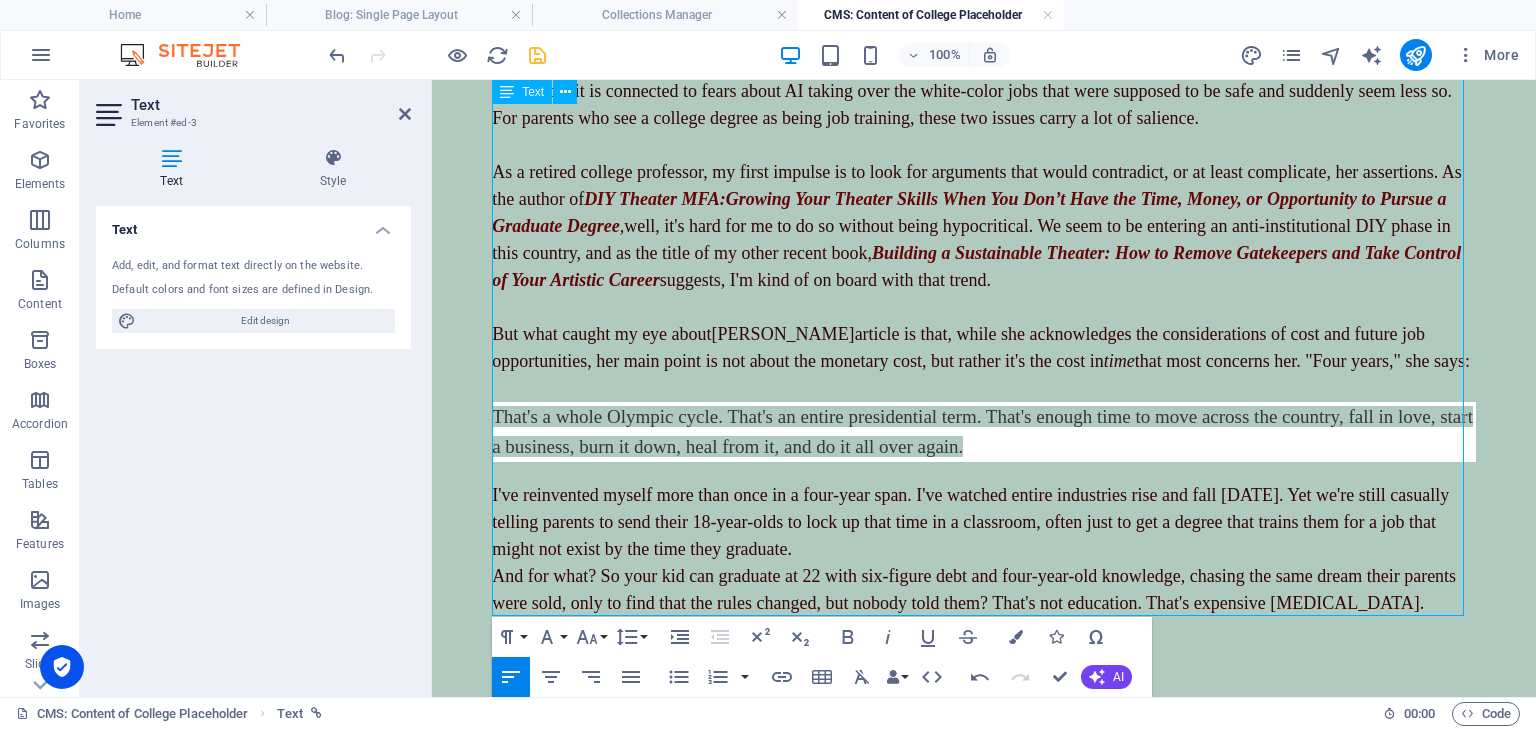 click on "That's a whole Olympic cycle. That's an entire presidential term. That's enough time to move across the country, fall in love, start a business, burn it down, heal from it, and do it all over again." at bounding box center (984, 432) 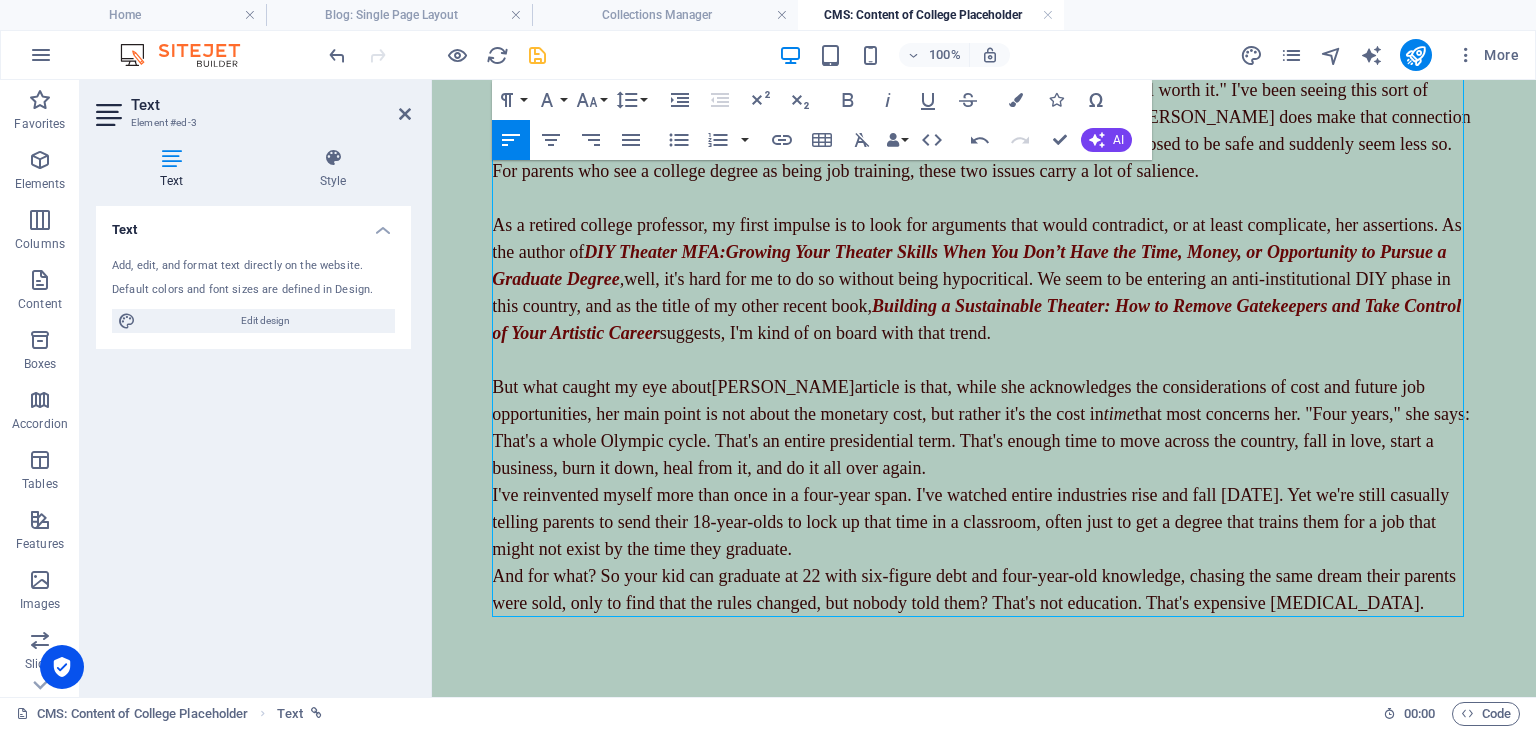 scroll, scrollTop: 888, scrollLeft: 0, axis: vertical 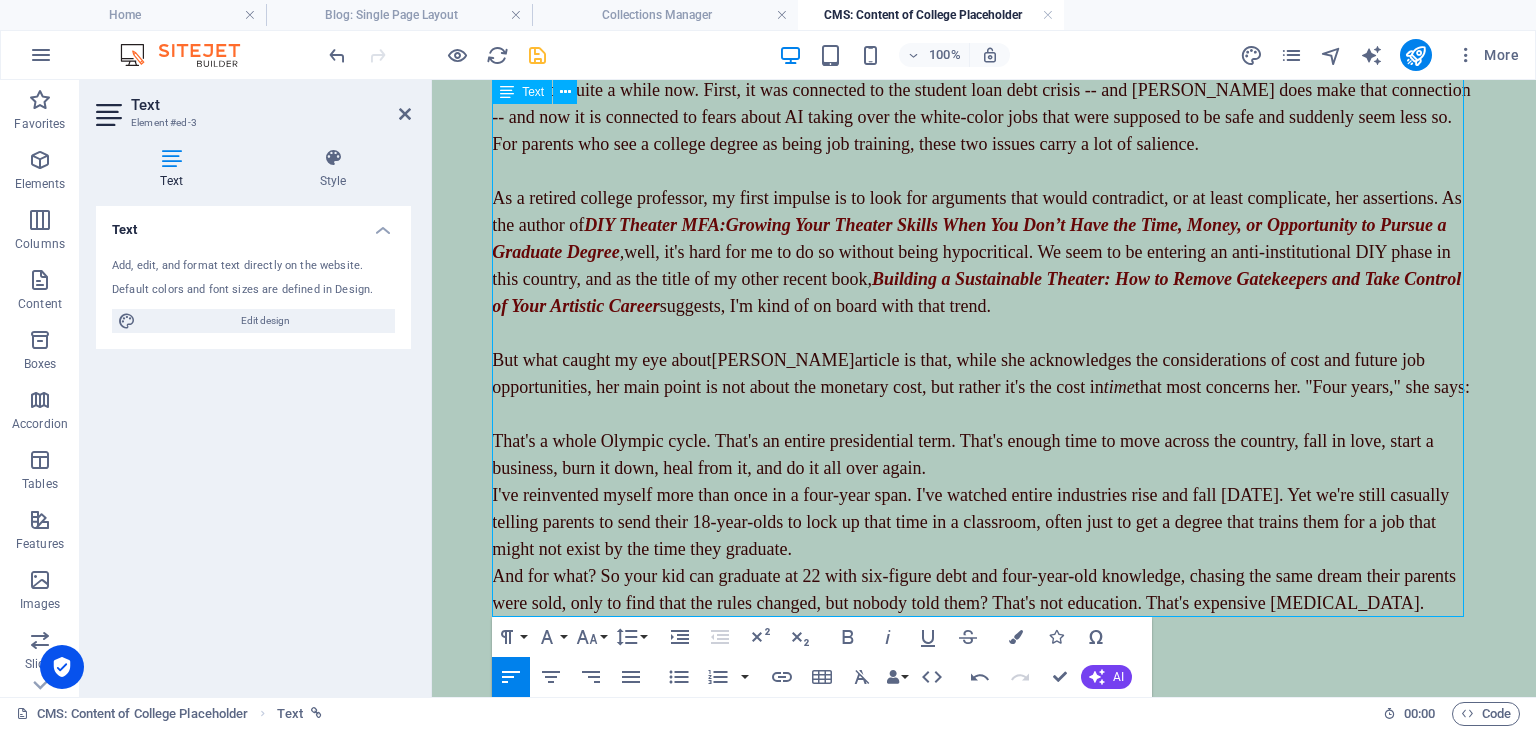 click on "I've reinvented myself more than once in a four-year span. I've watched entire industries rise and fall [DATE]. Yet we're still casually telling parents to send their 18-year-olds to lock up that time in a classroom, often just to get a degree that trains them for a job that might not exist by the time they graduate." at bounding box center [984, 522] 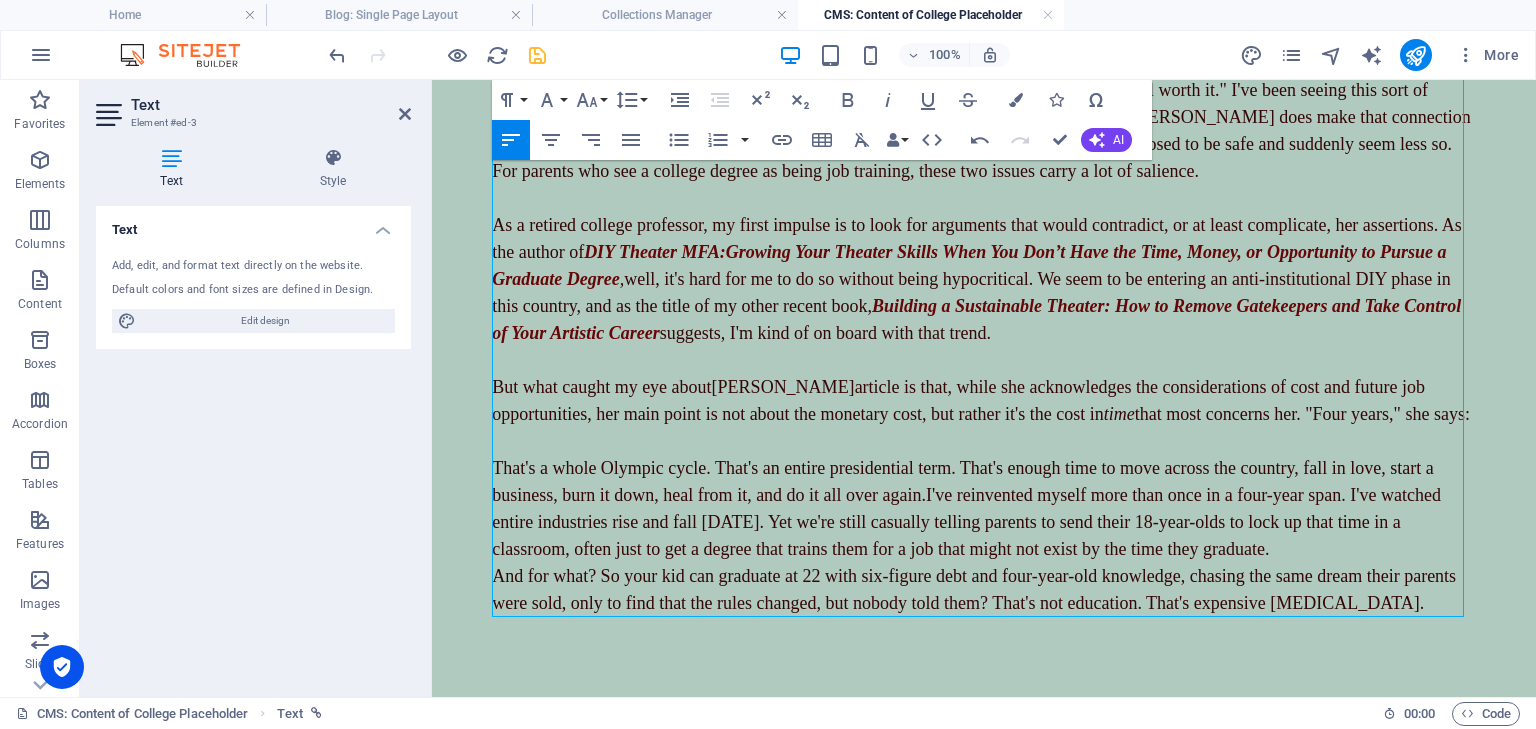 click on "​ ​ That's a whole Olympic cycle. That's an entire presidential term. That's enough time to move across the country, fall in love, start a business, burn it down, heal from it, and do it all over again.  I've reinvented myself more than once in a four-year span. I've watched entire industries rise and fall [DATE]. Yet we're still casually telling parents to send their 18-year-olds to lock up that time in a classroom, often just to get a degree that trains them for a job that might not exist by the time they graduate." at bounding box center [984, 495] 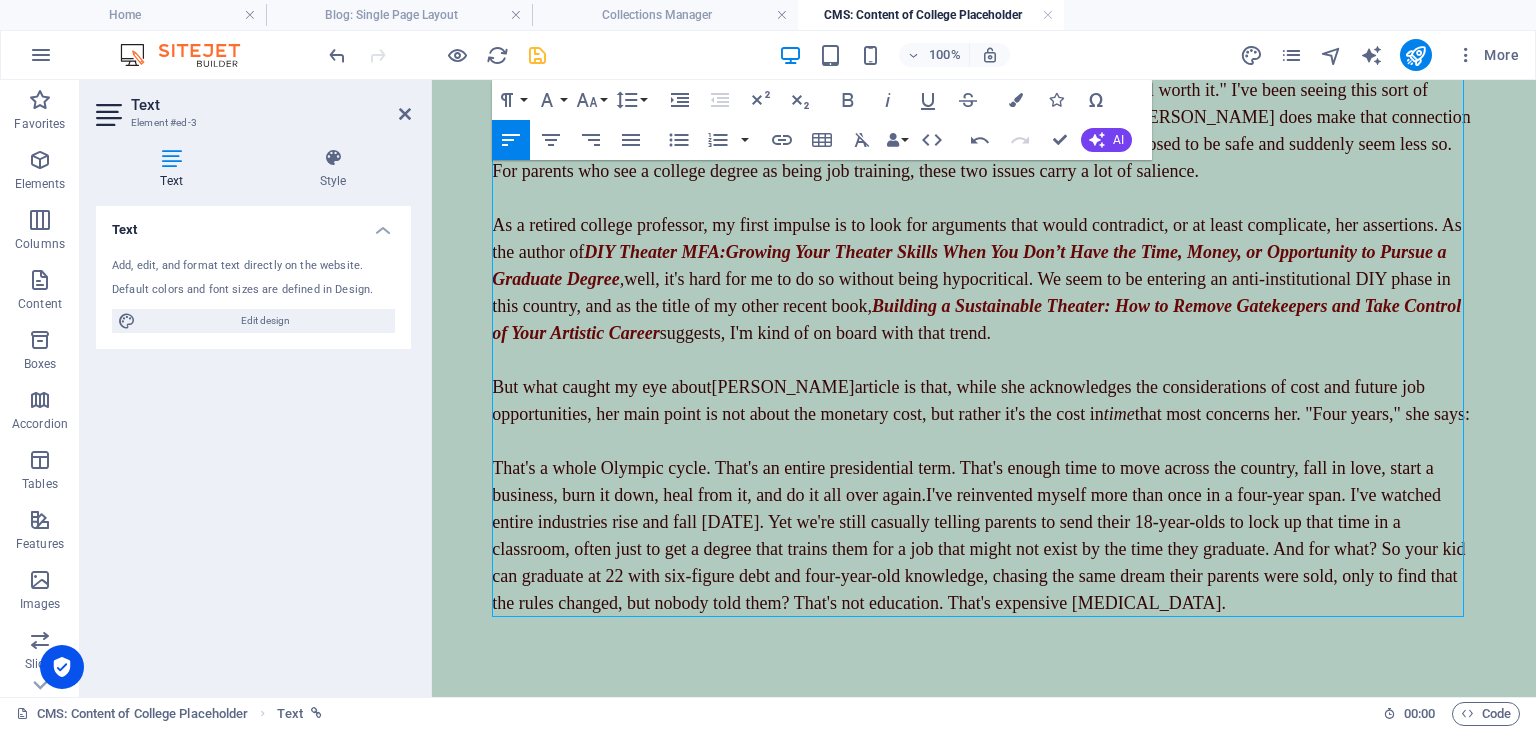 drag, startPoint x: 1237, startPoint y: 605, endPoint x: 462, endPoint y: 473, distance: 786.16095 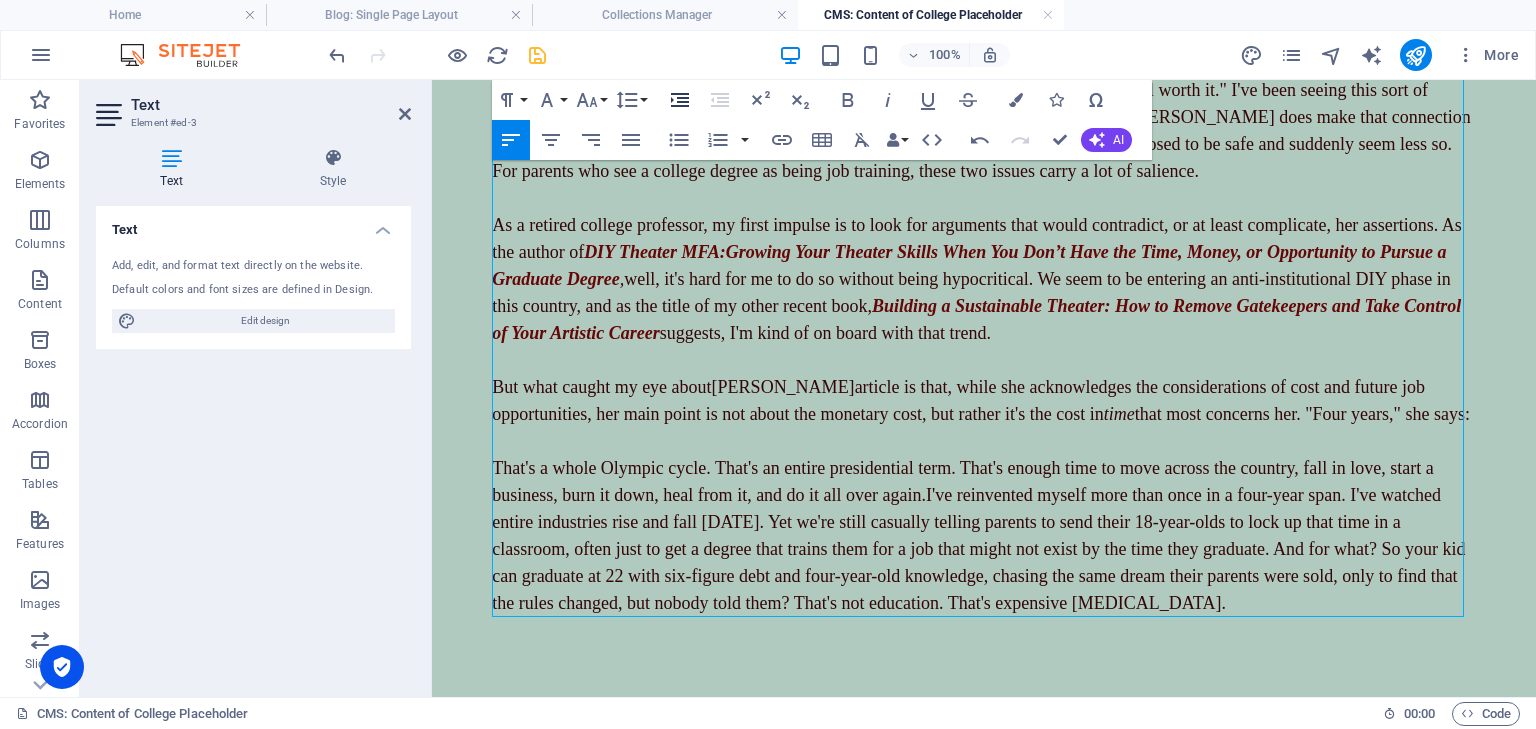 click 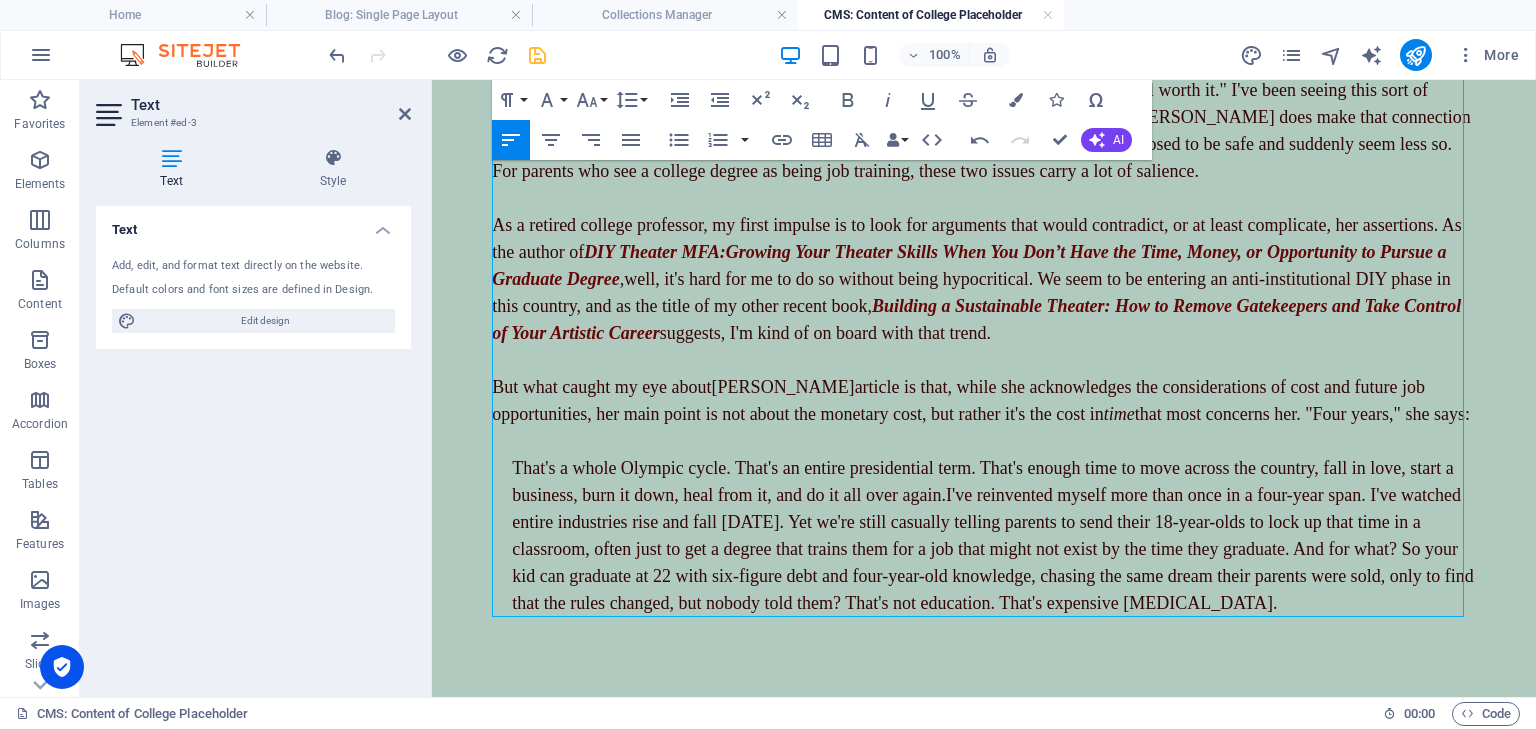 click on "That's a whole Olympic cycle. That's an entire presidential term. That's enough time to move across the country, fall in love, start a business, burn it down, heal from it, and do it all over again.  I've reinvented myself more than once in a four-year span. I've watched entire industries rise and fall [DATE]. Yet we're still casually telling parents to send their 18-year-olds to lock up that time in a classroom, often just to get a degree that trains them for a job that might not exist by the time they graduate. And for what? So your kid can graduate at 22 with six-figure debt and four-year-old knowledge, chasing the same dream their parents were sold, only to find that the rules changed, but nobody told them? That's not education. That's expensive [MEDICAL_DATA]." at bounding box center (994, 522) 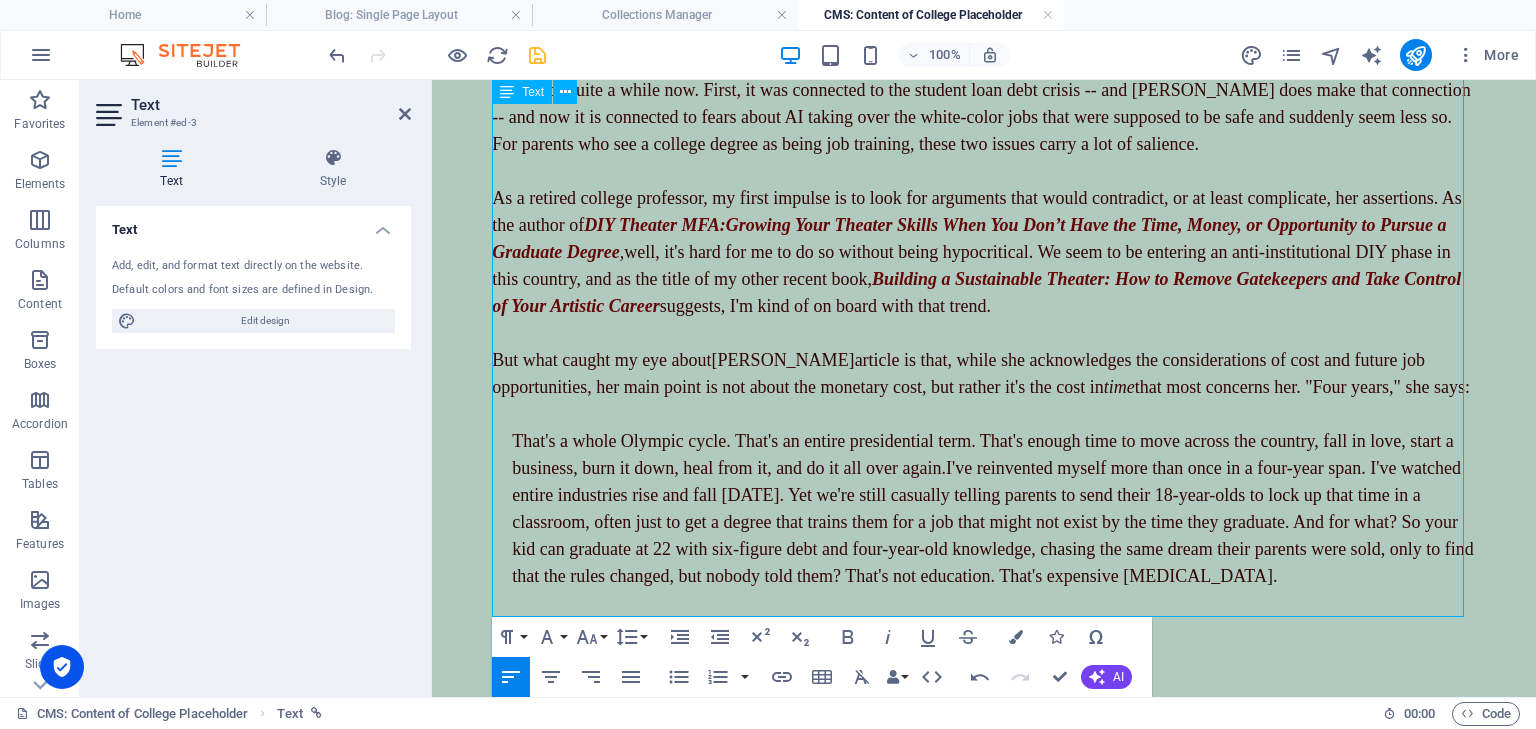 scroll, scrollTop: 916, scrollLeft: 0, axis: vertical 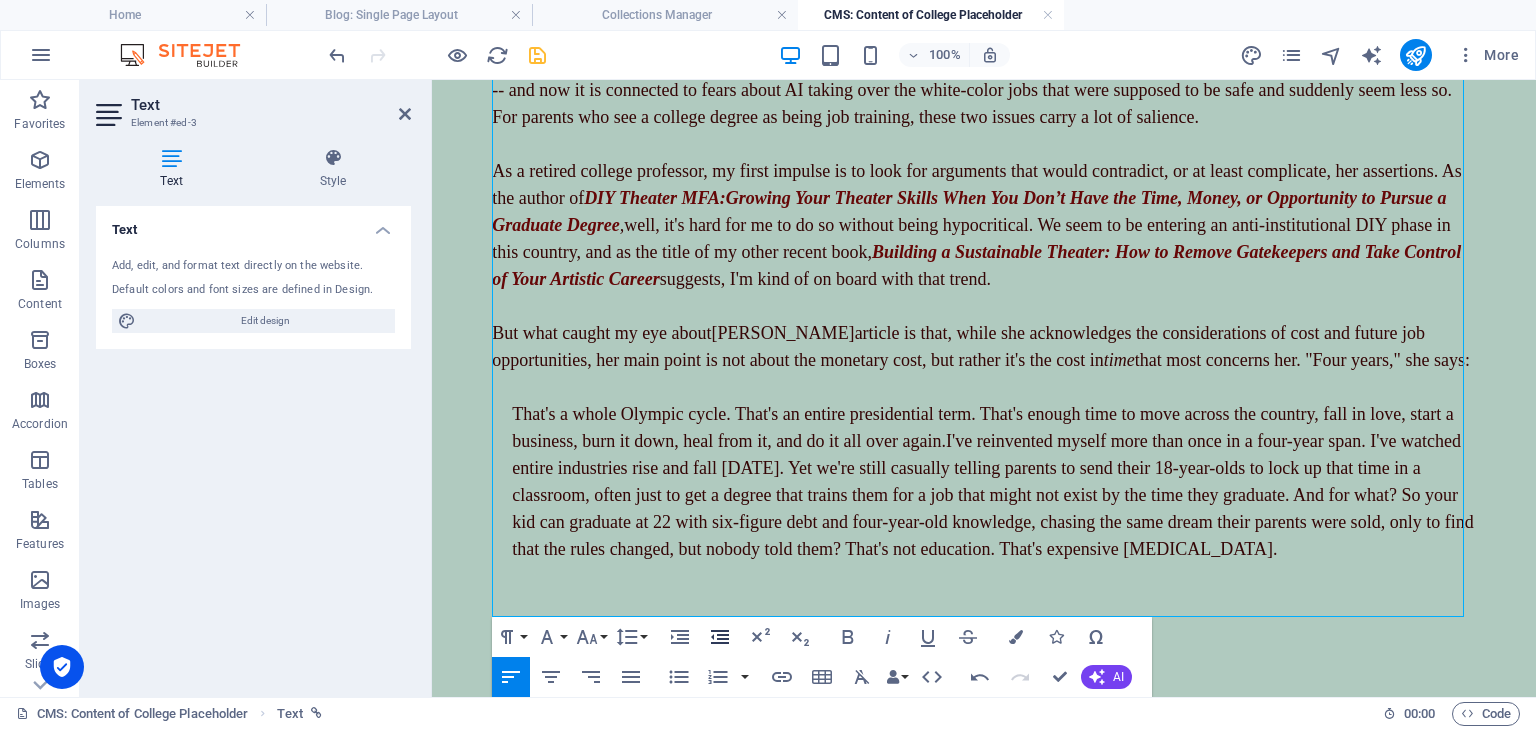 click 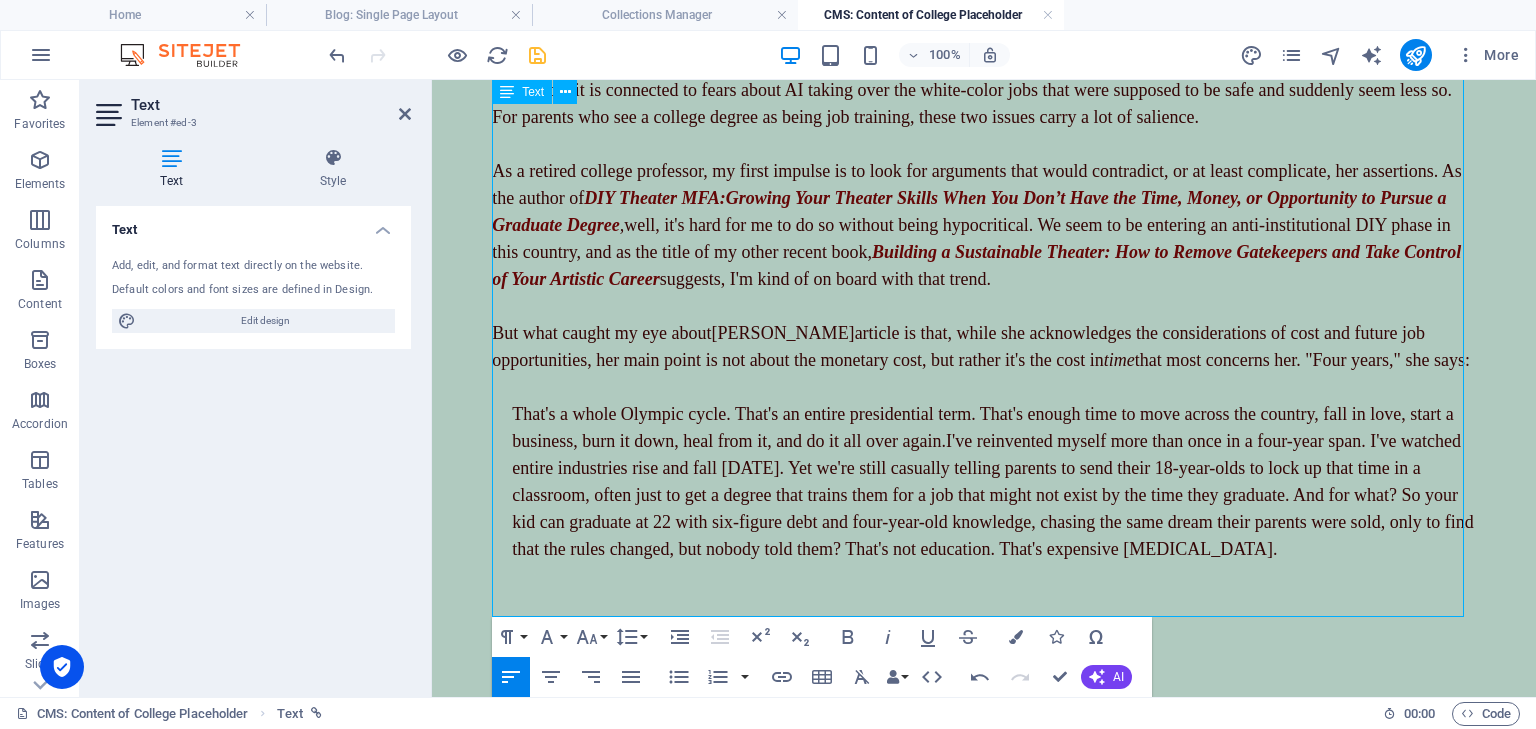 click at bounding box center [994, 576] 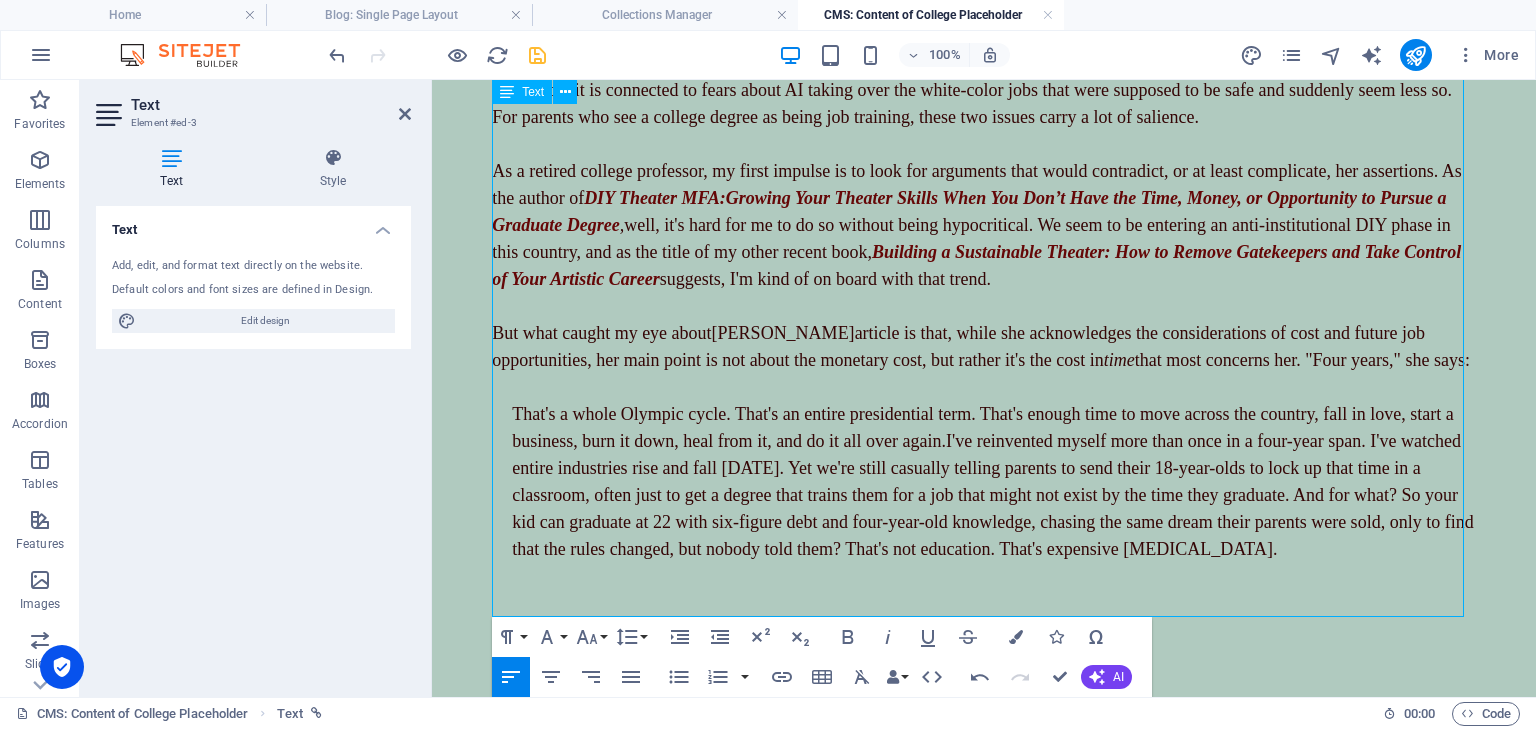 click at bounding box center [984, 603] 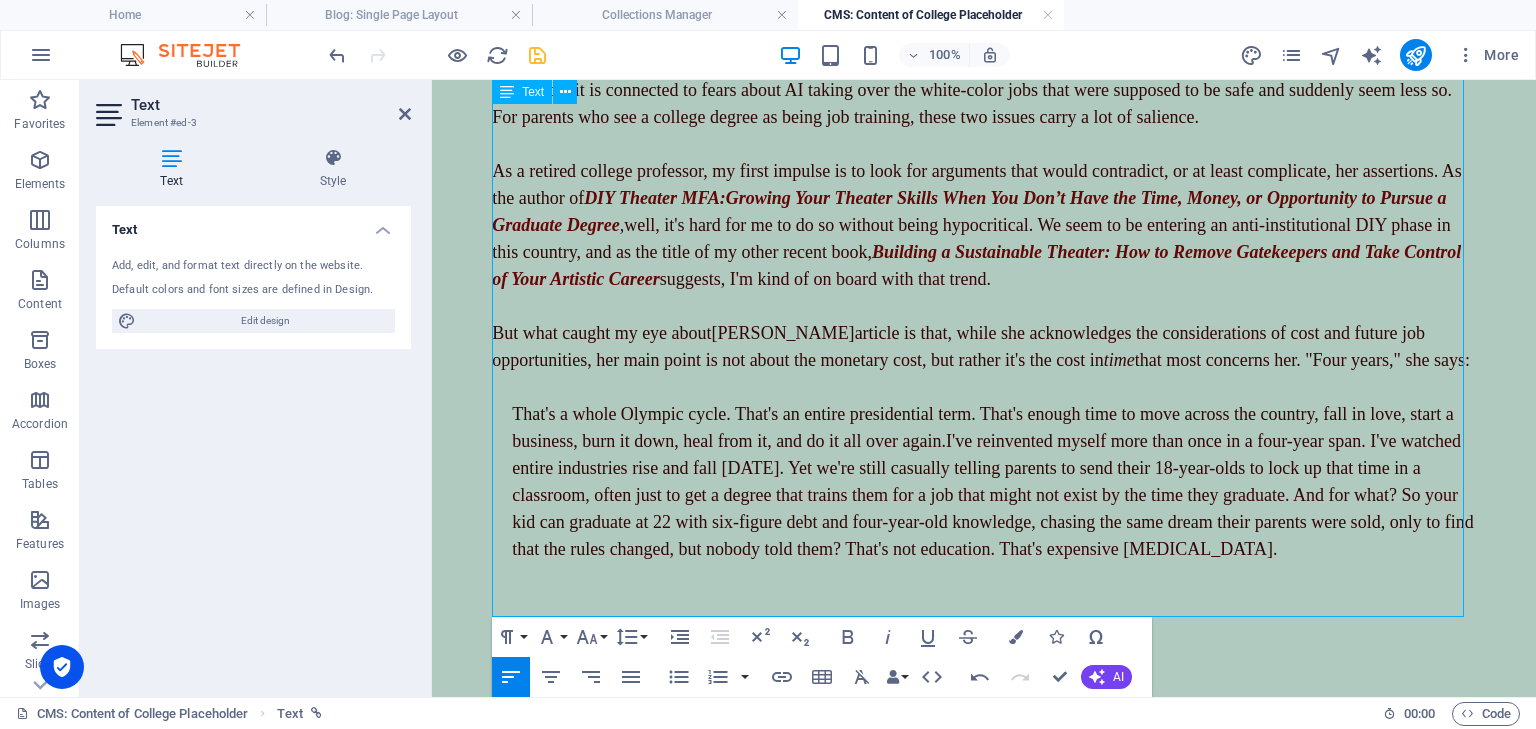 click at bounding box center [984, 603] 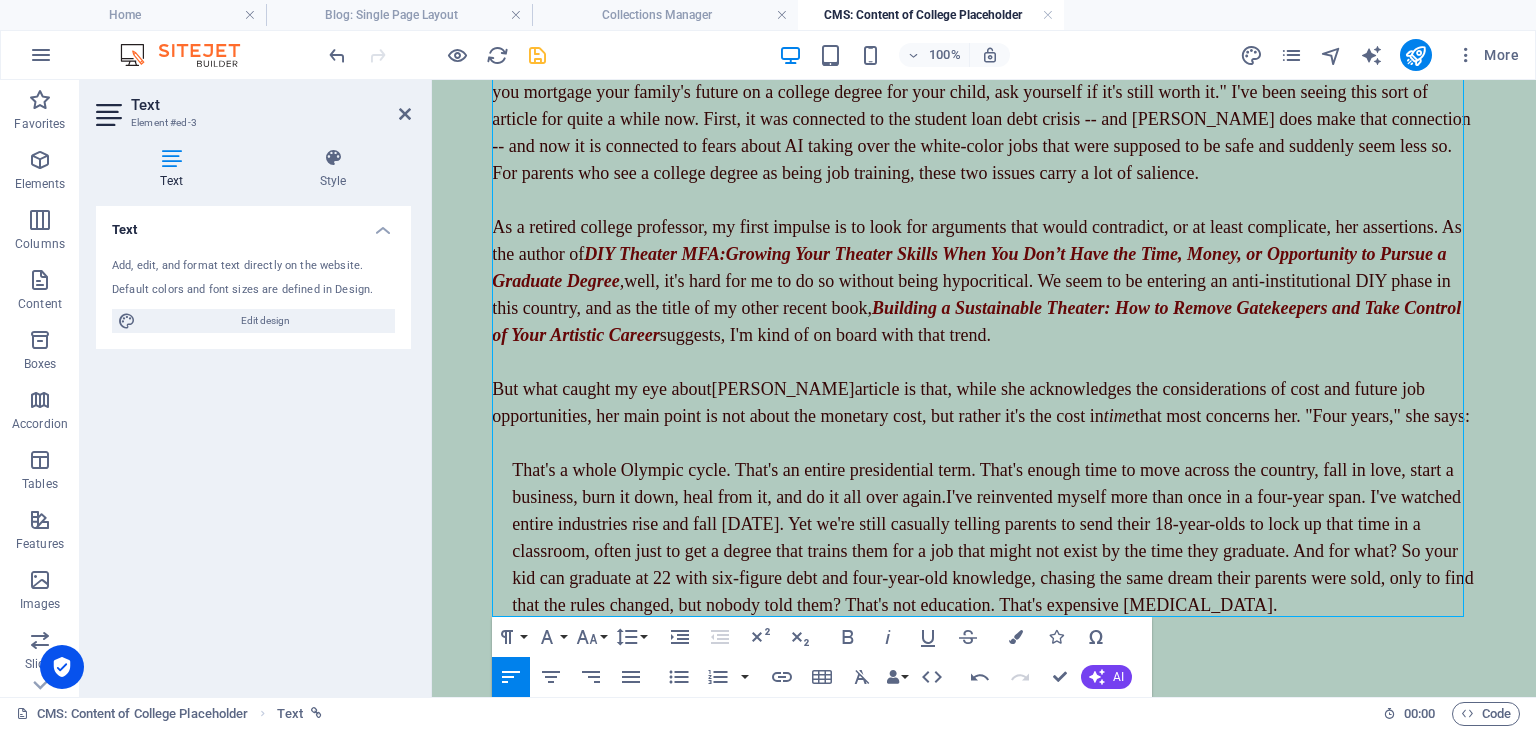 scroll, scrollTop: 916, scrollLeft: 0, axis: vertical 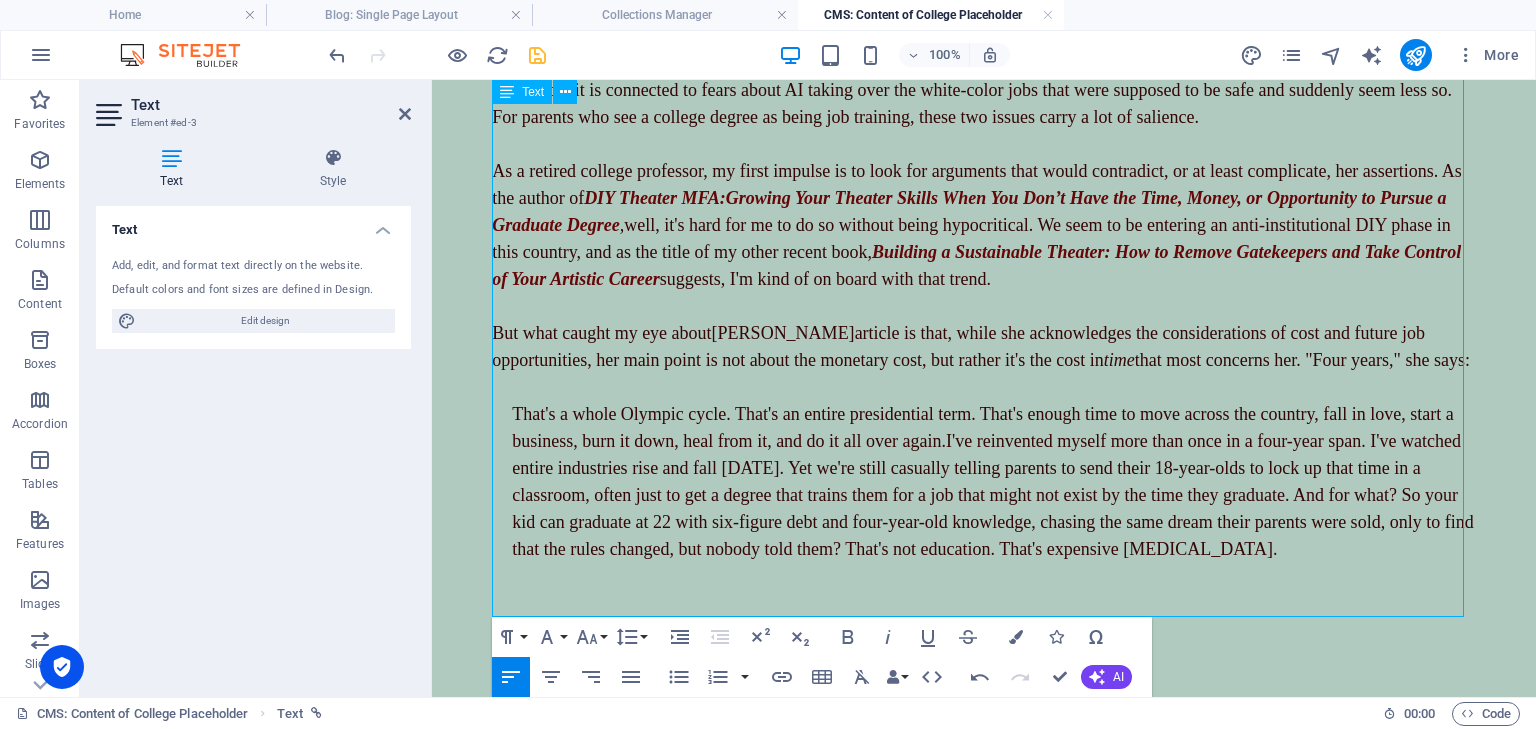 click on "But what caught my eye about  [PERSON_NAME]  article is that, while she acknowledges the considerations of cost and future job opportunities, her main point is not about the monetary cost, but rather it's the cost in  time  that most concerns her. "Four years," she says:" at bounding box center (981, 346) 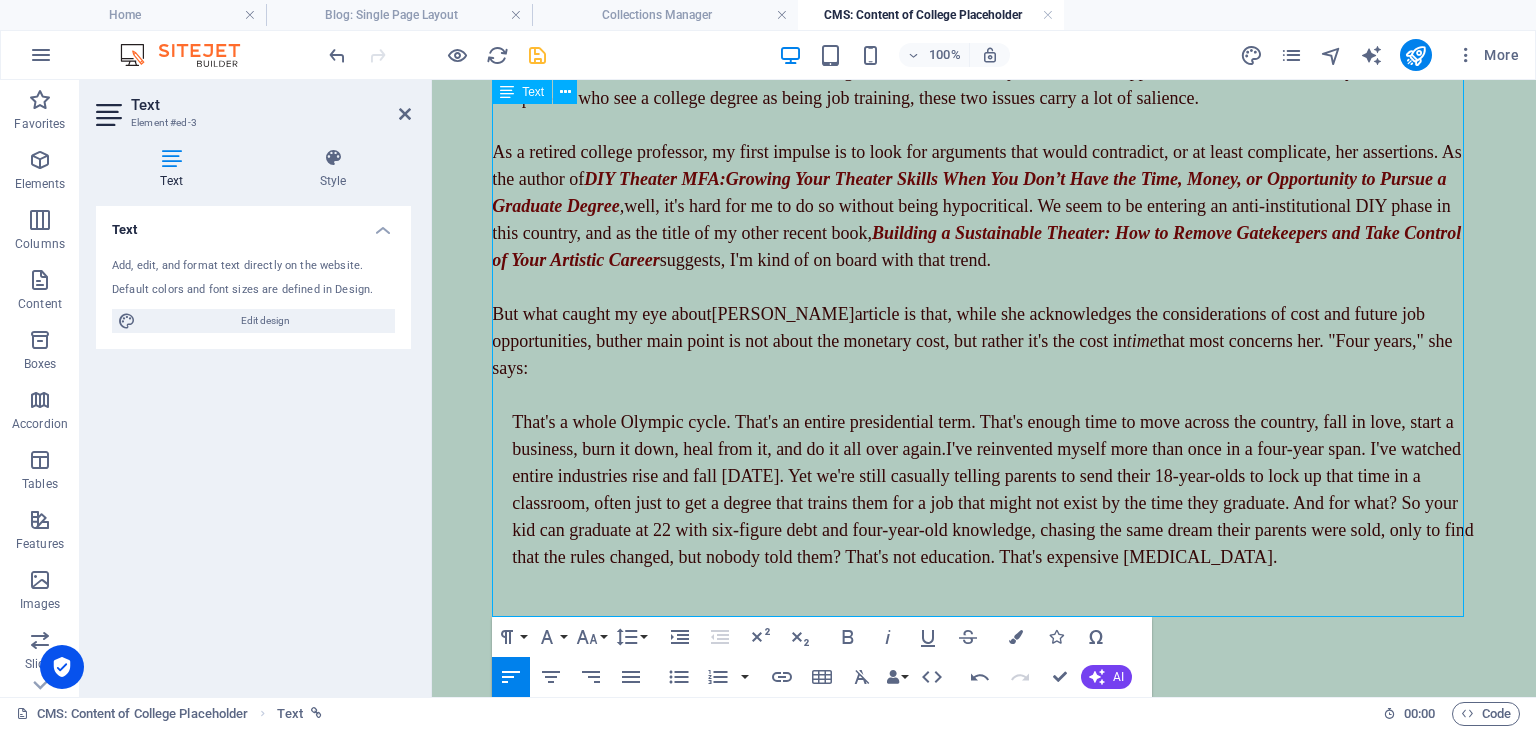 click on "But what caught my eye about  [PERSON_NAME]  article is that, while she acknowledges the considerations of cost and future job opportunities, but  her main point is not about the monetary cost, but rather it's the cost in  time  that most concerns her. "Four years," she says:" at bounding box center (972, 341) 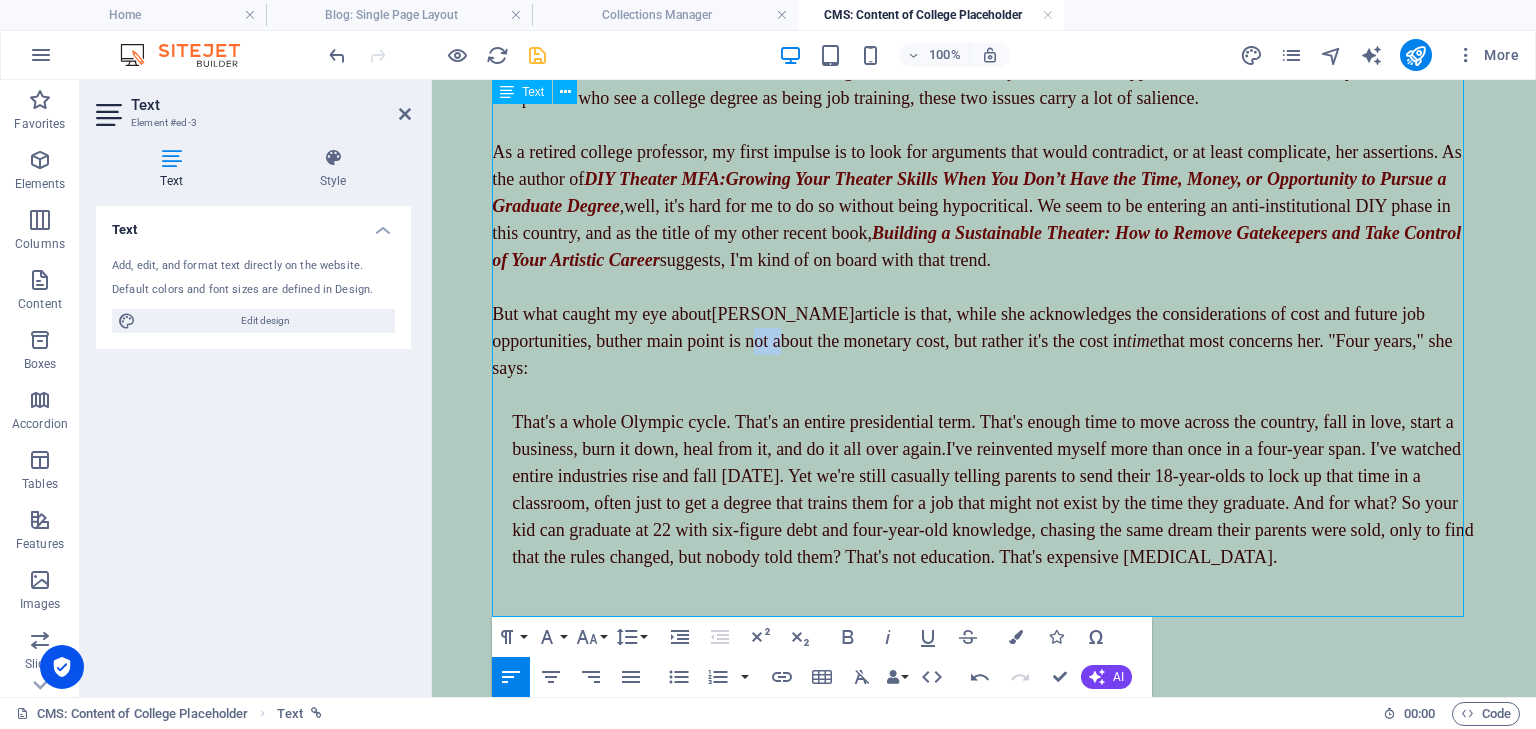 click on "But what caught my eye about  [PERSON_NAME]  article is that, while she acknowledges the considerations of cost and future job opportunities, but  her main point is not about the monetary cost, but rather it's the cost in  time  that most concerns her. "Four years," she says:" at bounding box center [972, 341] 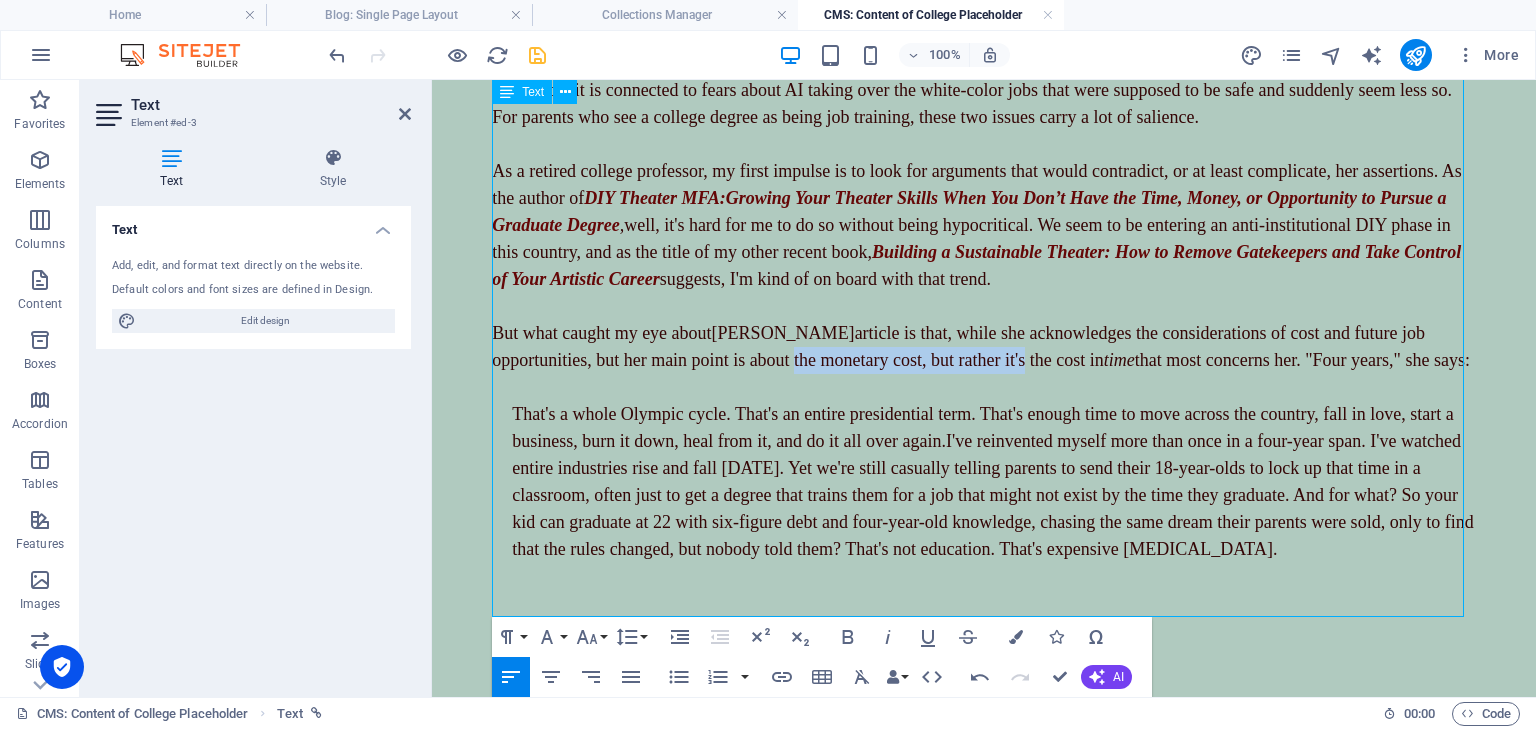 drag, startPoint x: 912, startPoint y: 332, endPoint x: 1172, endPoint y: 345, distance: 260.3248 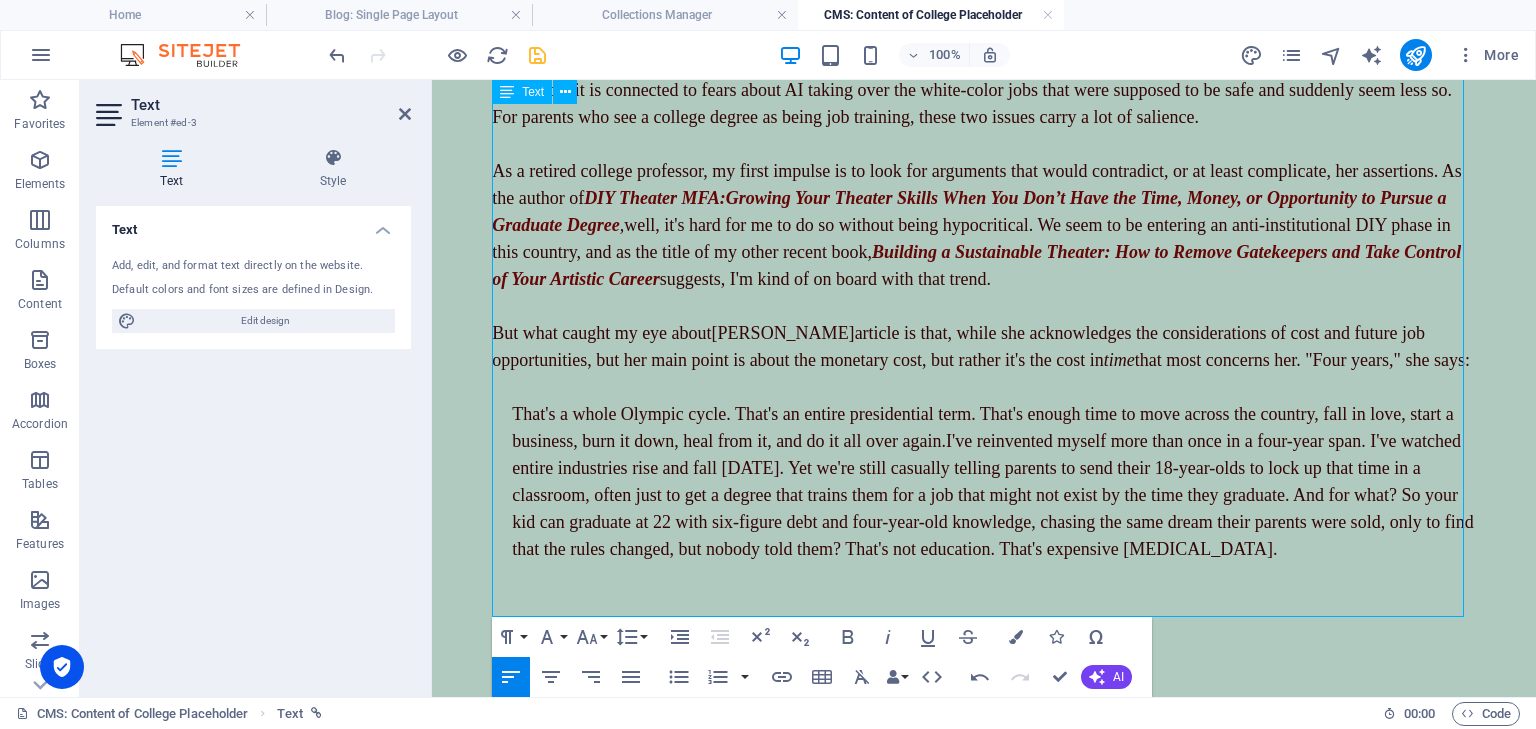 scroll, scrollTop: 888, scrollLeft: 0, axis: vertical 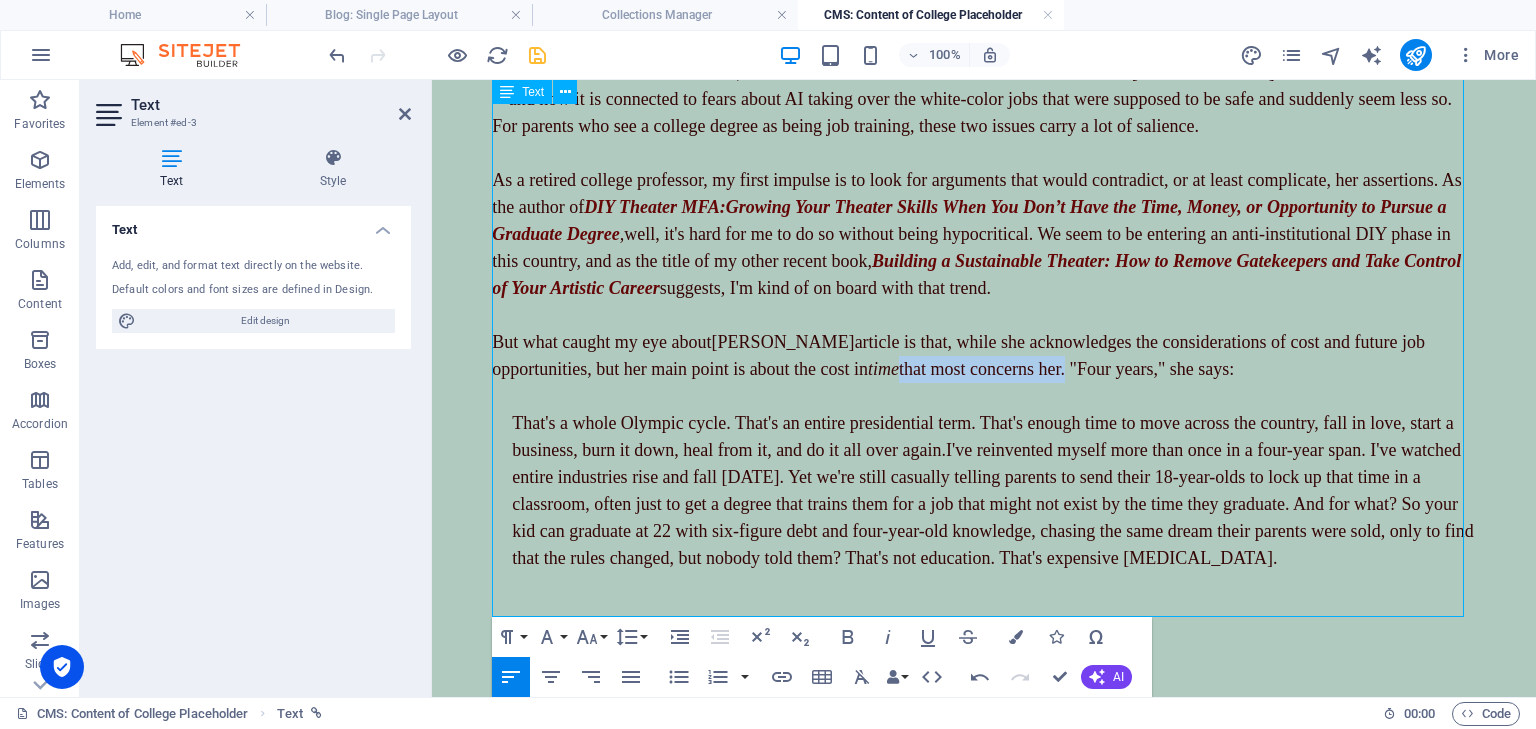 drag, startPoint x: 1035, startPoint y: 361, endPoint x: 1219, endPoint y: 356, distance: 184.06792 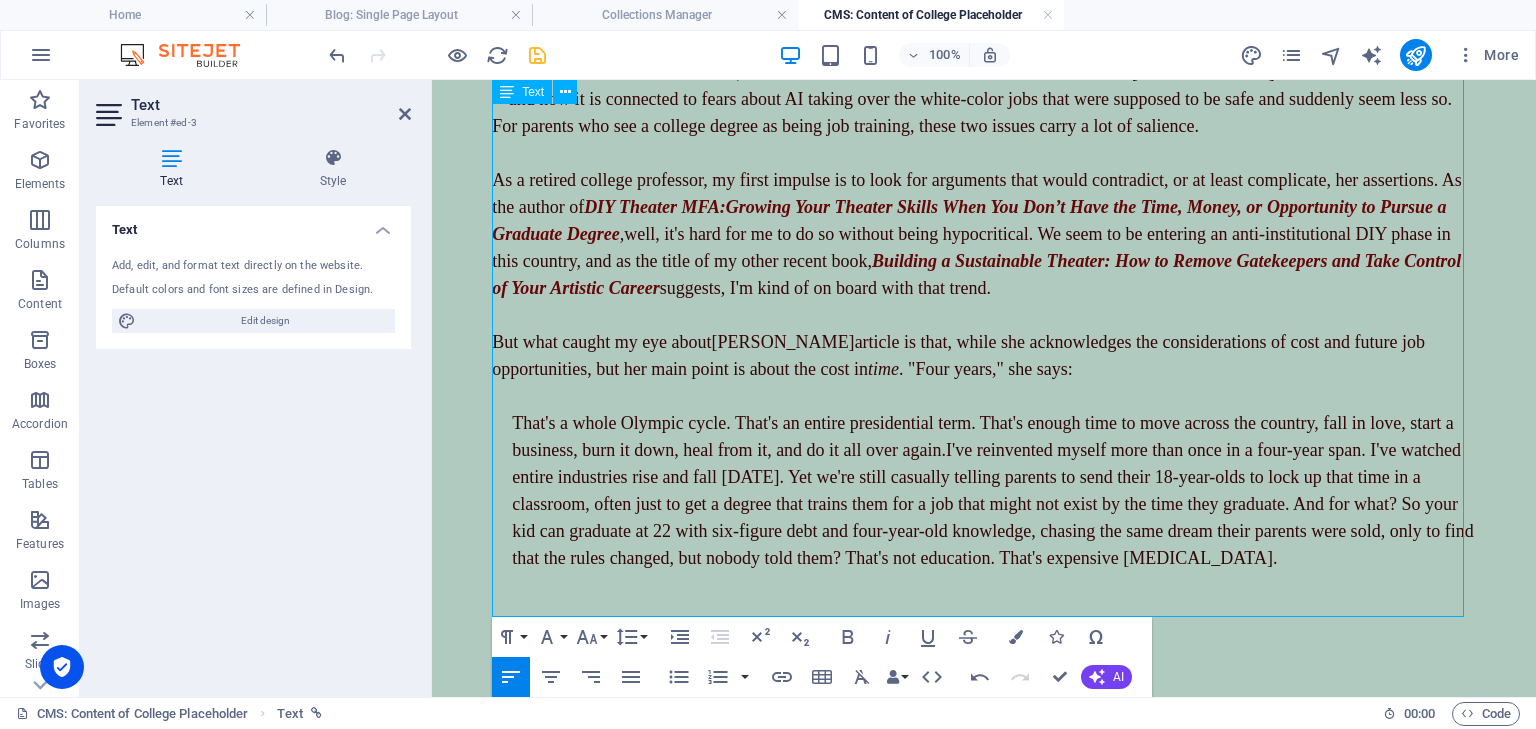 drag, startPoint x: 1362, startPoint y: 549, endPoint x: 515, endPoint y: 438, distance: 854.2424 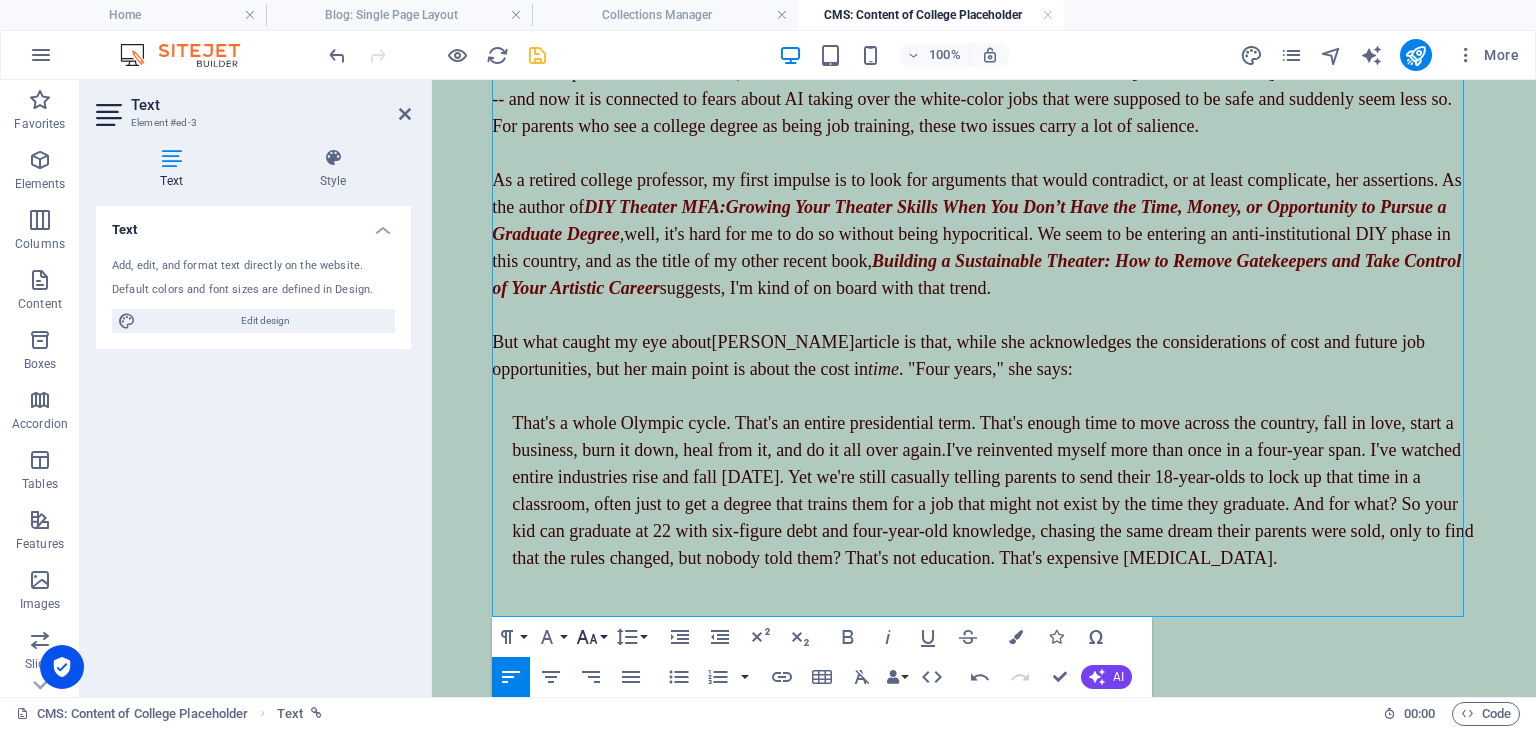 click on "Font Size" at bounding box center (591, 637) 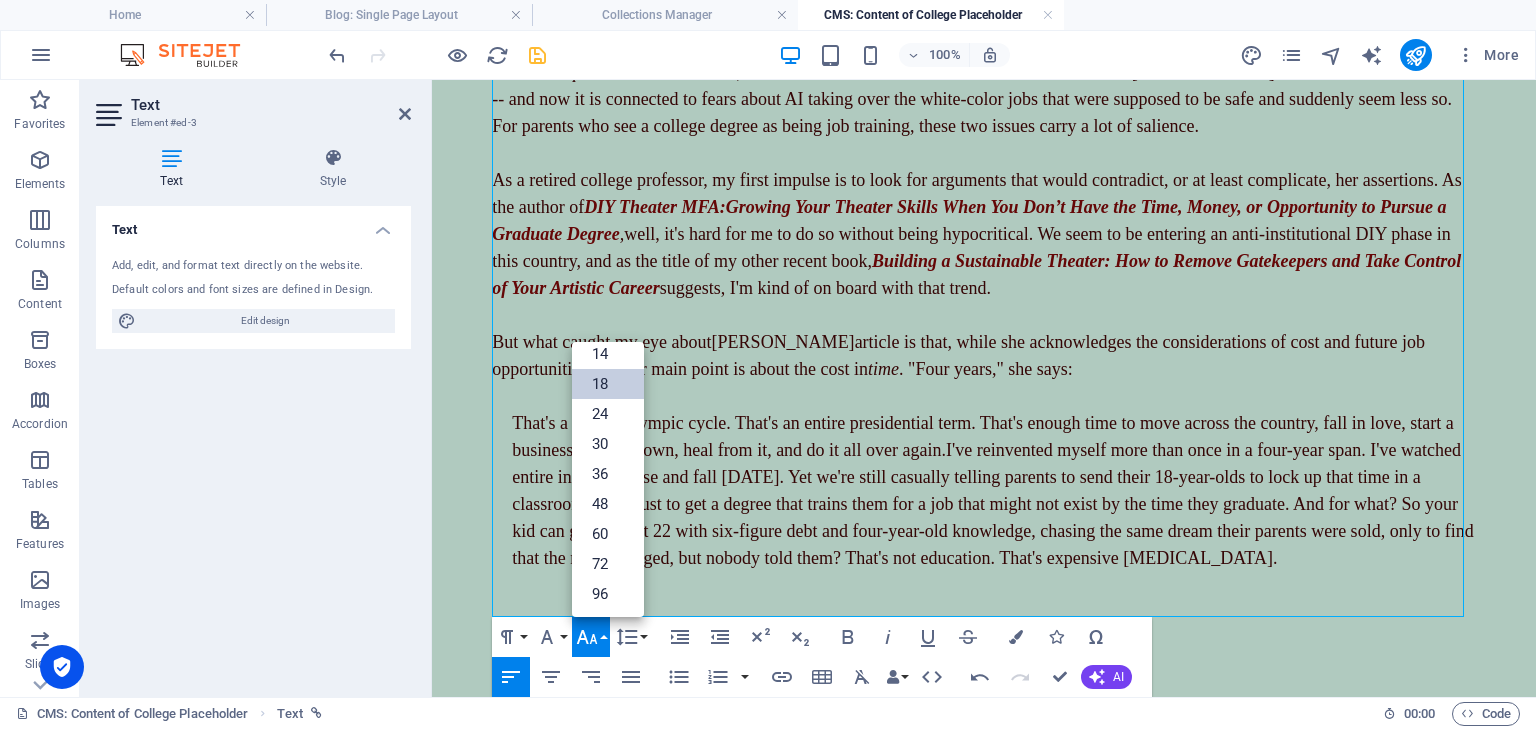 scroll, scrollTop: 160, scrollLeft: 0, axis: vertical 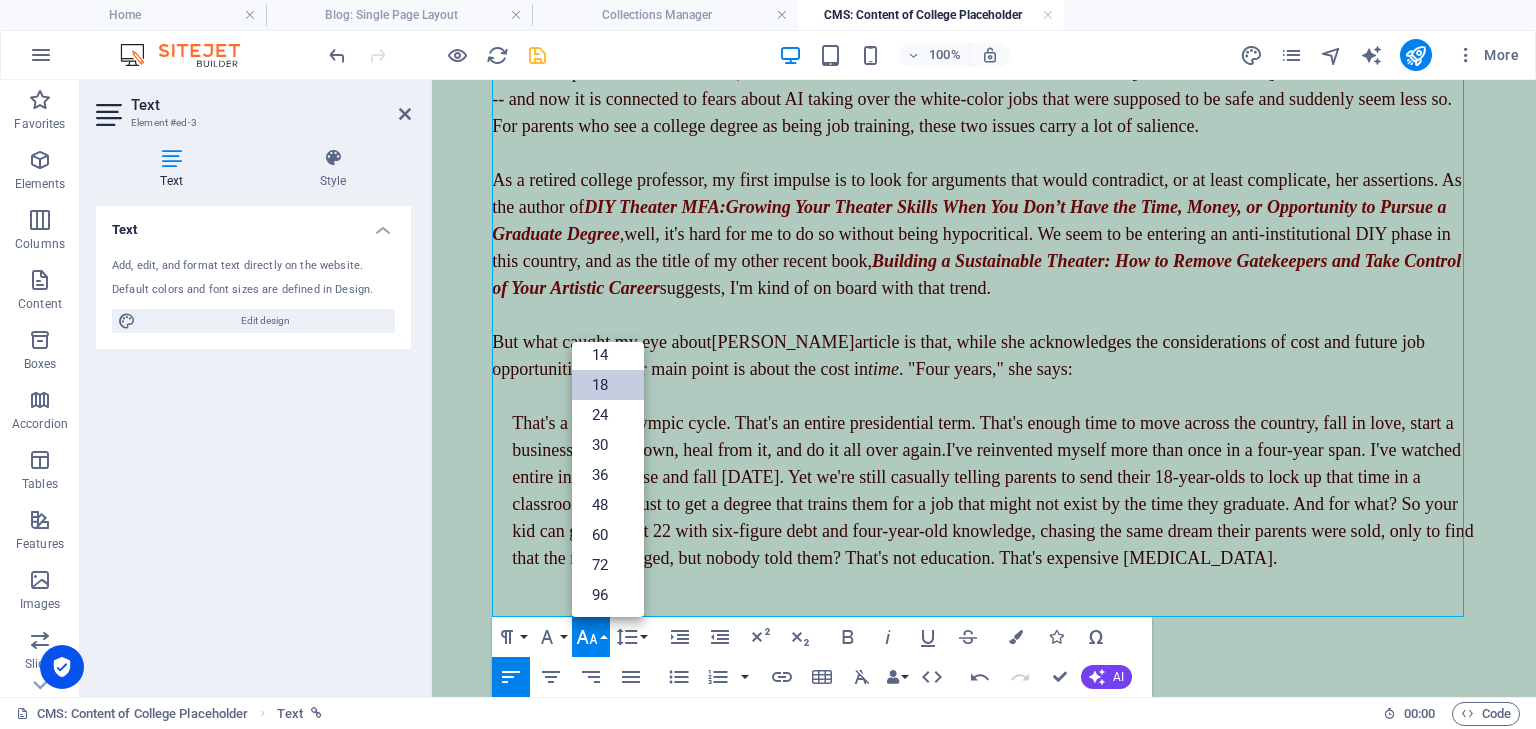 click on "Font Size" at bounding box center (591, 637) 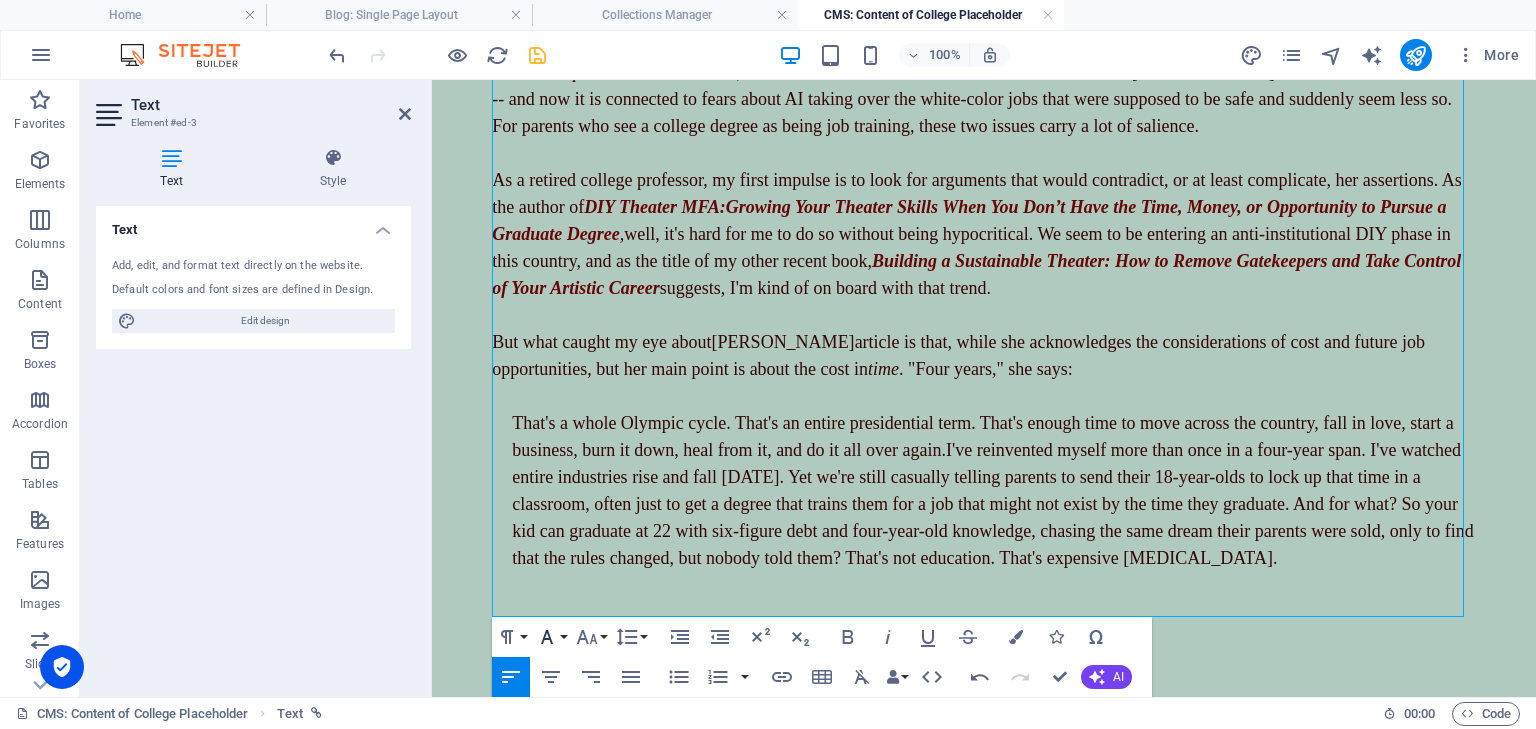 click on "Font Family" at bounding box center [551, 637] 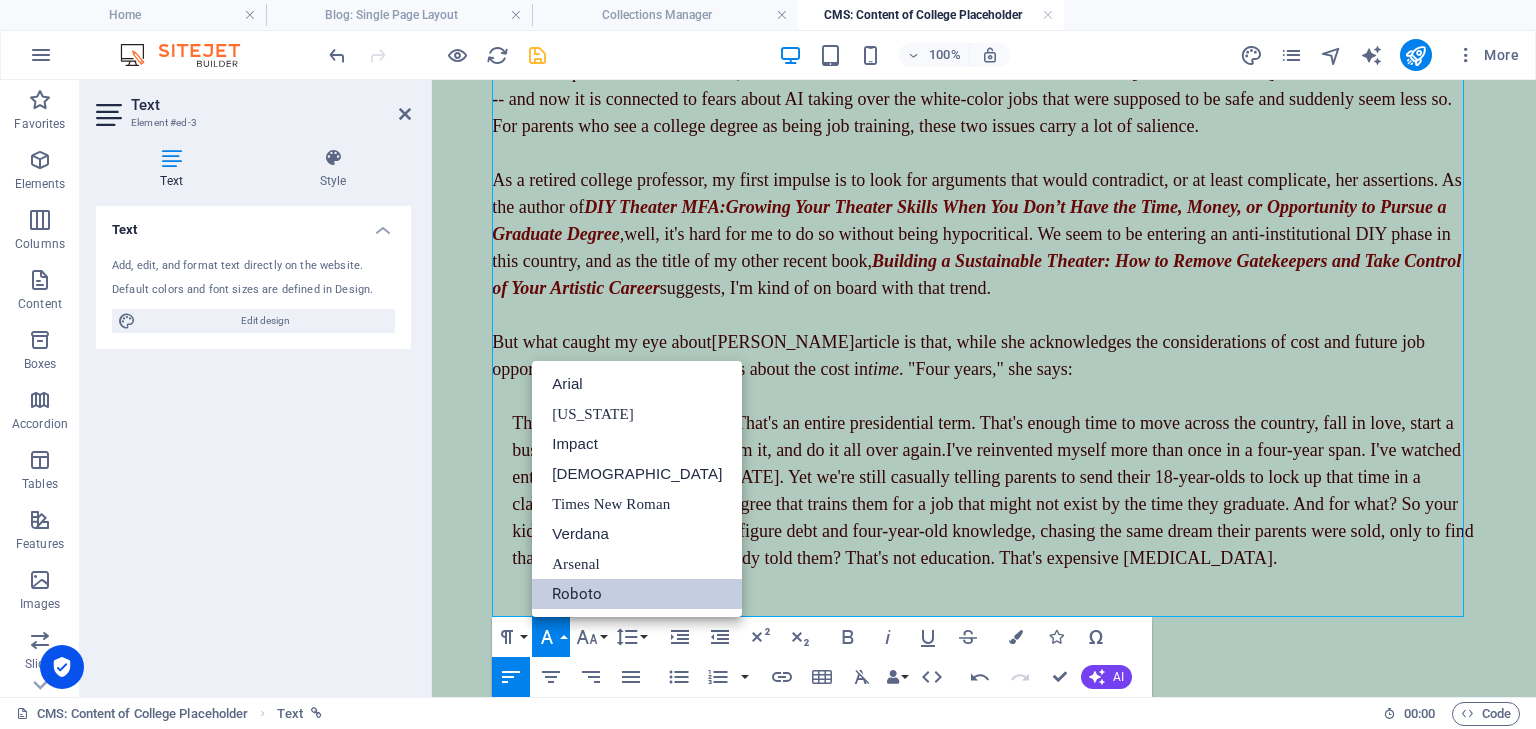 scroll, scrollTop: 0, scrollLeft: 0, axis: both 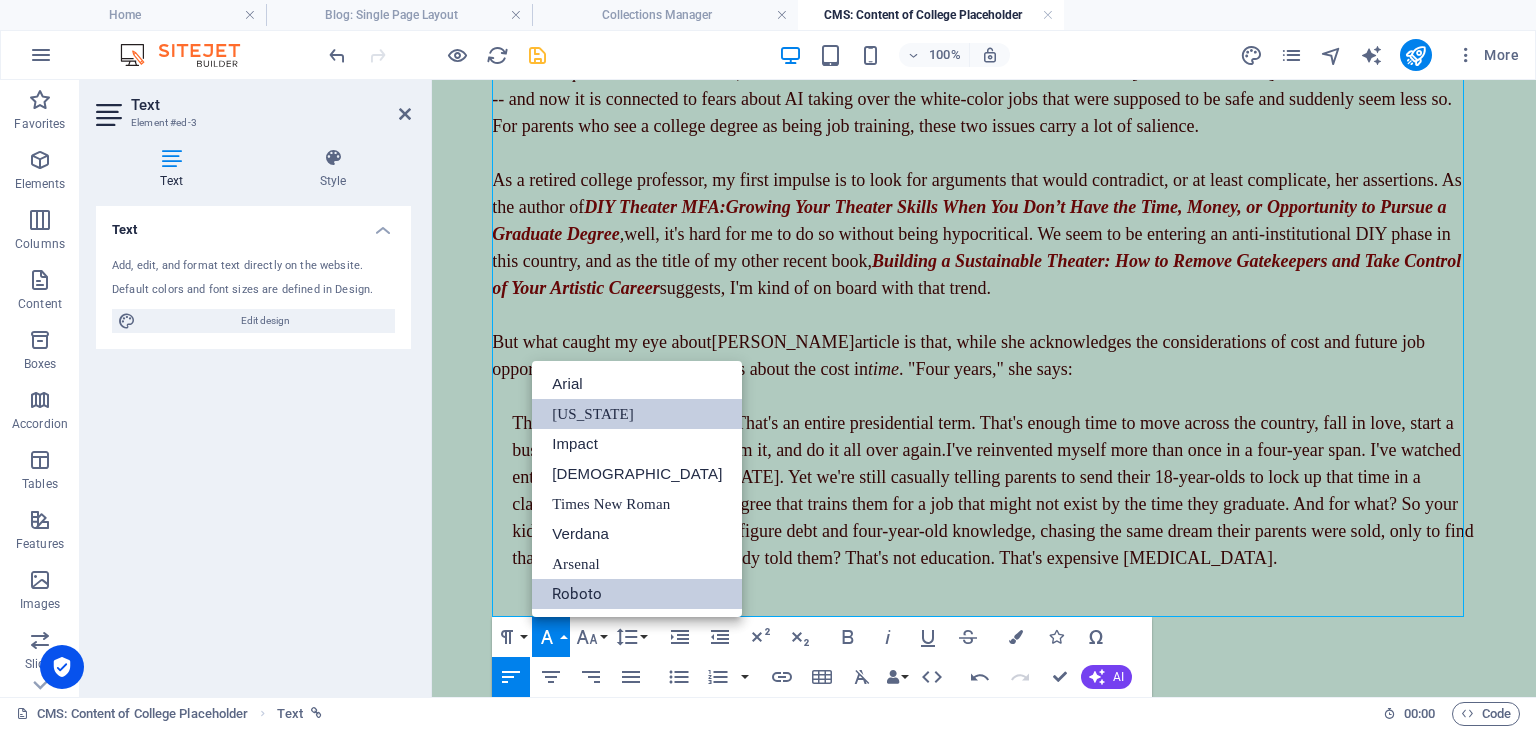 click on "[US_STATE]" at bounding box center (637, 414) 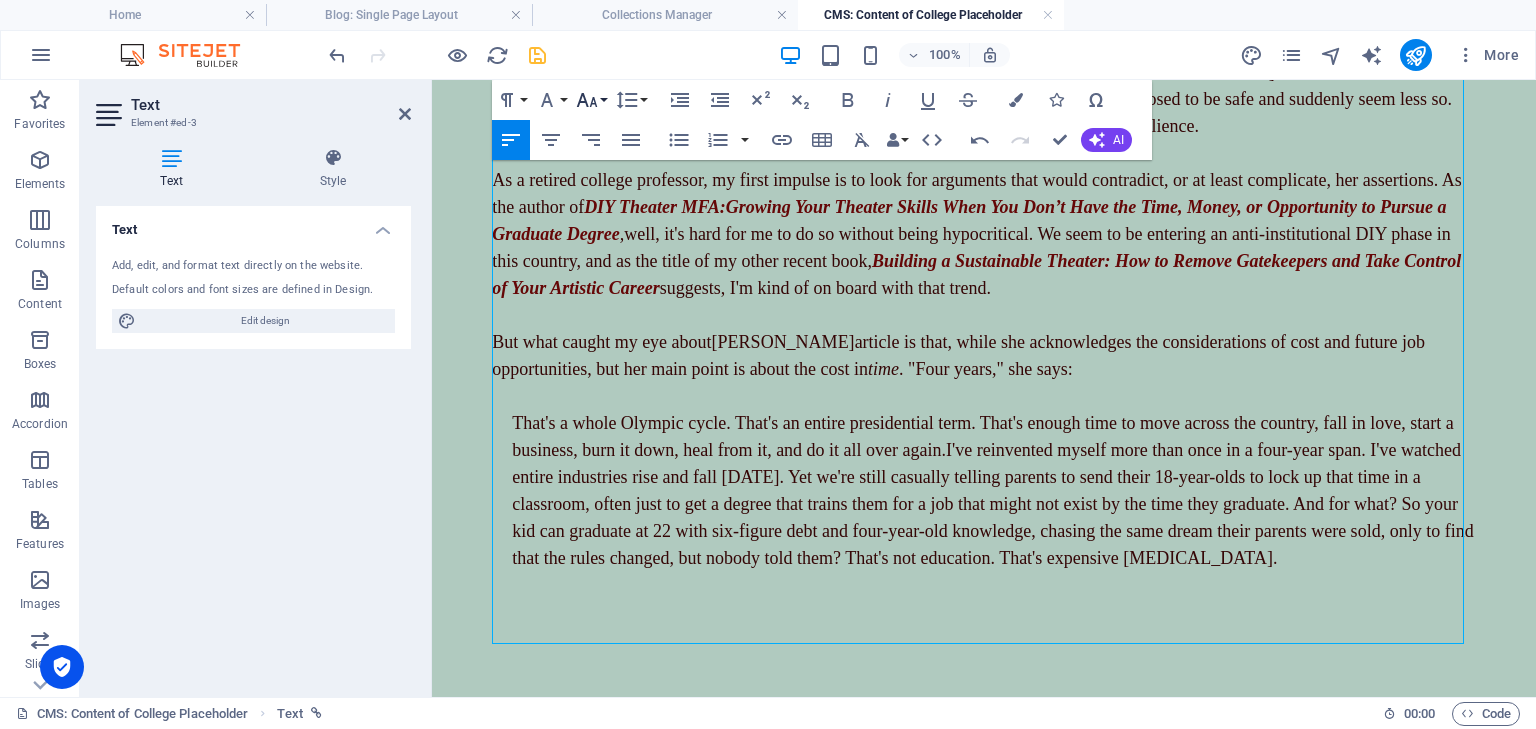 click 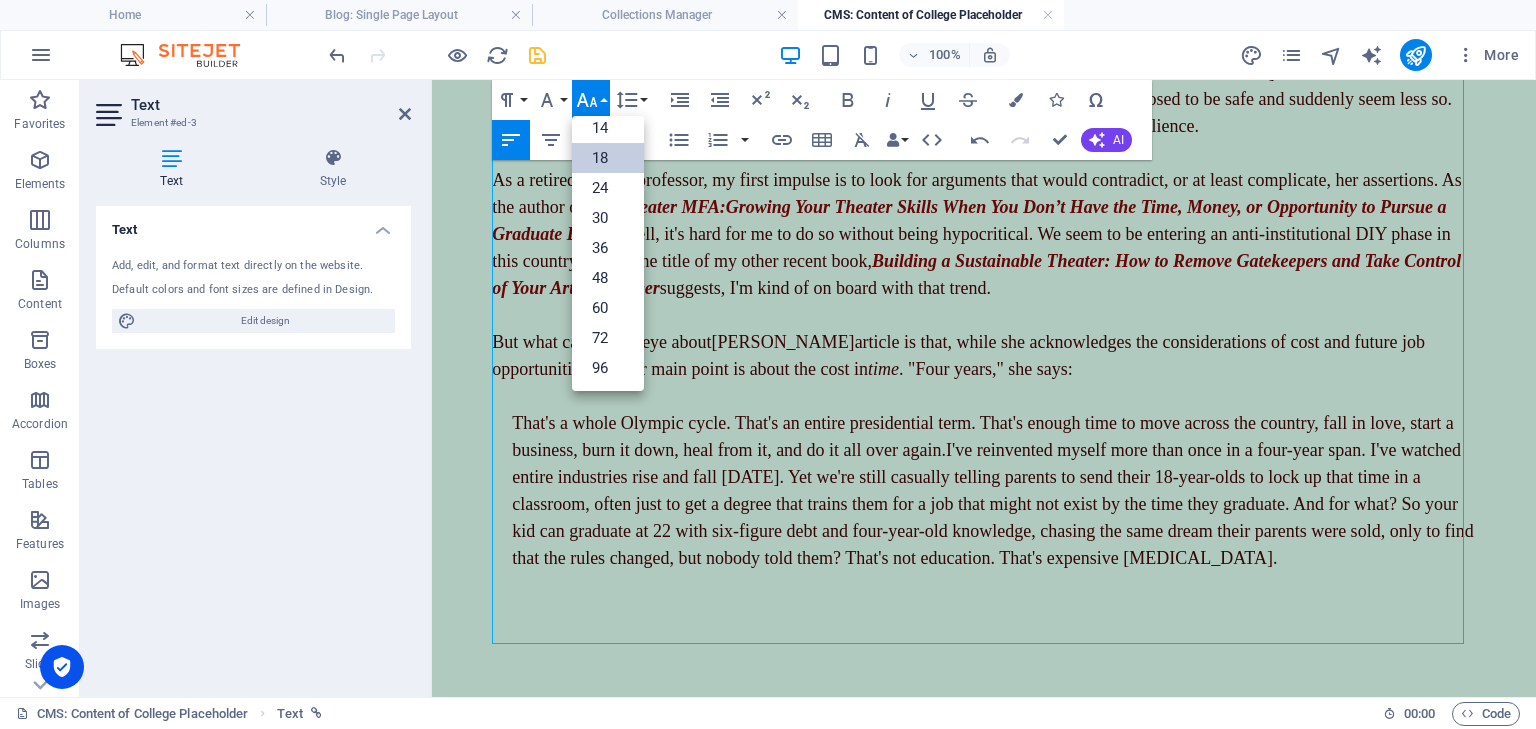 scroll, scrollTop: 160, scrollLeft: 0, axis: vertical 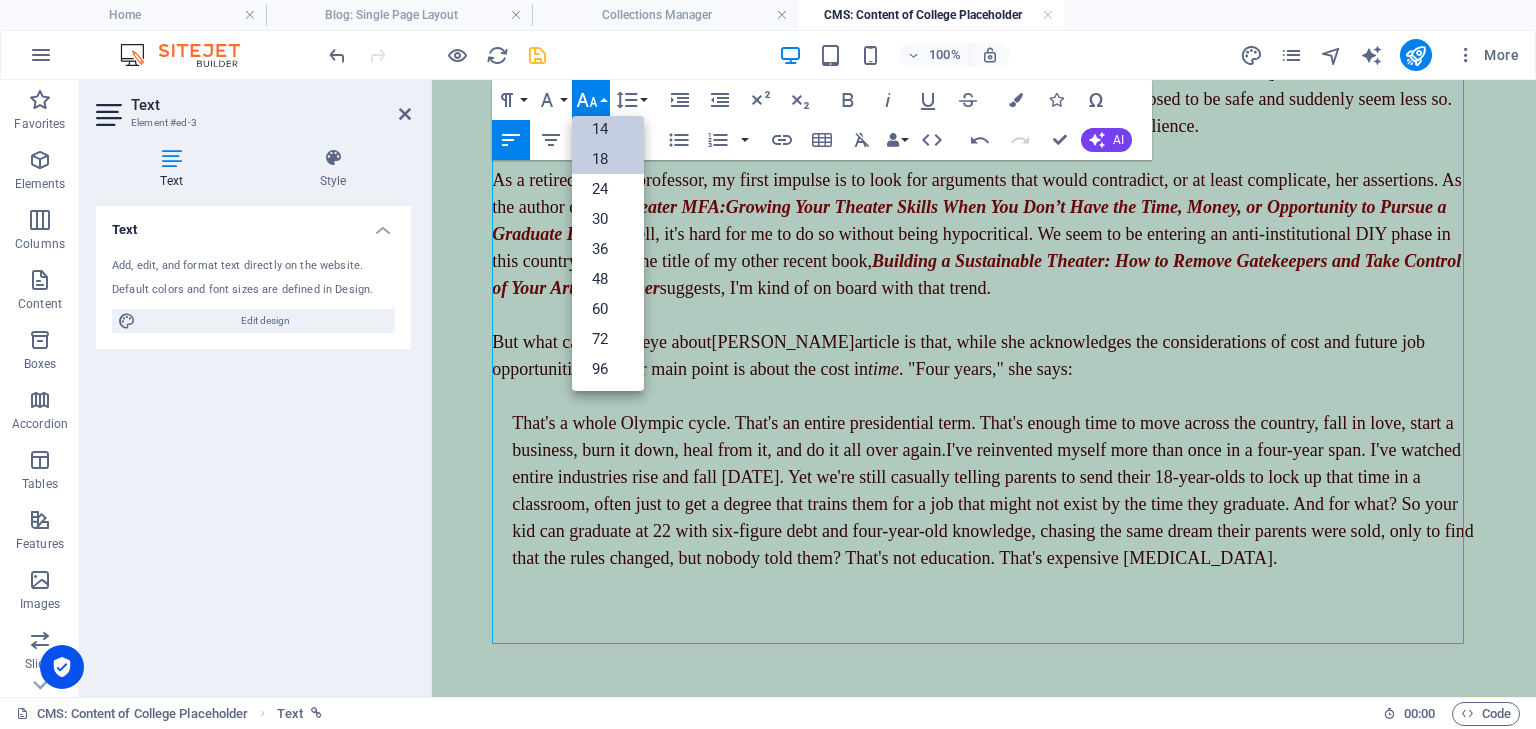 click on "14" at bounding box center [608, 129] 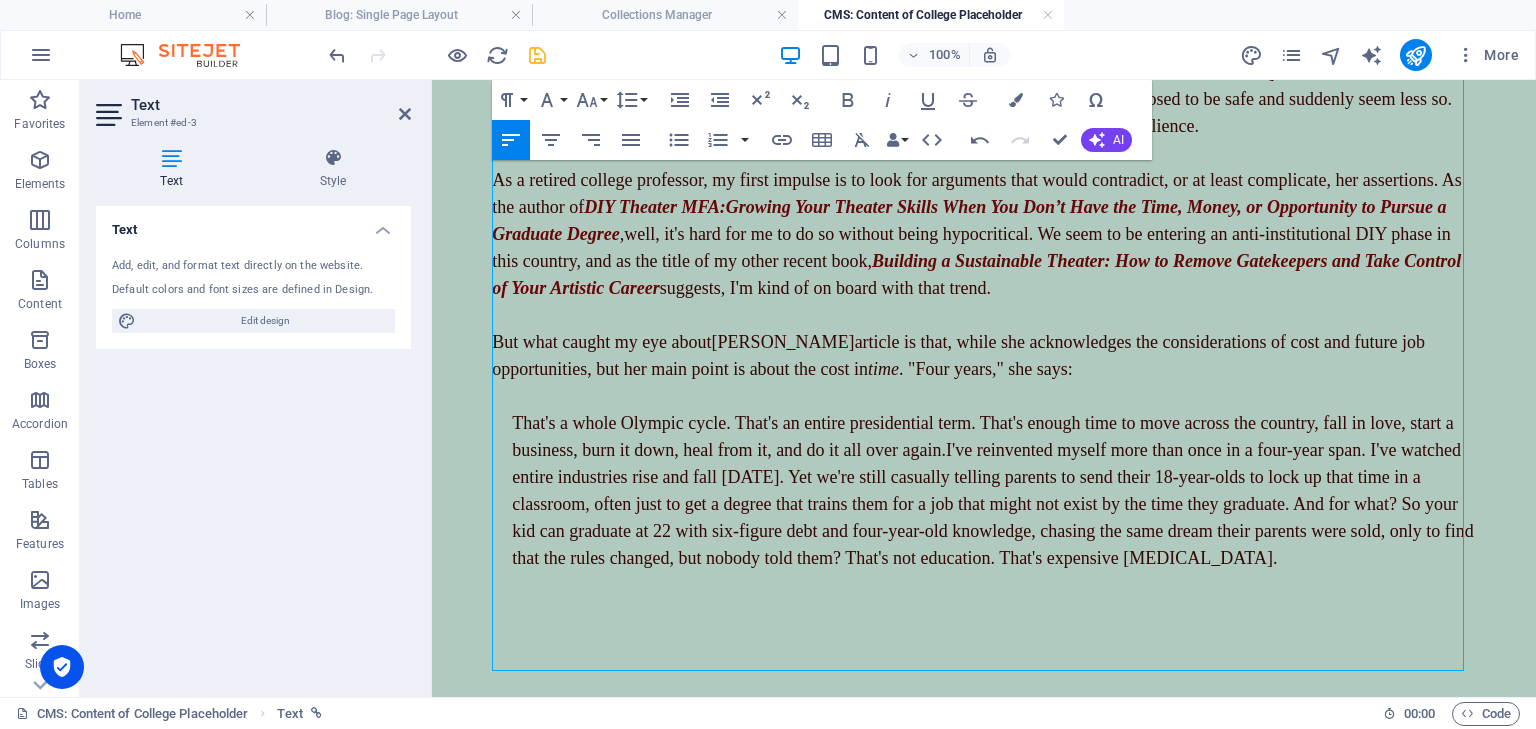 scroll, scrollTop: 861, scrollLeft: 0, axis: vertical 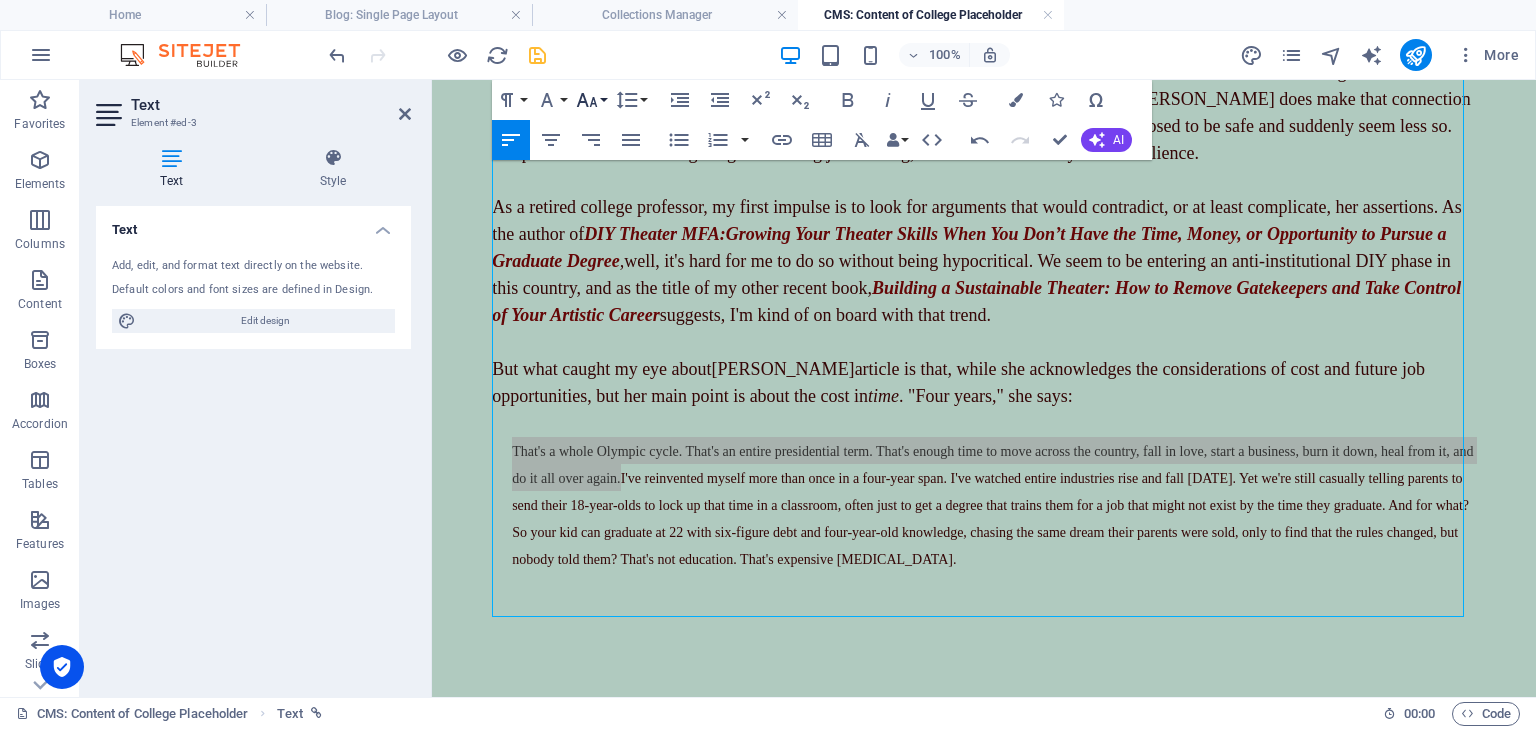 click on "Font Size" at bounding box center [591, 100] 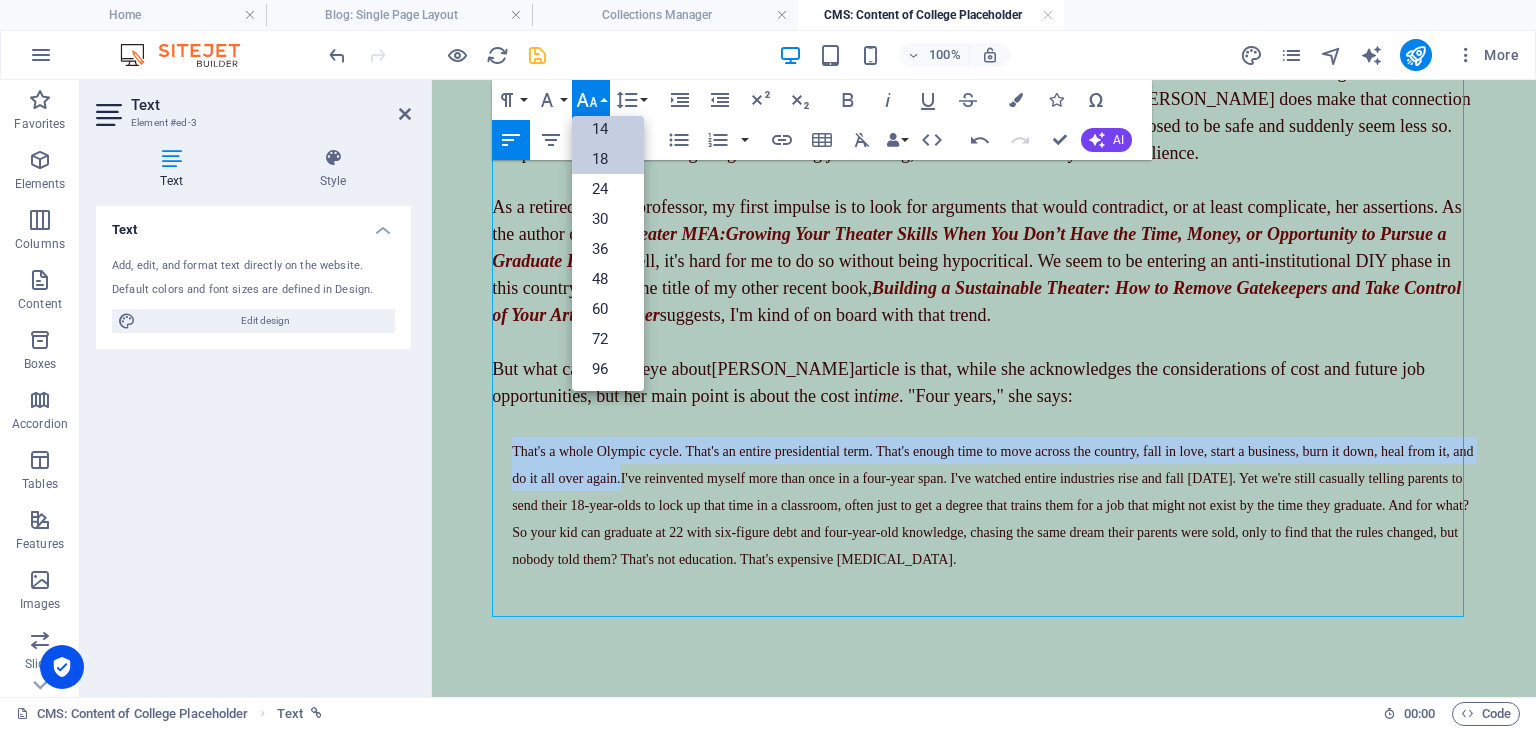click on "18" at bounding box center [608, 159] 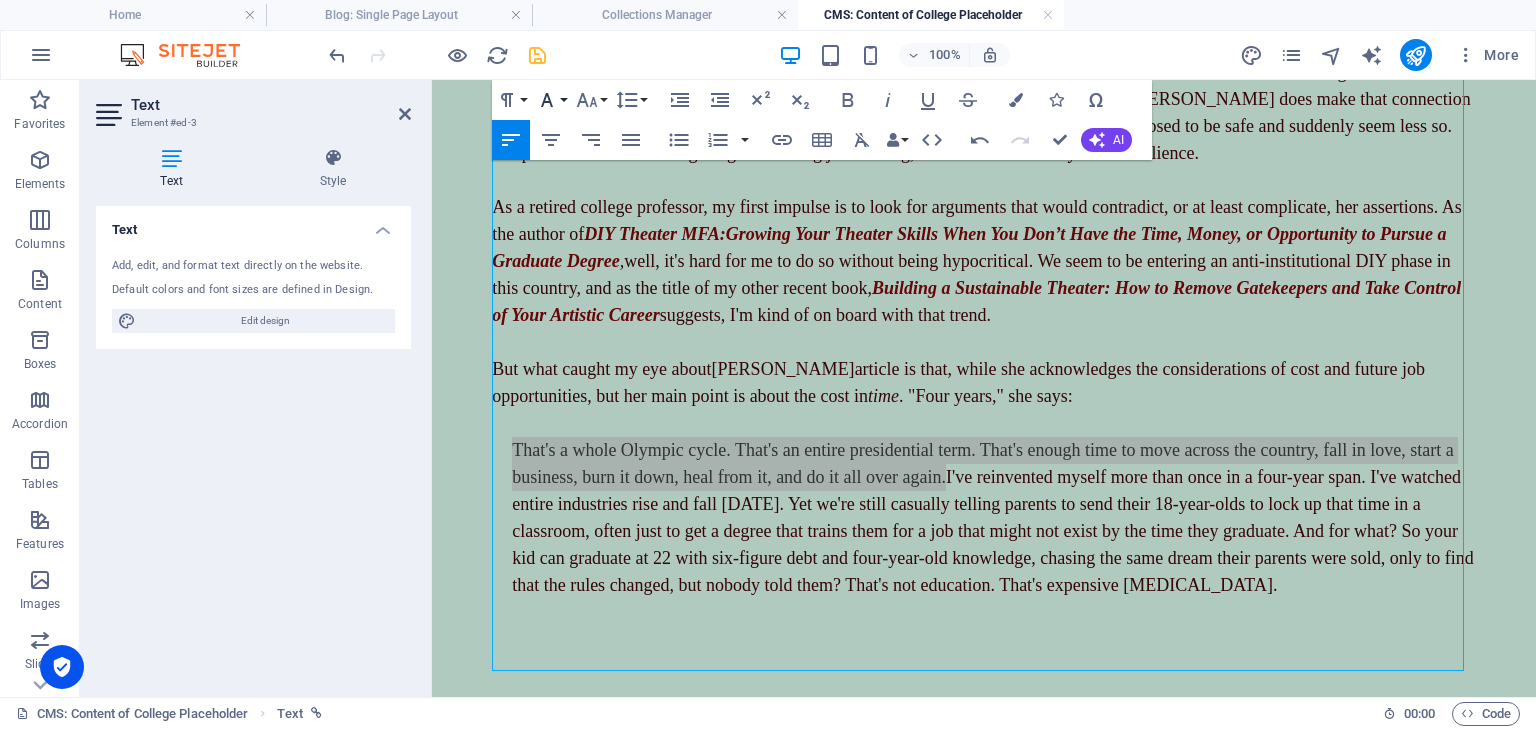 click on "Font Family" at bounding box center [551, 100] 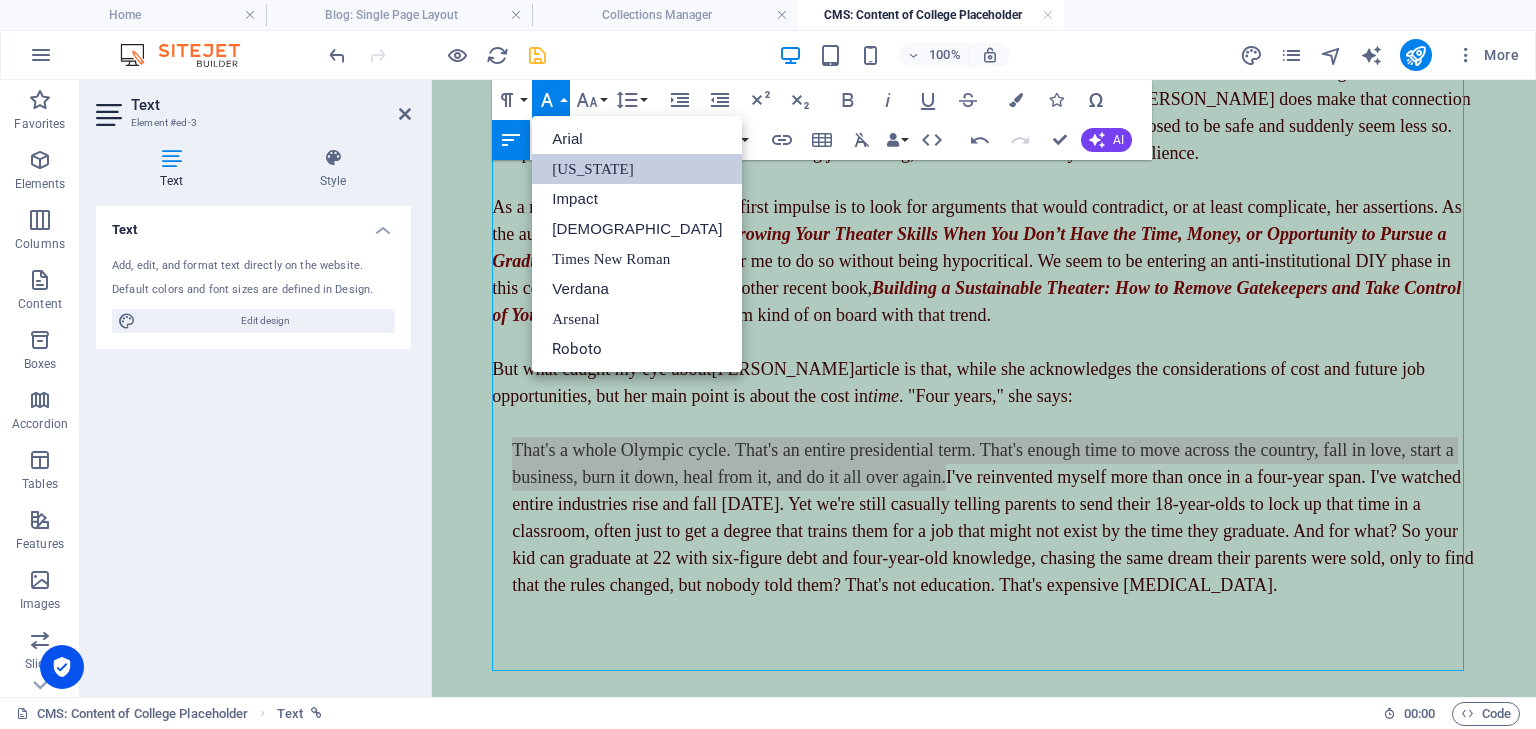 scroll, scrollTop: 0, scrollLeft: 0, axis: both 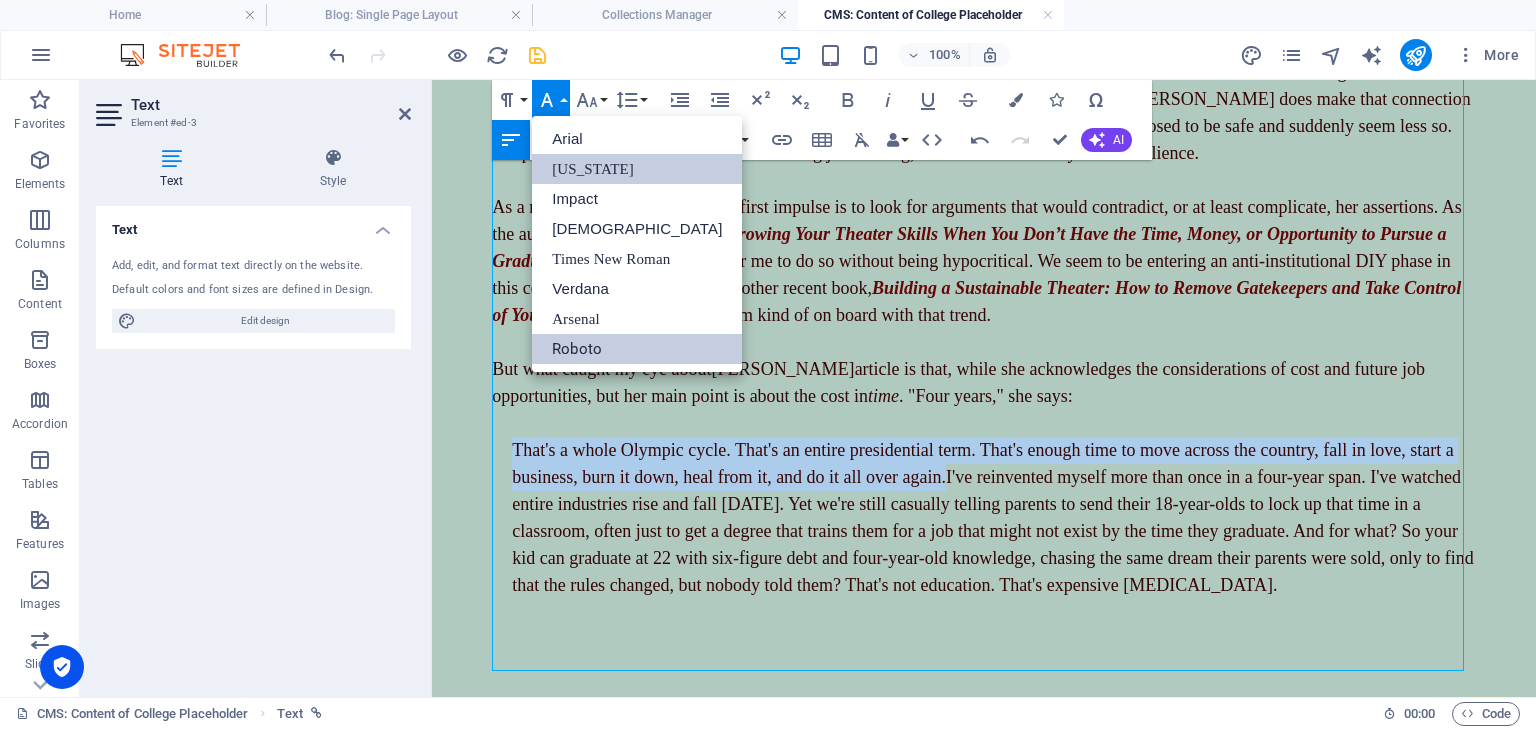 click on "Roboto" at bounding box center [637, 349] 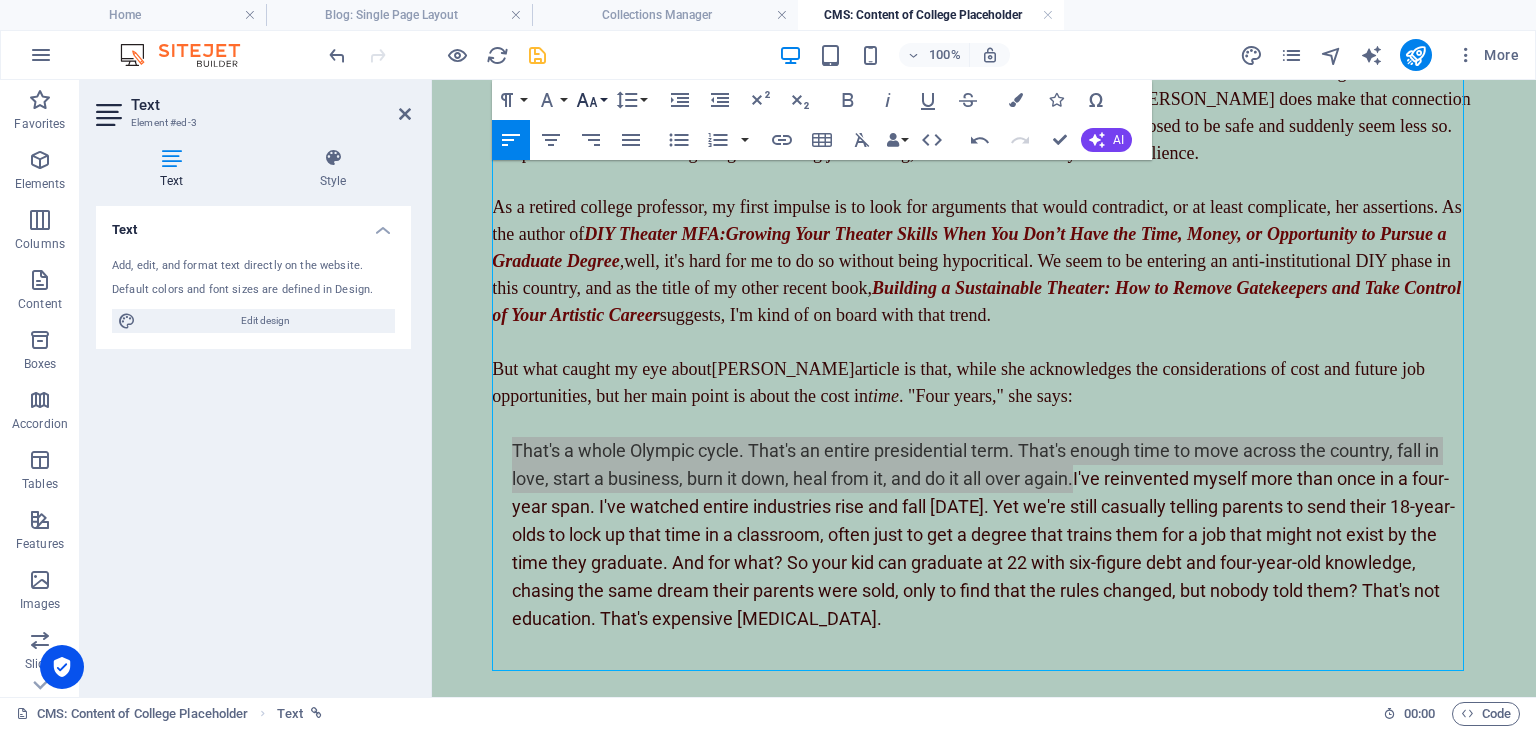 click 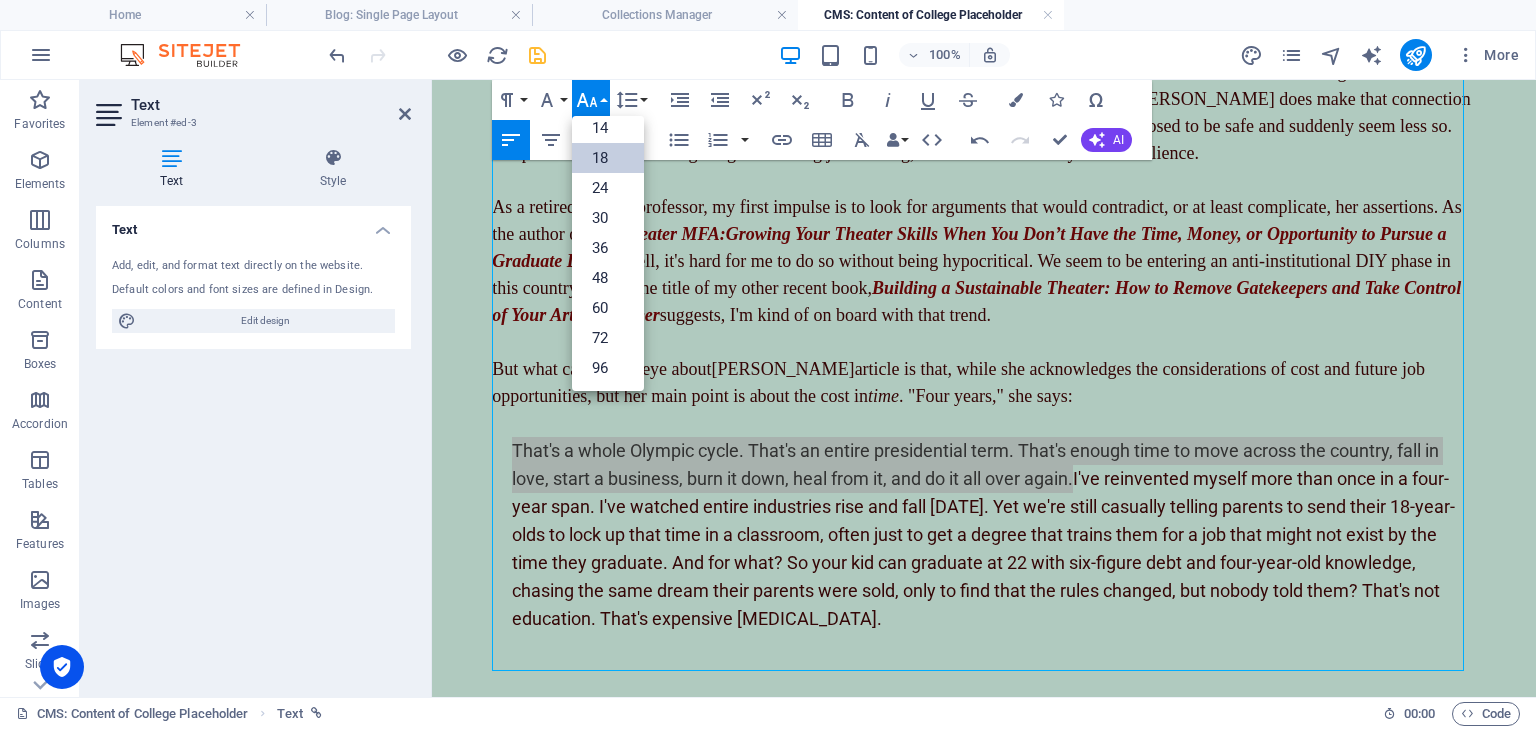 scroll, scrollTop: 160, scrollLeft: 0, axis: vertical 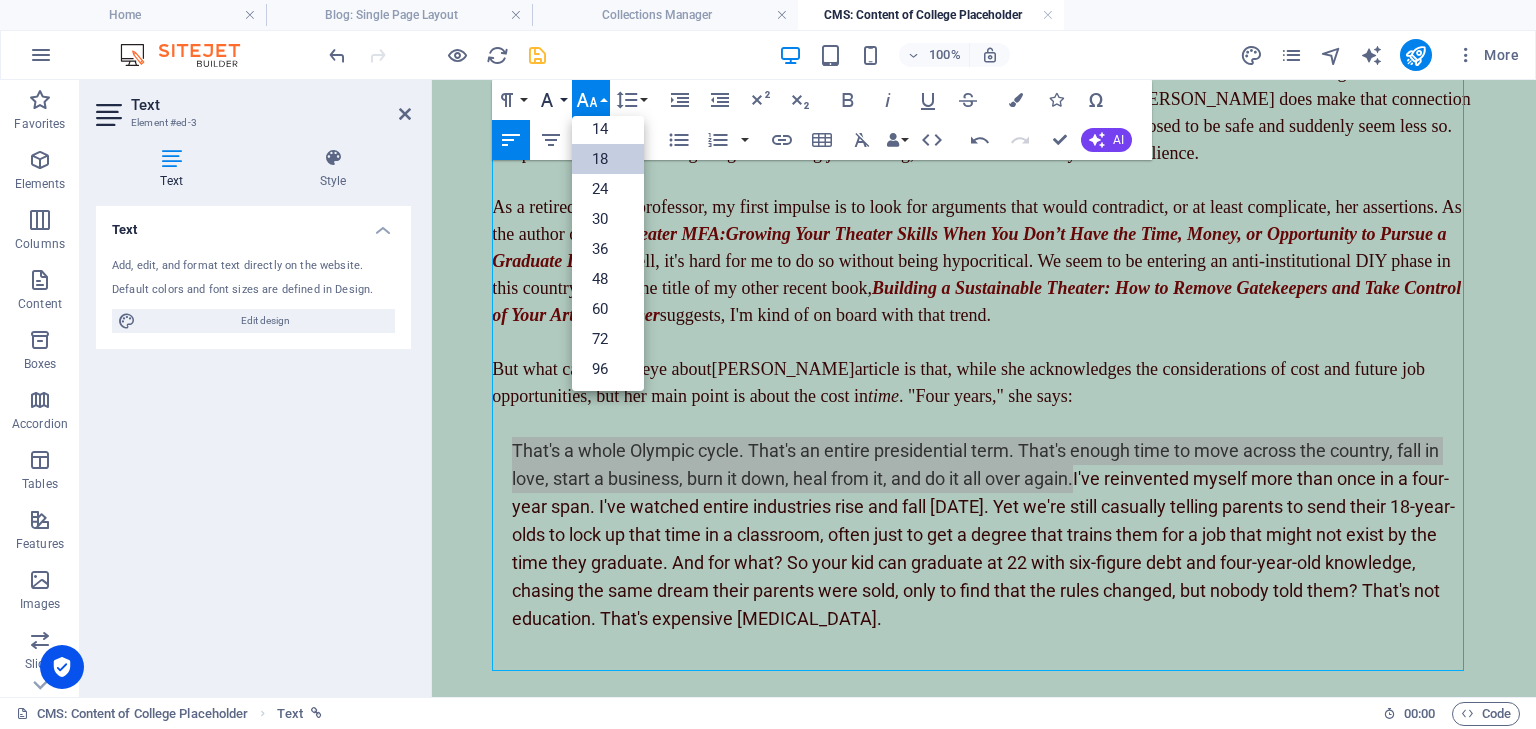 click 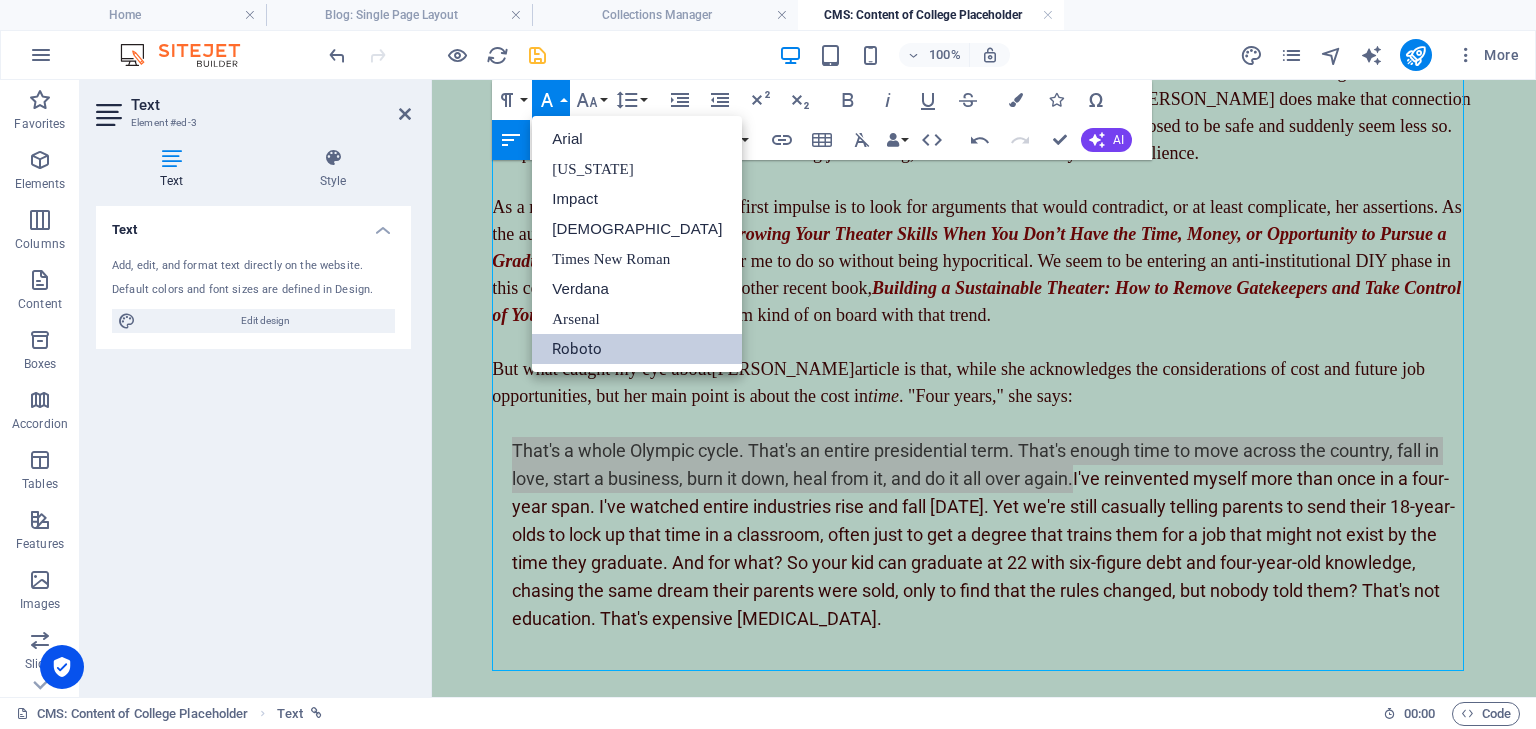 scroll, scrollTop: 0, scrollLeft: 0, axis: both 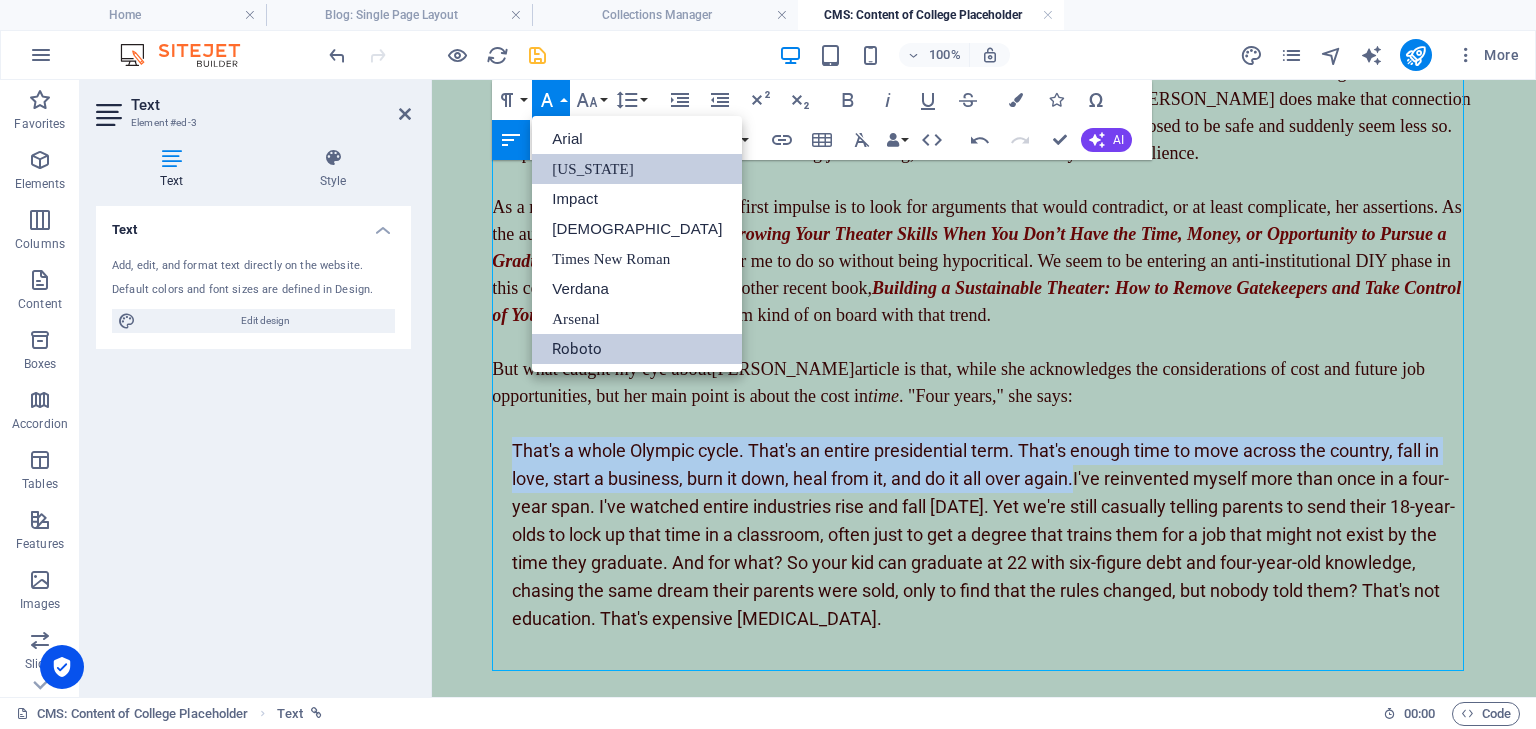 click on "[US_STATE]" at bounding box center (637, 169) 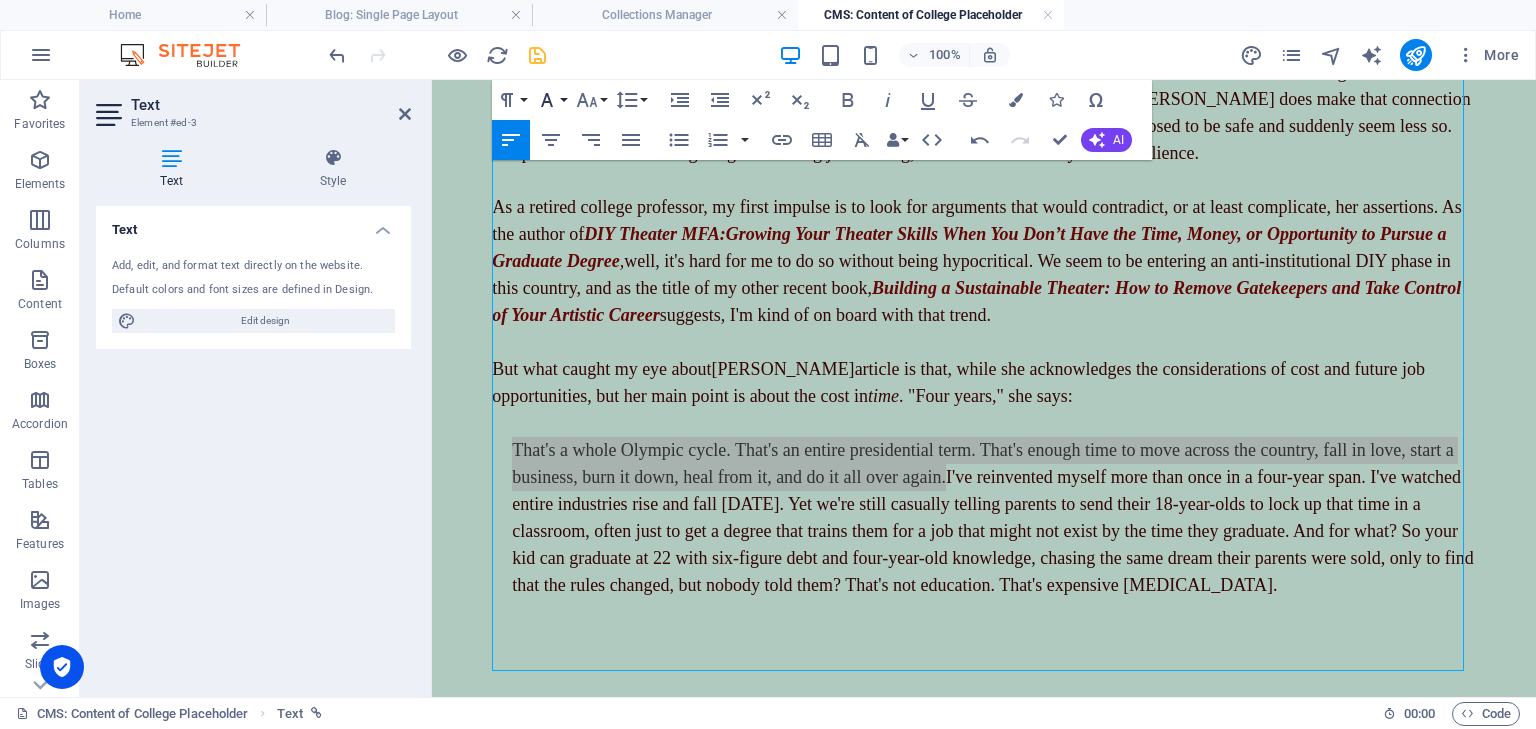 click on "Font Family" at bounding box center (551, 100) 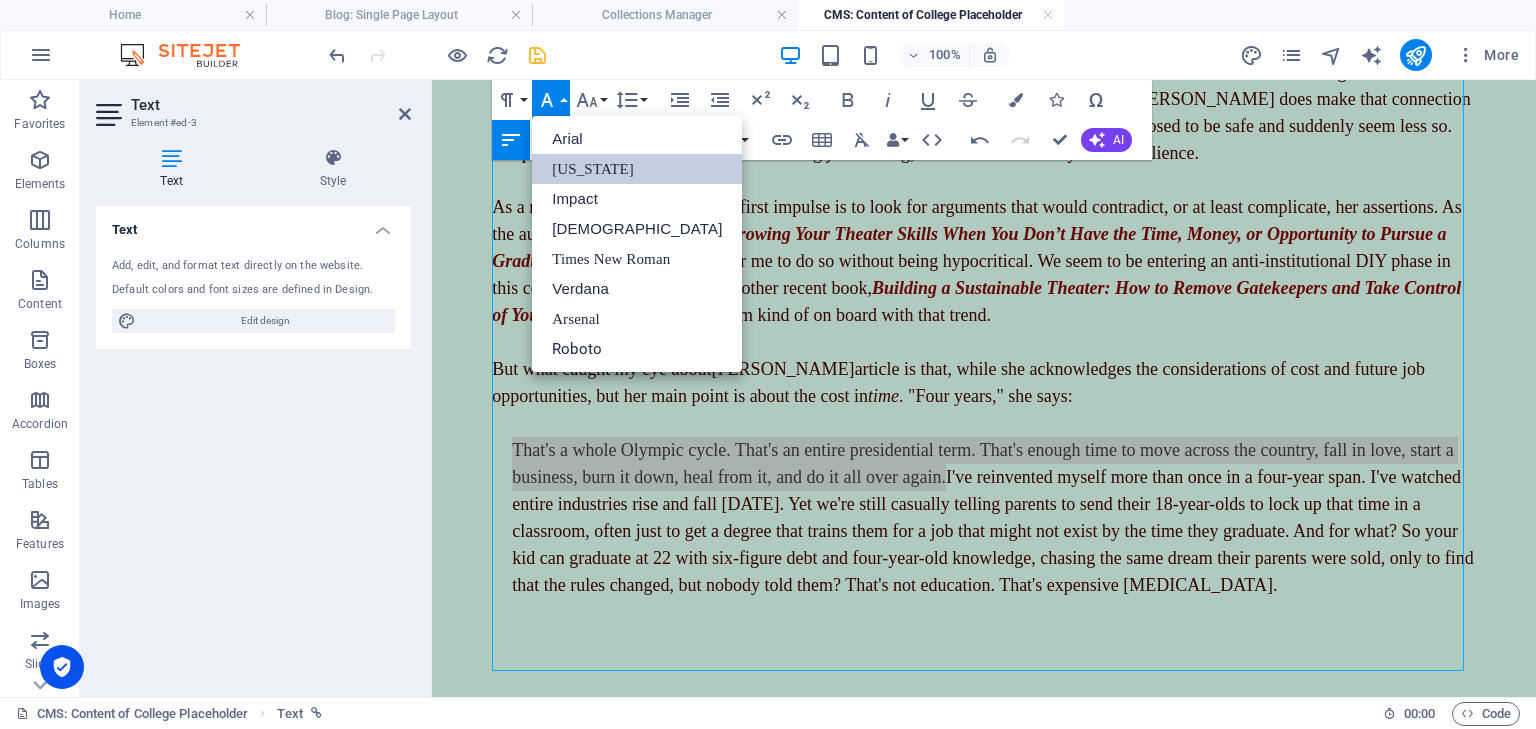 scroll, scrollTop: 0, scrollLeft: 0, axis: both 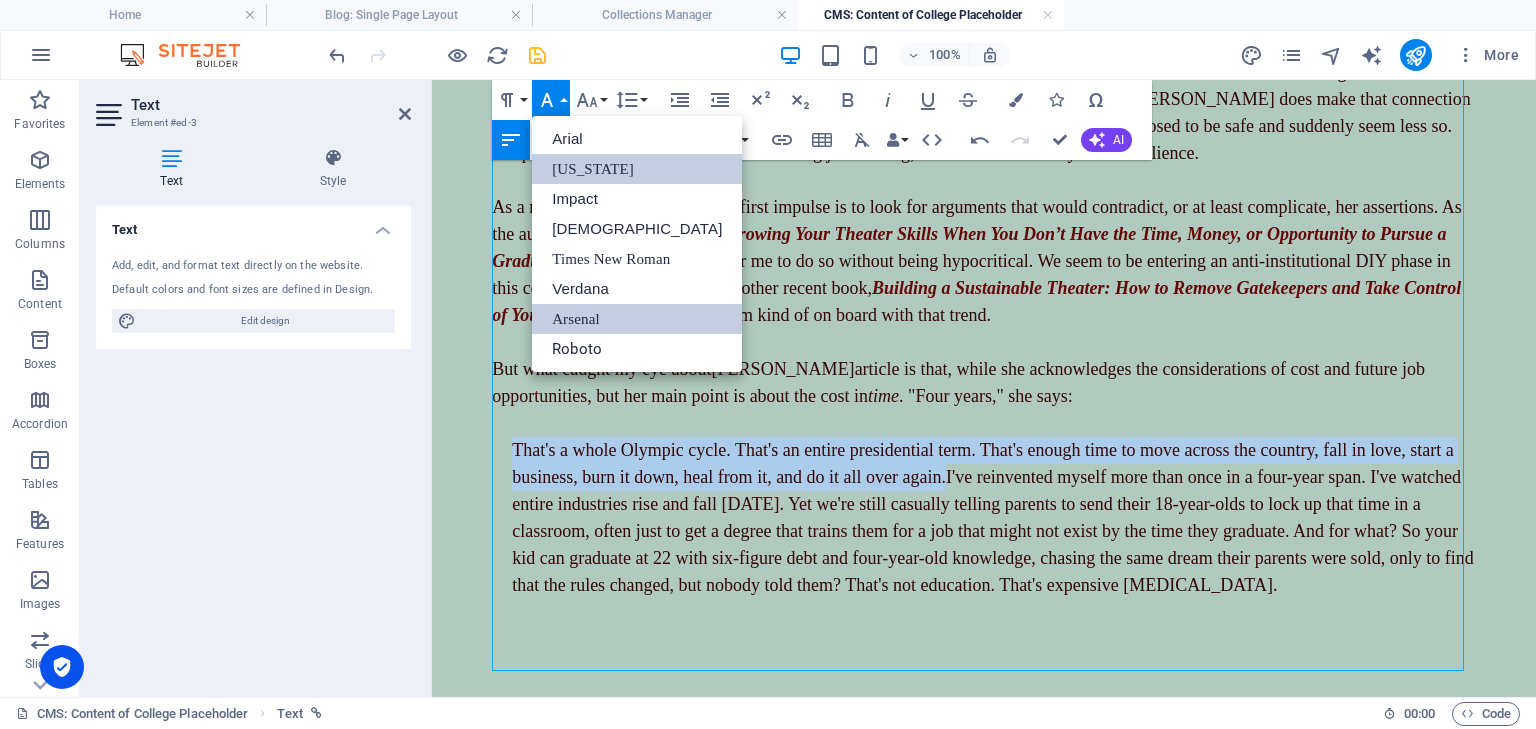 click on "Arsenal" at bounding box center [637, 319] 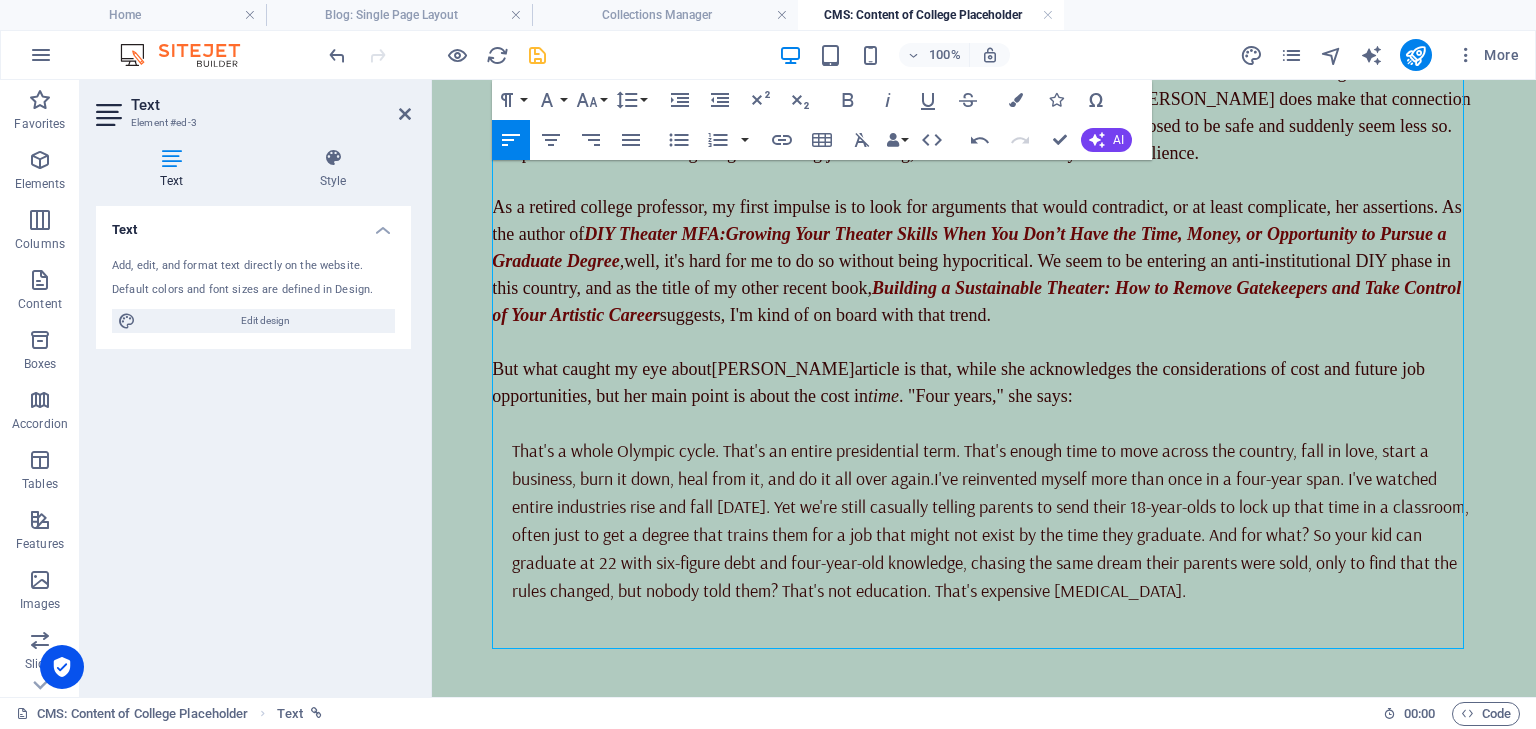 click at bounding box center (984, 645) 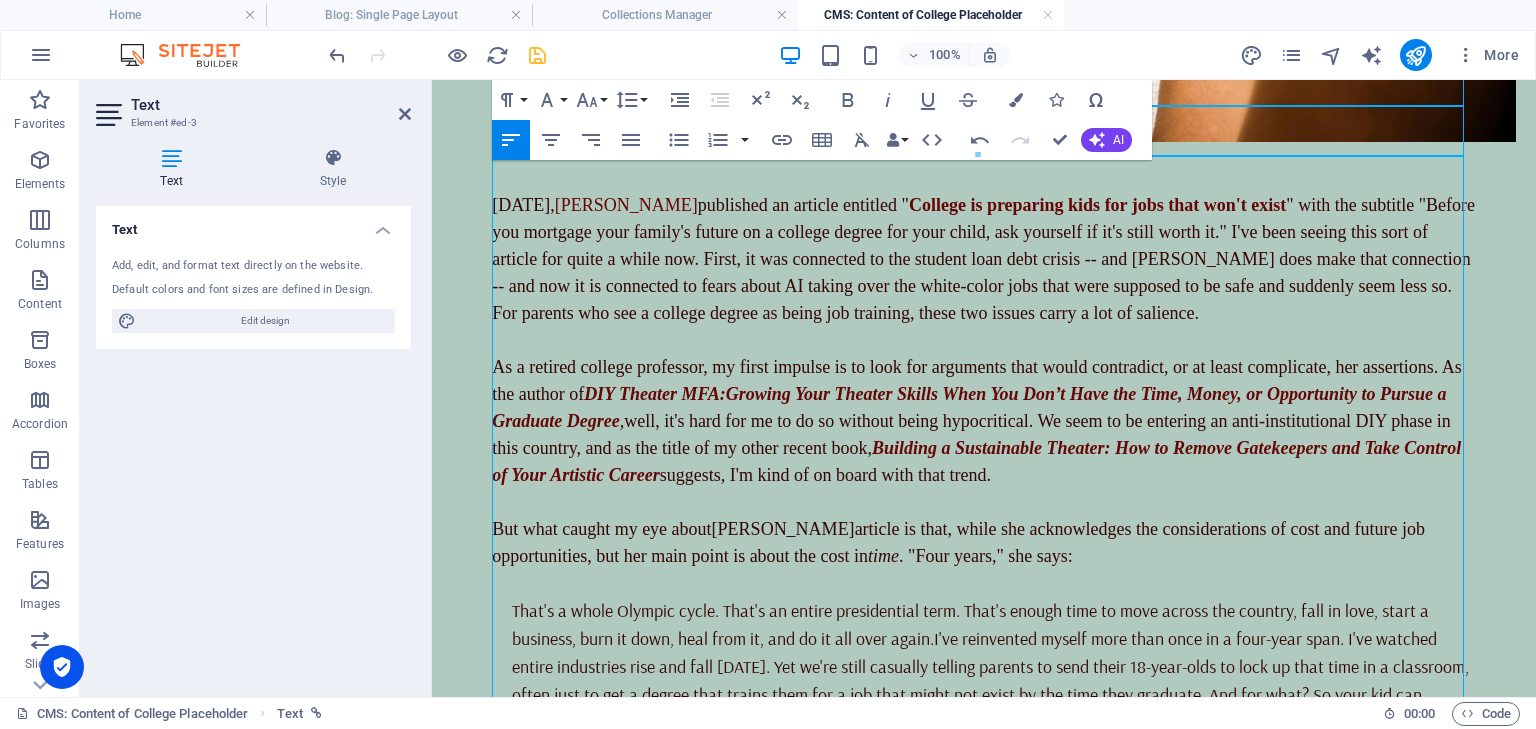 scroll, scrollTop: 861, scrollLeft: 0, axis: vertical 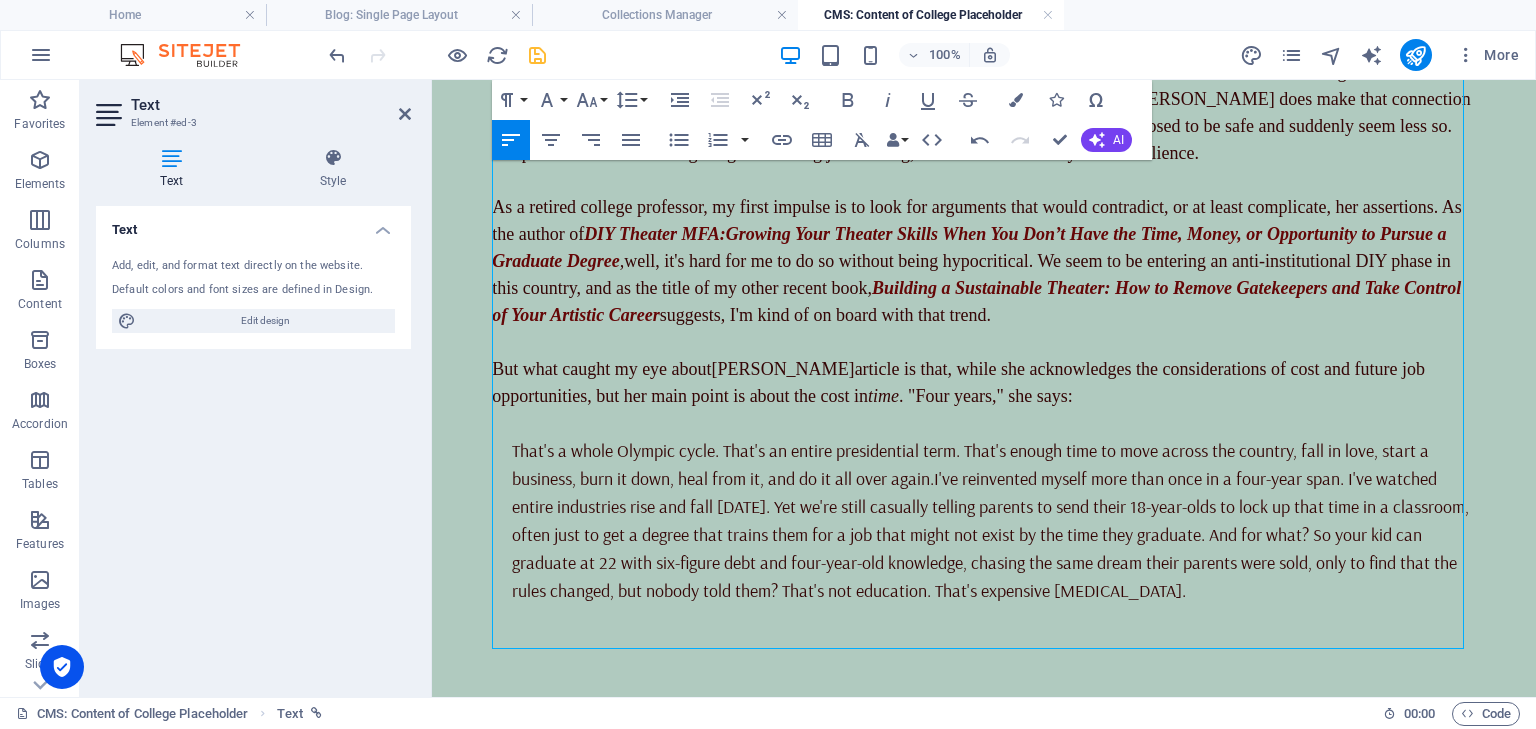click at bounding box center [984, 645] 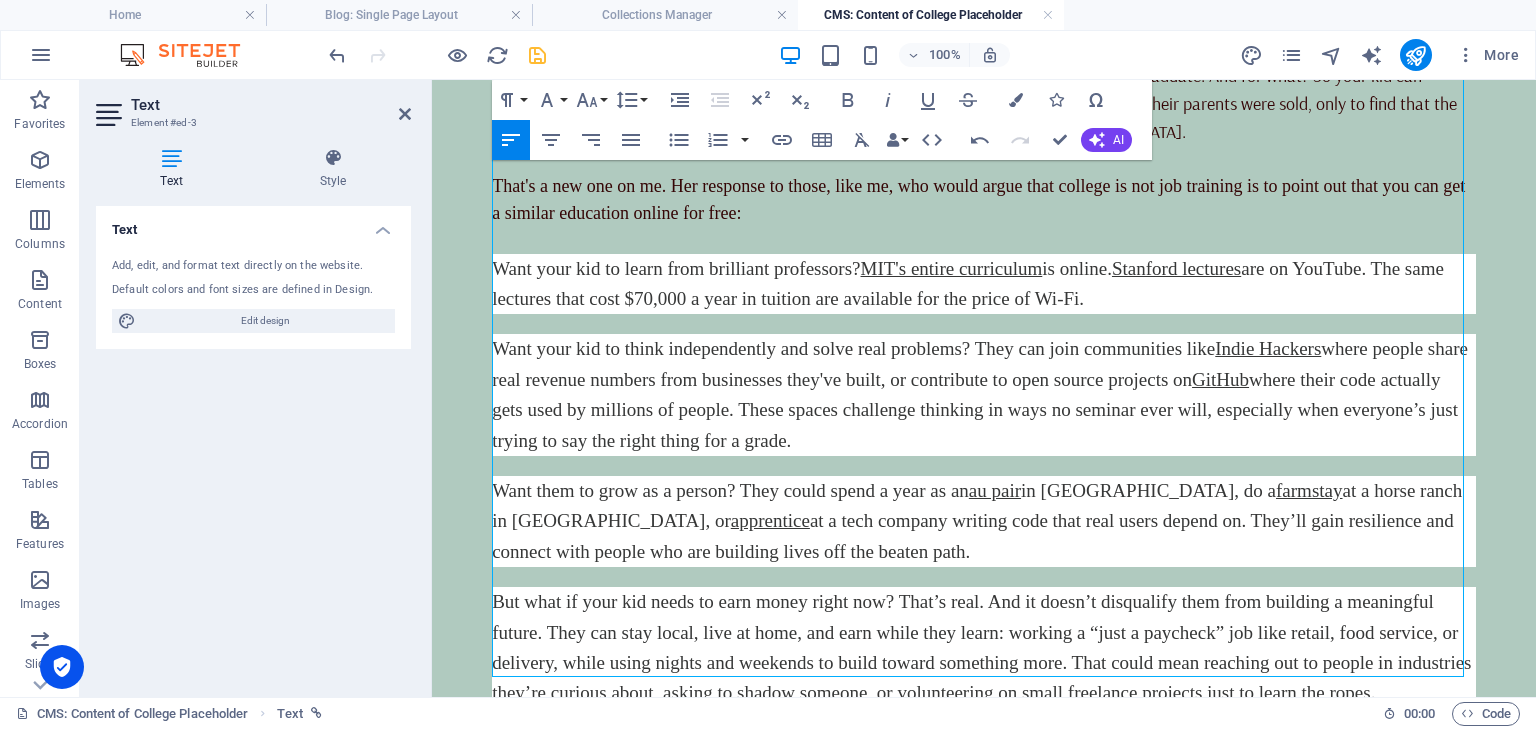 scroll, scrollTop: 1423, scrollLeft: 0, axis: vertical 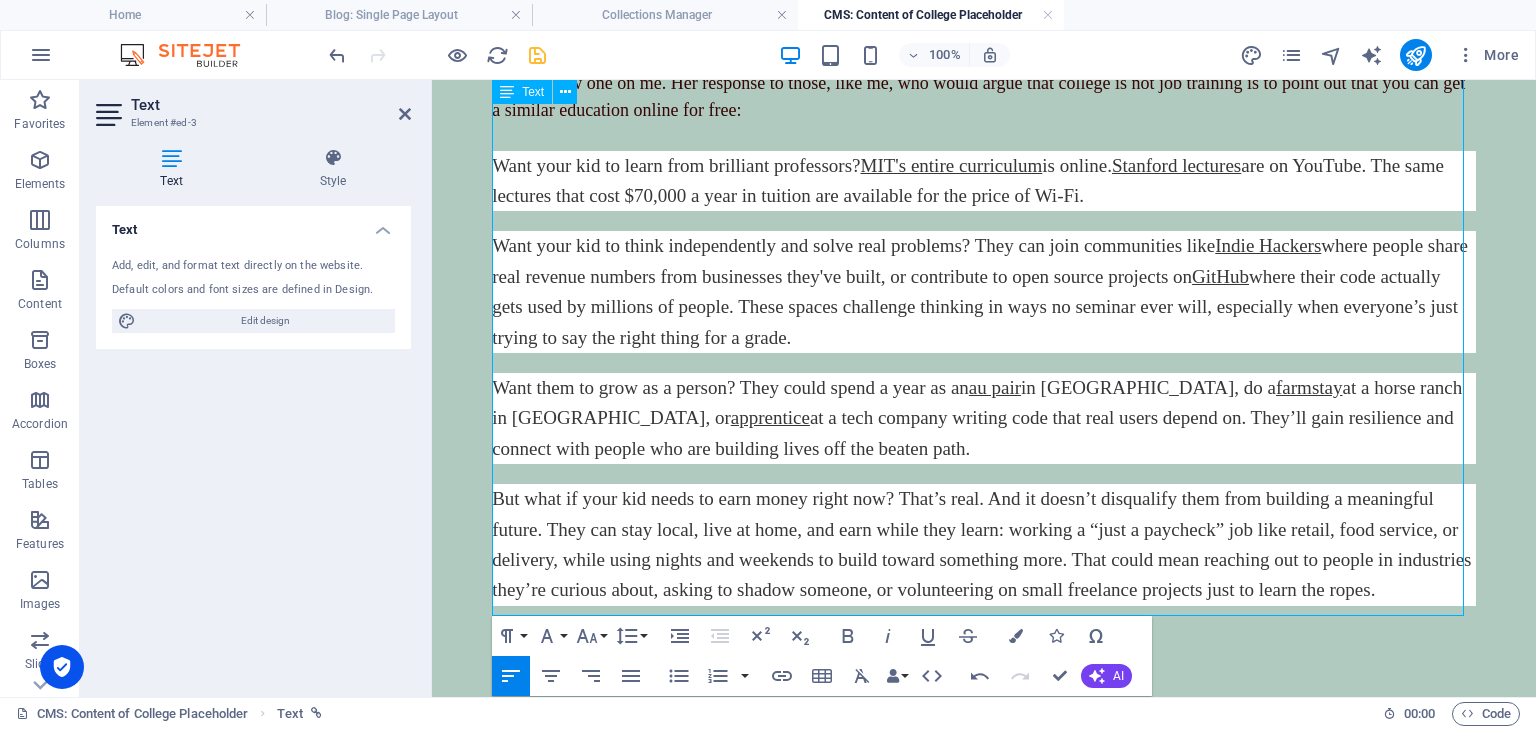 click on "That's a new one on me. Her response to those, like me, who would argue that college is not job training is to point out that you can get a similar education online for free:" at bounding box center [984, 97] 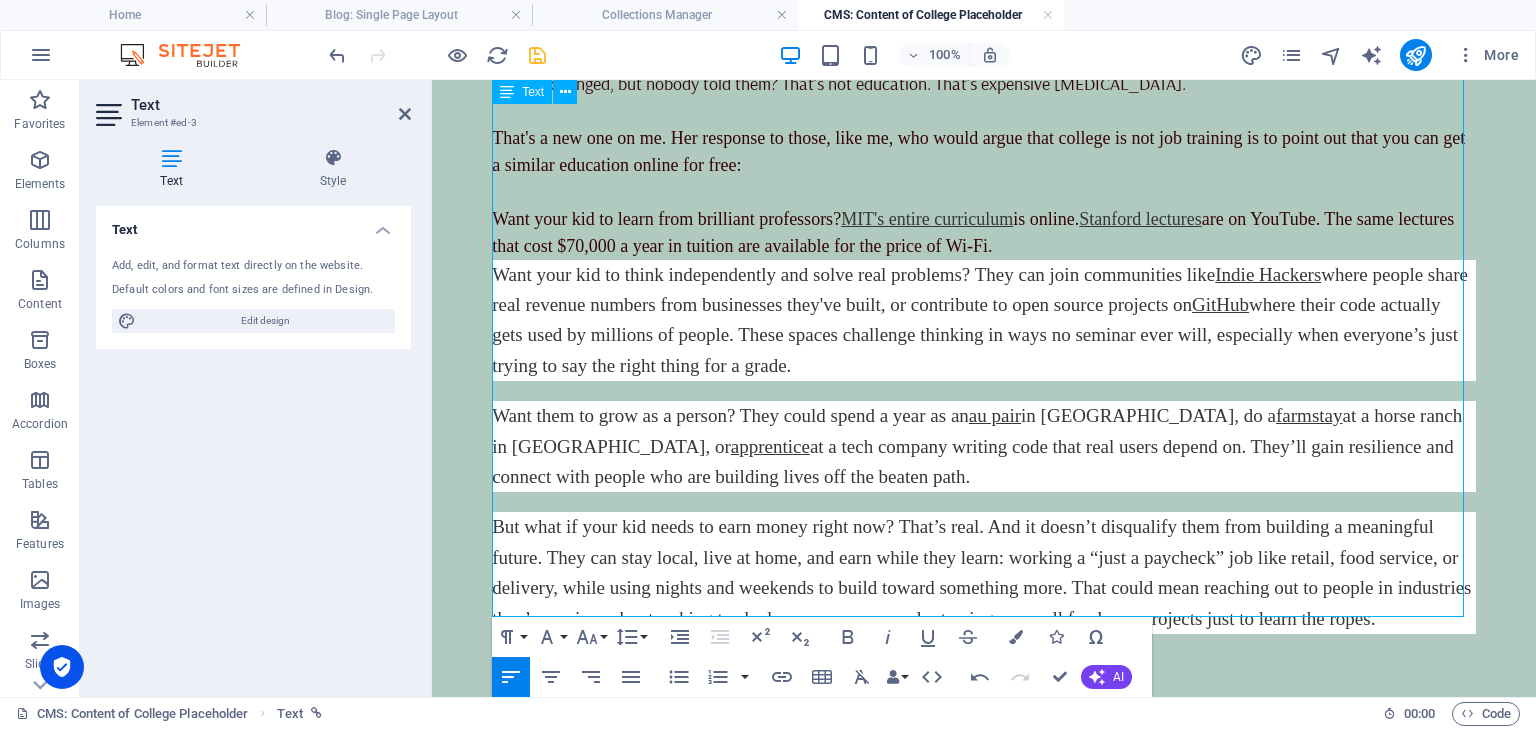 scroll, scrollTop: 1396, scrollLeft: 0, axis: vertical 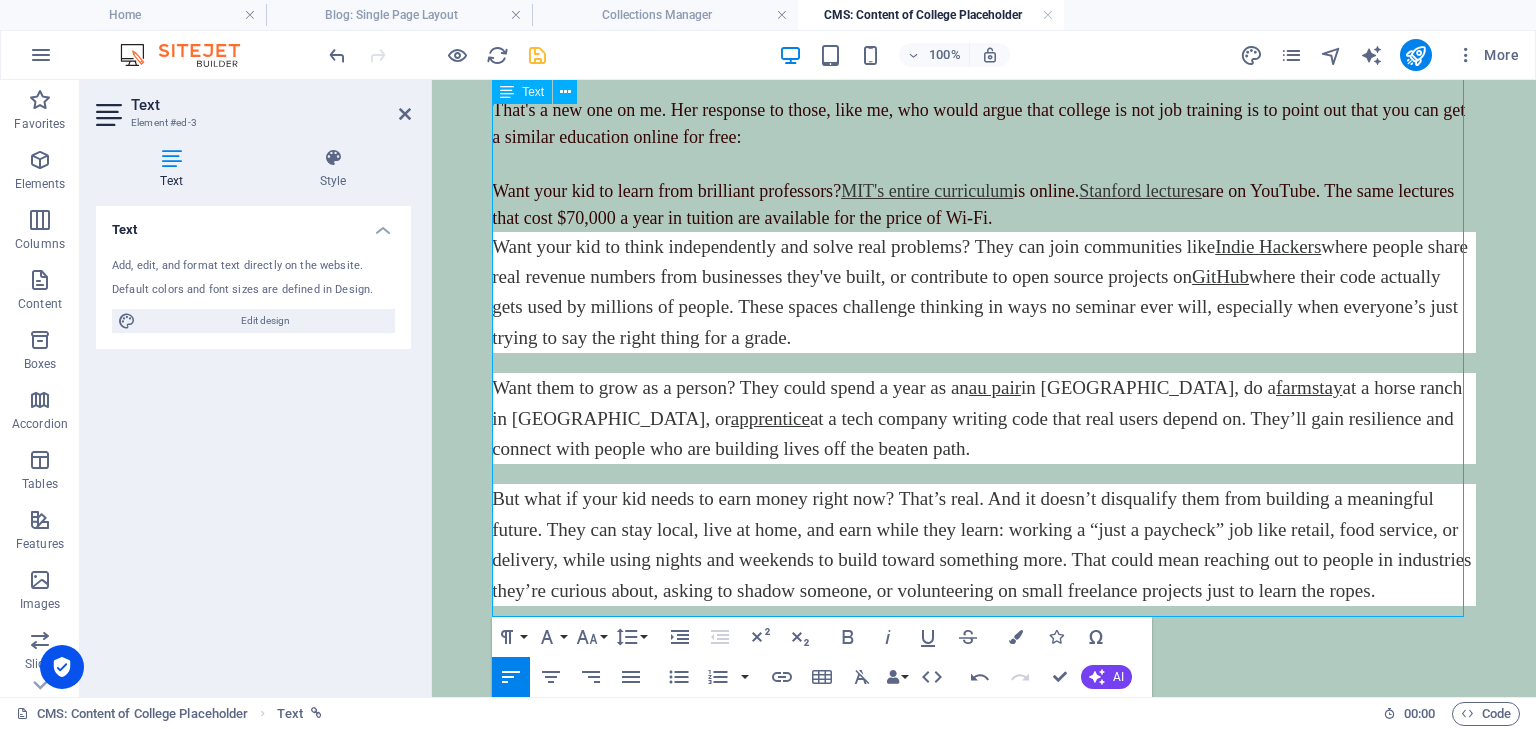 click on "Want your kid to learn from brilliant professors?  MIT's entire curriculum  is online.  Stanford lectures  are on YouTube. The same lectures that cost $70,000 a year in tuition are available for the price of Wi-Fi." at bounding box center (984, 205) 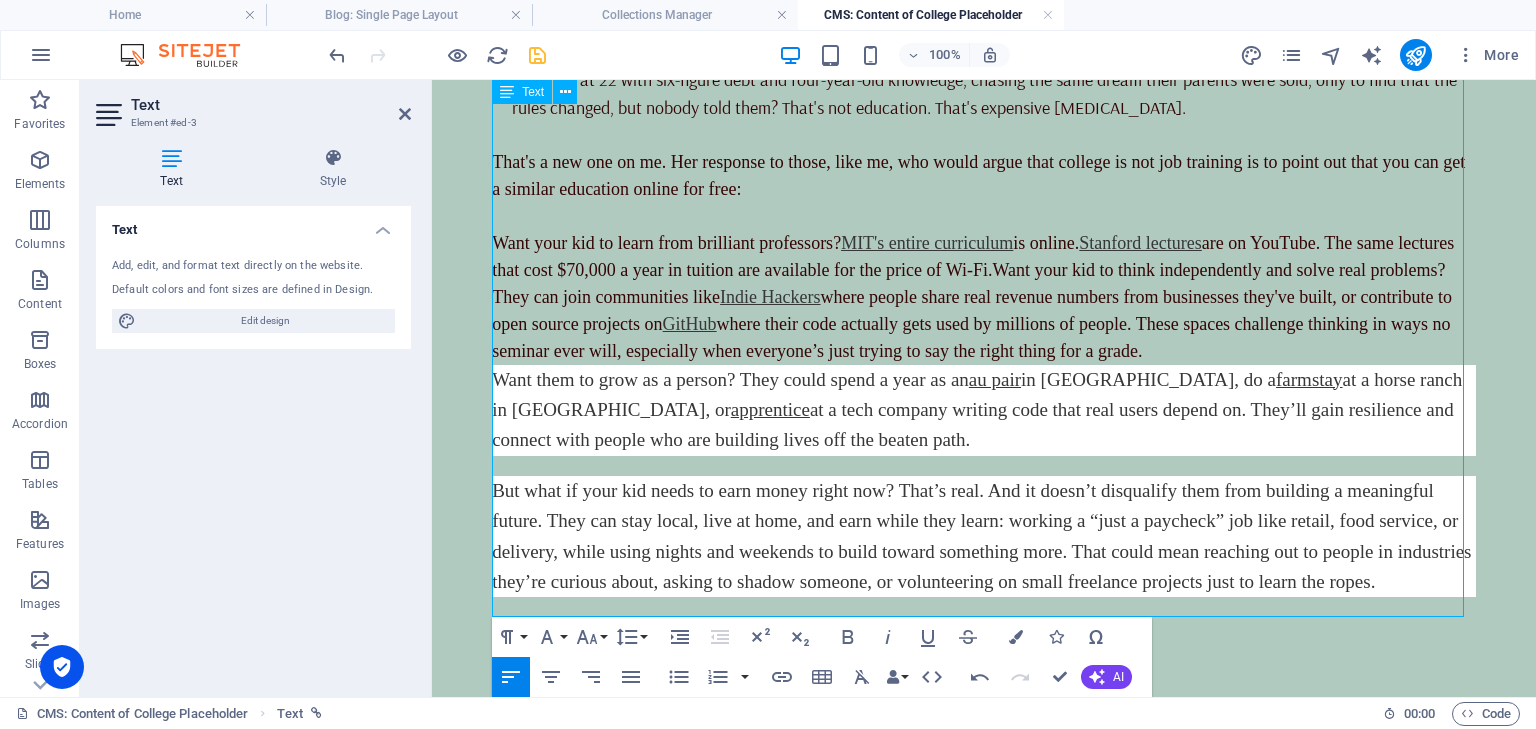 scroll, scrollTop: 1335, scrollLeft: 0, axis: vertical 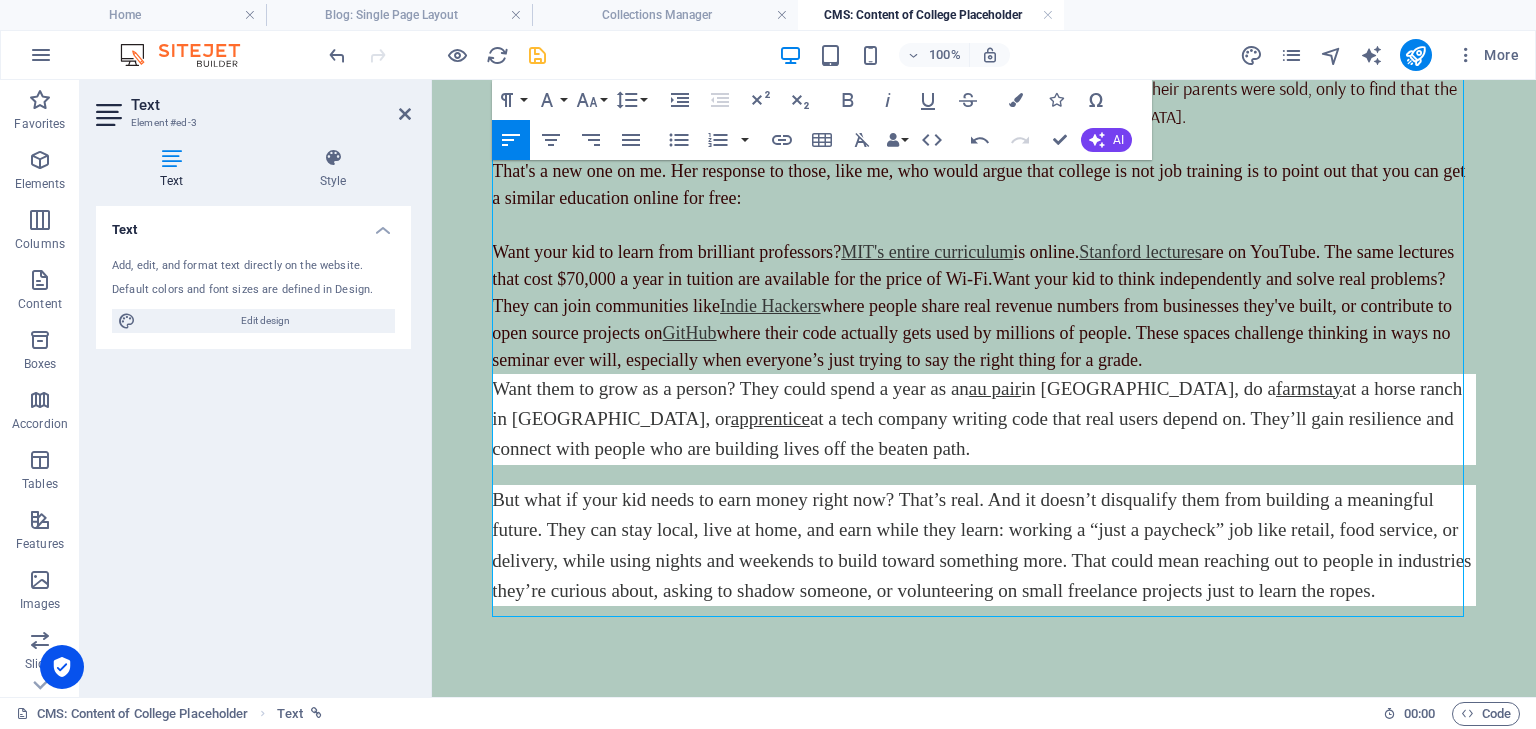 click on "Want your kid to learn from brilliant professors?  MIT's entire curriculum  is online.  Stanford lectures  are on YouTube. The same lectures that cost $70,000 a year in tuition are available for the price of Wi-Fi.  Want your kid to think independently and solve real problems? They can join communities like  Indie Hackers  where people share real revenue numbers from businesses they've built, or contribute to open source projects on  GitHub  where their code actually gets used by millions of people. These spaces challenge thinking in ways no seminar ever will, especially when everyone’s just trying to say the right thing for a grade." at bounding box center [984, 306] 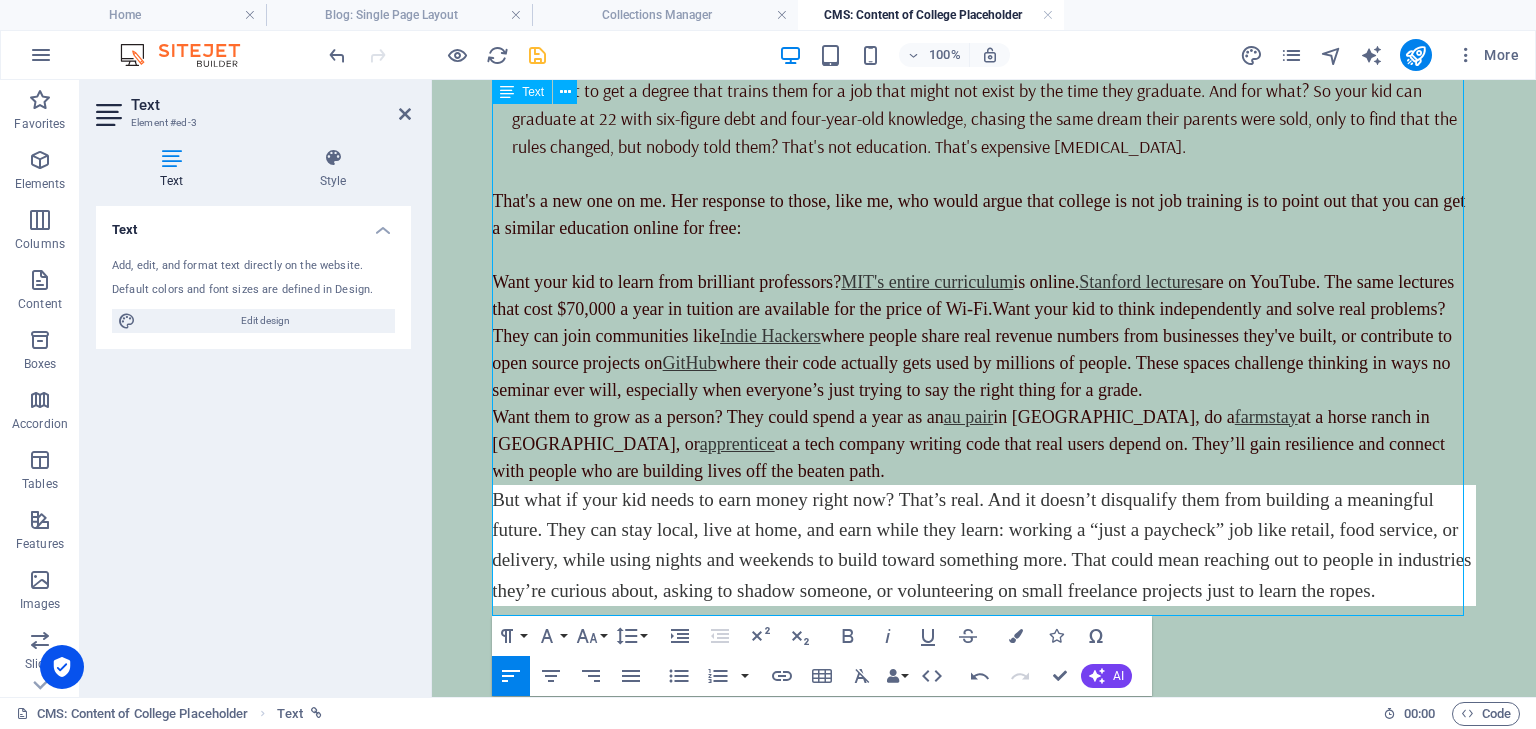 scroll, scrollTop: 1332, scrollLeft: 0, axis: vertical 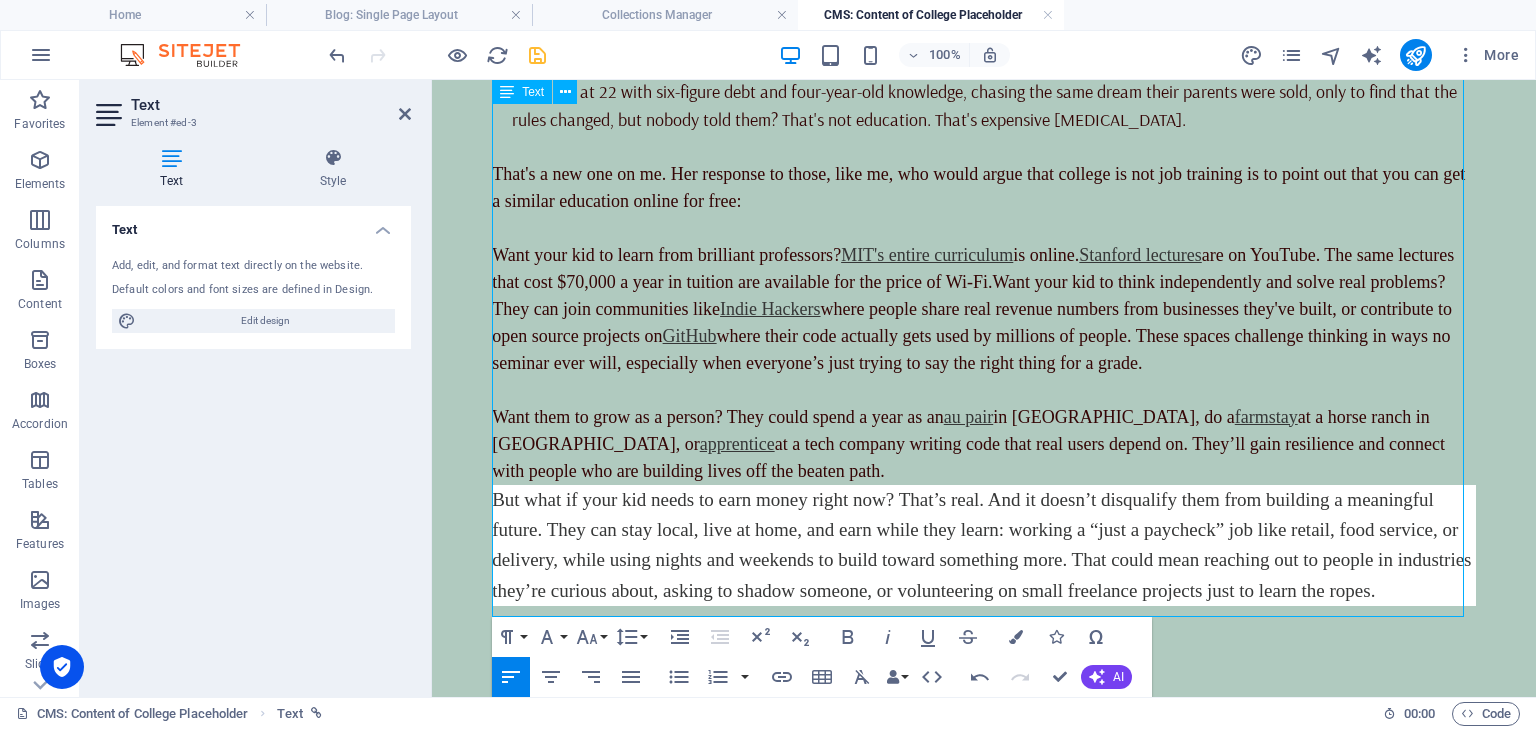 click on "​ Want them to grow as a person? They could spend a year as an  au pair  in [GEOGRAPHIC_DATA], do a  farmstay  at a horse ranch in [GEOGRAPHIC_DATA], or  apprentice  at a tech company writing code that real users depend on. They’ll gain resilience and connect with people who are building lives off the beaten path." at bounding box center [984, 444] 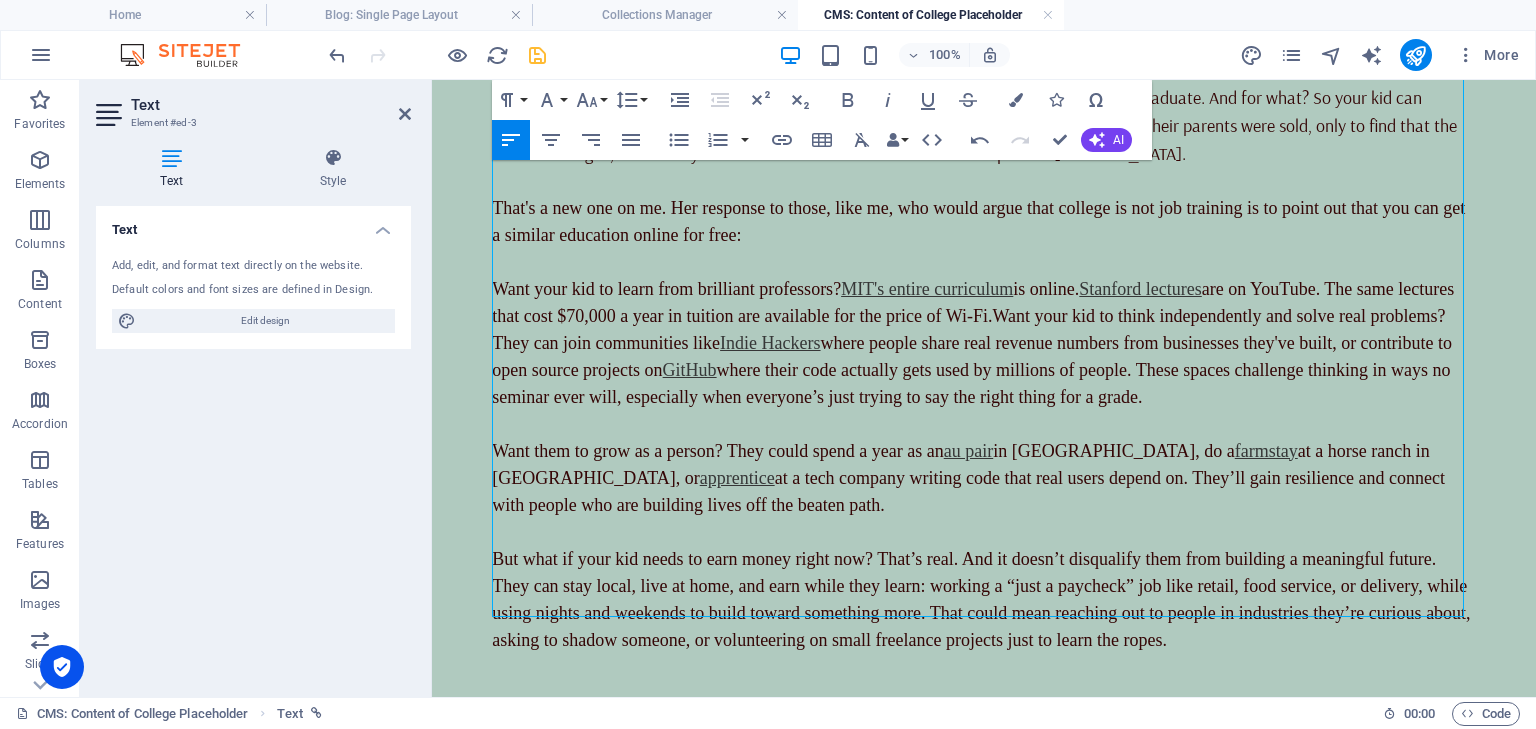 scroll, scrollTop: 1325, scrollLeft: 0, axis: vertical 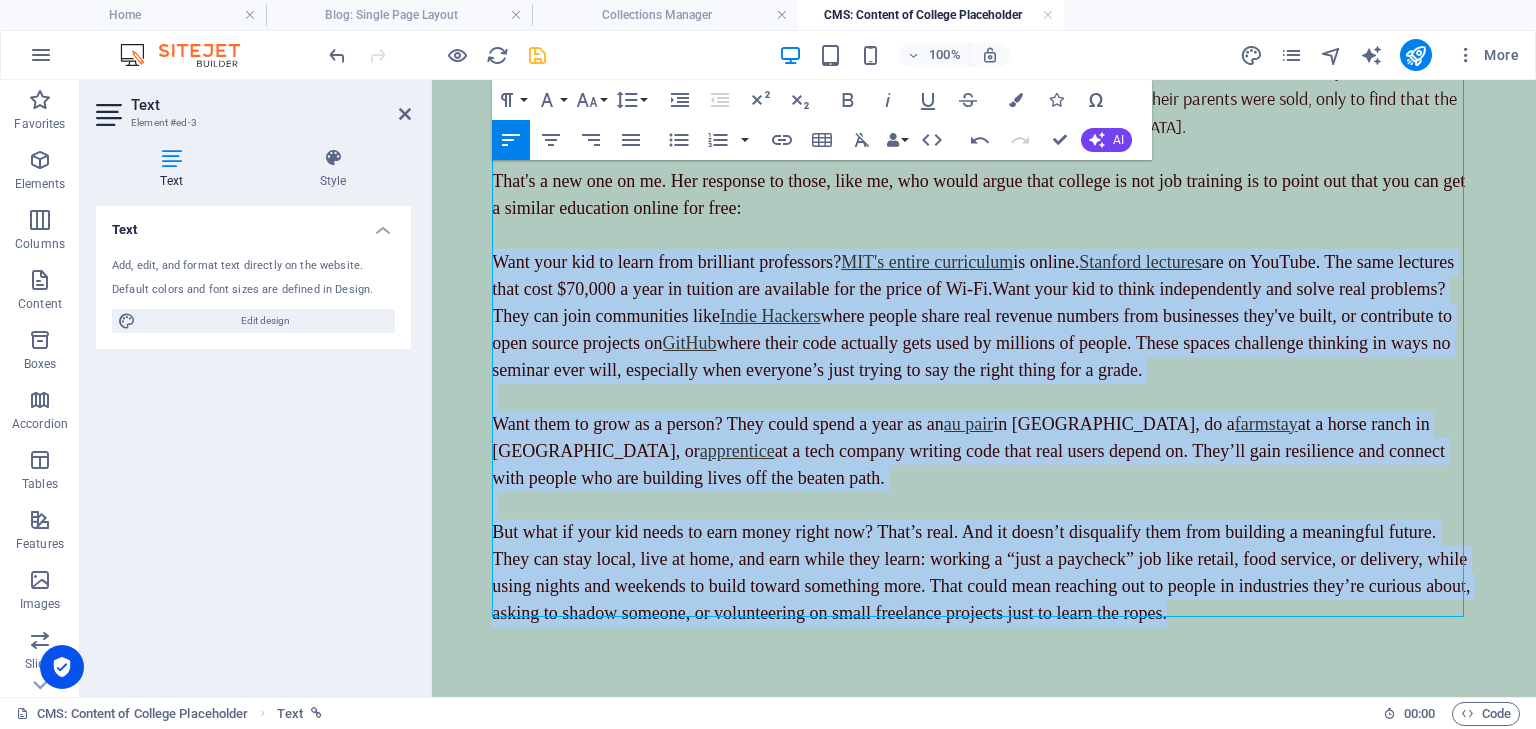 drag, startPoint x: 1283, startPoint y: 600, endPoint x: 495, endPoint y: 251, distance: 861.82654 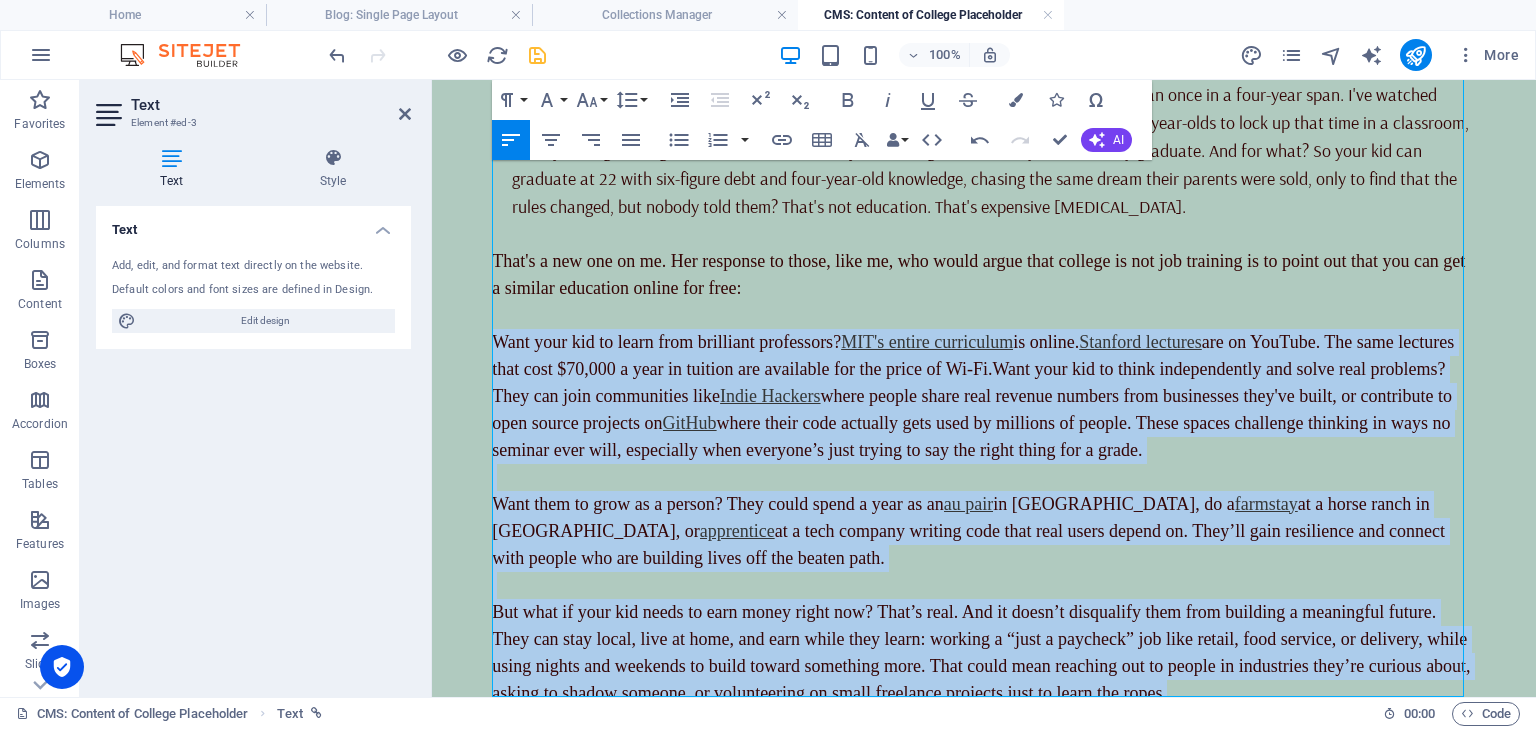 scroll, scrollTop: 1165, scrollLeft: 0, axis: vertical 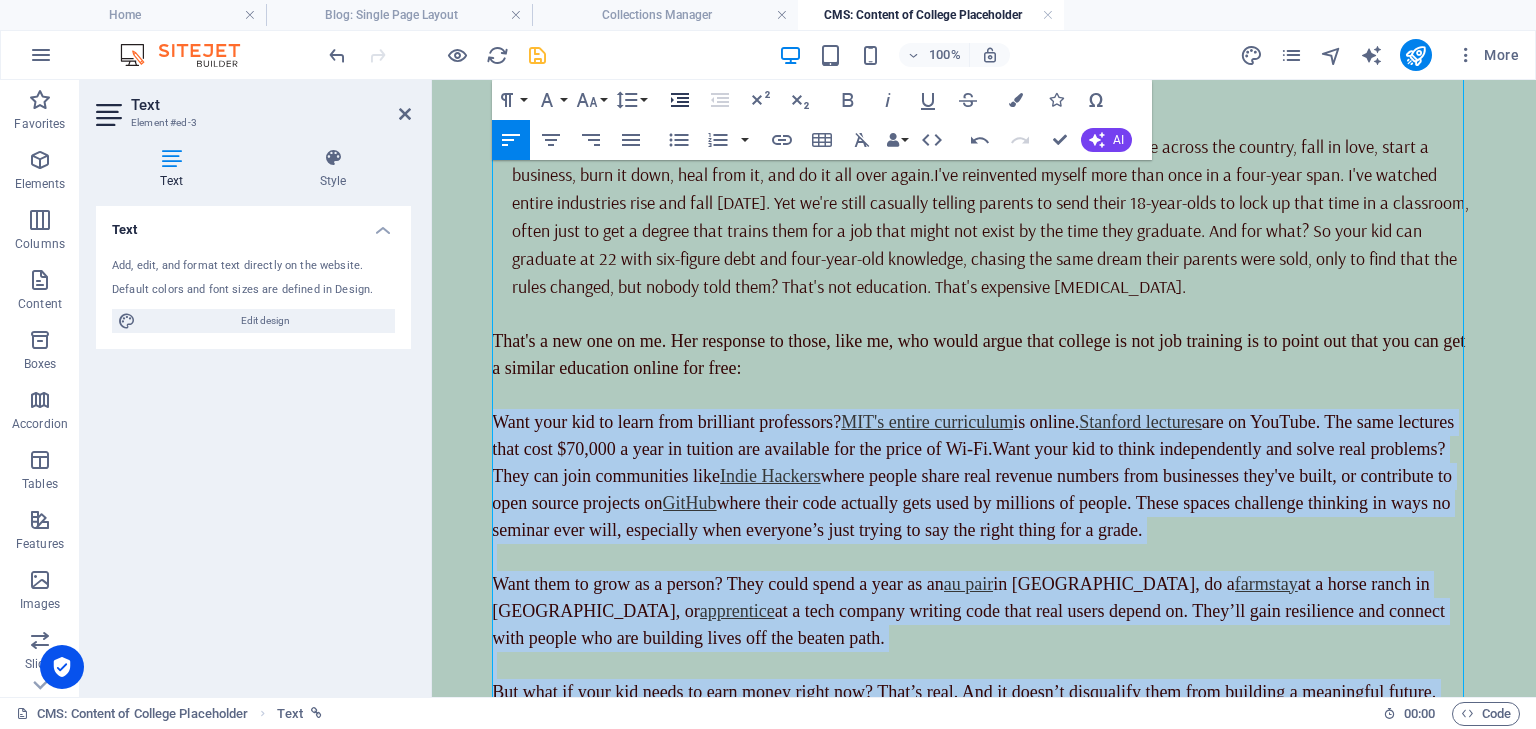 click 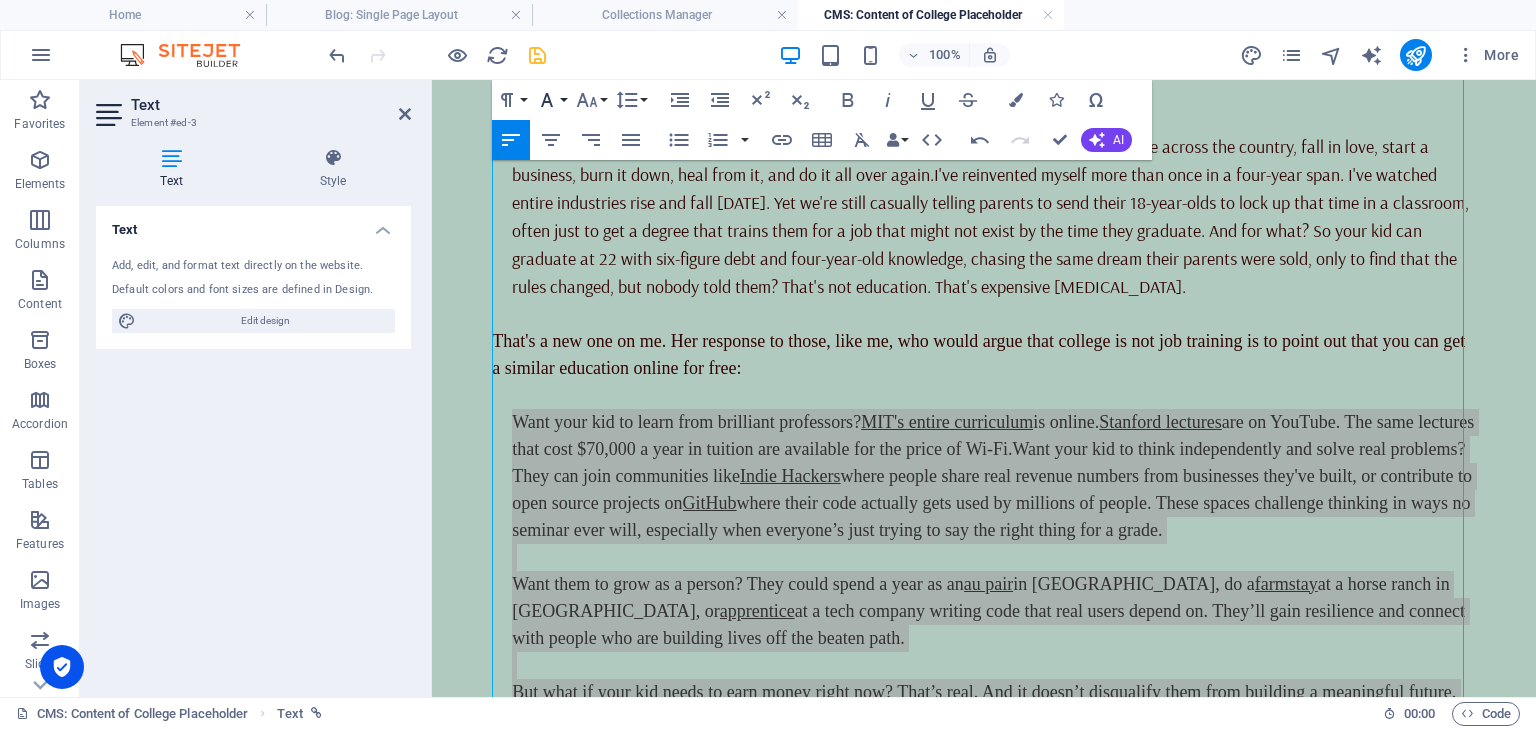 click on "Font Family" at bounding box center (551, 100) 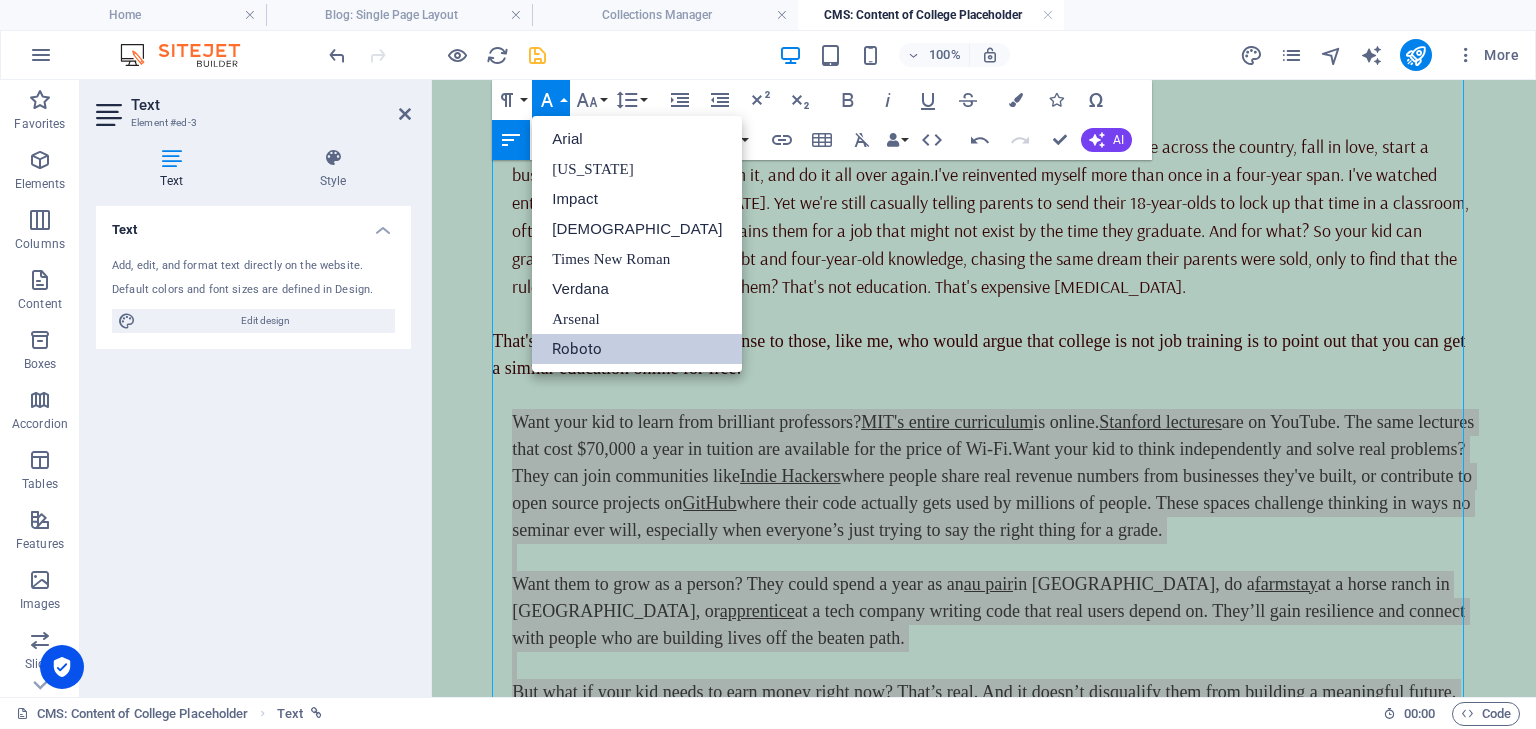 scroll, scrollTop: 0, scrollLeft: 0, axis: both 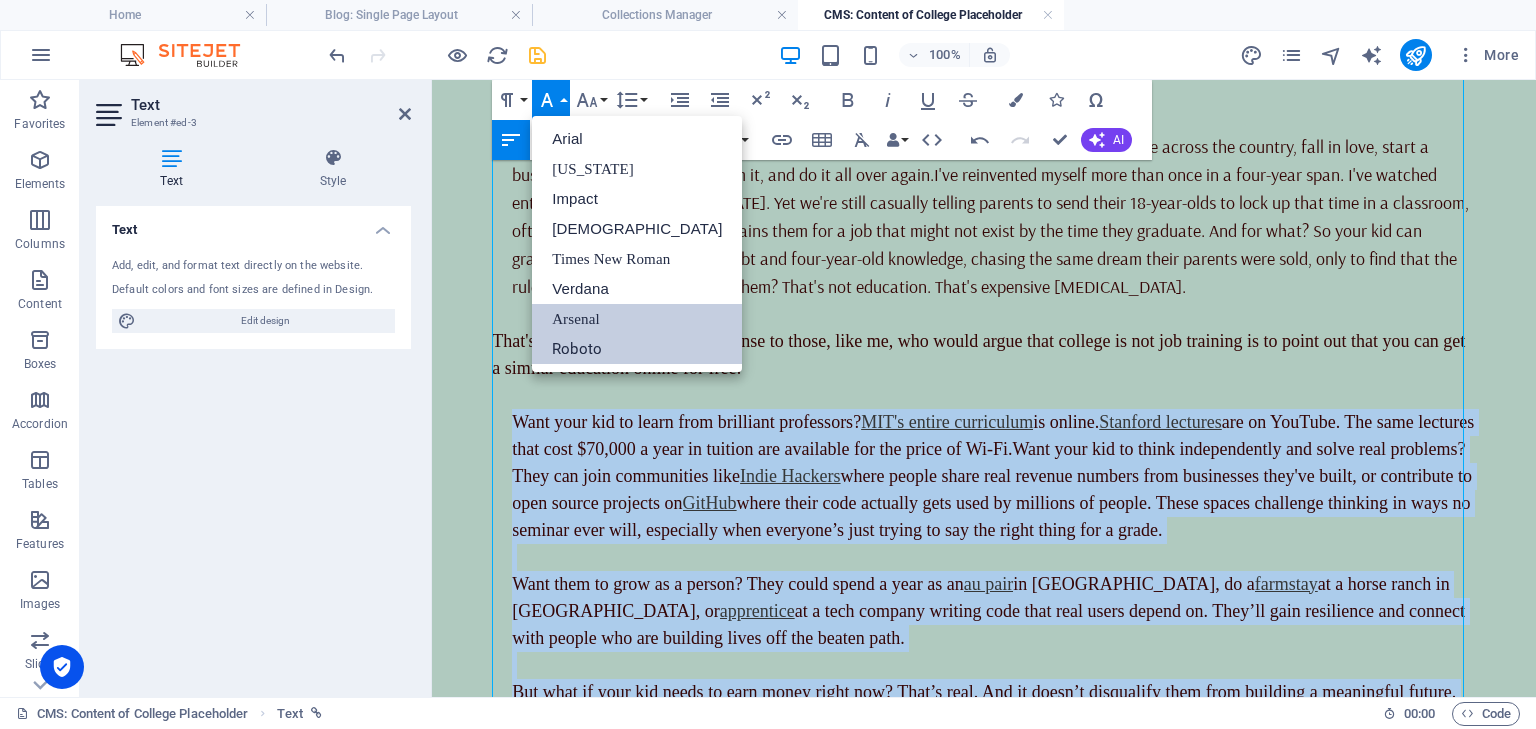 click on "Arsenal" at bounding box center (637, 319) 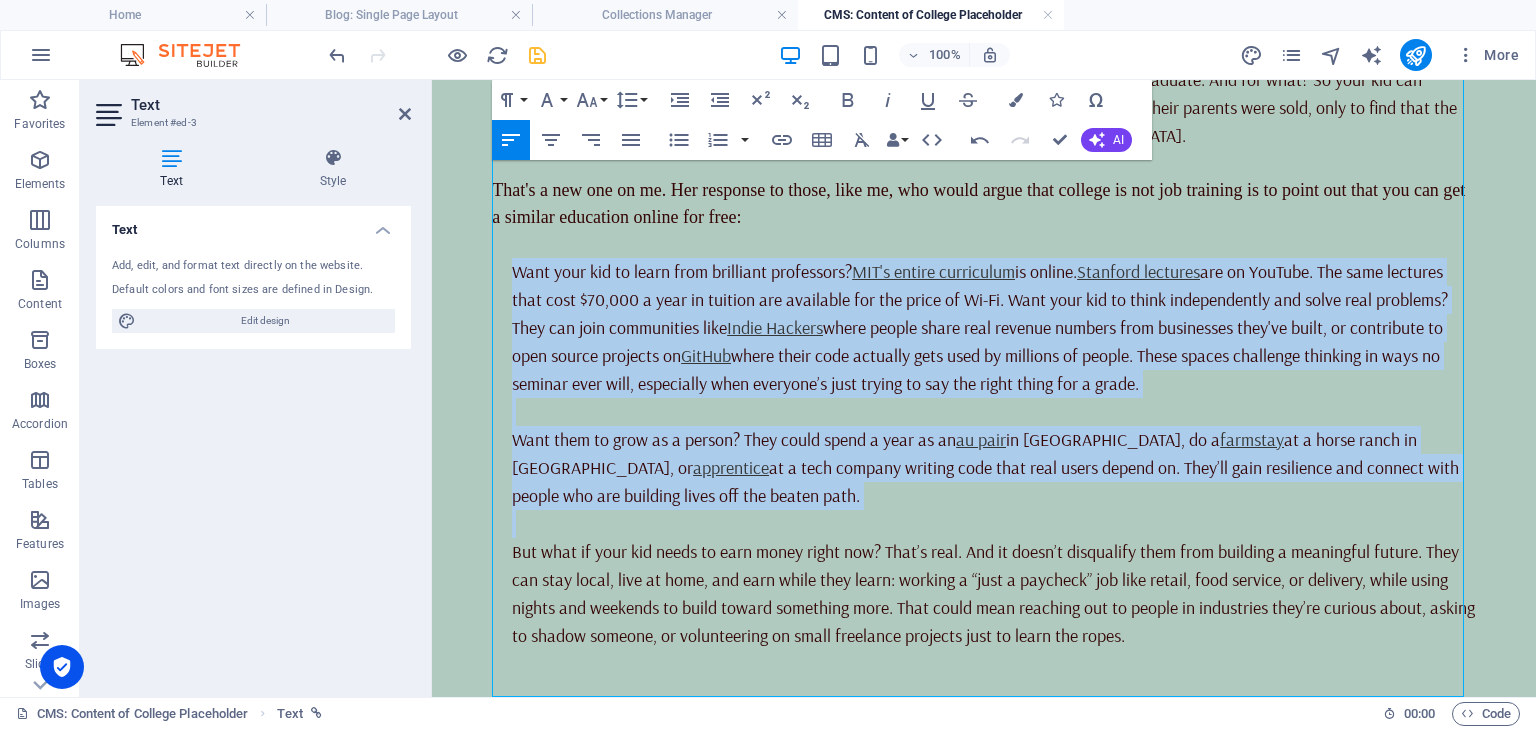 scroll, scrollTop: 1336, scrollLeft: 0, axis: vertical 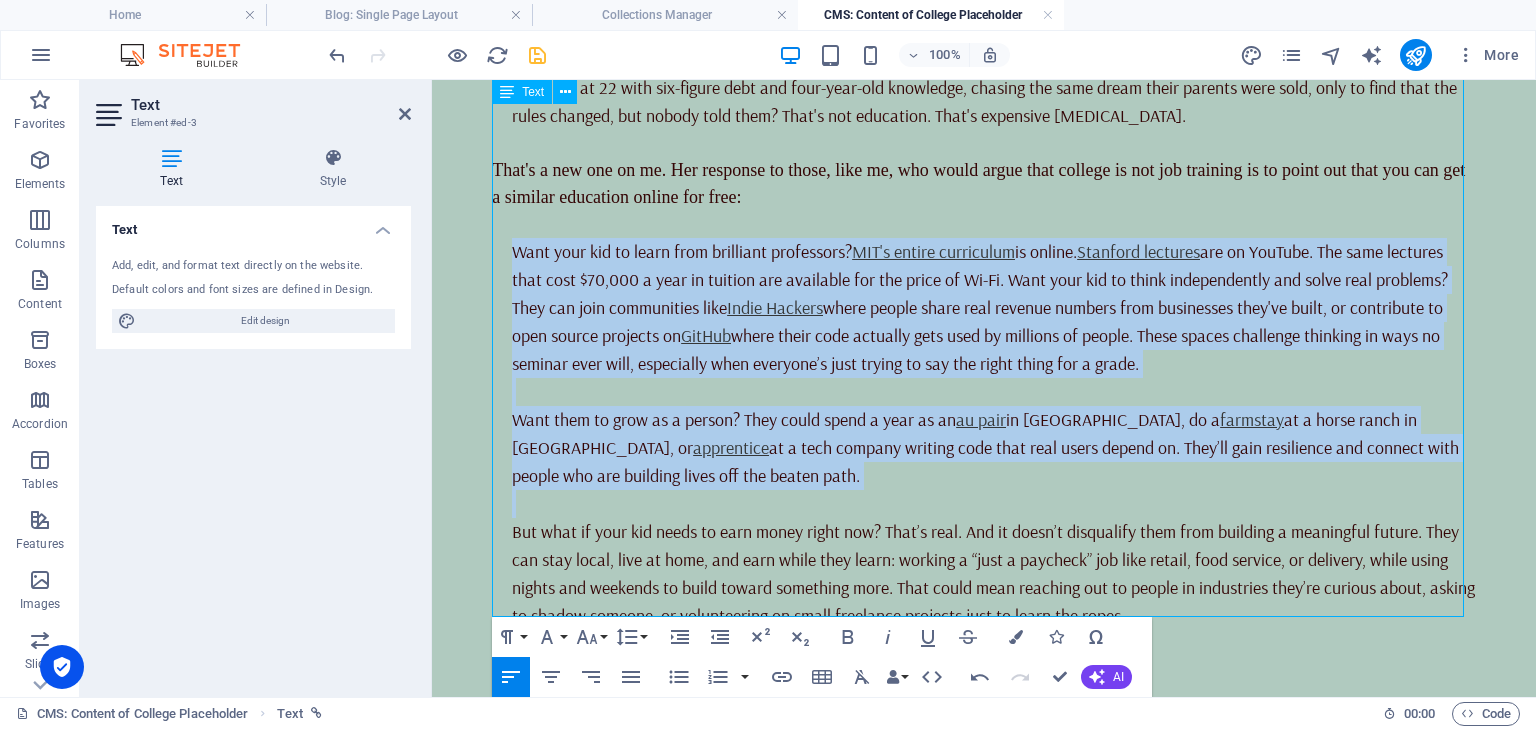 click on "​ But what if your kid needs to earn money right now? That’s real. And it doesn’t disqualify them from building a meaningful future. They can stay local, live at home, and earn while they learn: working a “just a paycheck” job like retail, food service, or delivery, while using nights and weekends to build toward something more. That could mean reaching out to people in industries they’re curious about, asking to shadow someone, or volunteering on small freelance projects just to learn the ropes." at bounding box center [994, 574] 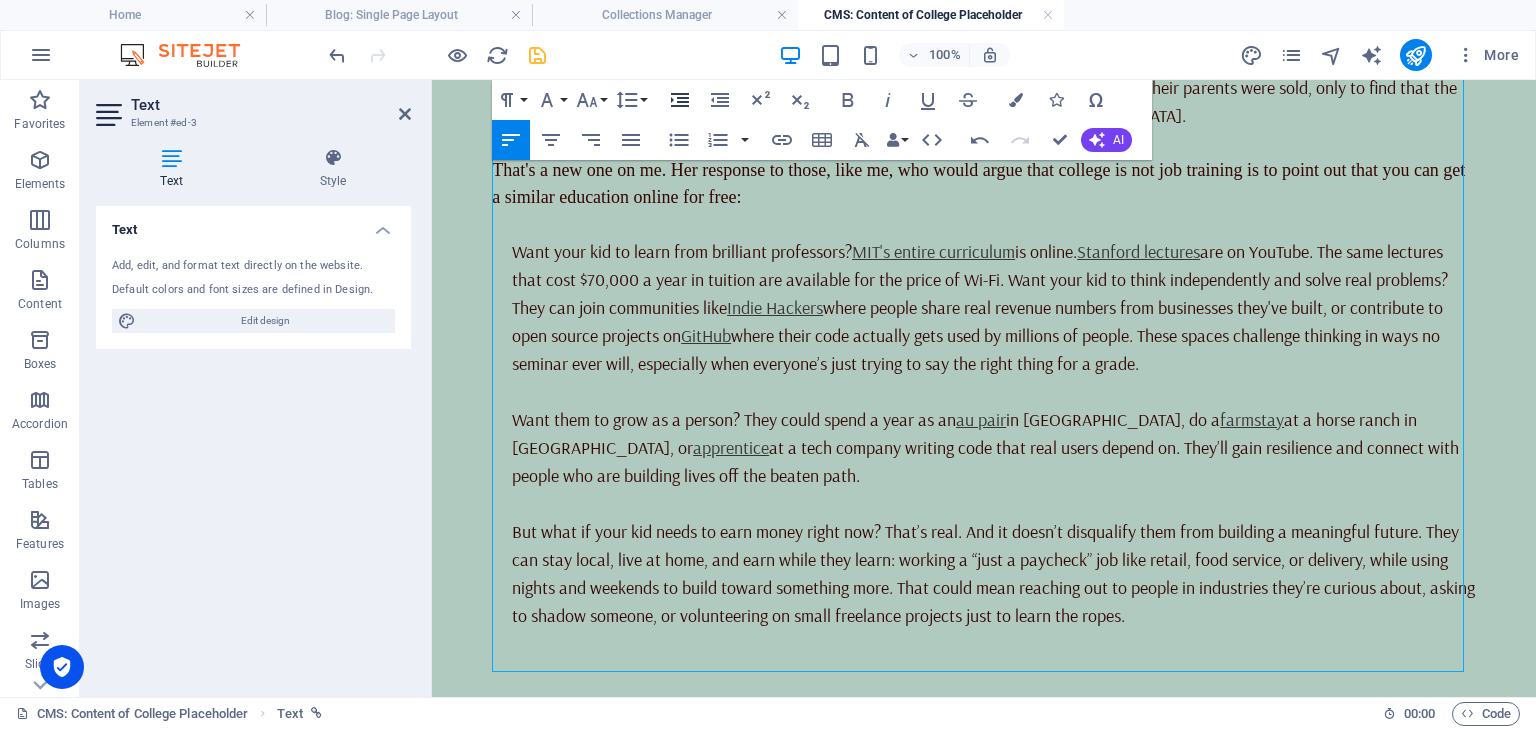 click 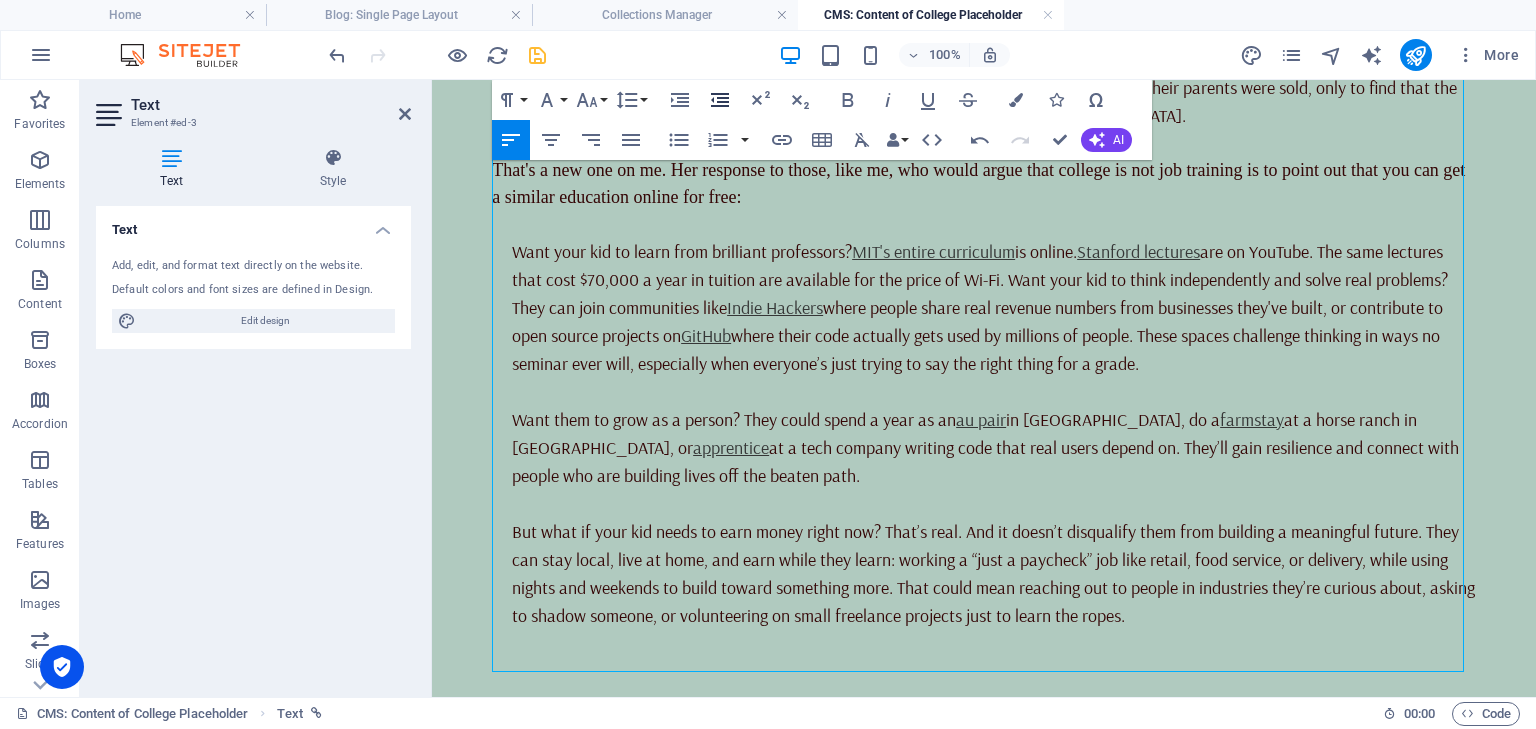 click 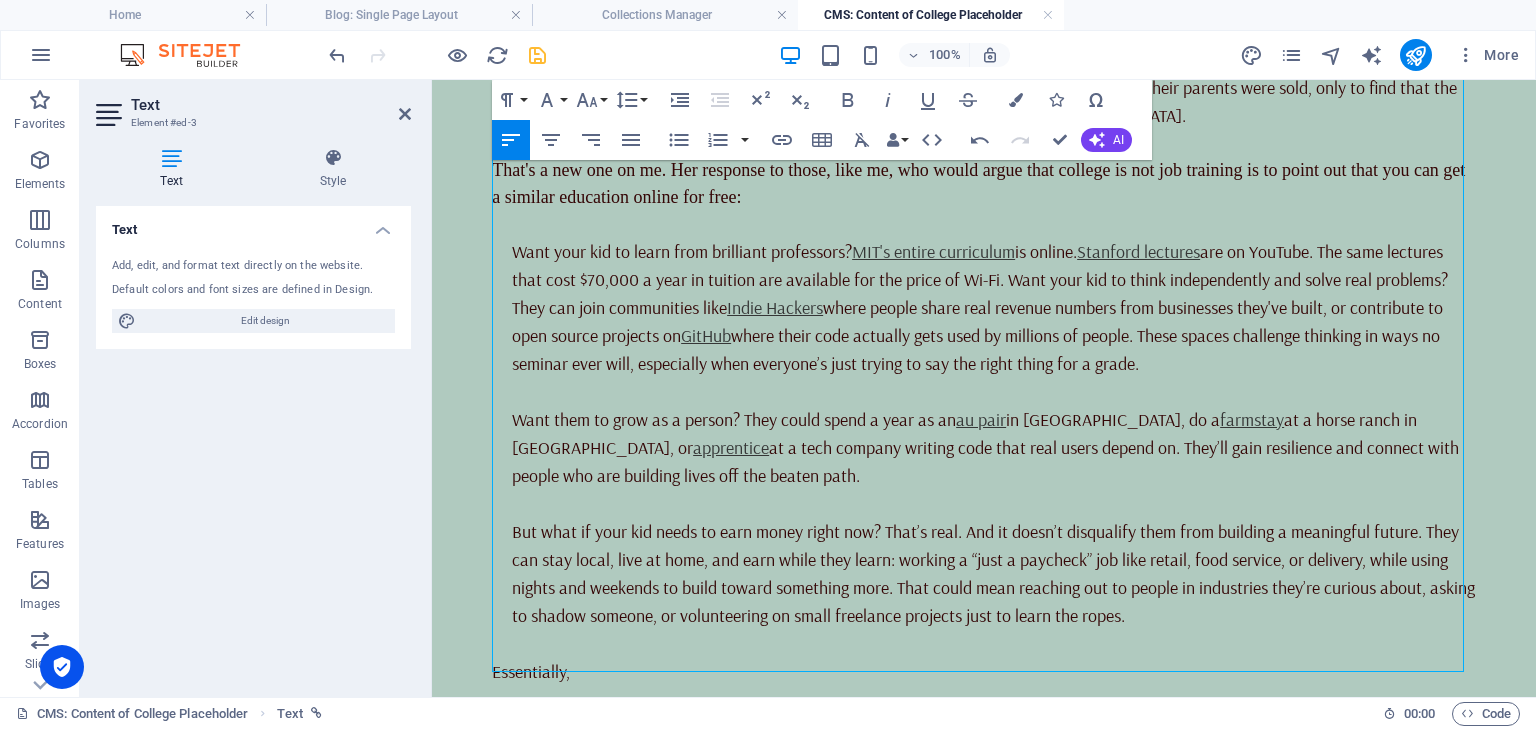 drag, startPoint x: 592, startPoint y: 660, endPoint x: 454, endPoint y: 658, distance: 138.0145 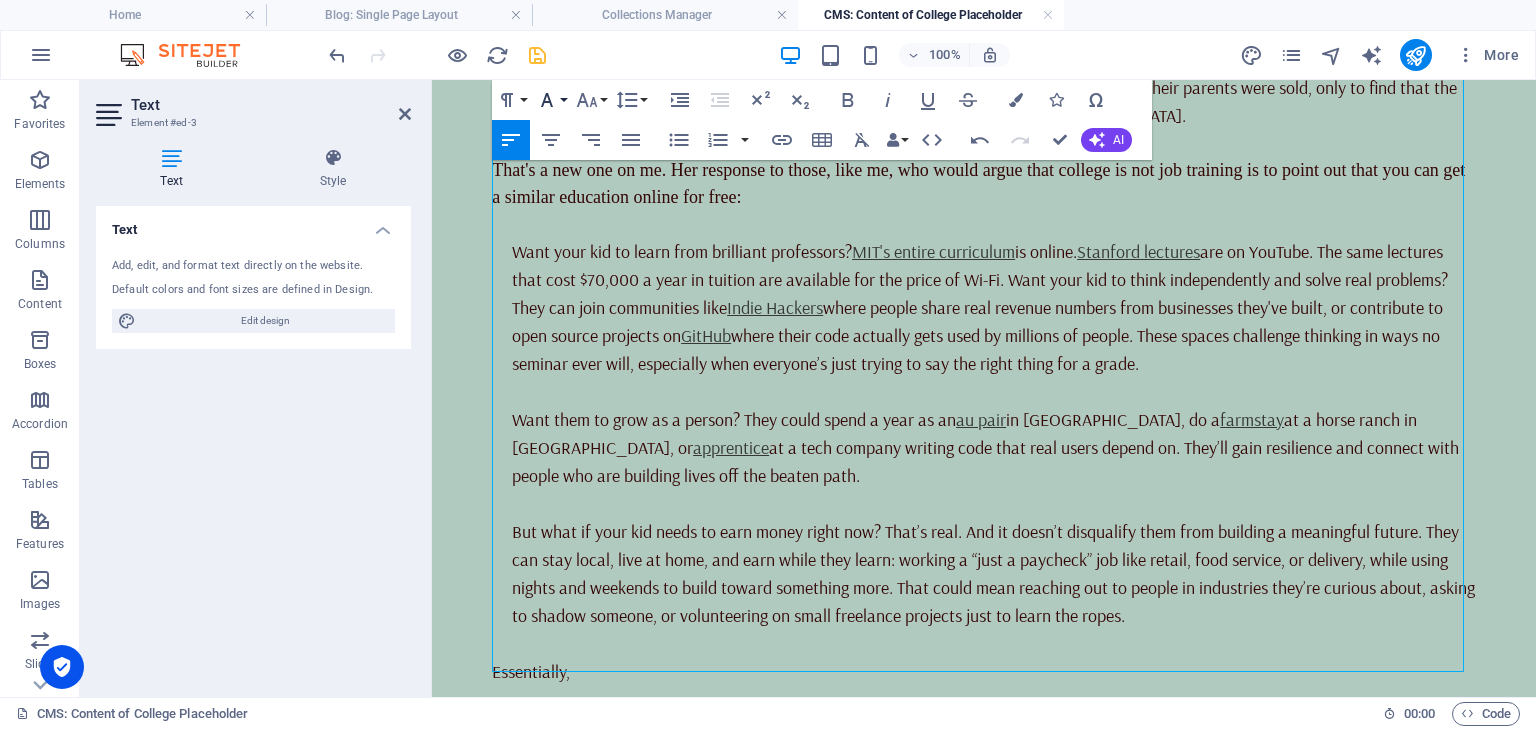 click on "Font Family" at bounding box center (551, 100) 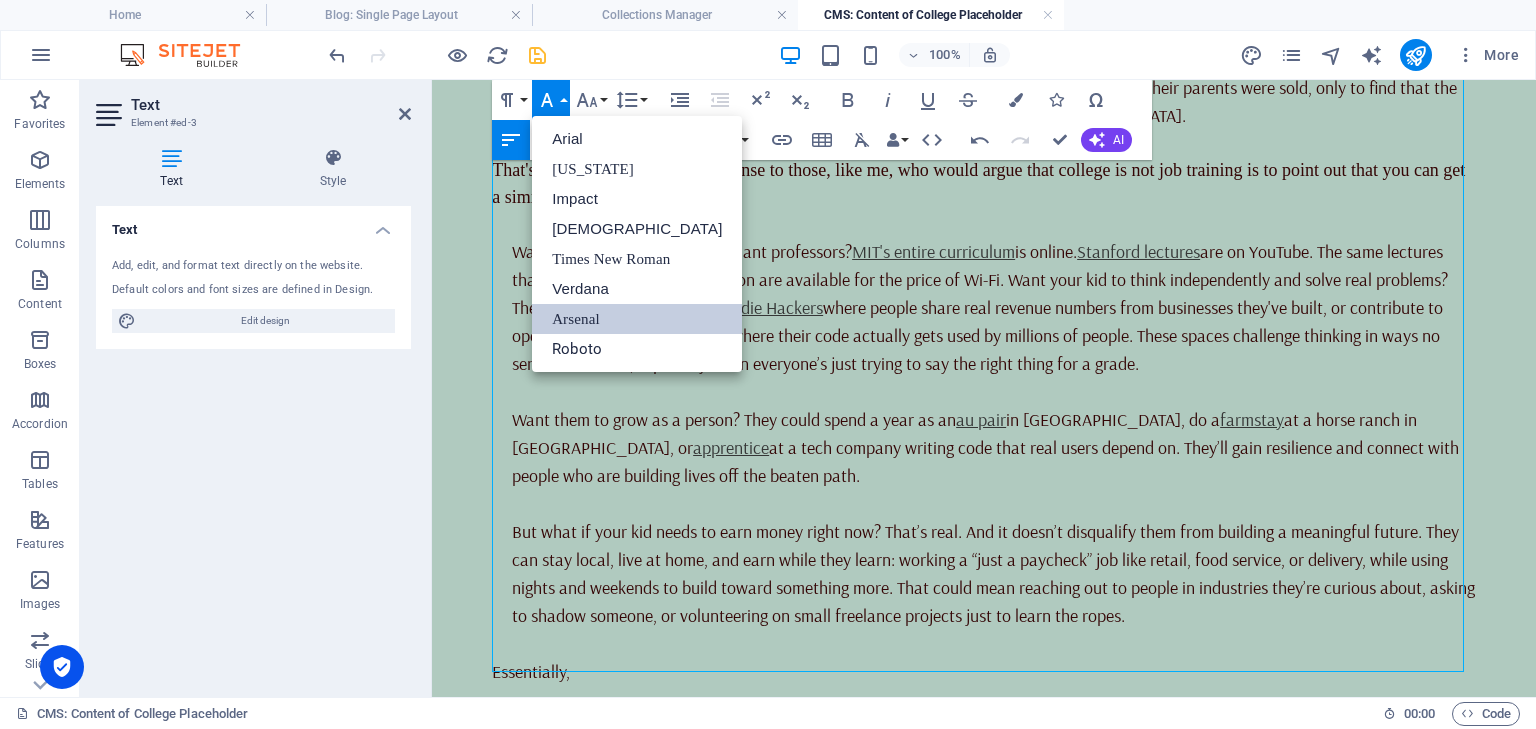 scroll, scrollTop: 0, scrollLeft: 0, axis: both 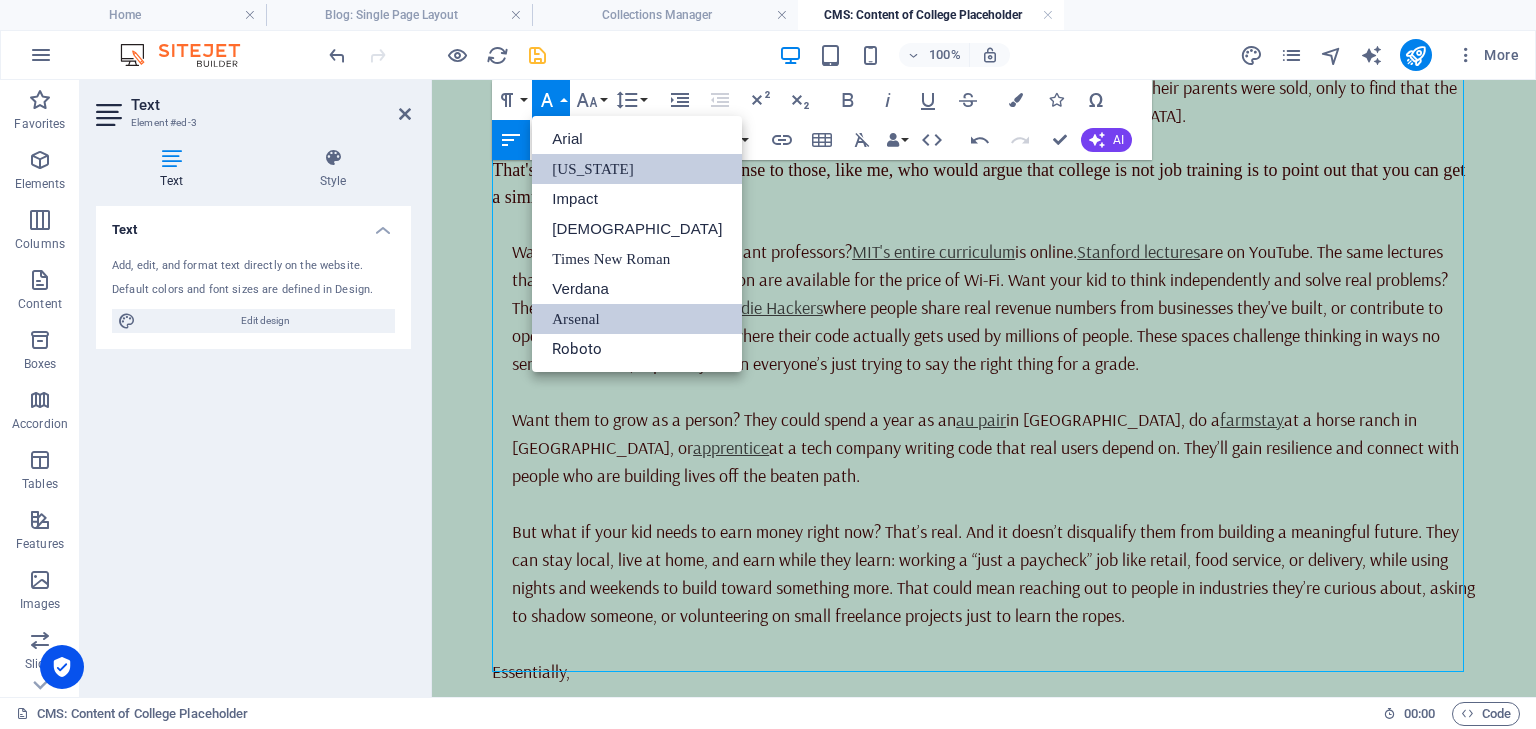 click on "[US_STATE]" at bounding box center [637, 169] 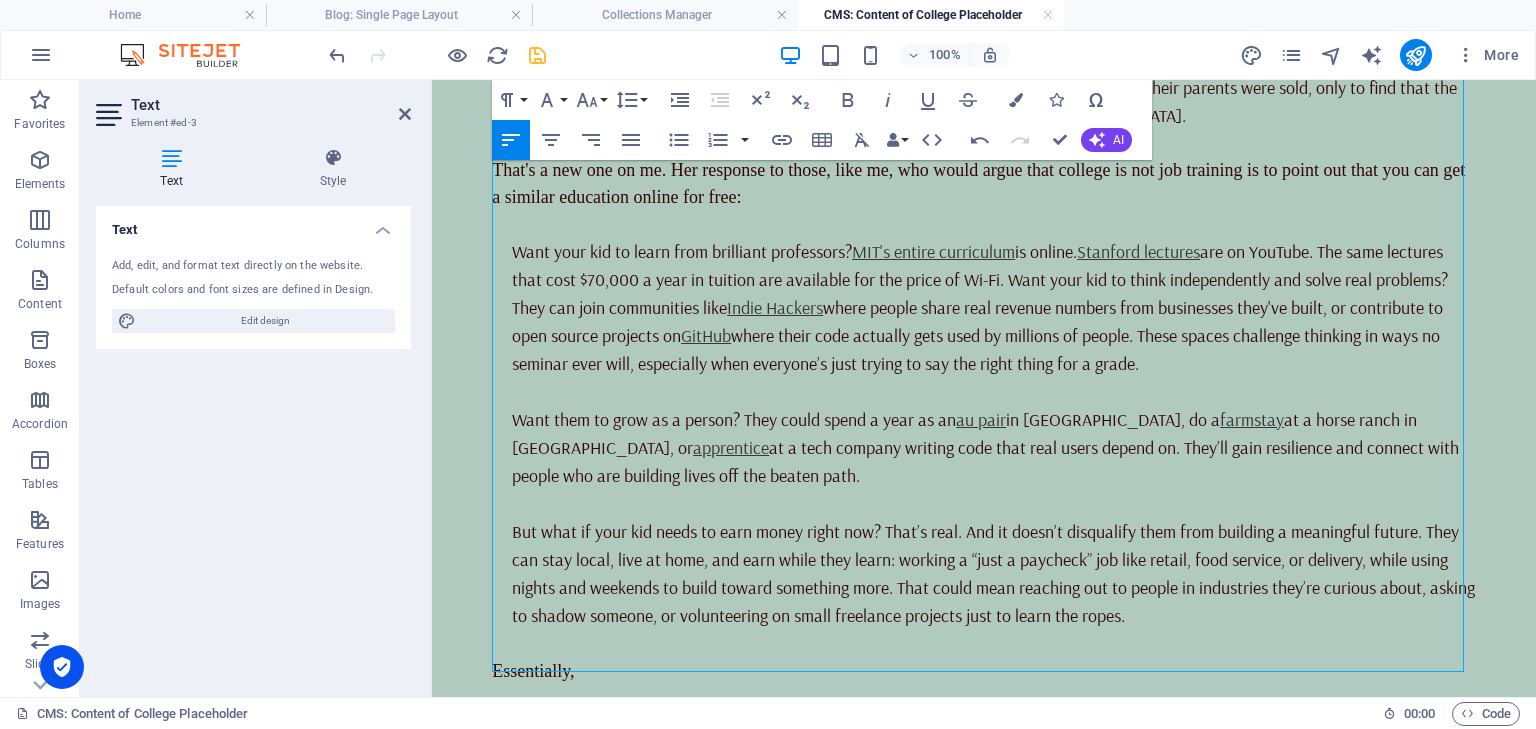 click on "Essentially," at bounding box center (984, 671) 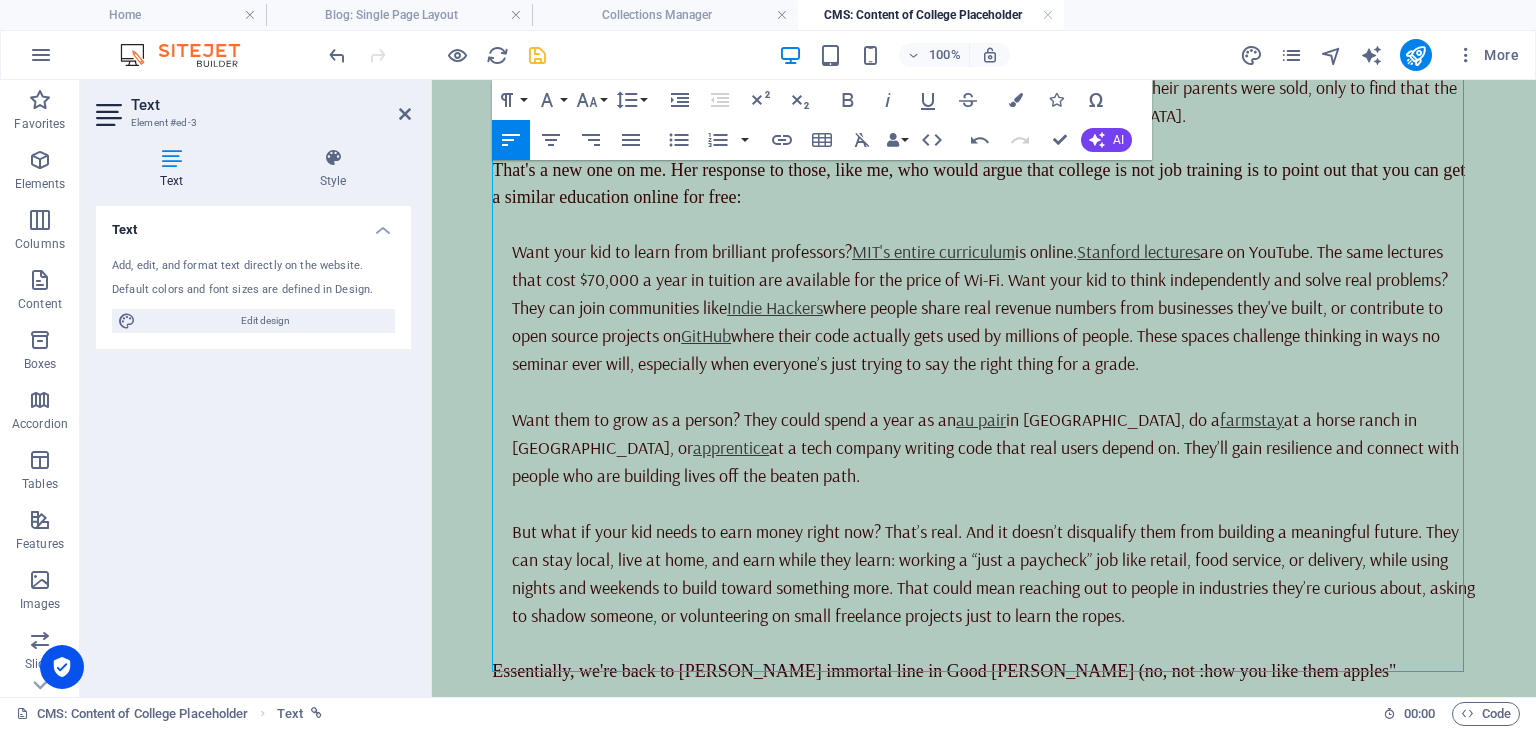 click on "Essentially, we're back to [PERSON_NAME] immortal line in Good [PERSON_NAME] (no, not :how you like them apples"" at bounding box center [944, 671] 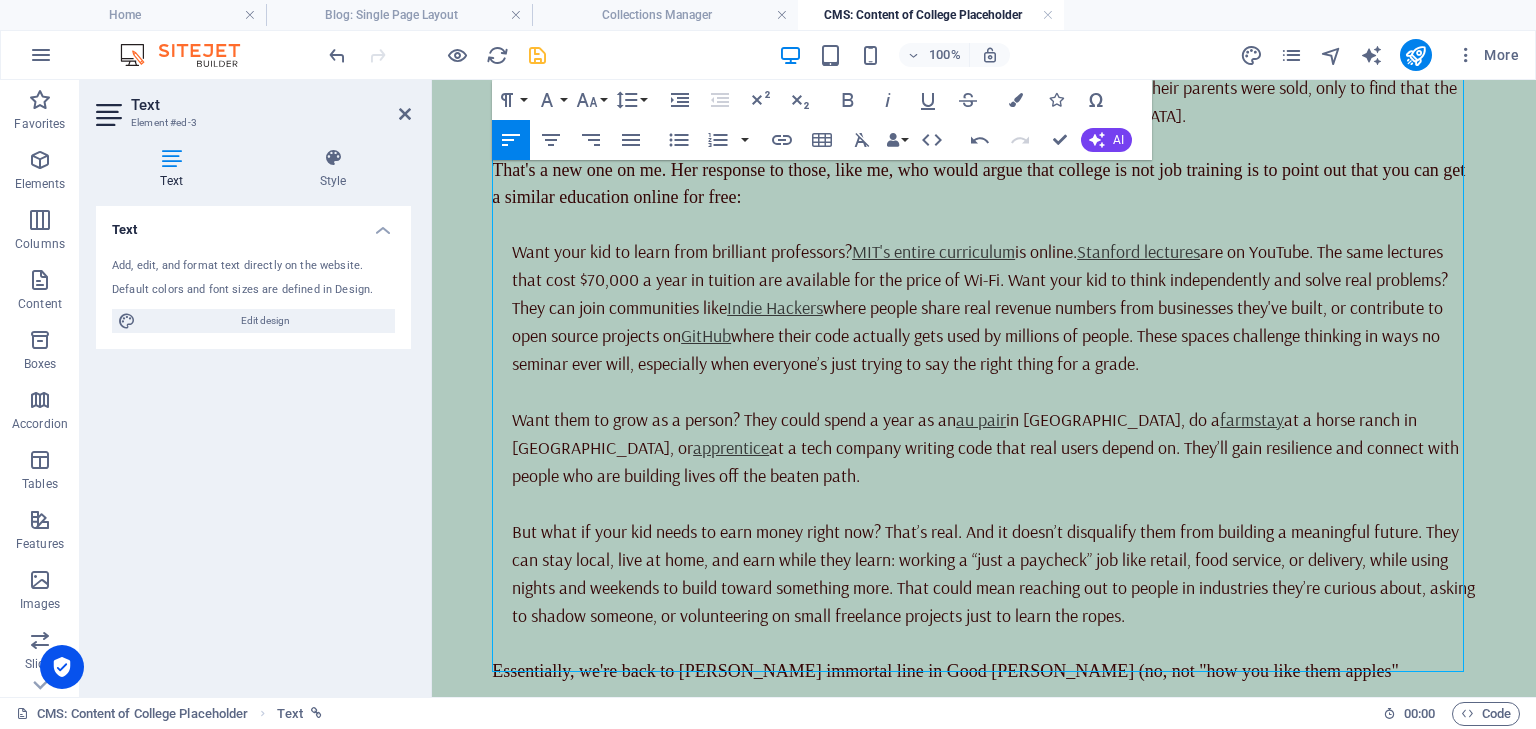 click on "Essentially, we're back to [PERSON_NAME] immortal line in Good [PERSON_NAME] (no, not "how you like them apples"" at bounding box center (984, 671) 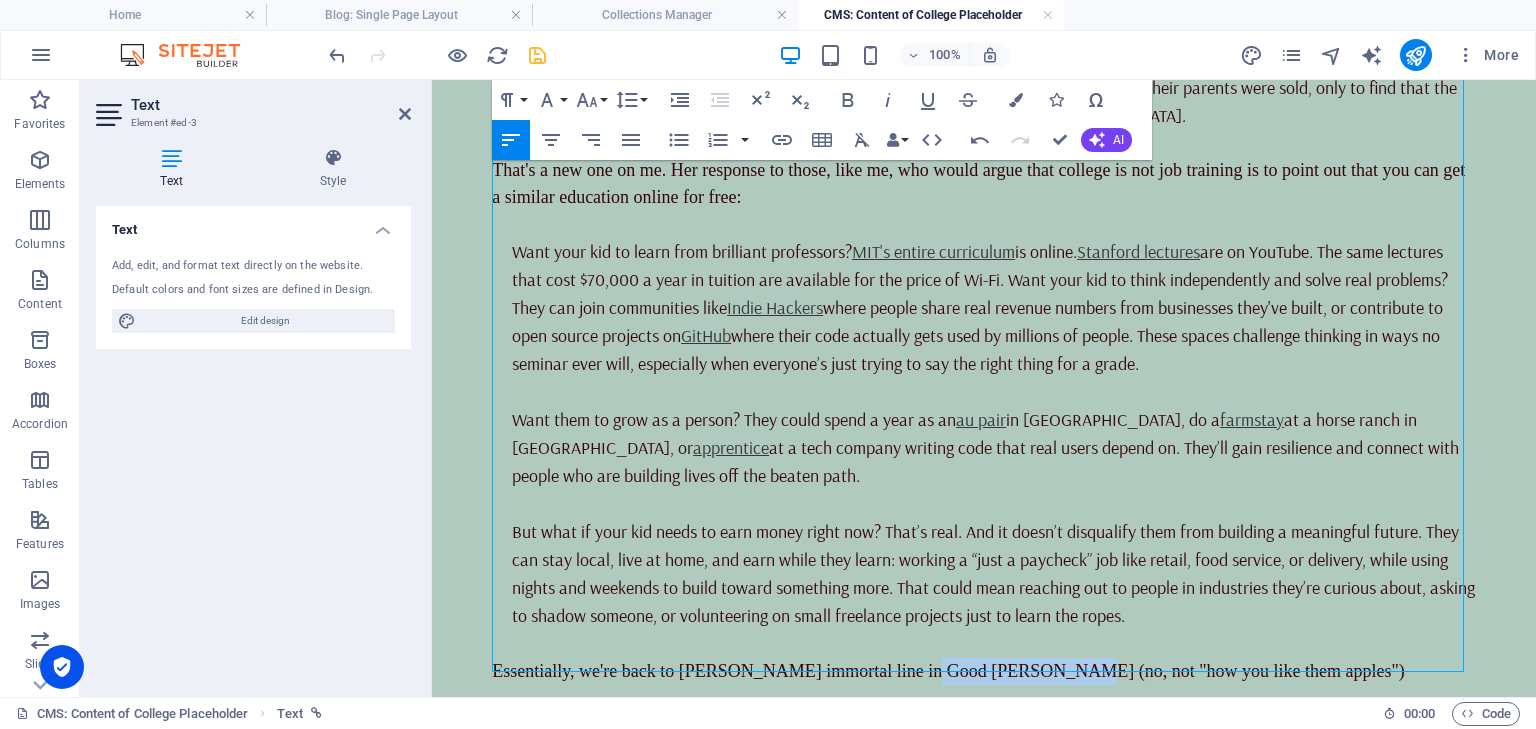 drag, startPoint x: 1093, startPoint y: 659, endPoint x: 946, endPoint y: 656, distance: 147.03061 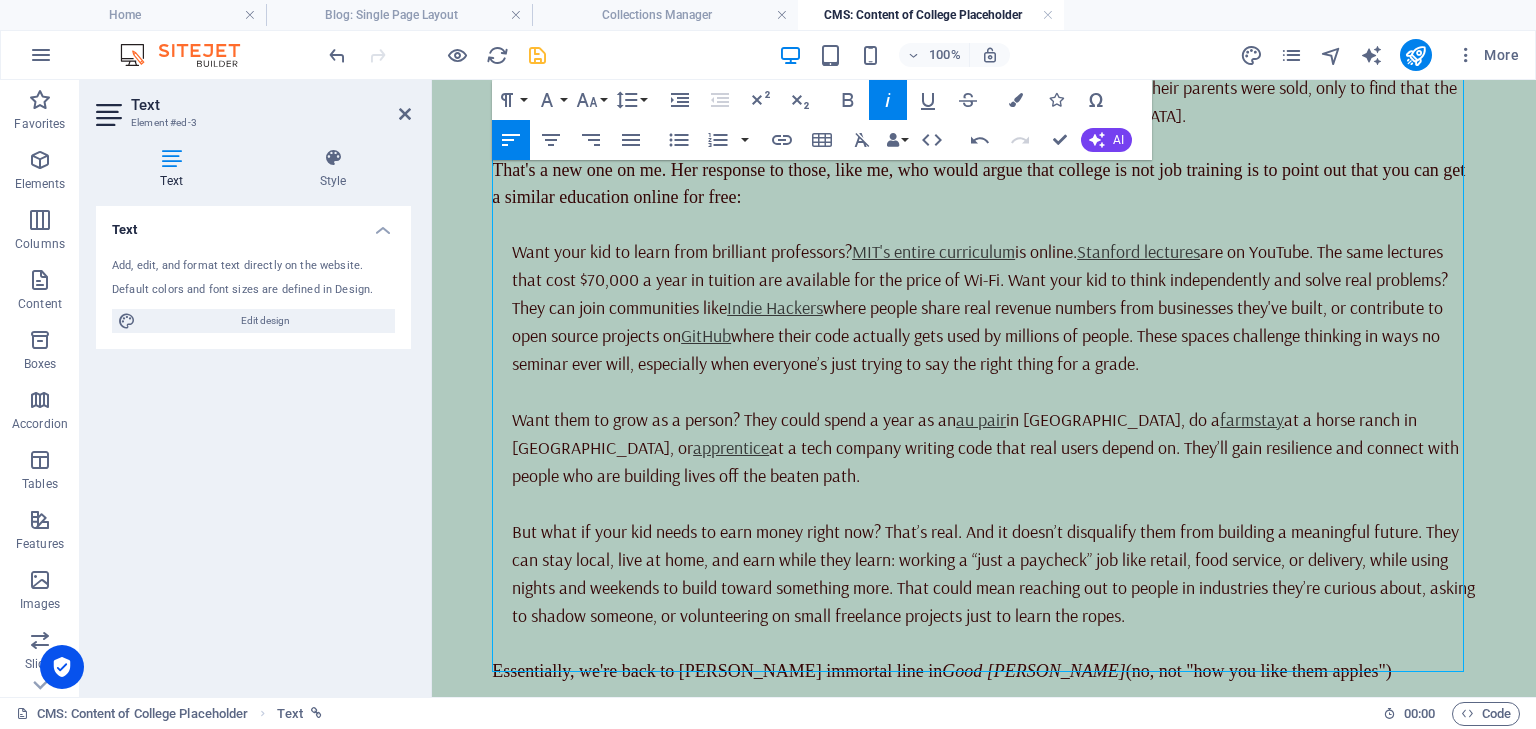 click on "Essentially, we're back to [PERSON_NAME] immortal line in  Good [PERSON_NAME]  (no, not "how you like them apples")" at bounding box center (984, 671) 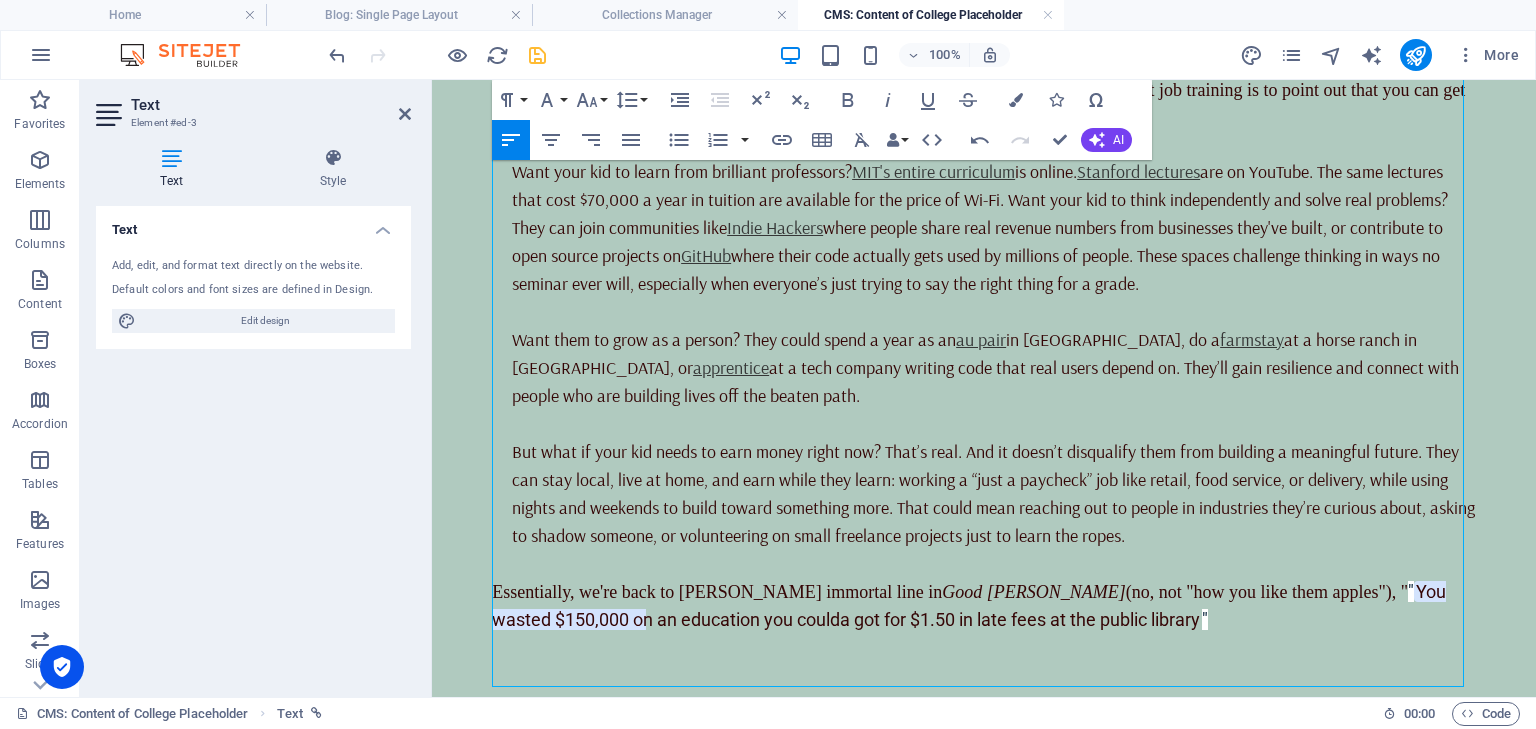 scroll, scrollTop: 1418, scrollLeft: 0, axis: vertical 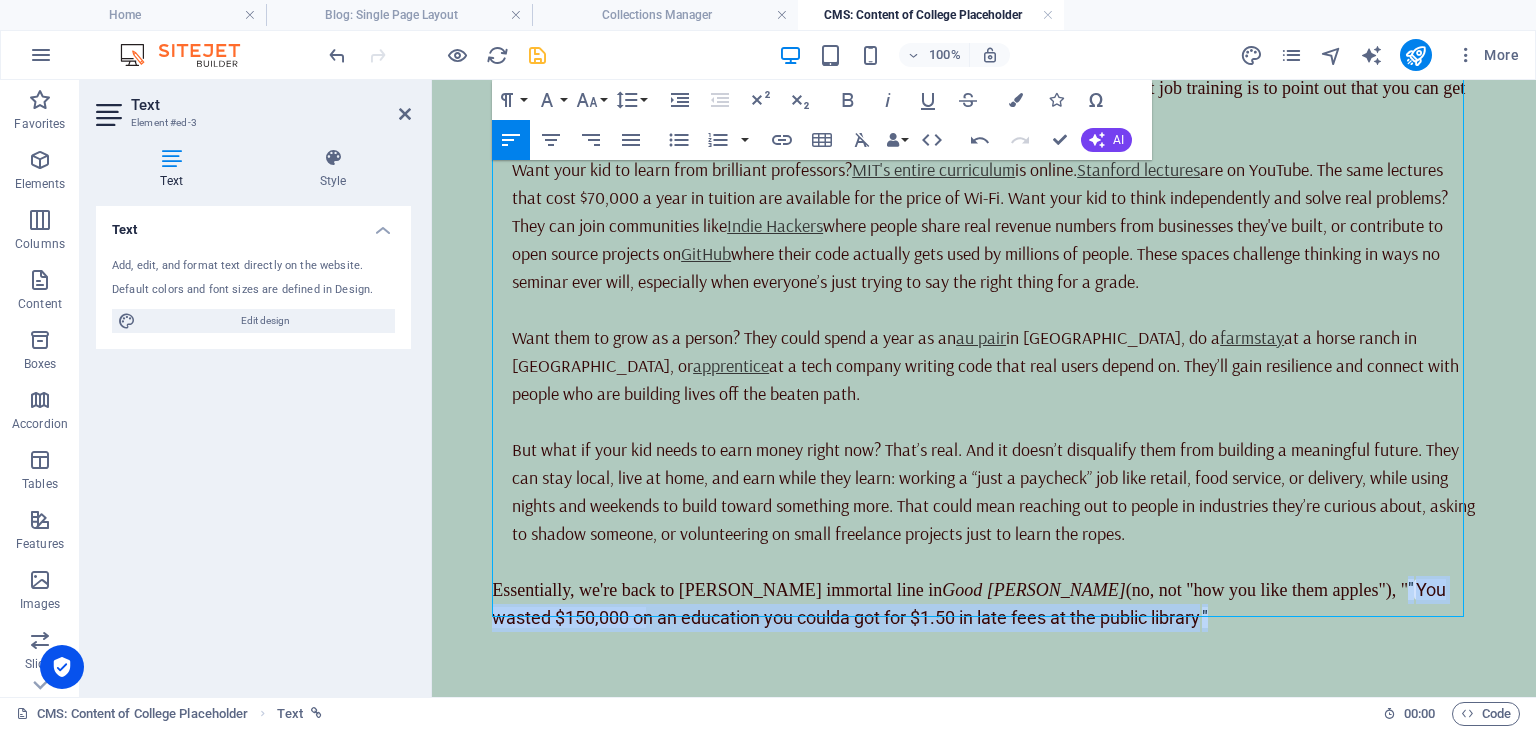 drag, startPoint x: 1405, startPoint y: 574, endPoint x: 1412, endPoint y: 597, distance: 24.04163 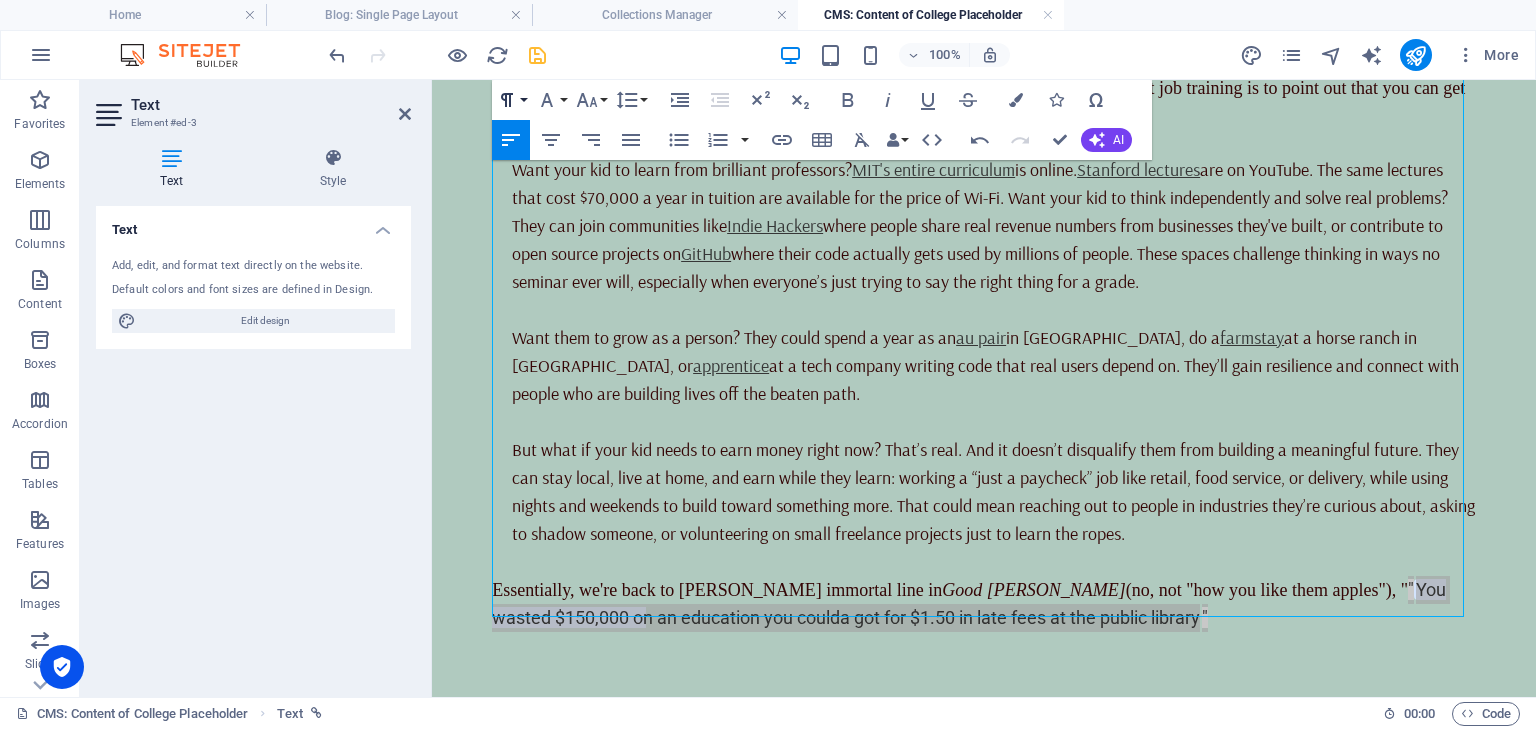click on "Paragraph Format" at bounding box center [511, 100] 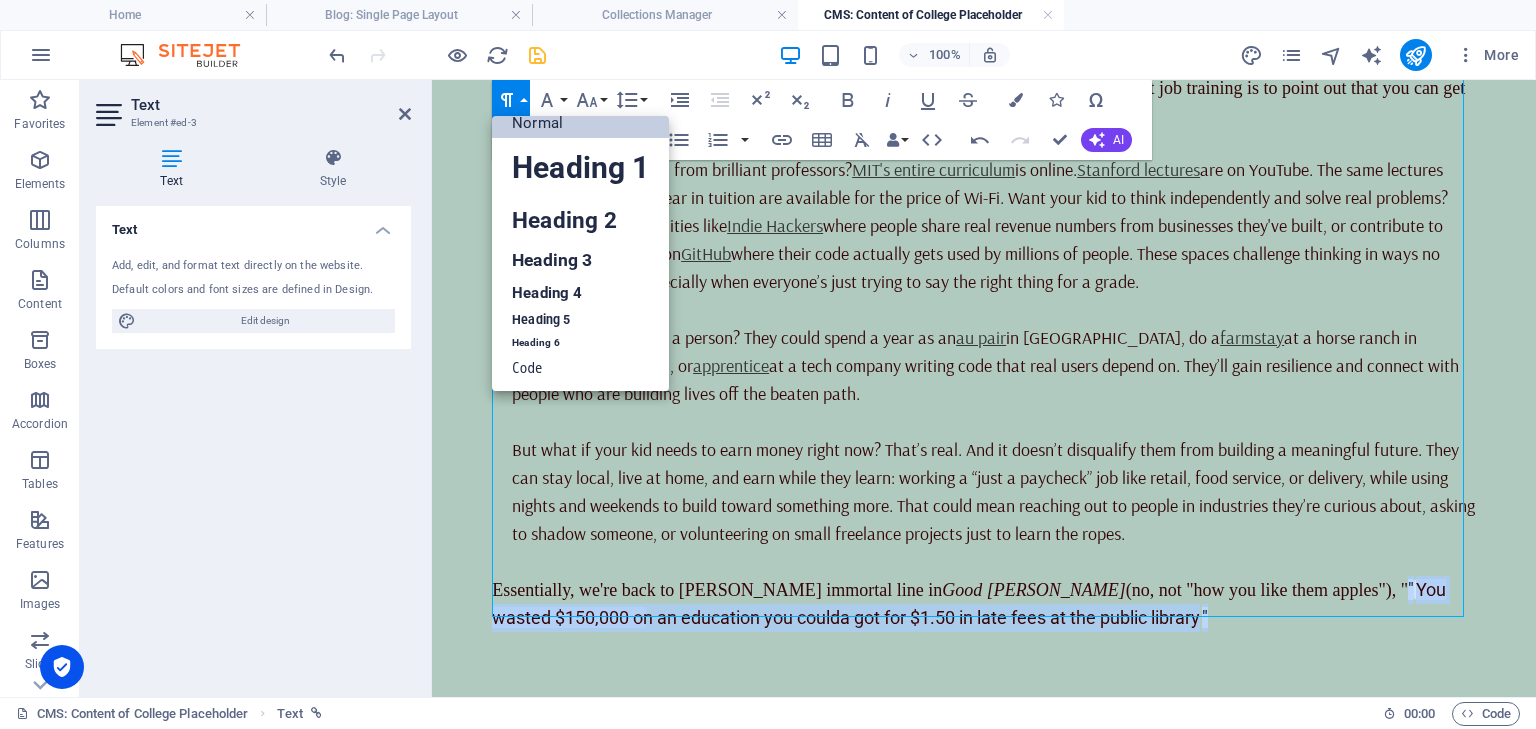 click on "Normal" at bounding box center [580, 123] 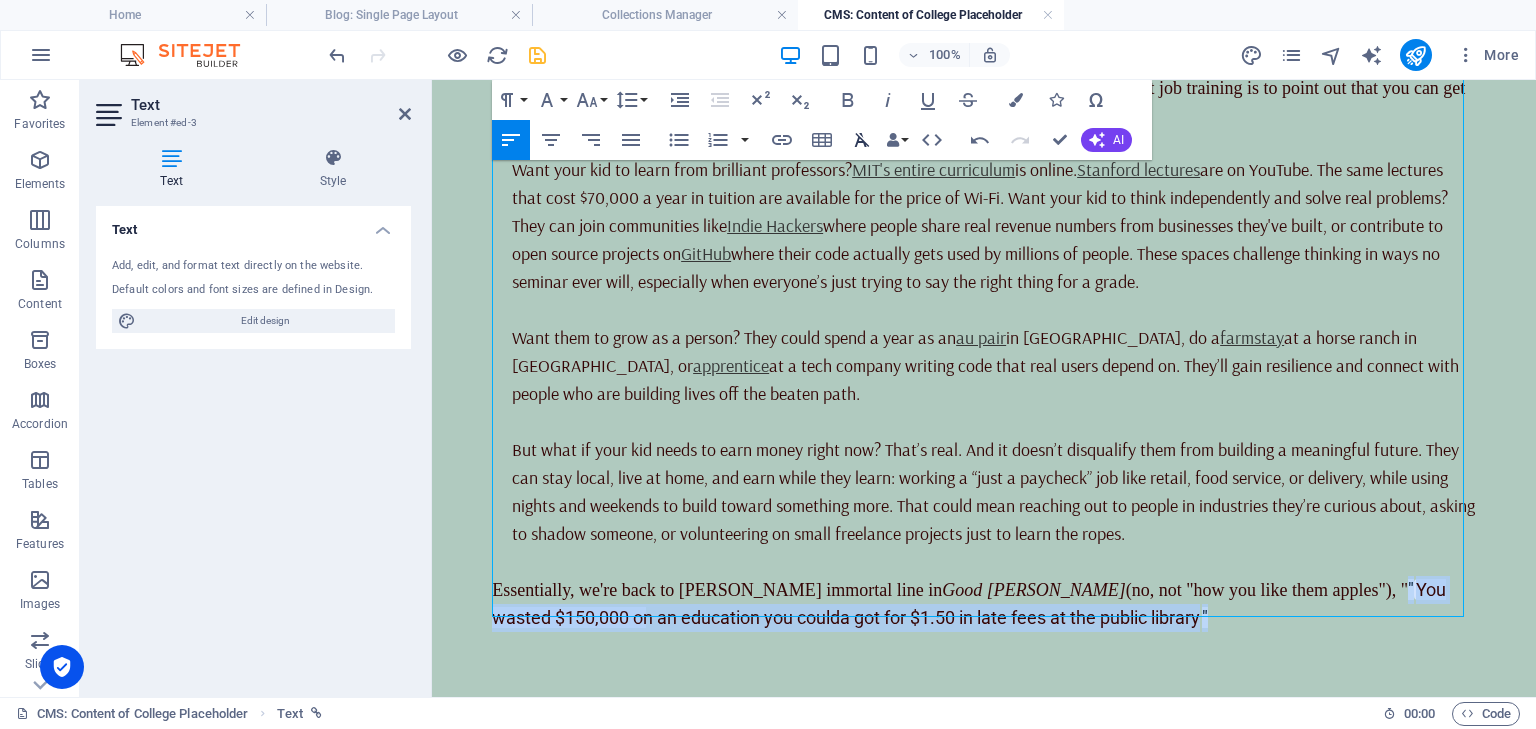 click 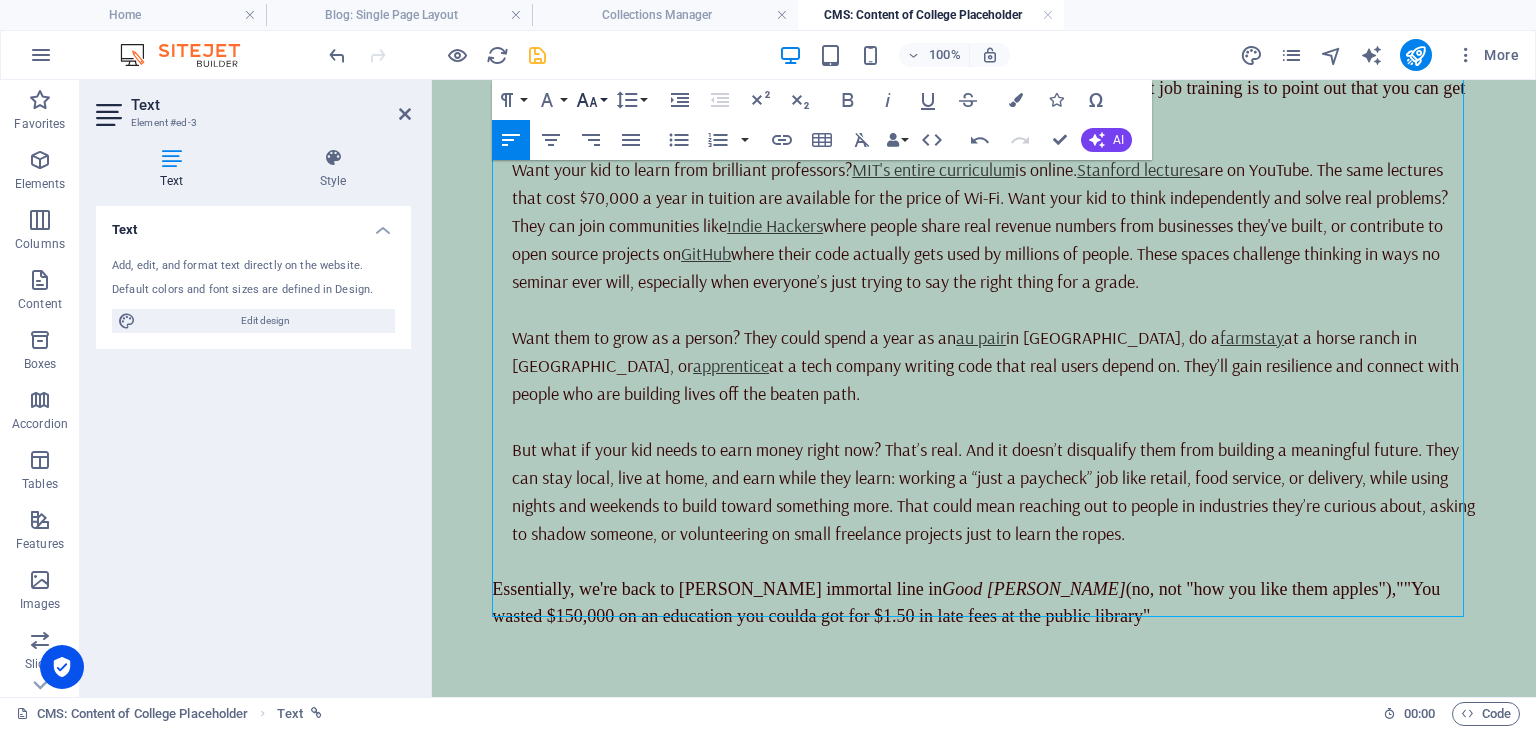 click on "Font Size" at bounding box center [591, 100] 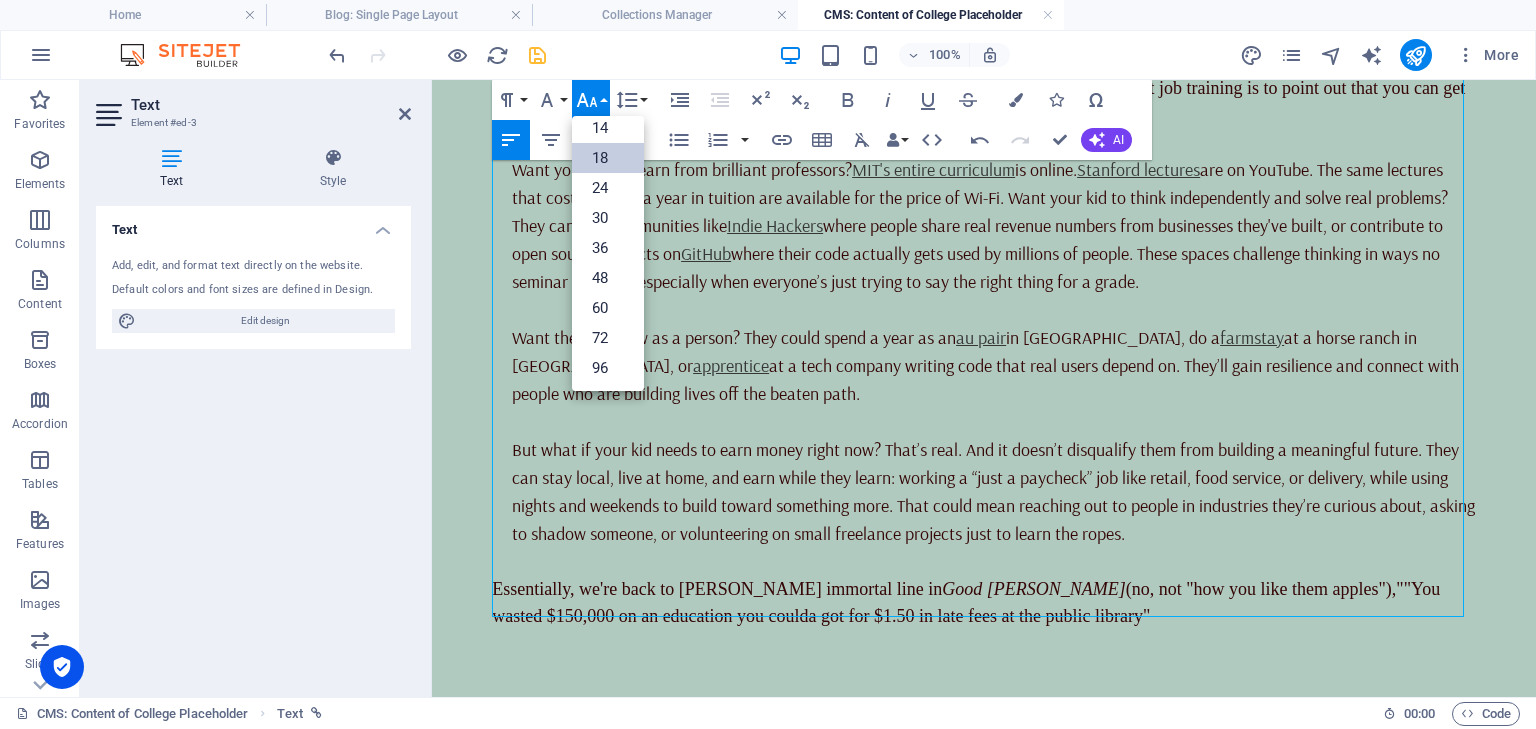 scroll, scrollTop: 160, scrollLeft: 0, axis: vertical 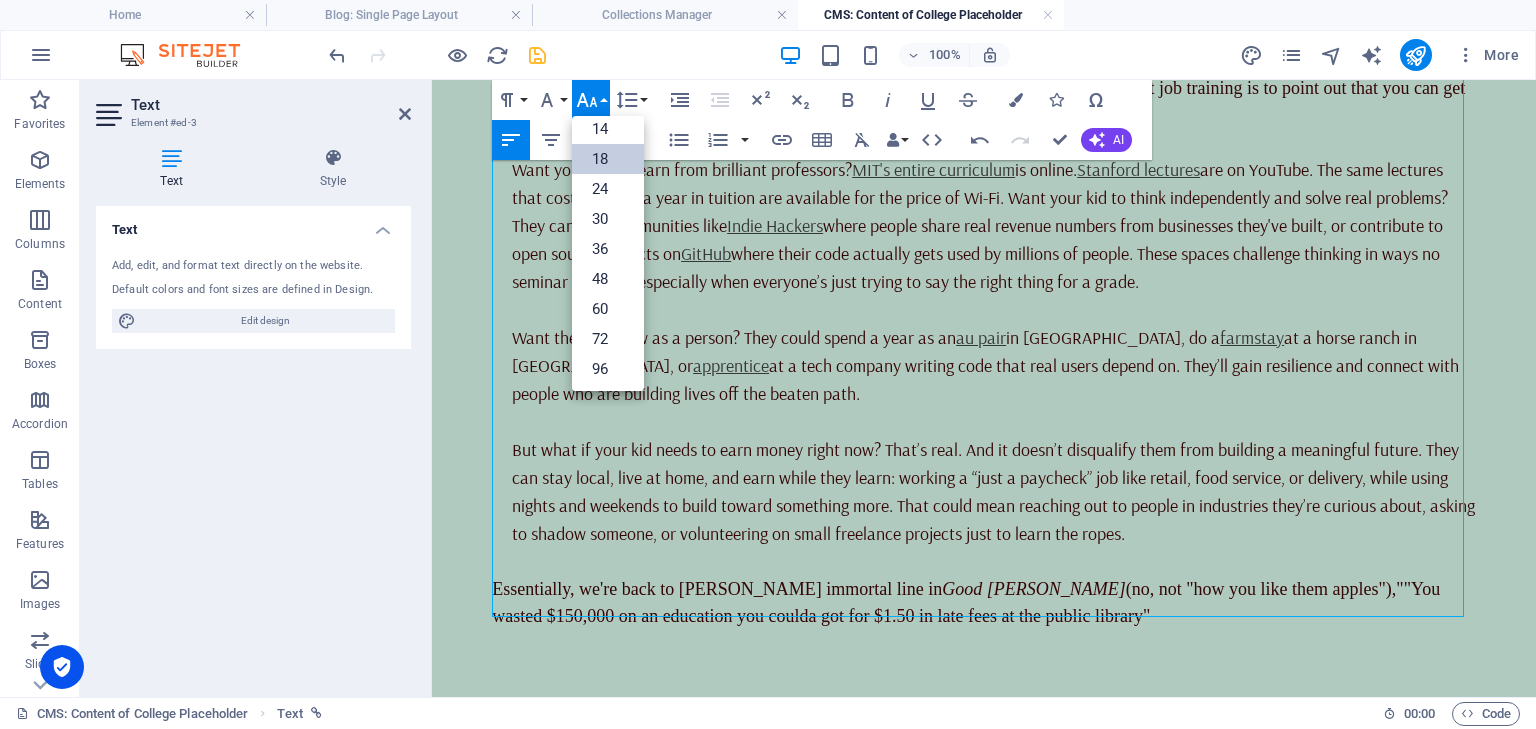 click on "Font Size" at bounding box center [591, 100] 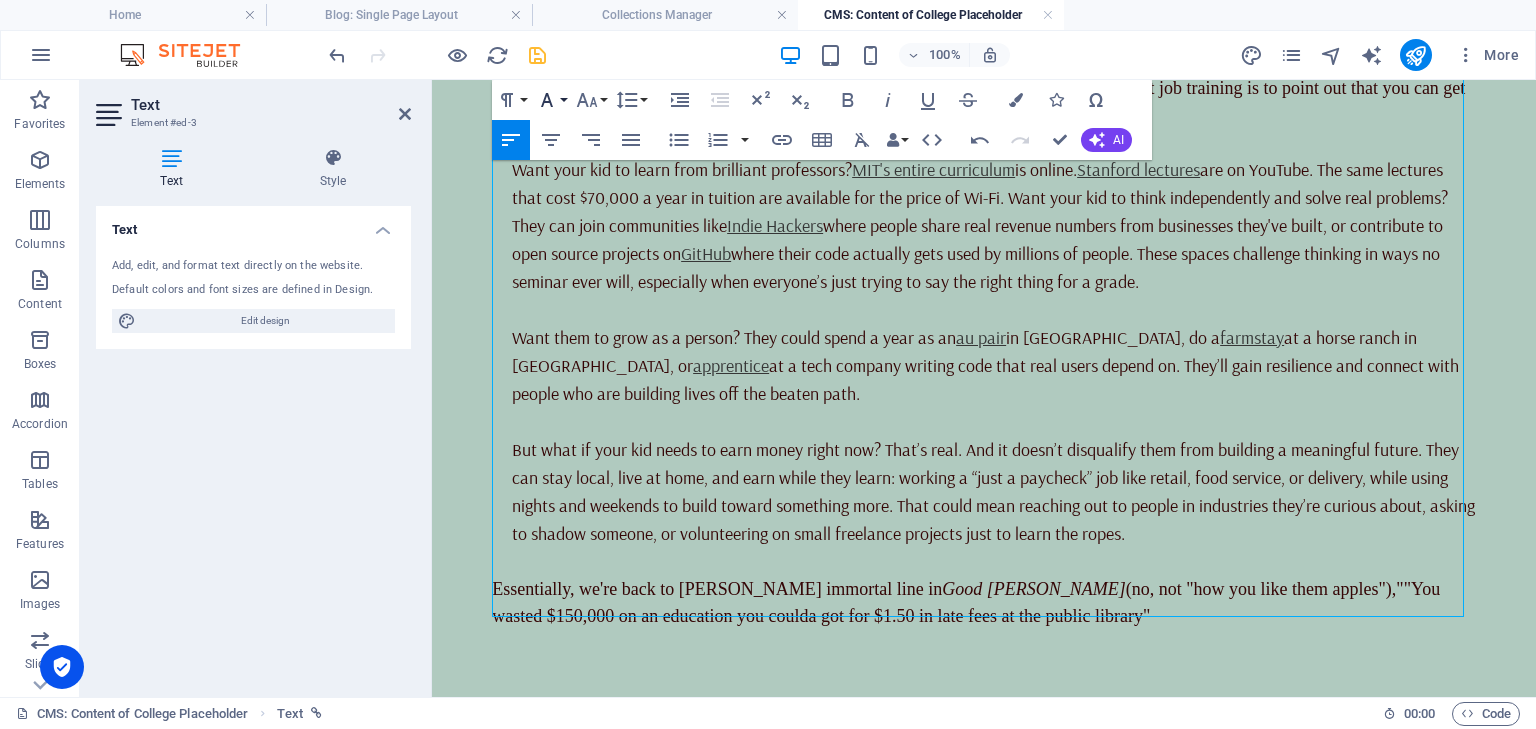 click on "Font Family" at bounding box center [551, 100] 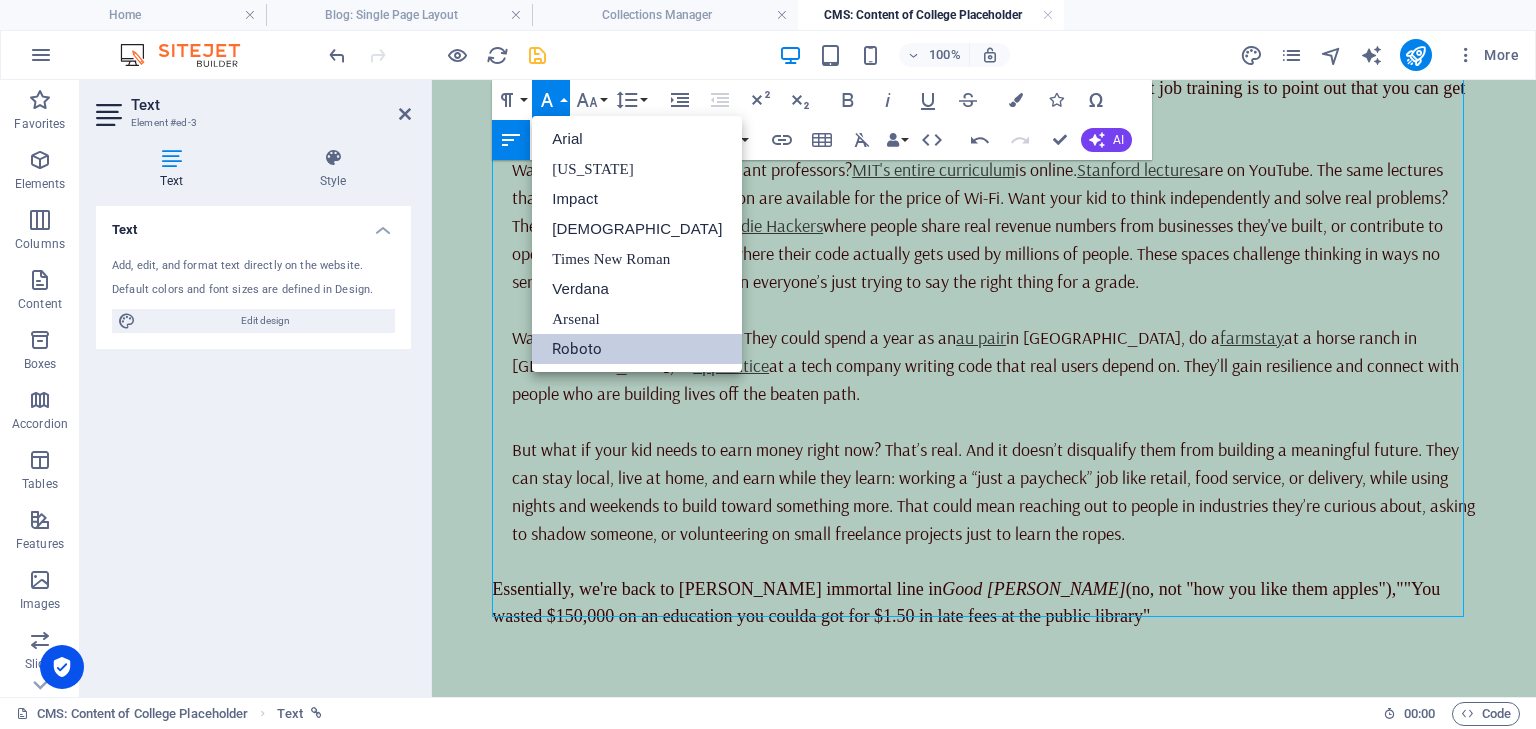scroll, scrollTop: 0, scrollLeft: 0, axis: both 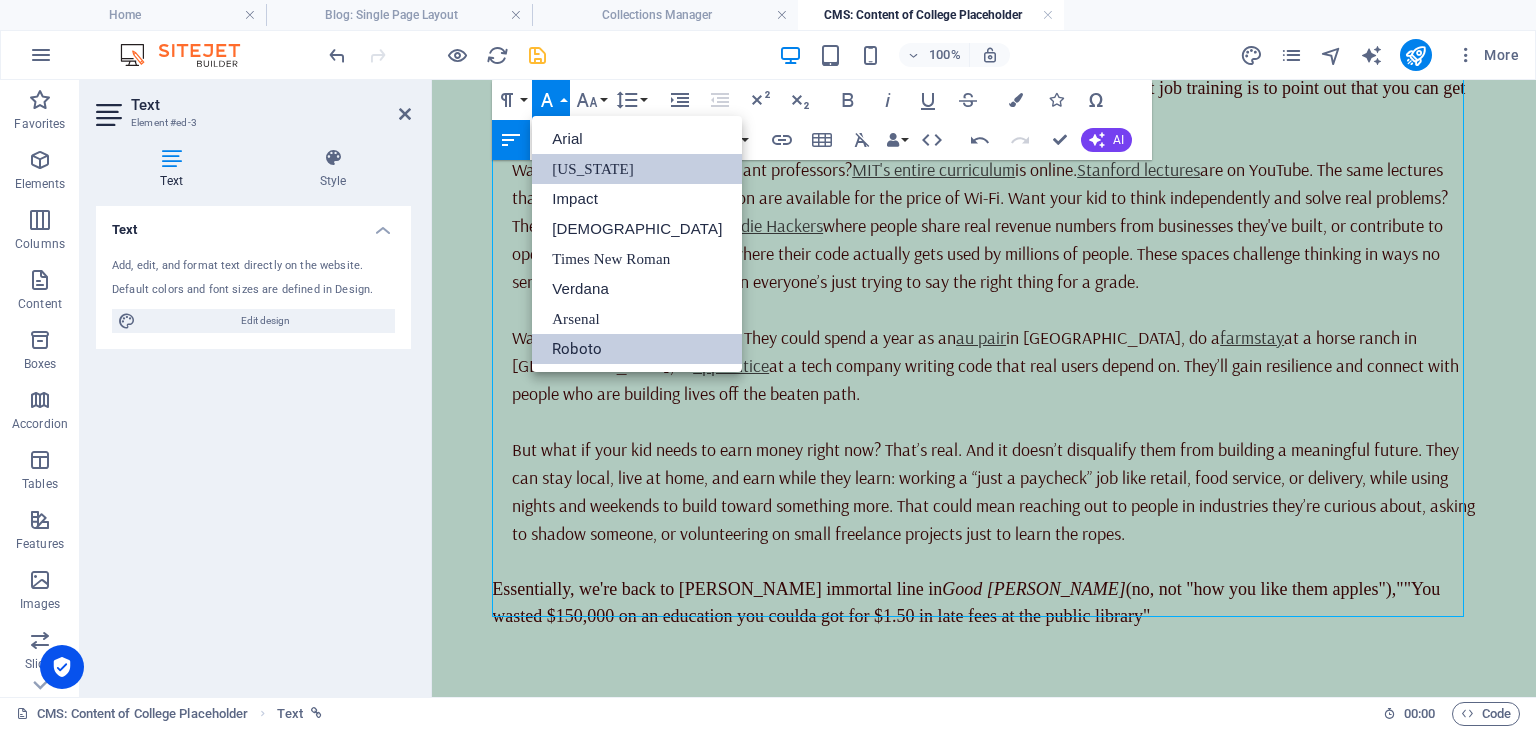 click on "[US_STATE]" at bounding box center [637, 169] 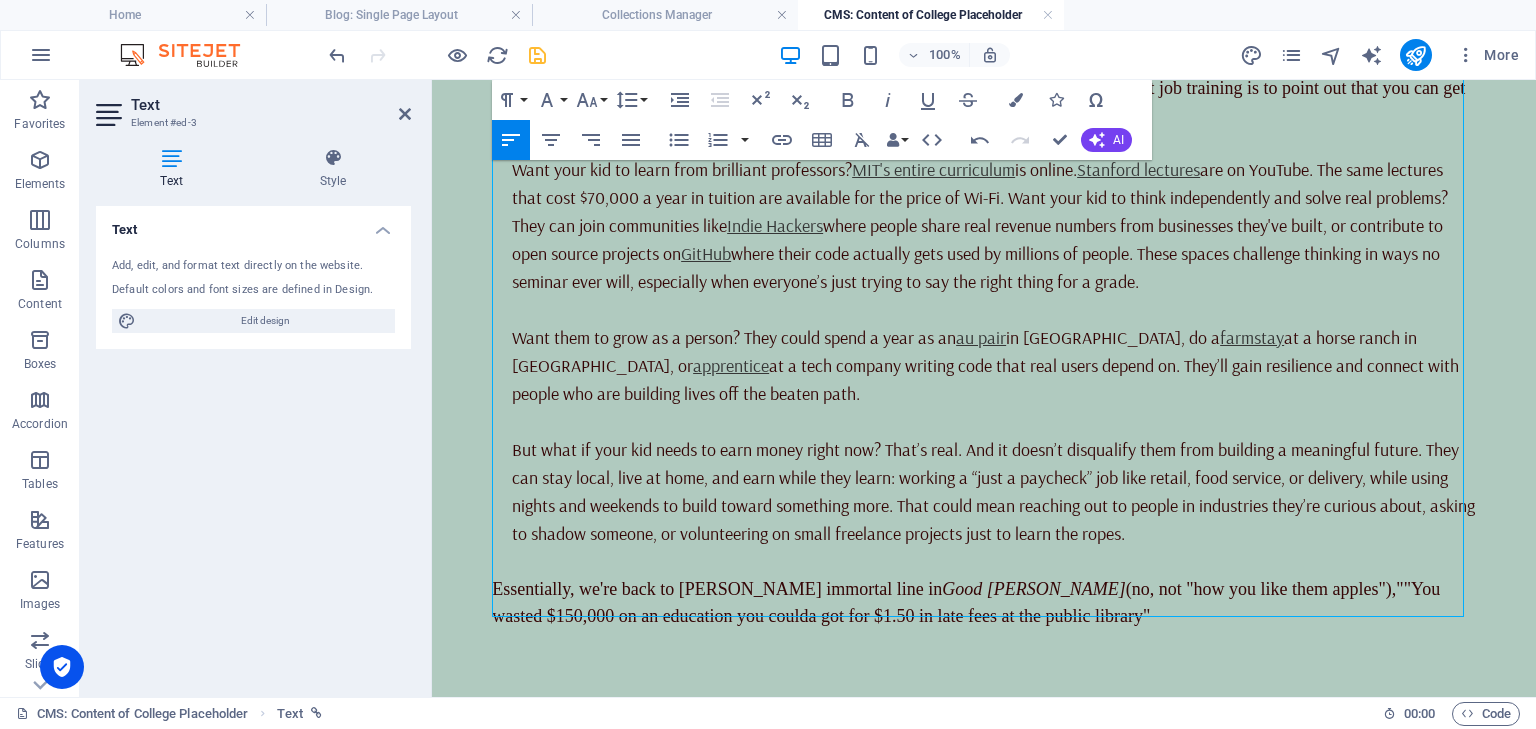 click on "Essentially, we're back to [PERSON_NAME] immortal line in  Good [PERSON_NAME]  (no, not "how you like them apples"),  ""You wasted $150,000 on an education you coulda got for $1.50 in late fees at the public library"" at bounding box center (984, 603) 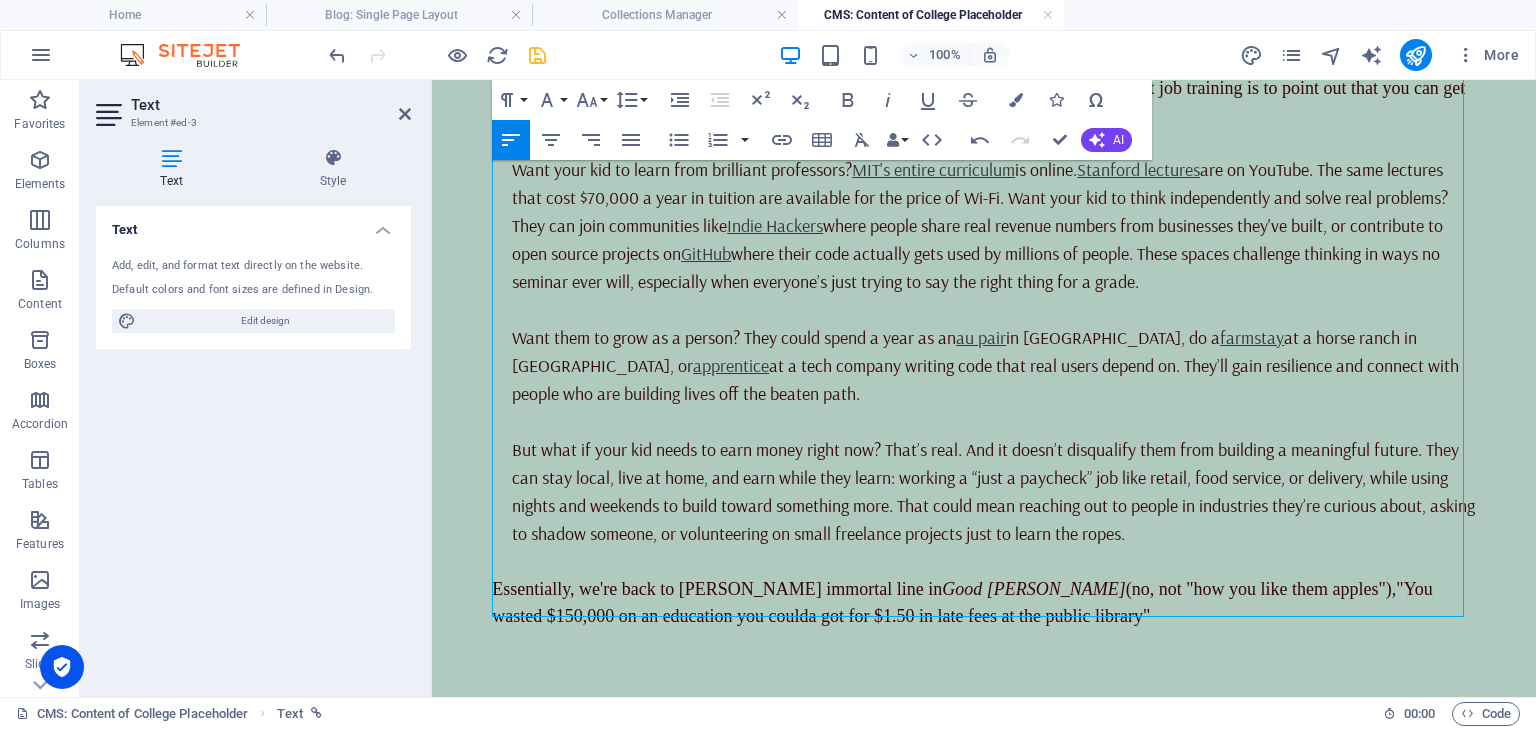click on ""You wasted $150,000 on an education you coulda got for $1.50 in late fees at the public library"" at bounding box center [962, 602] 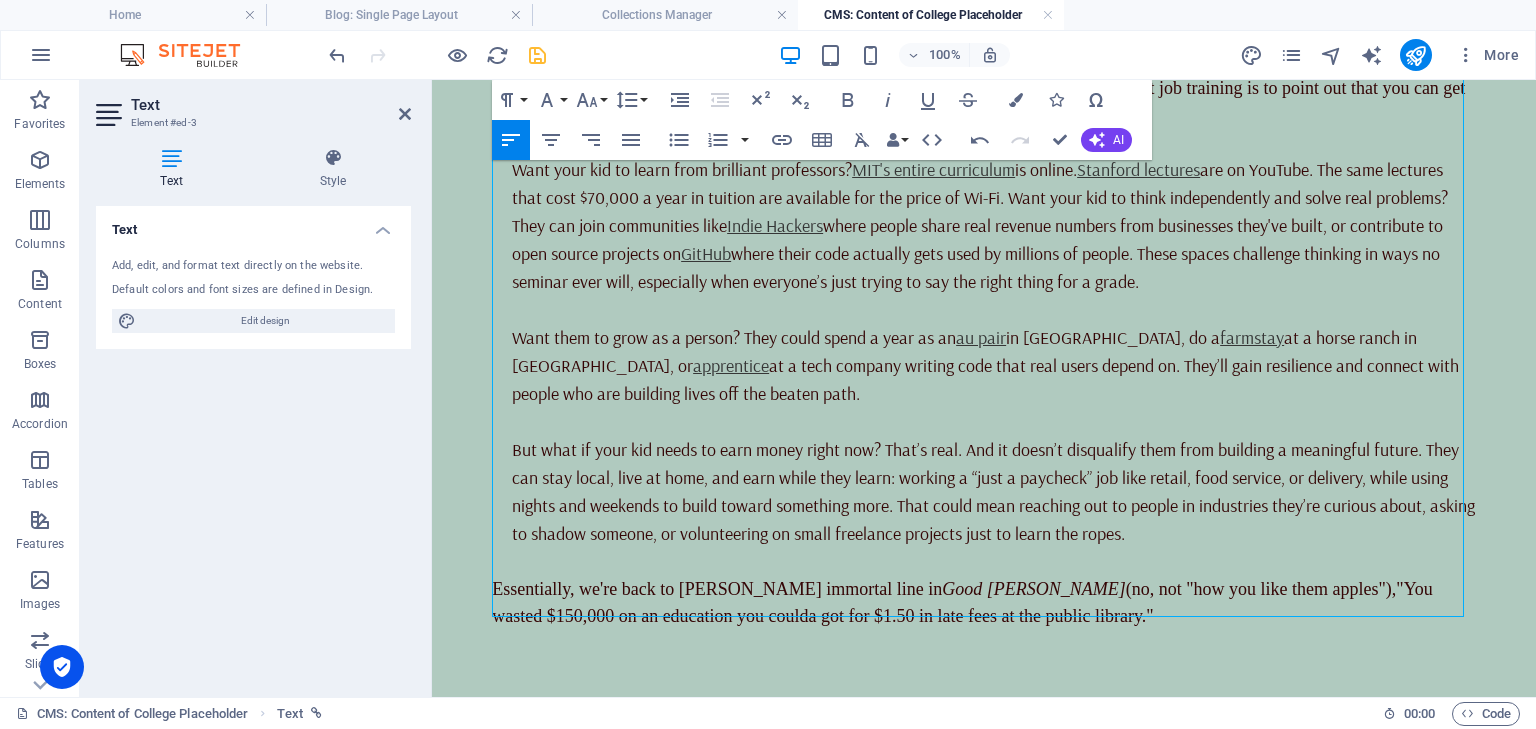 click on "Essentially, we're back to [PERSON_NAME] immortal line in  Good [PERSON_NAME]  (no, not "how you like them apples"),  "You wasted $150,000 on an education you coulda got for $1.50 in late fees at the public library."" at bounding box center (984, 603) 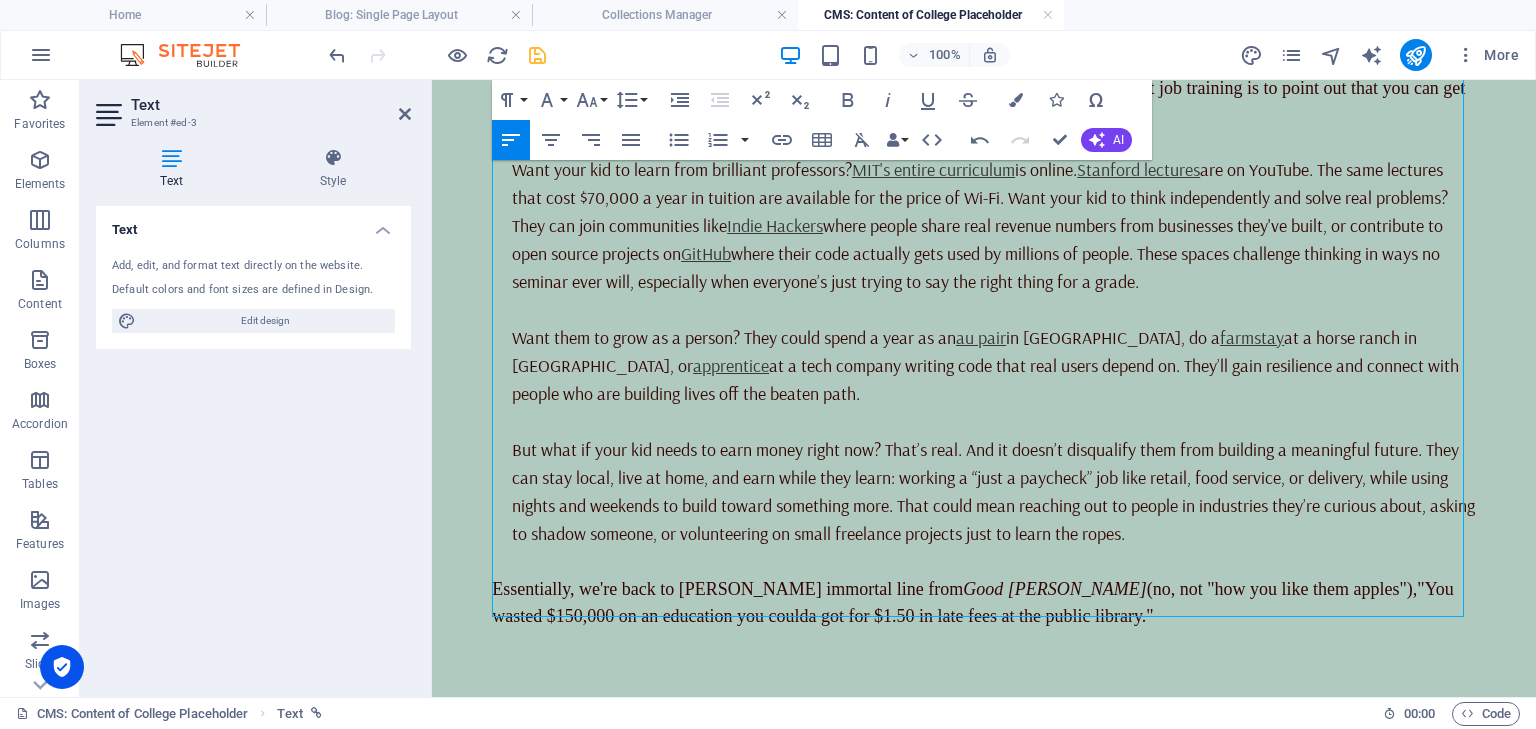 click on "Essentially, we're back to [PERSON_NAME] immortal line from  Good [PERSON_NAME]  (no, not "how you like them apples")," at bounding box center (954, 589) 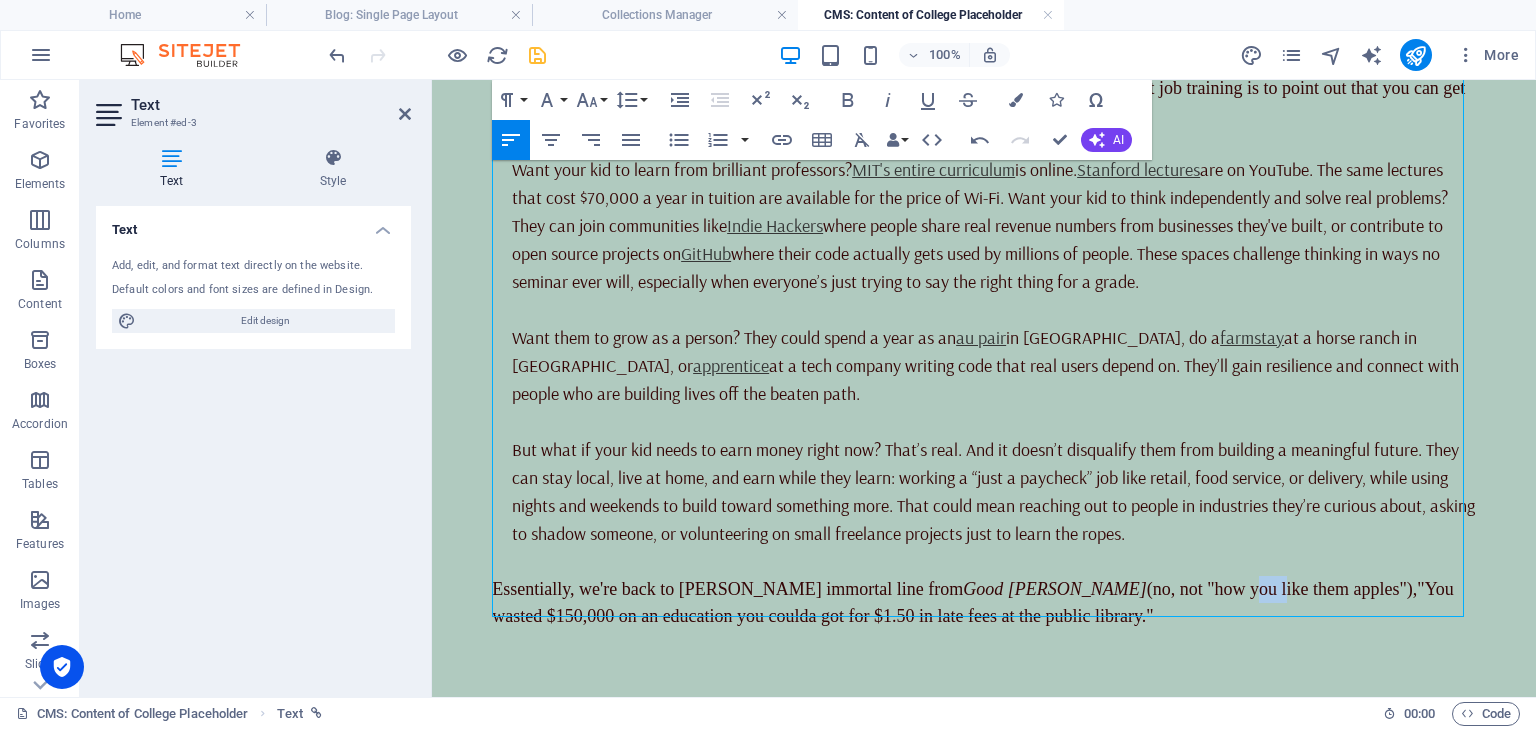 click on "Essentially, we're back to [PERSON_NAME] immortal line from  Good [PERSON_NAME]  (no, not "how you like them apples")," at bounding box center (954, 589) 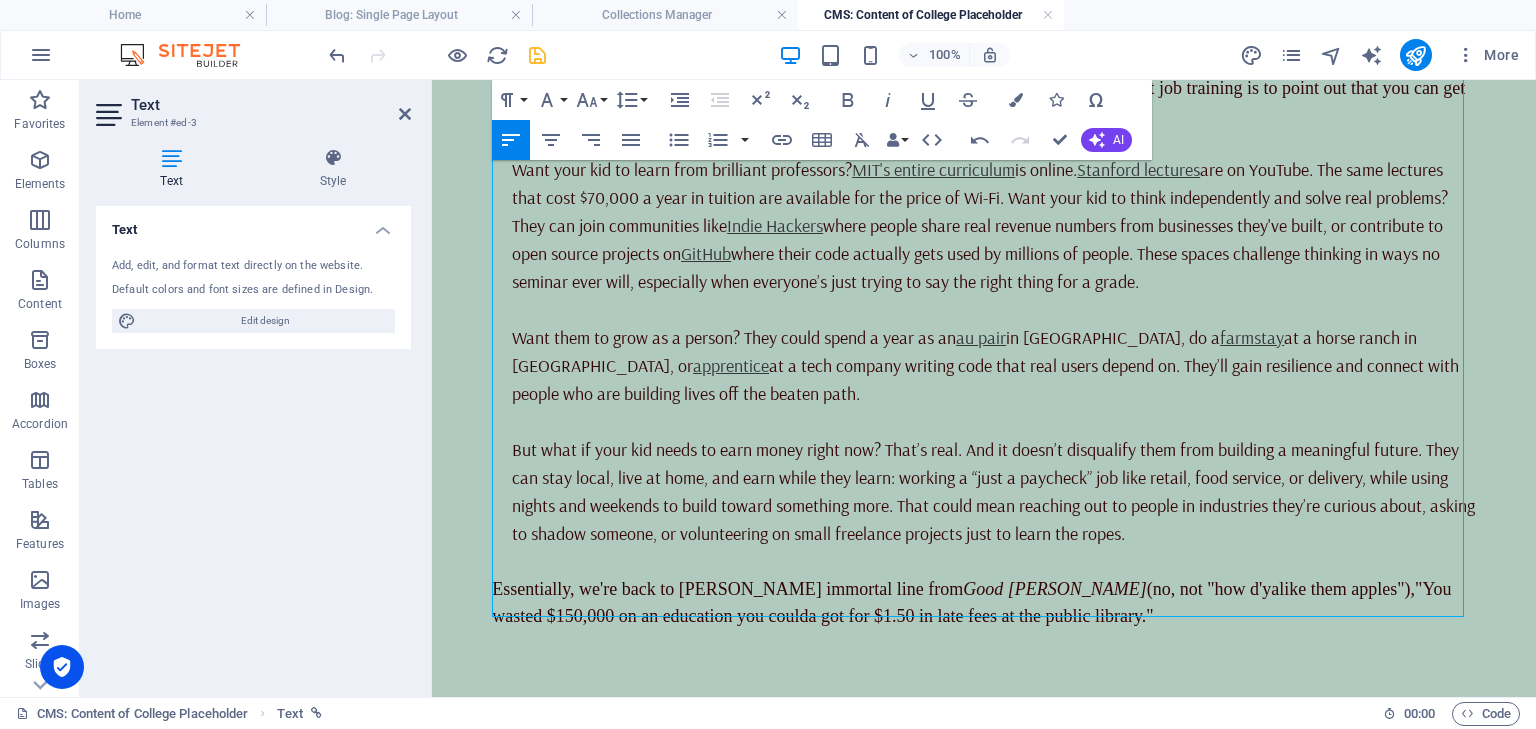 click on "Essentially, we're back to [PERSON_NAME] immortal line from  Good [PERSON_NAME]  (no, not "how d'ya  like them apples")," at bounding box center [953, 589] 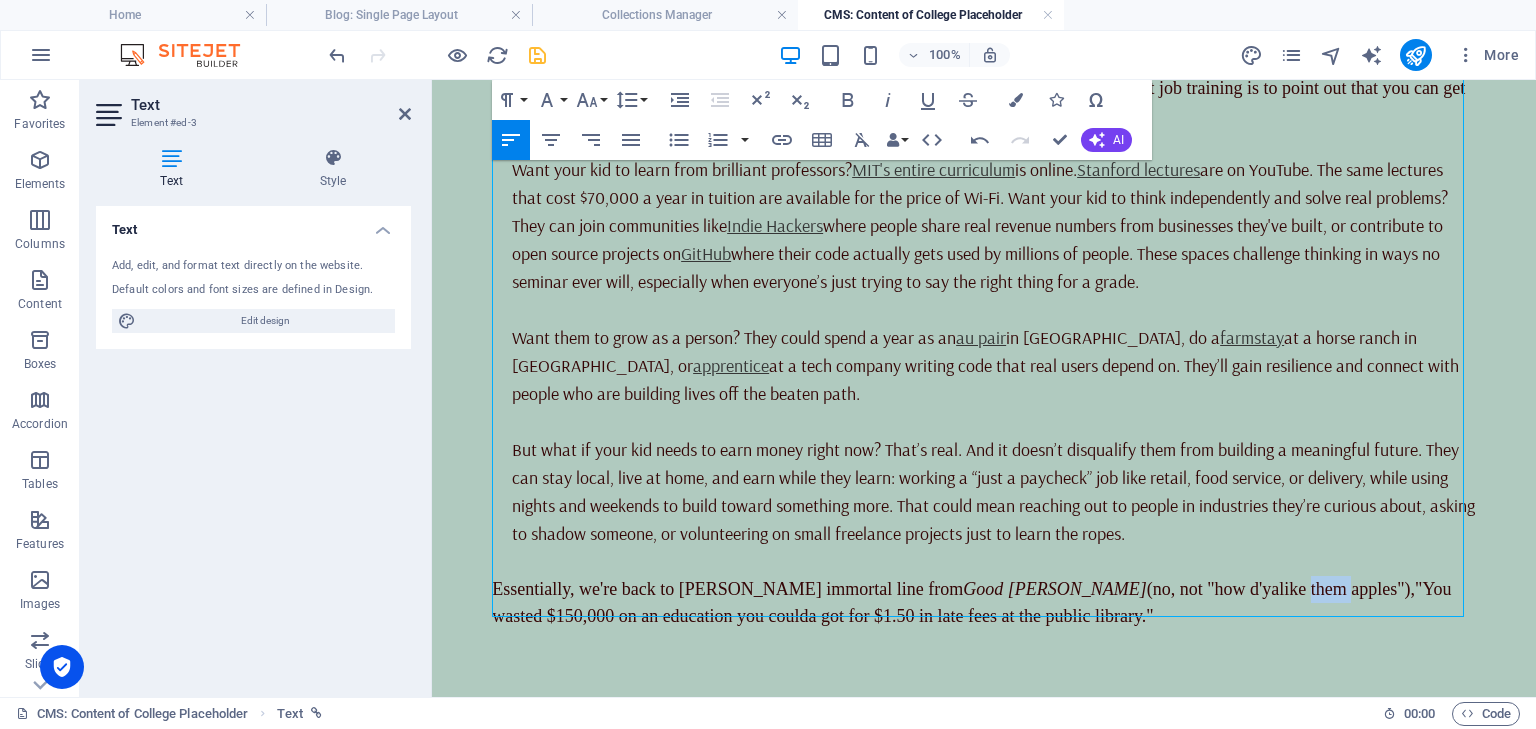 click on "Essentially, we're back to [PERSON_NAME] immortal line from  Good [PERSON_NAME]  (no, not "how d'ya  like them apples")," at bounding box center [953, 589] 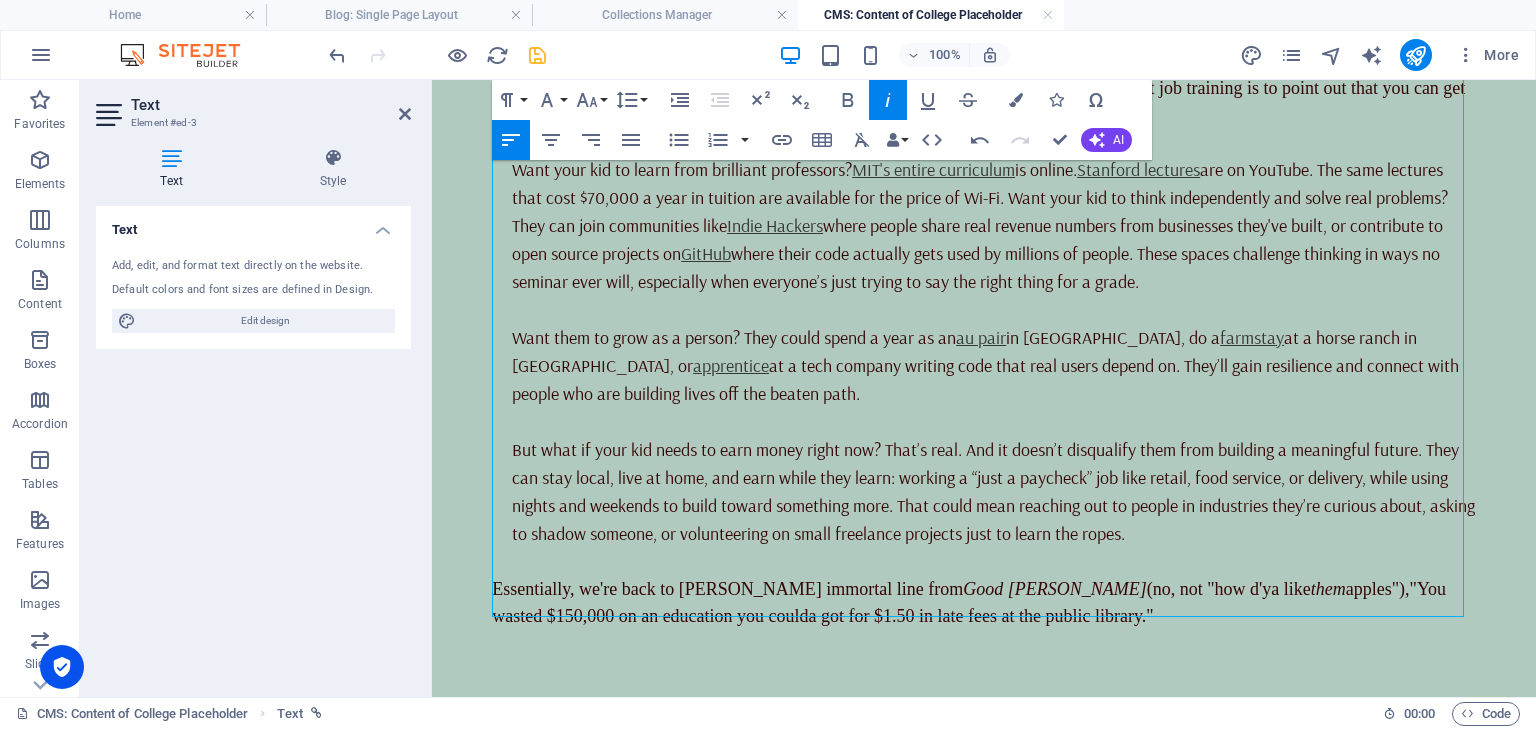 click on ""You wasted $150,000 on an education you coulda got for $1.50 in late fees at the public library."" at bounding box center (969, 602) 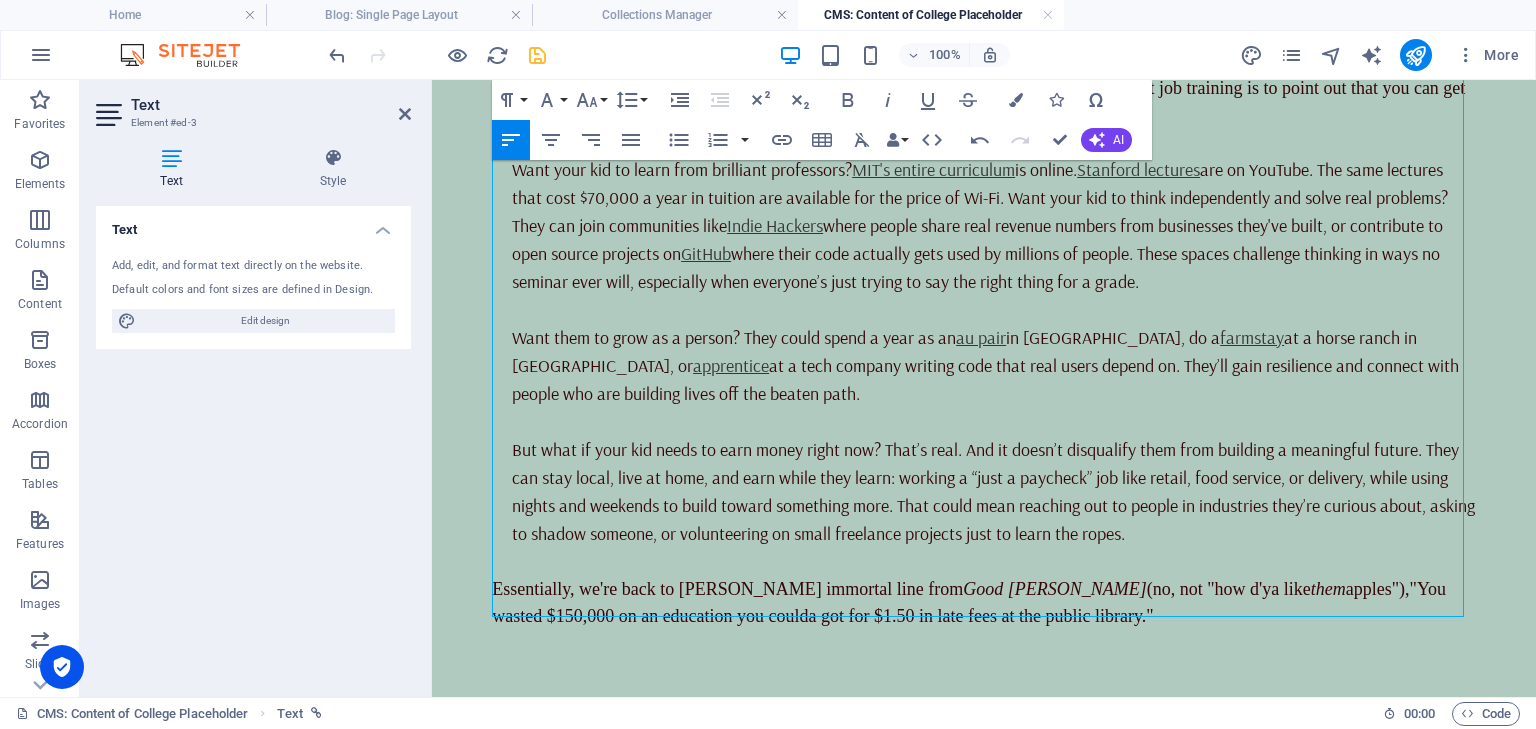 click on "Essentially, we're back to [PERSON_NAME] immortal line from  Good [PERSON_NAME]  (no, not "how d'ya like  them  apples"),  "You wasted $150,000 on an education you coulda got for $1.50 in late fees at the public library."" at bounding box center [984, 603] 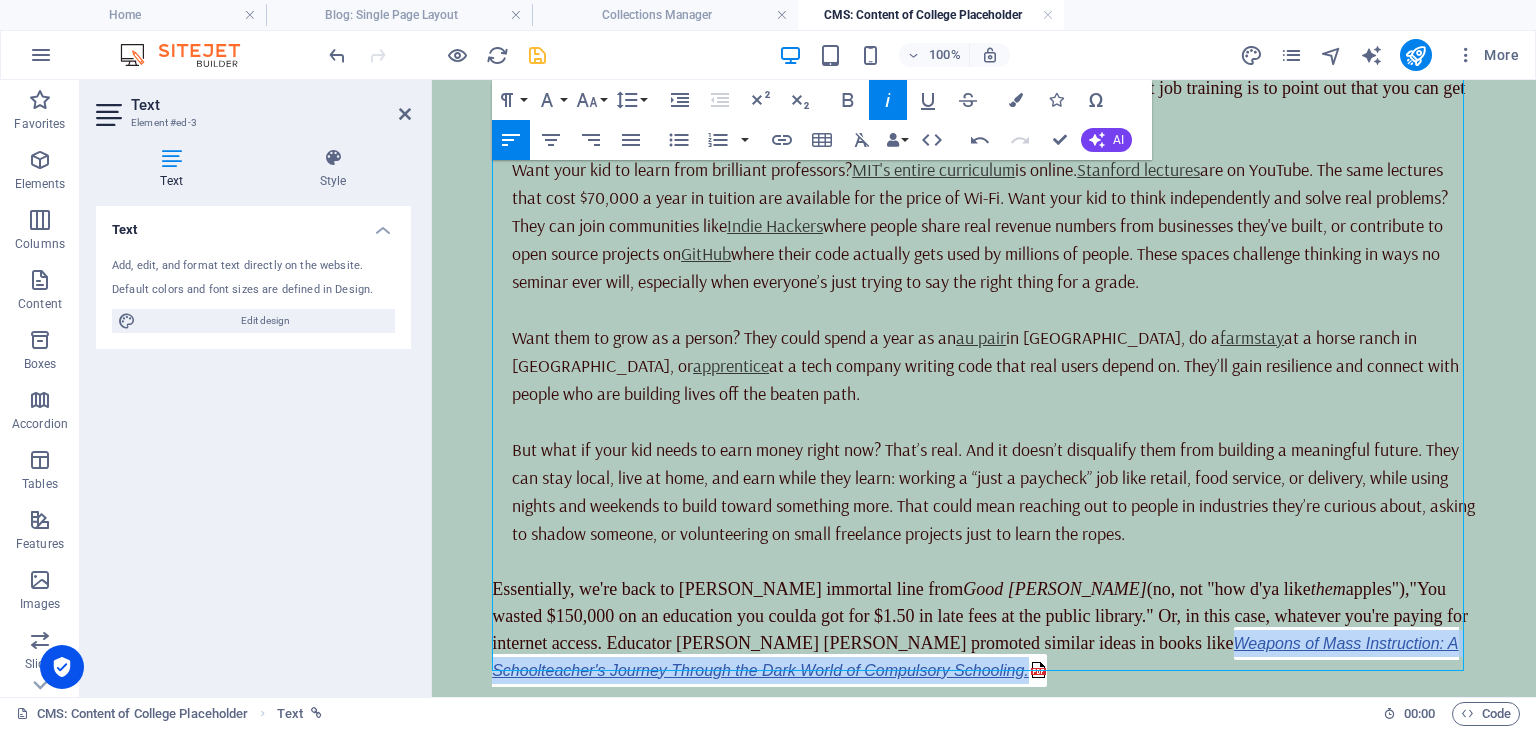 drag, startPoint x: 1352, startPoint y: 634, endPoint x: 1352, endPoint y: 658, distance: 24 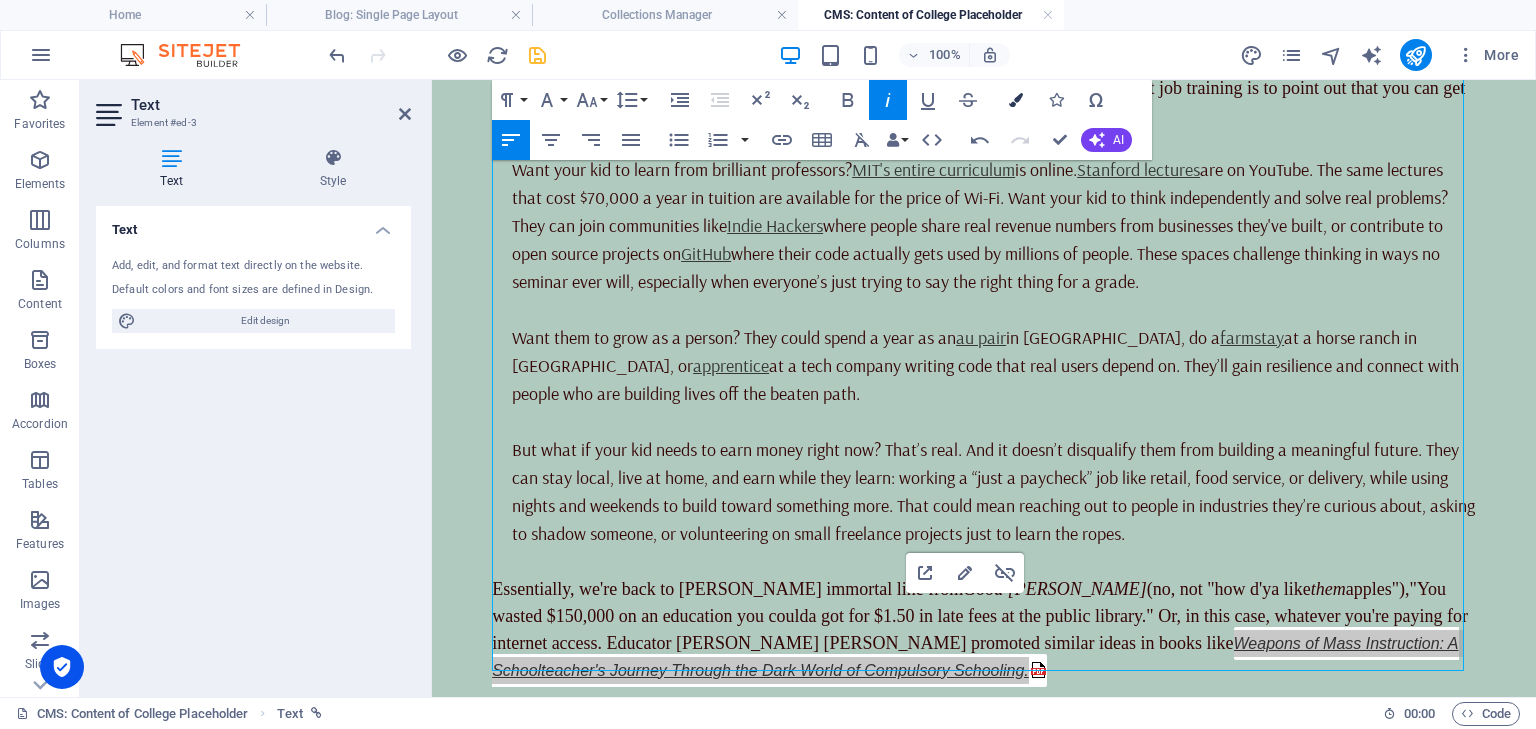 click at bounding box center (1016, 100) 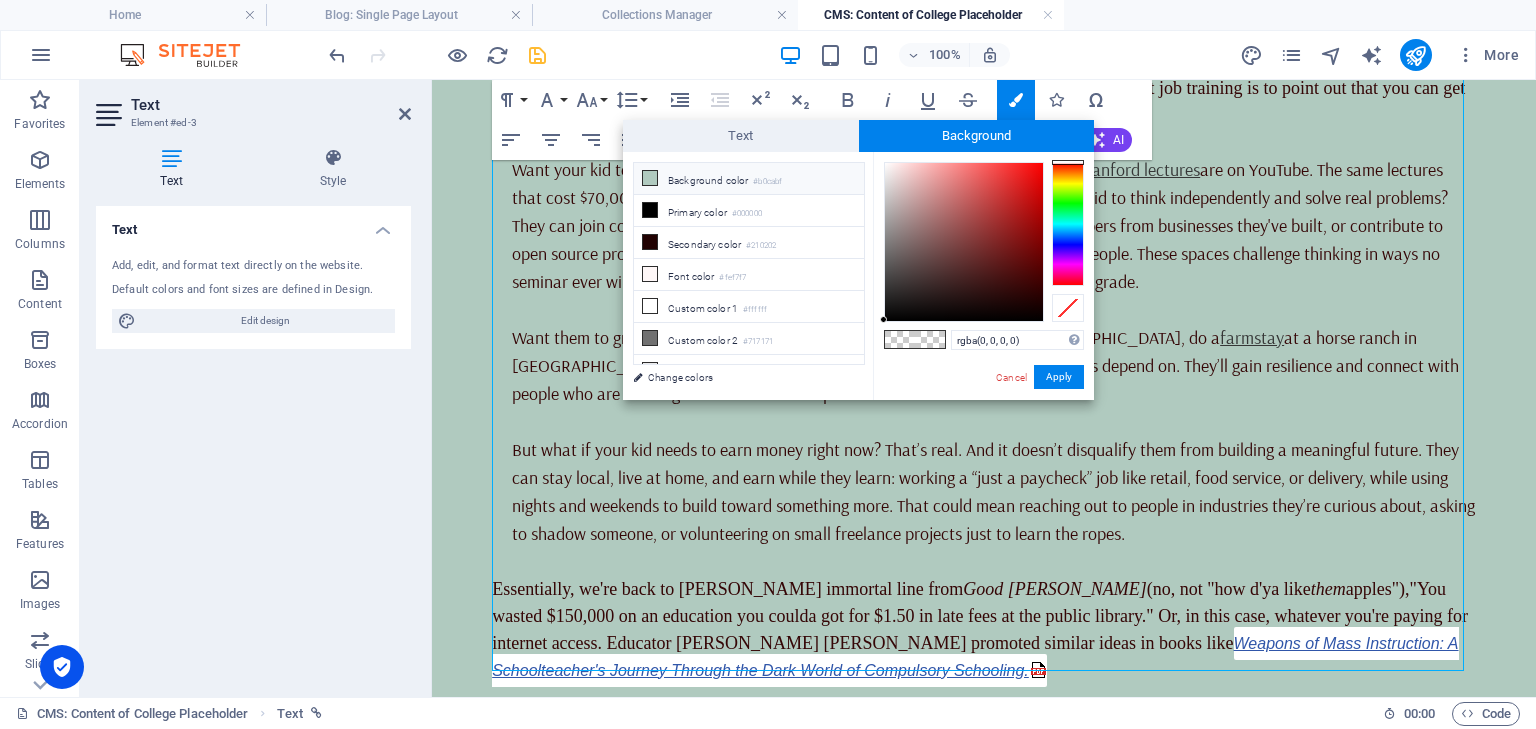 click on "Background color
#b0cabf" at bounding box center (749, 179) 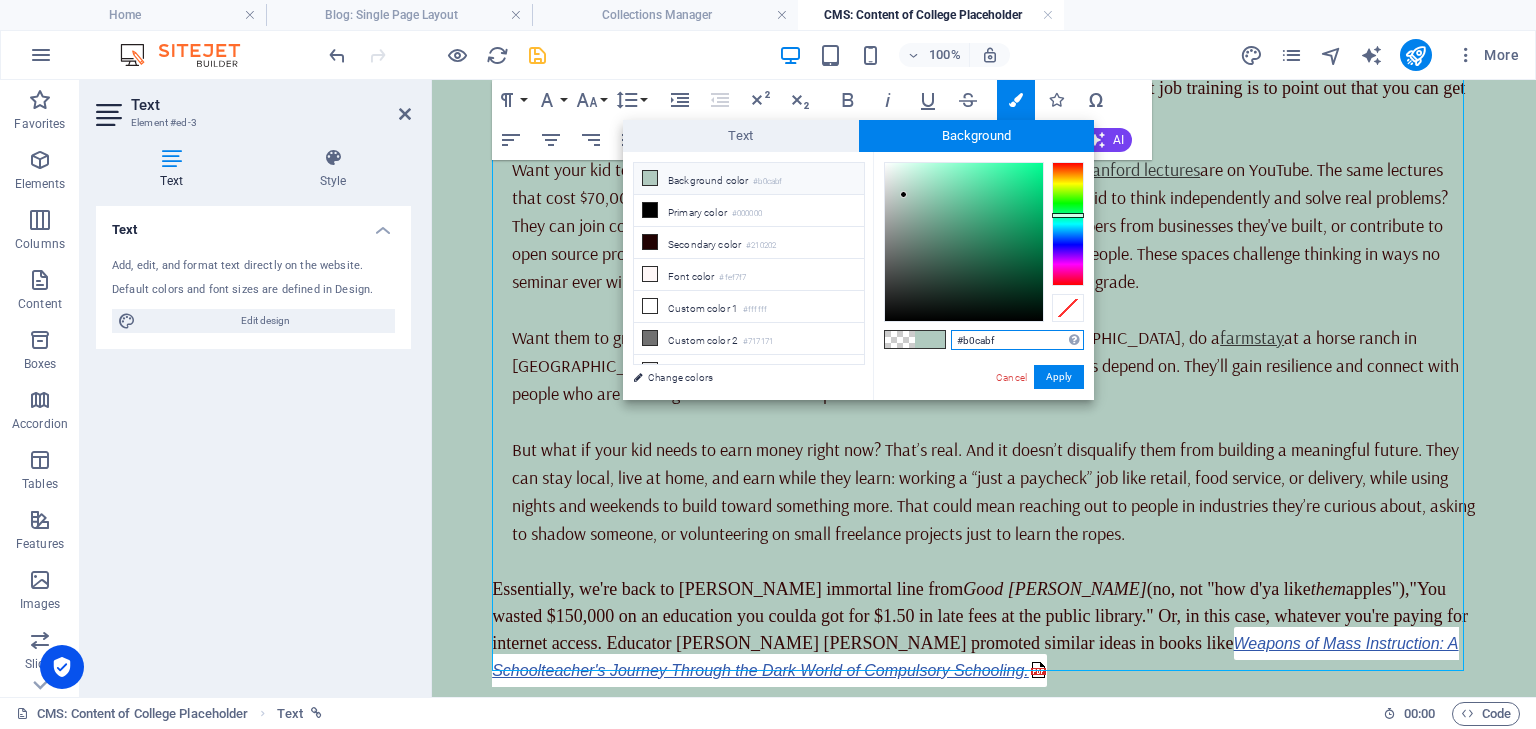drag, startPoint x: 1002, startPoint y: 337, endPoint x: 952, endPoint y: 336, distance: 50.01 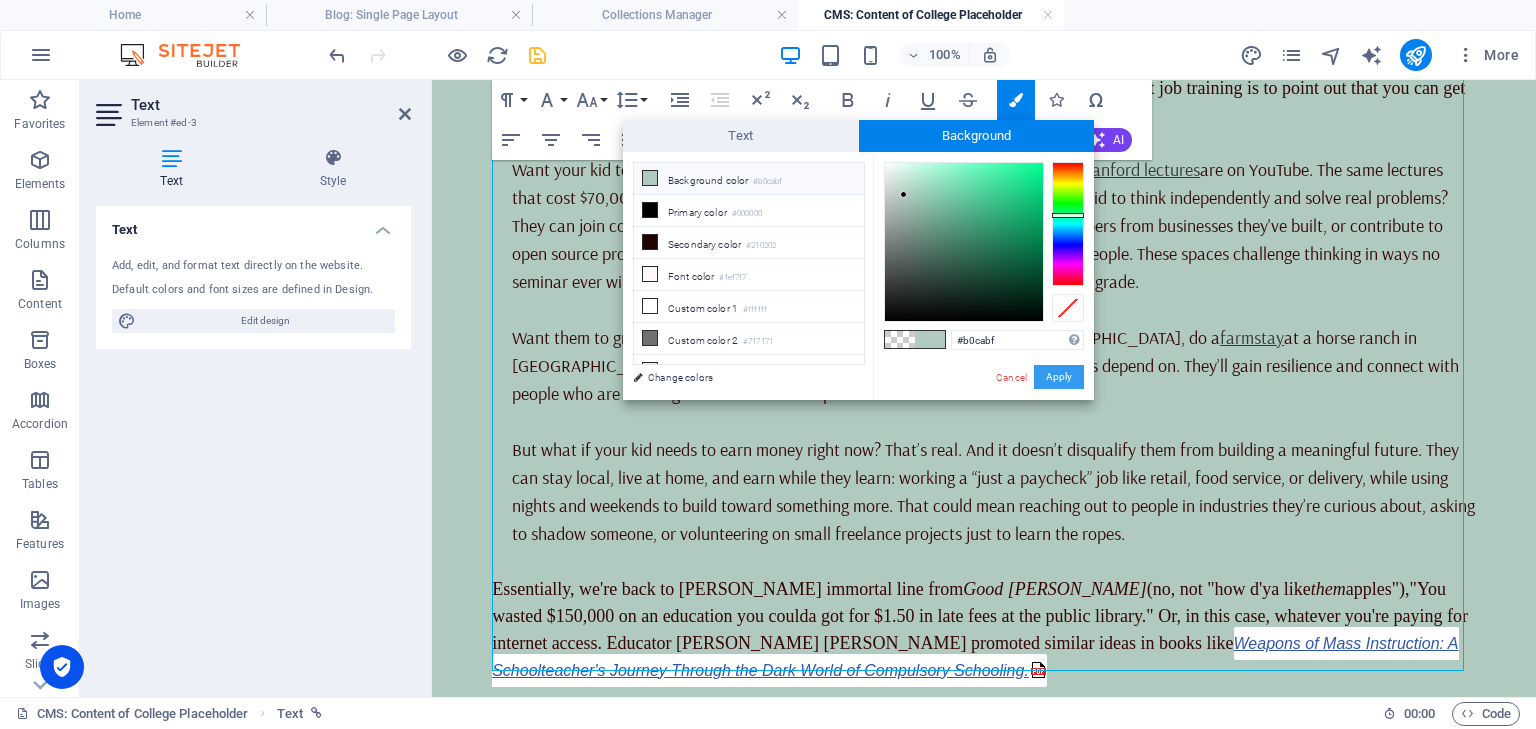 click on "Apply" at bounding box center [1059, 377] 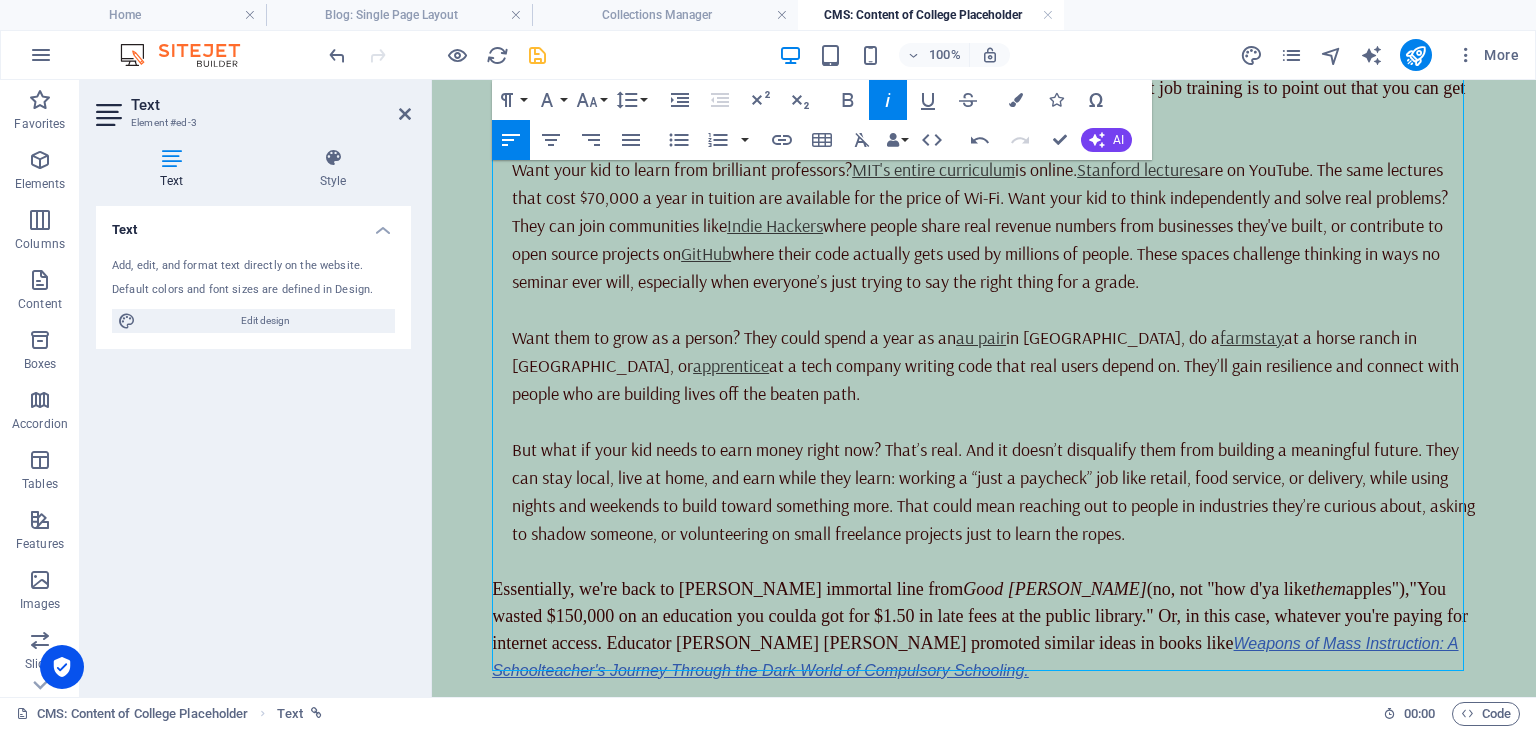 click on "Essentially, we're back to [PERSON_NAME] immortal line from  Good [PERSON_NAME]  (no, not "how d'ya like  them  apples"),  "You wasted $150,000 on an education you coulda got for $1.50 in late fees at the public library." Or, in this case, whatever you're paying for internet access. Educator [PERSON_NAME] [PERSON_NAME] promoted similar ideas in books like  Weapons of Mass Instruction: A Schoolteacher's Journey Through the Dark World of Compulsory Schooling." at bounding box center [984, 630] 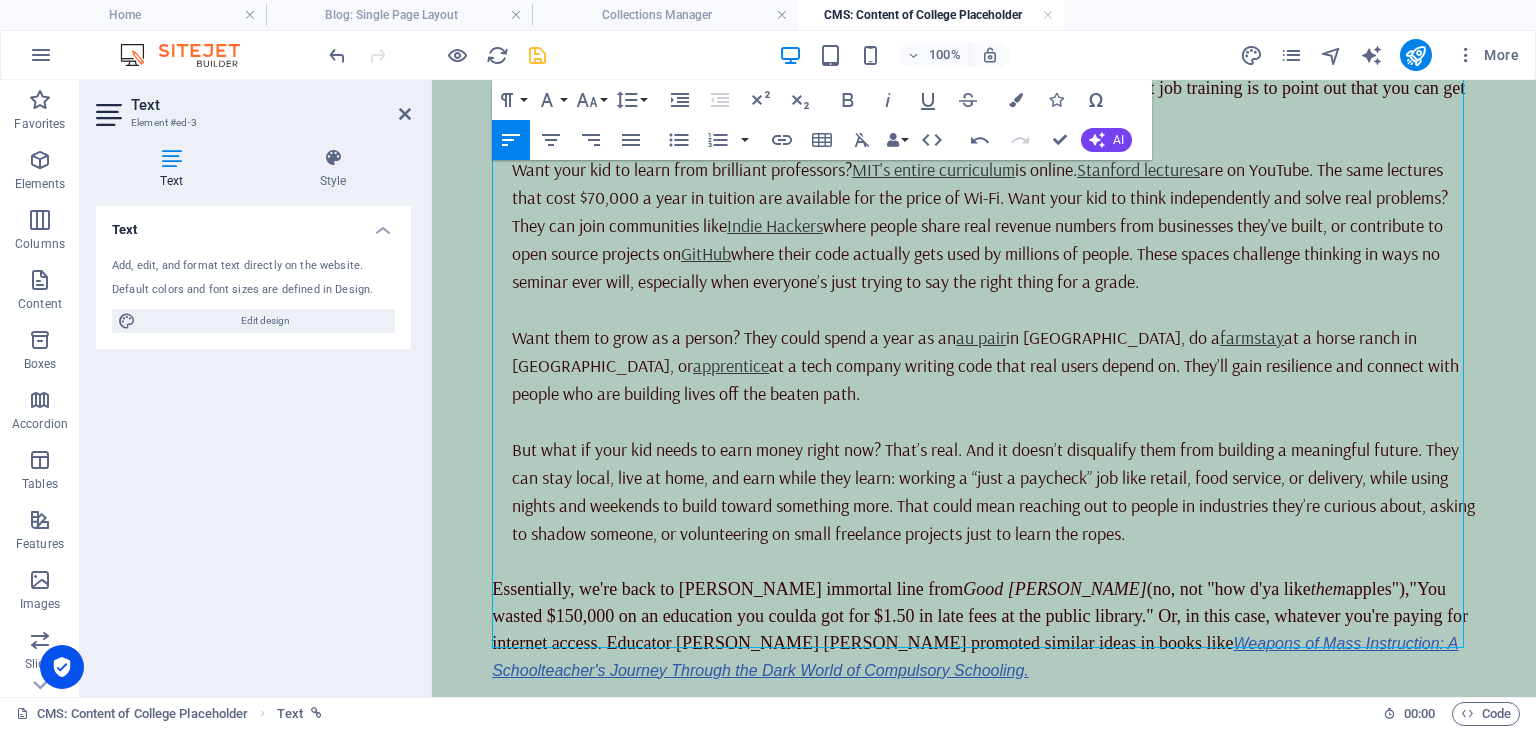 scroll, scrollTop: 1472, scrollLeft: 0, axis: vertical 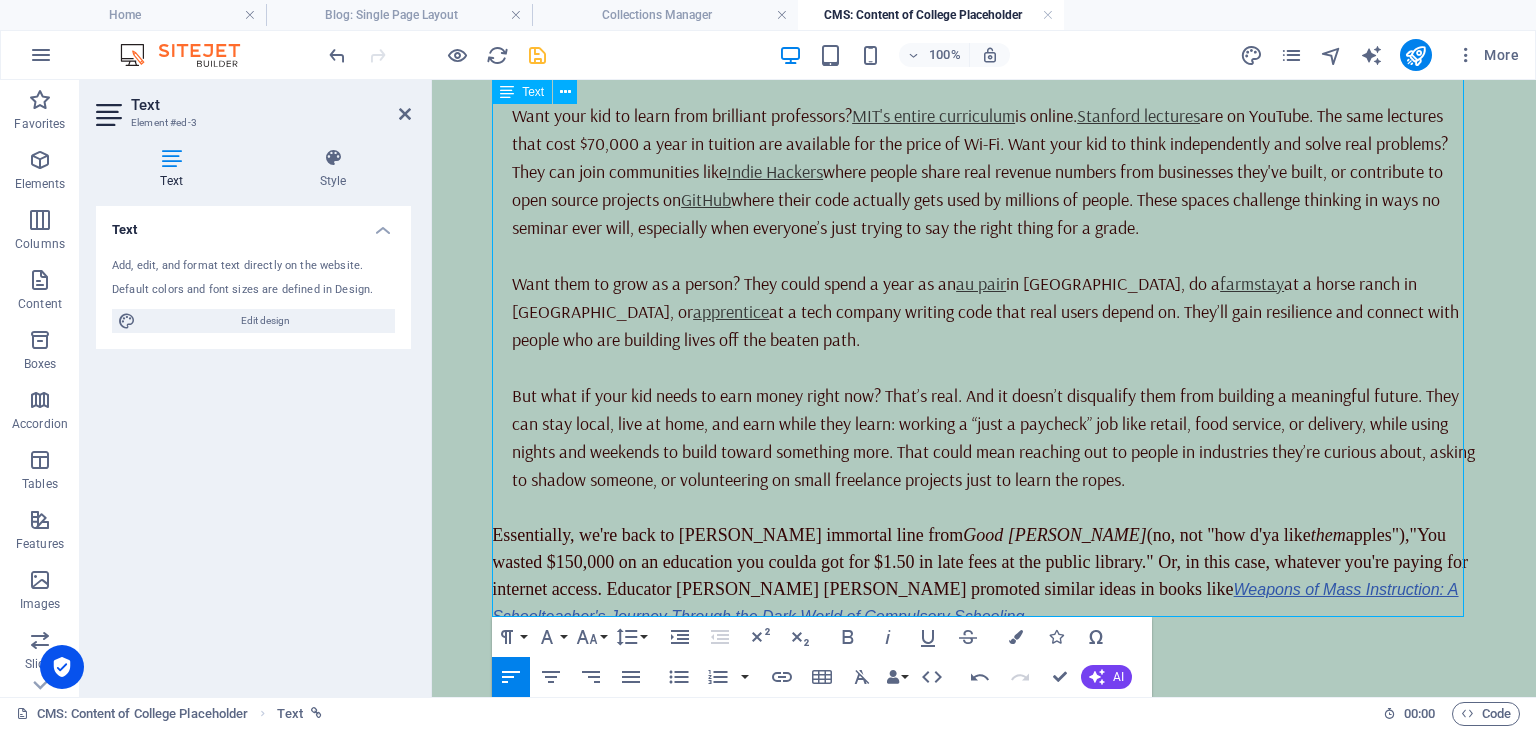 click on "Essentially, we're back to [PERSON_NAME] immortal line from  Good [PERSON_NAME]  (no, not "how d'ya like  them  apples"),  "You wasted $150,000 on an education you coulda got for $1.50 in late fees at the public library." Or, in this case, whatever you're paying for internet access. Educator [PERSON_NAME] [PERSON_NAME] promoted similar ideas in books like  Weapons of Mass Instruction: A Schoolteacher's Journey Through the Dark World of Compulsory Schooling." at bounding box center (984, 576) 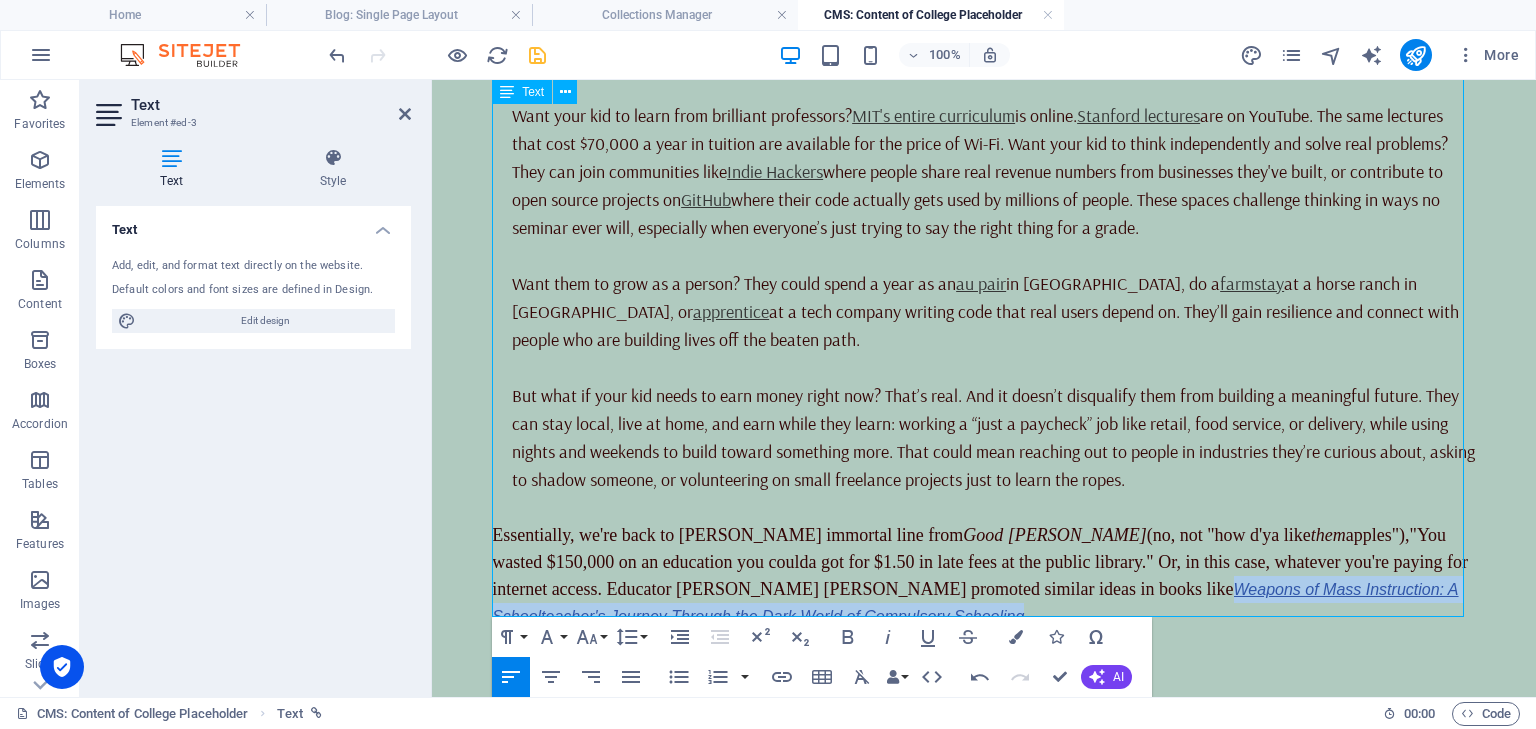 drag, startPoint x: 1183, startPoint y: 602, endPoint x: 1355, endPoint y: 575, distance: 174.1063 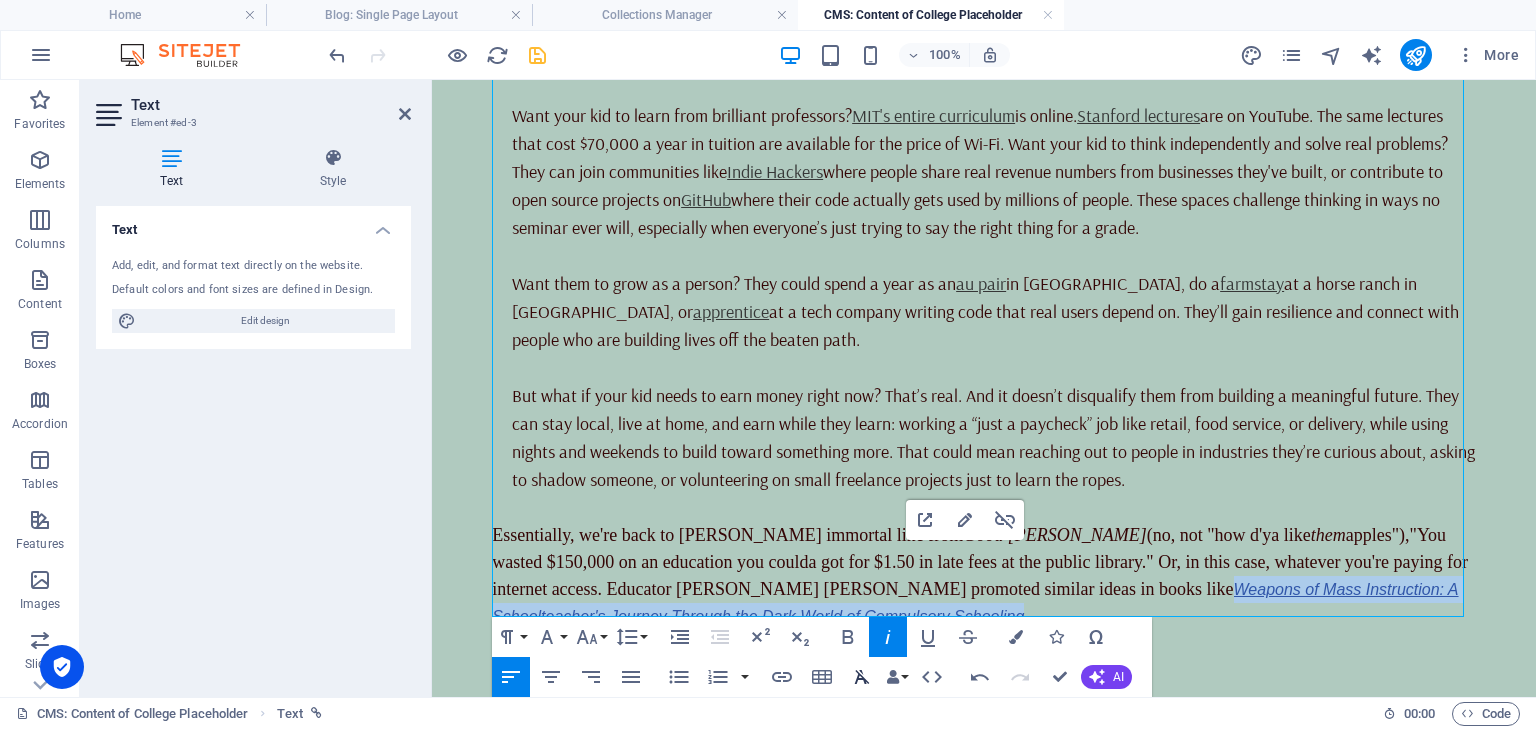 click 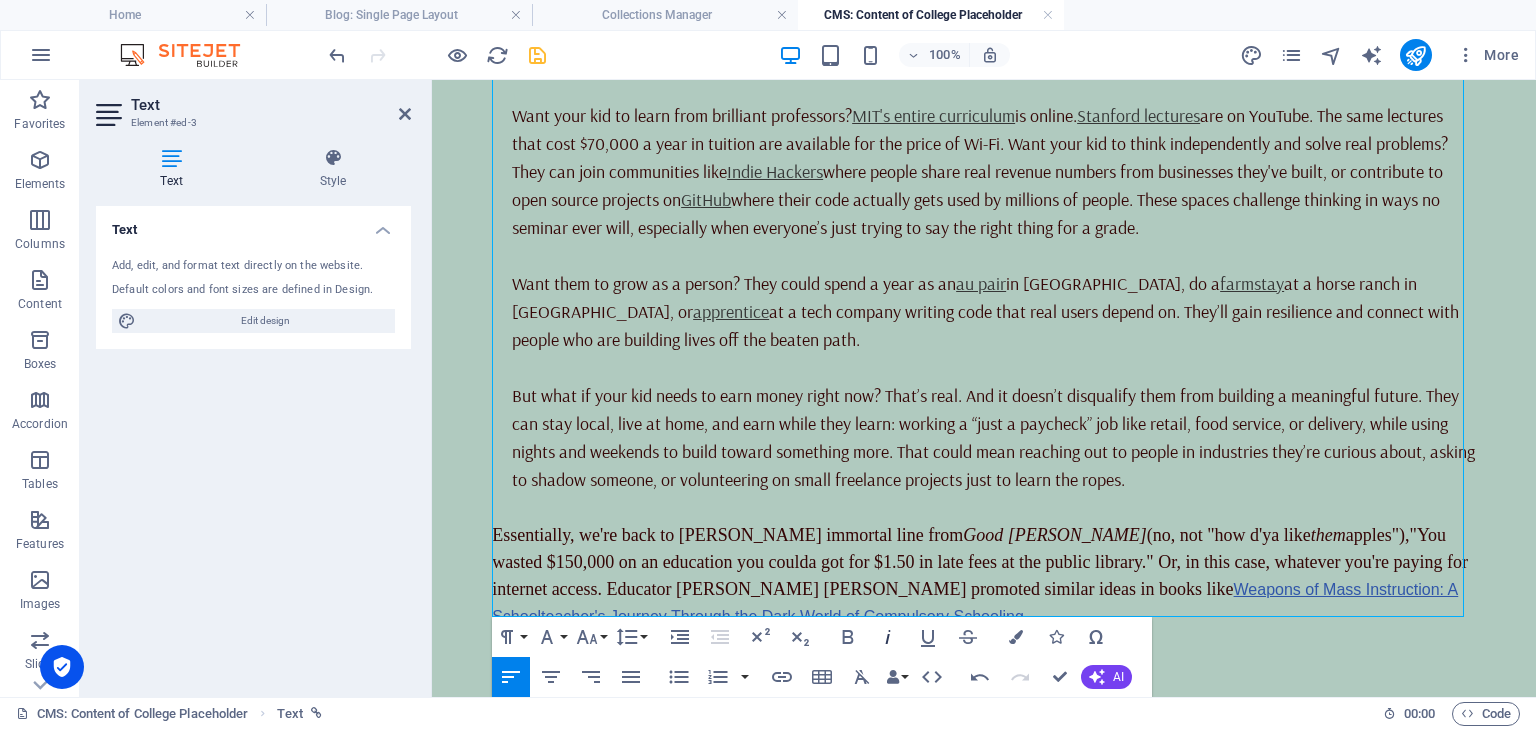 click 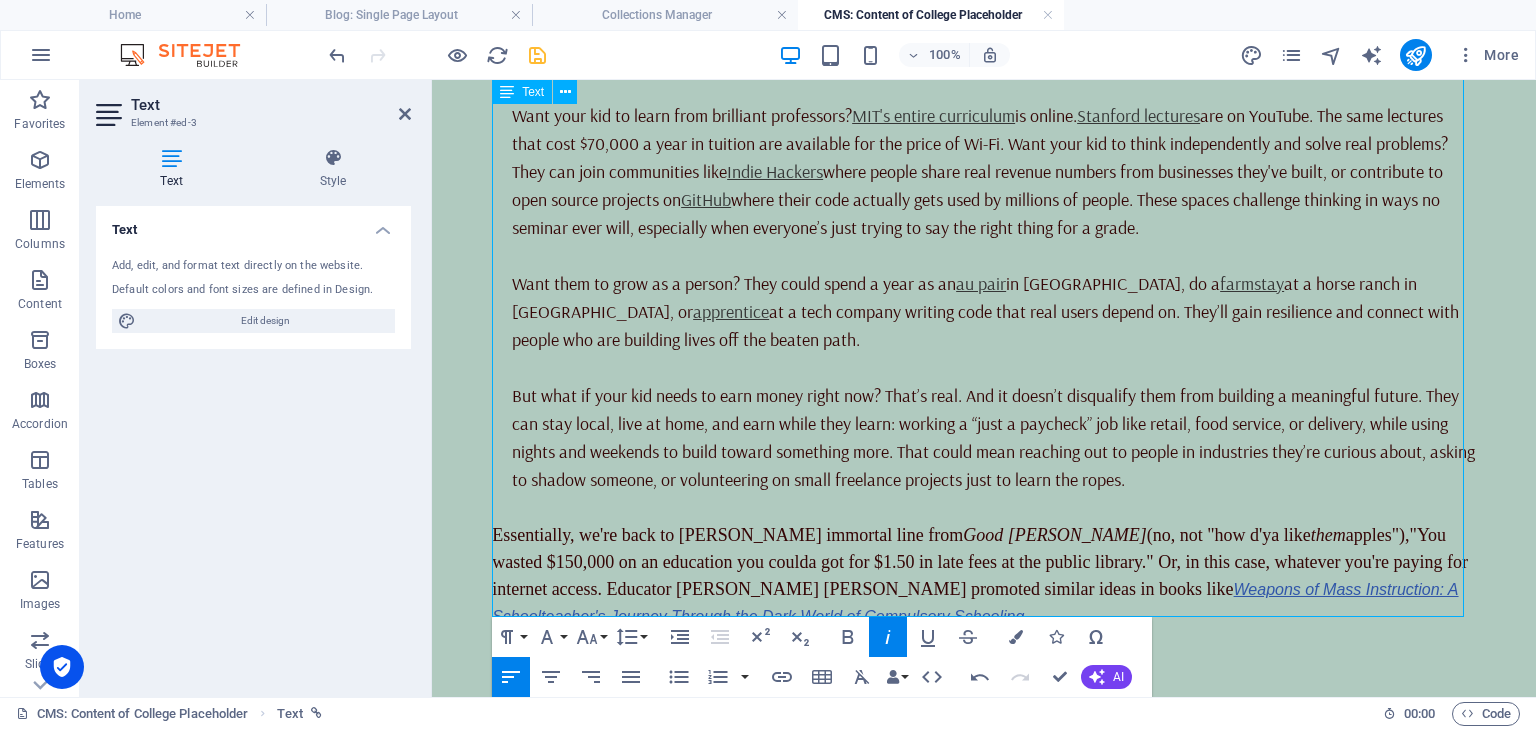 click on "Essentially, we're back to [PERSON_NAME] immortal line from  Good [PERSON_NAME]  (no, not "how d'ya like  them  apples"),  "You wasted $150,000 on an education you coulda got for $1.50 in late fees at the public library." Or, in this case, whatever you're paying for internet access. Educator [PERSON_NAME] [PERSON_NAME] promoted similar ideas in books like  Weapons of Mass Instruction: A Schoolteacher's Journey Through the Dark World of Compulsory Schooling" at bounding box center [984, 576] 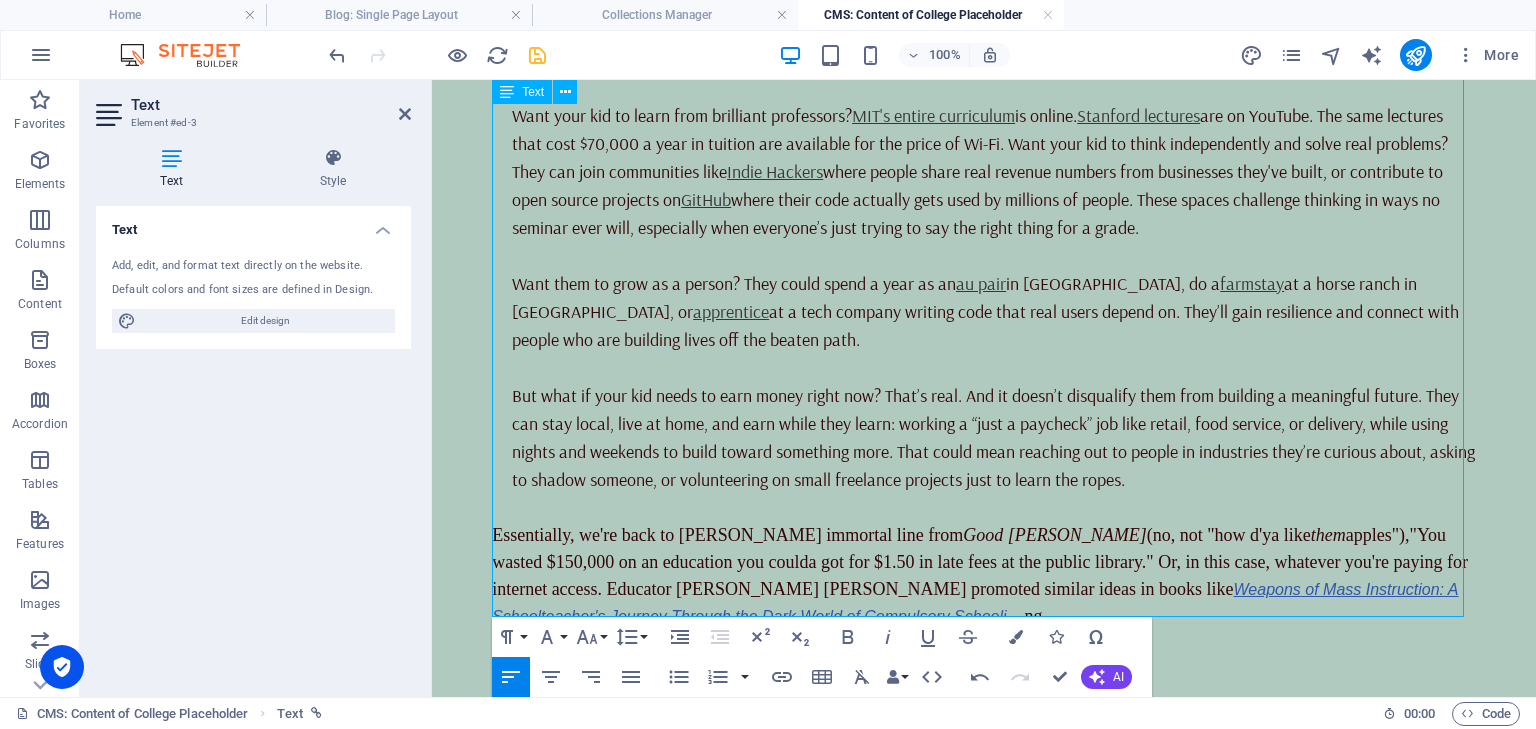 click on ""You wasted $150,000 on an education you coulda got for $1.50 in late fees at the public library." Or, in this case, whatever you're paying for internet access. Educator [PERSON_NAME] [PERSON_NAME] promoted similar ideas in books like" at bounding box center [980, 562] 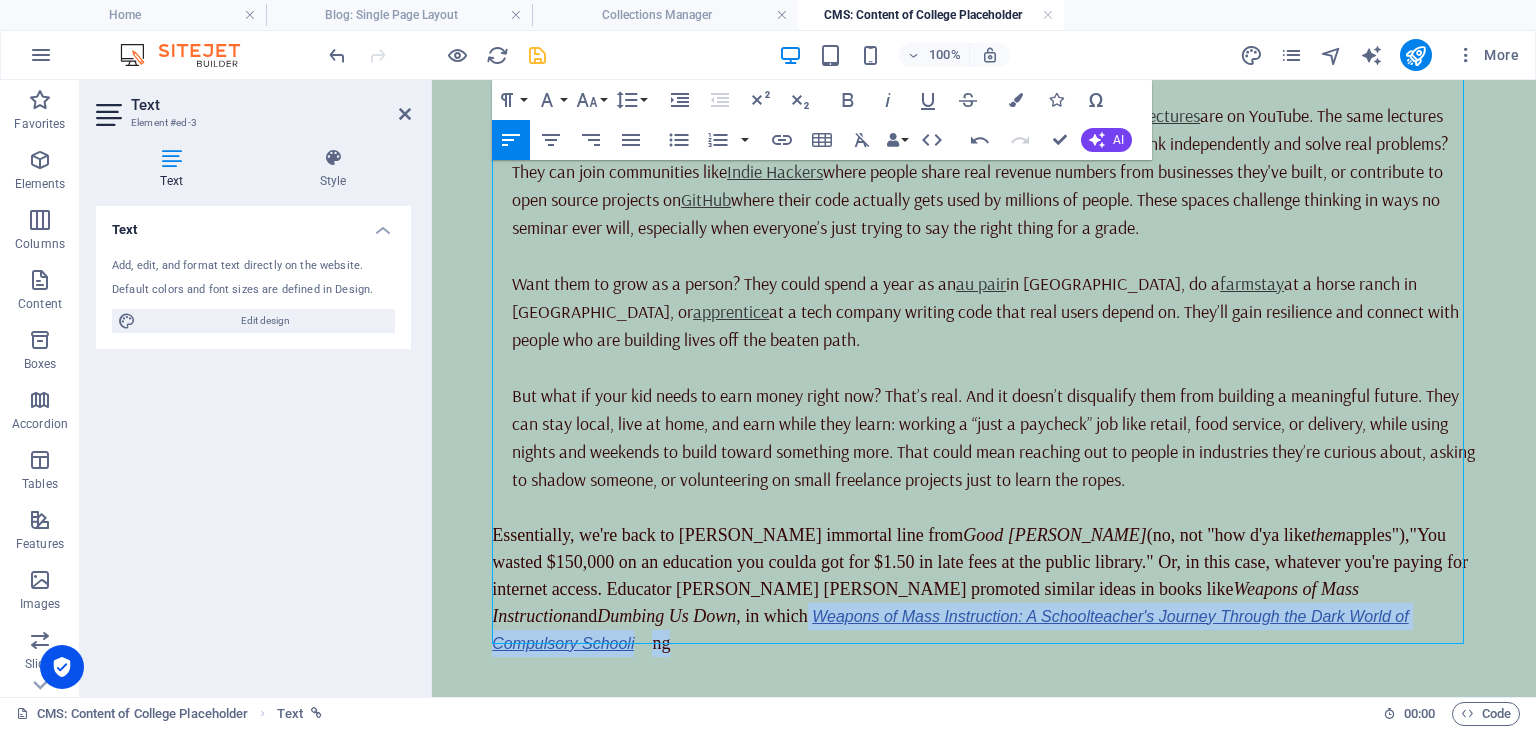 drag, startPoint x: 902, startPoint y: 606, endPoint x: 907, endPoint y: 647, distance: 41.303753 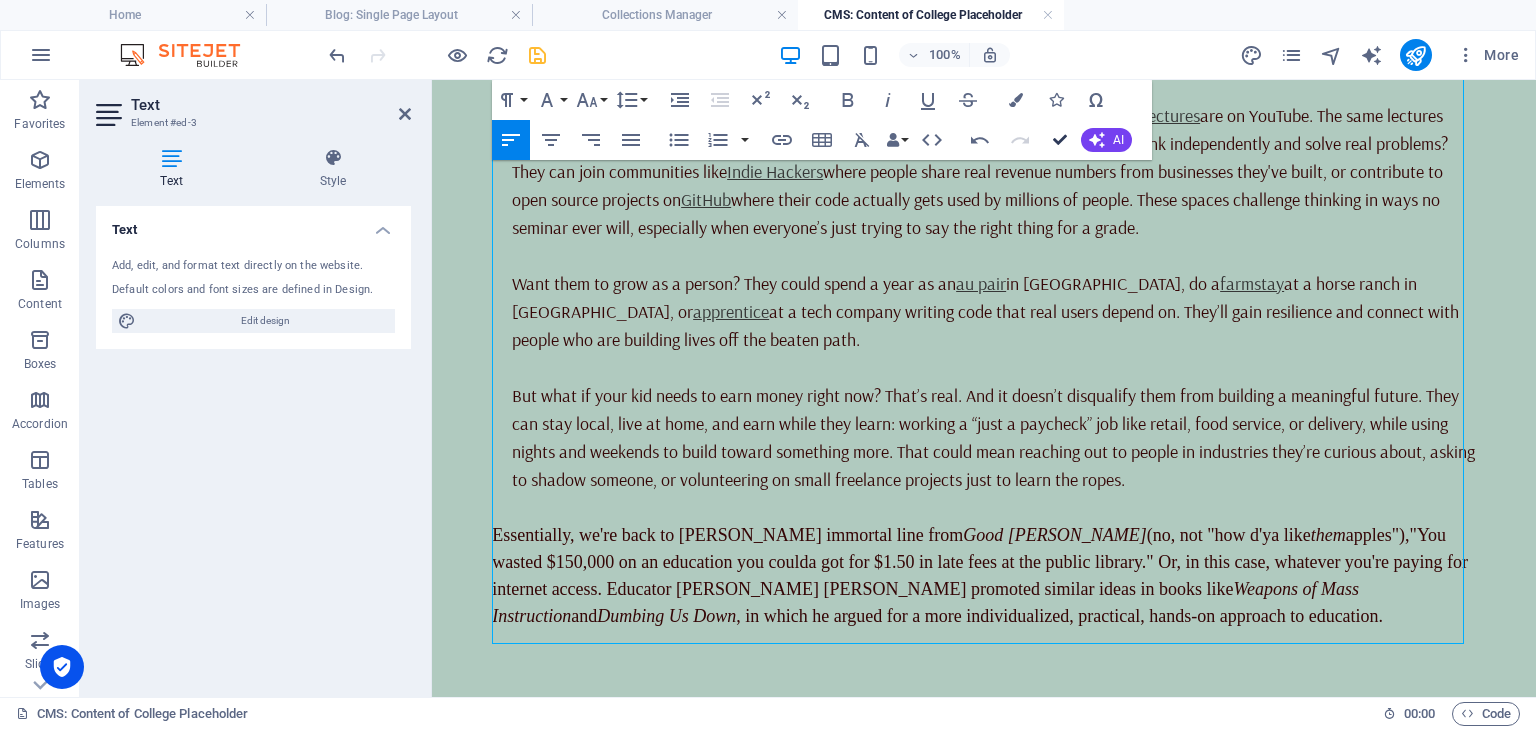 scroll, scrollTop: 1452, scrollLeft: 0, axis: vertical 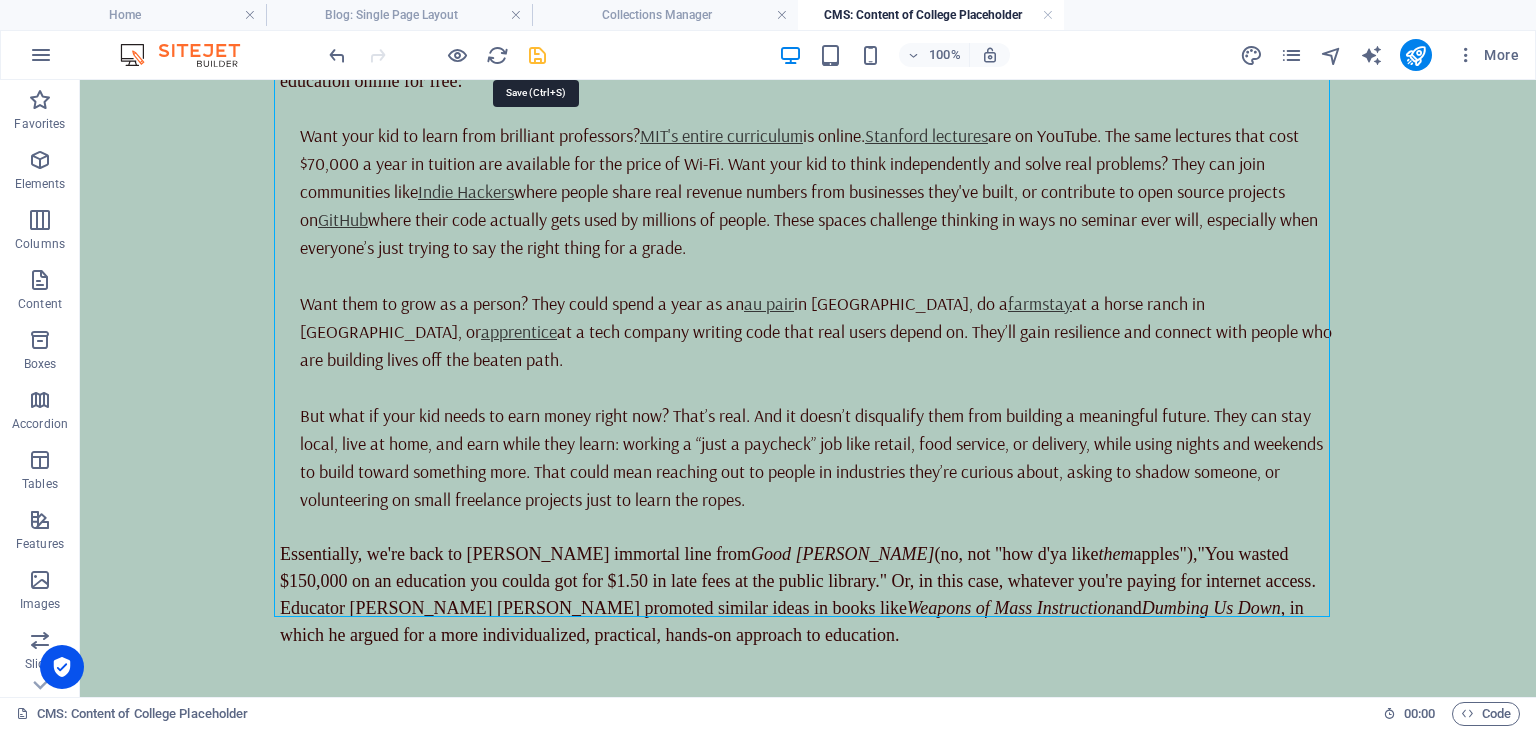 click at bounding box center [537, 55] 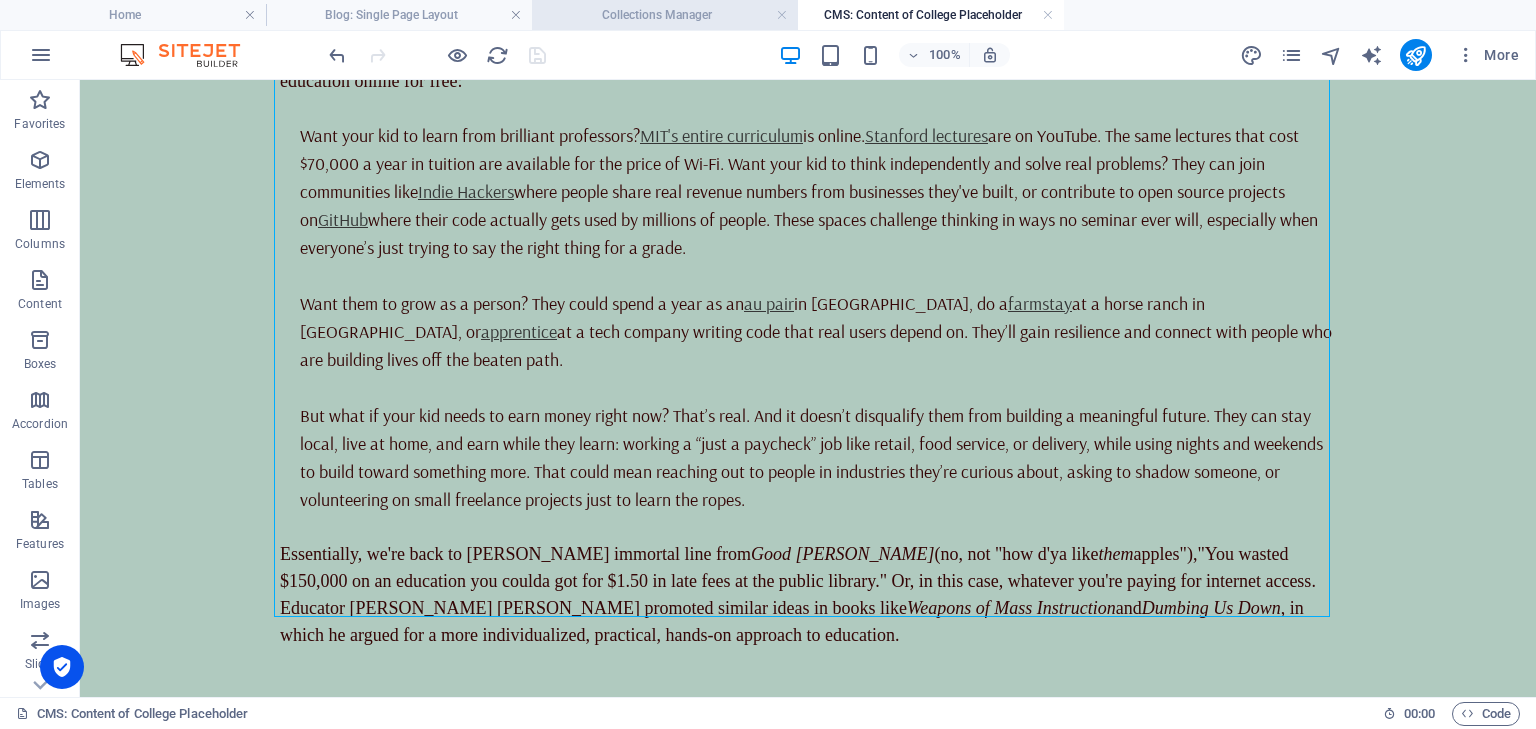 click on "Collections Manager" at bounding box center (665, 15) 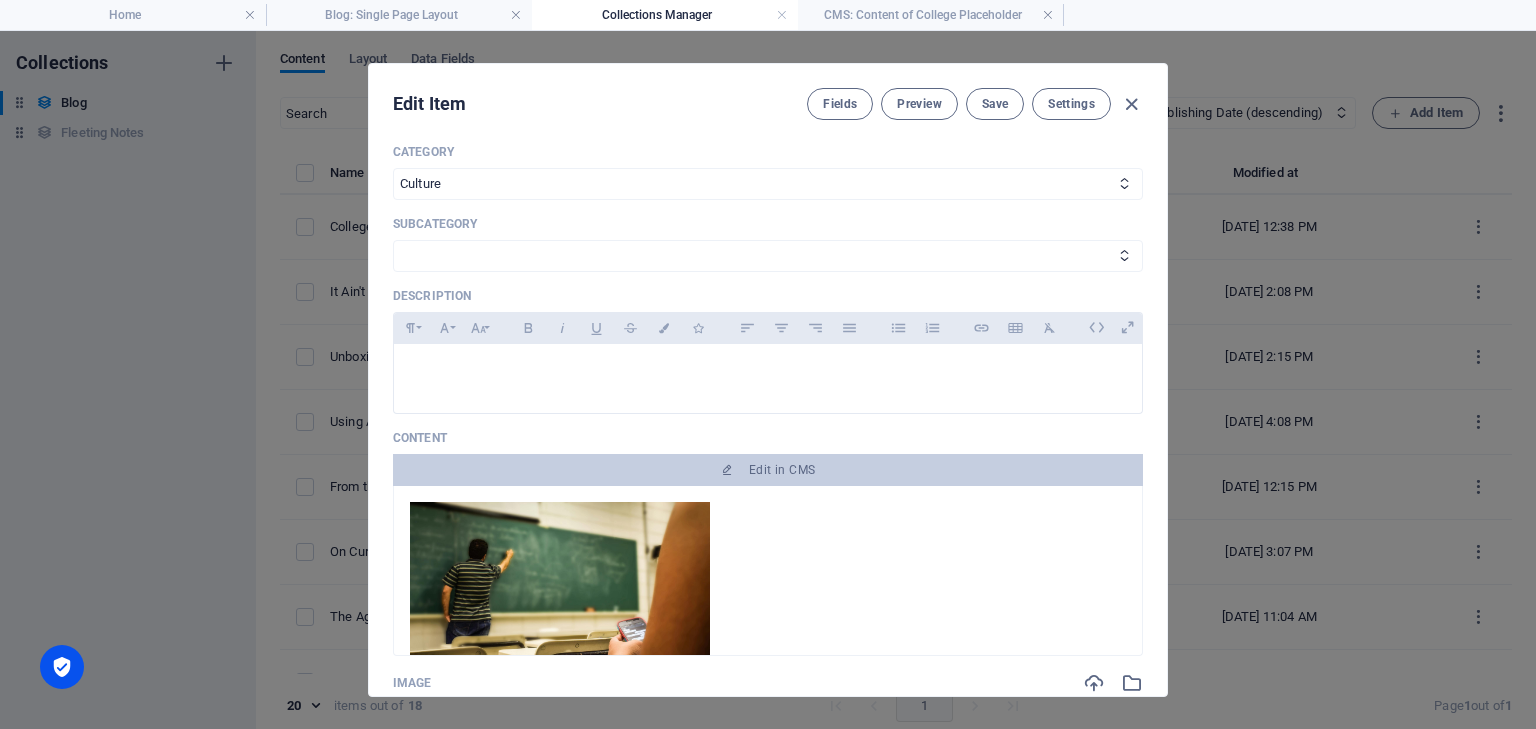 scroll, scrollTop: 0, scrollLeft: 0, axis: both 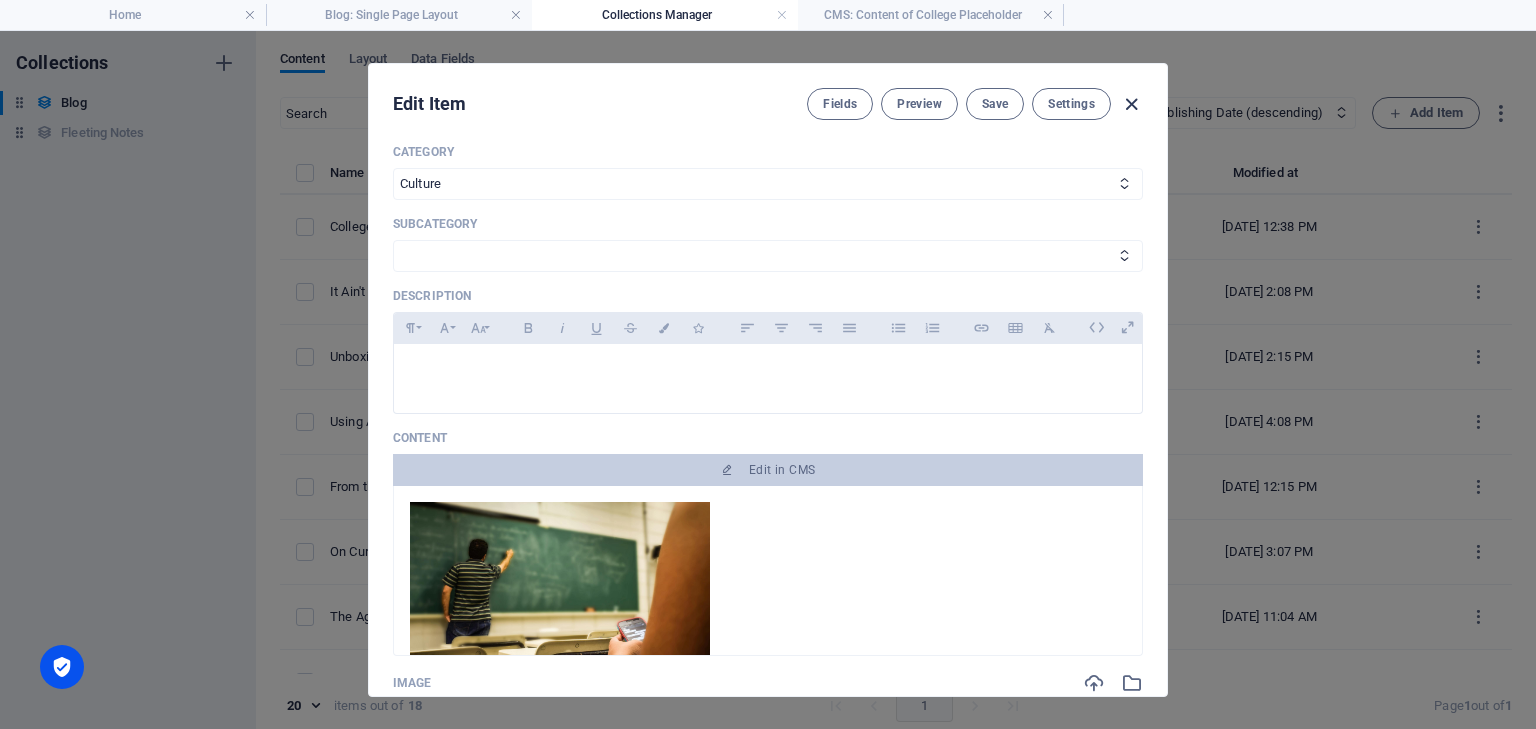 click at bounding box center (1131, 104) 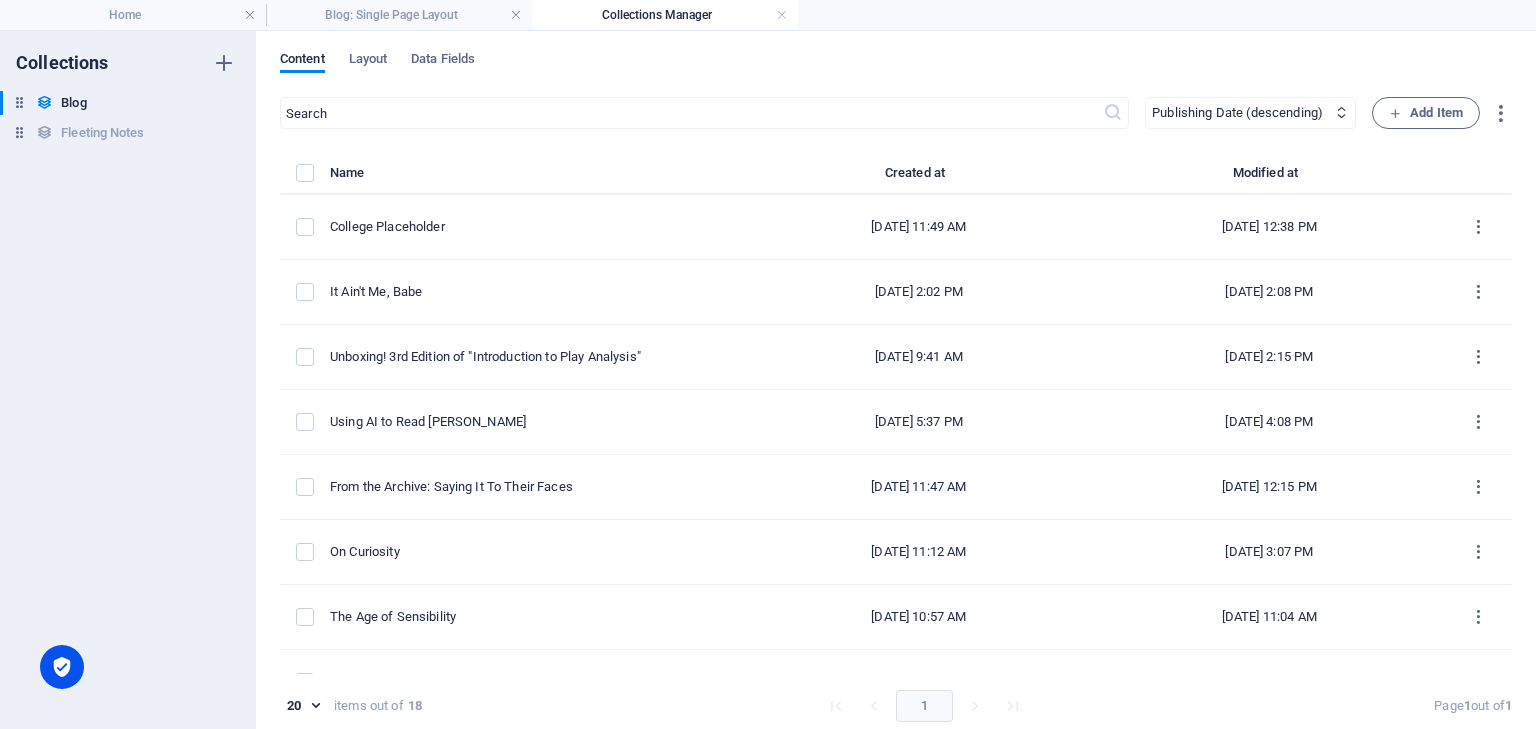 type on "college-placeholder" 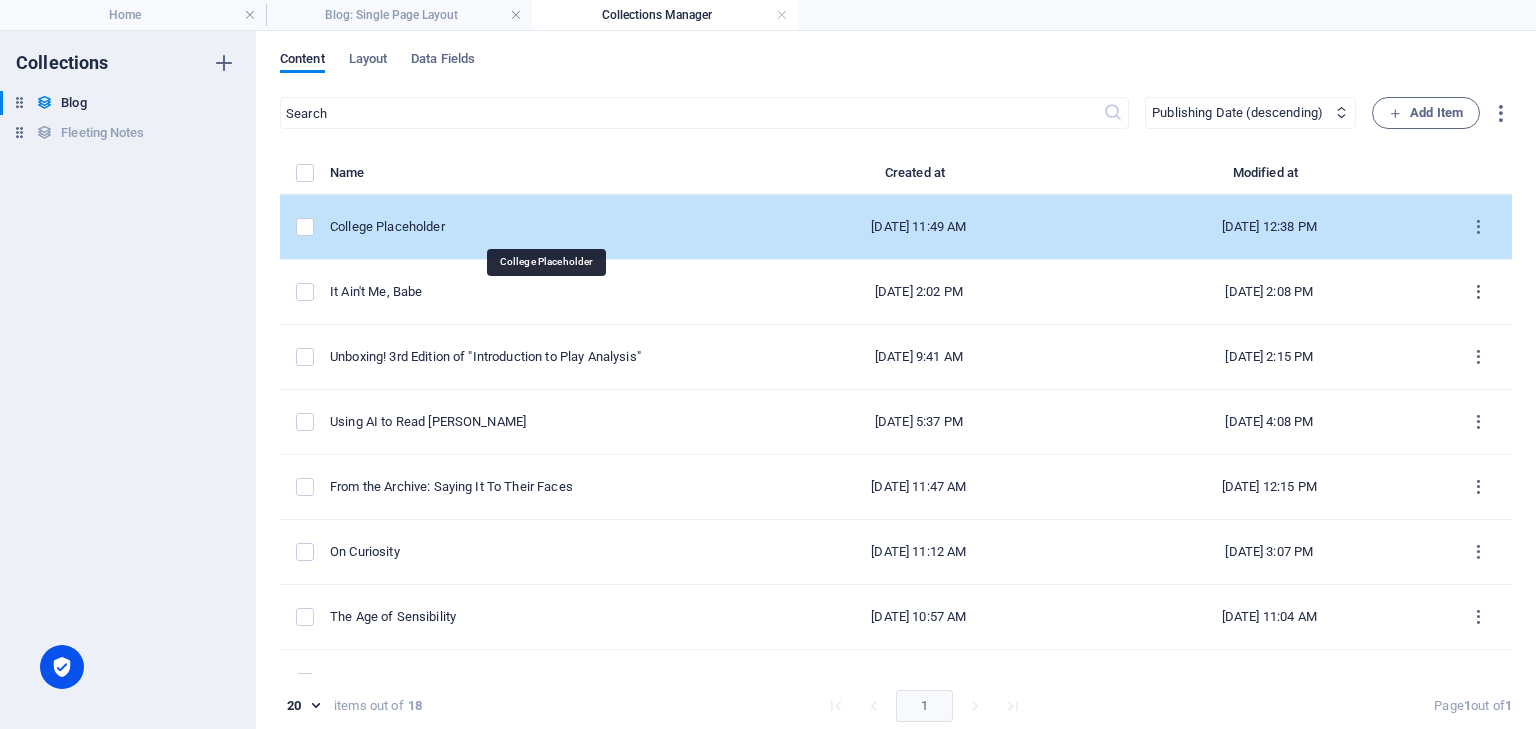 click on "College Placeholder" at bounding box center (529, 227) 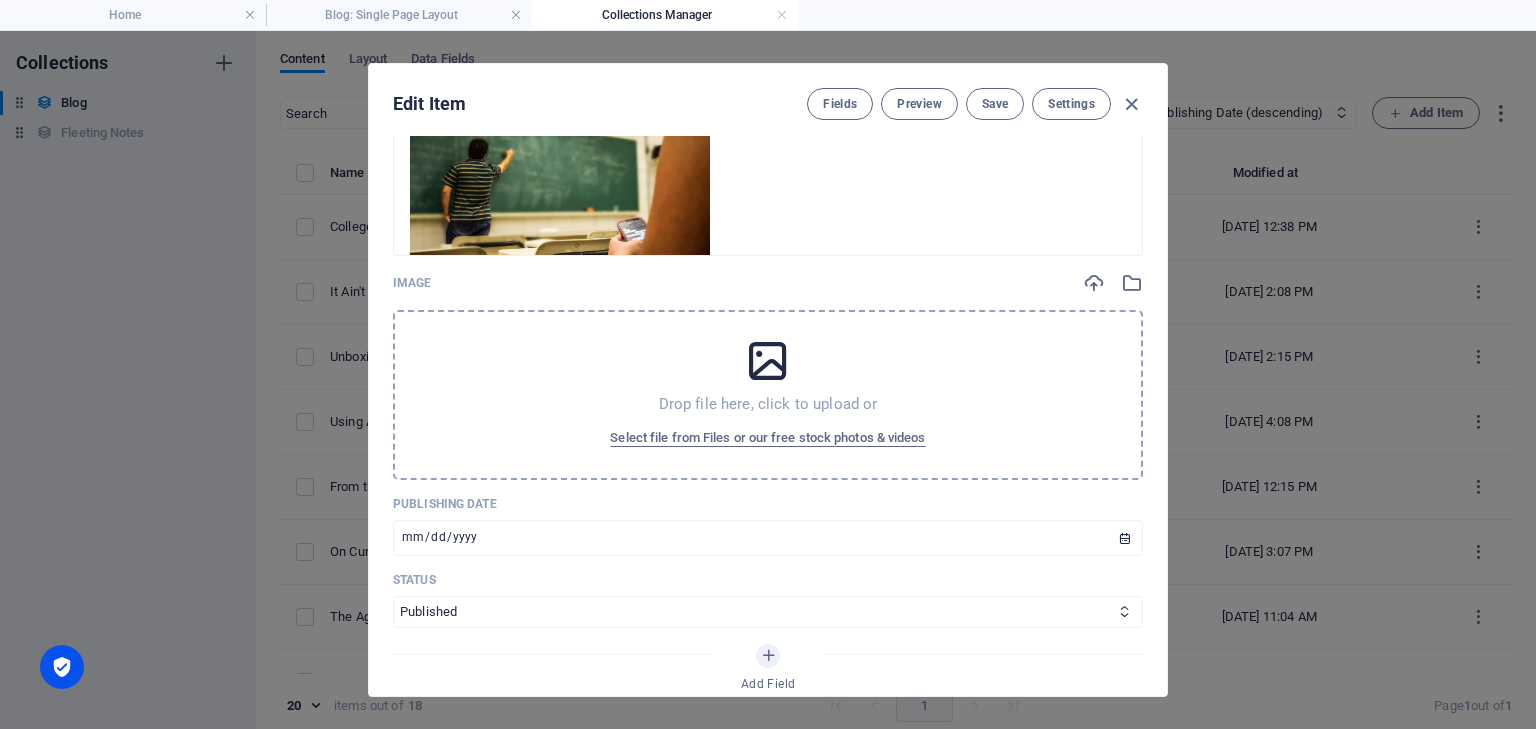 scroll, scrollTop: 880, scrollLeft: 0, axis: vertical 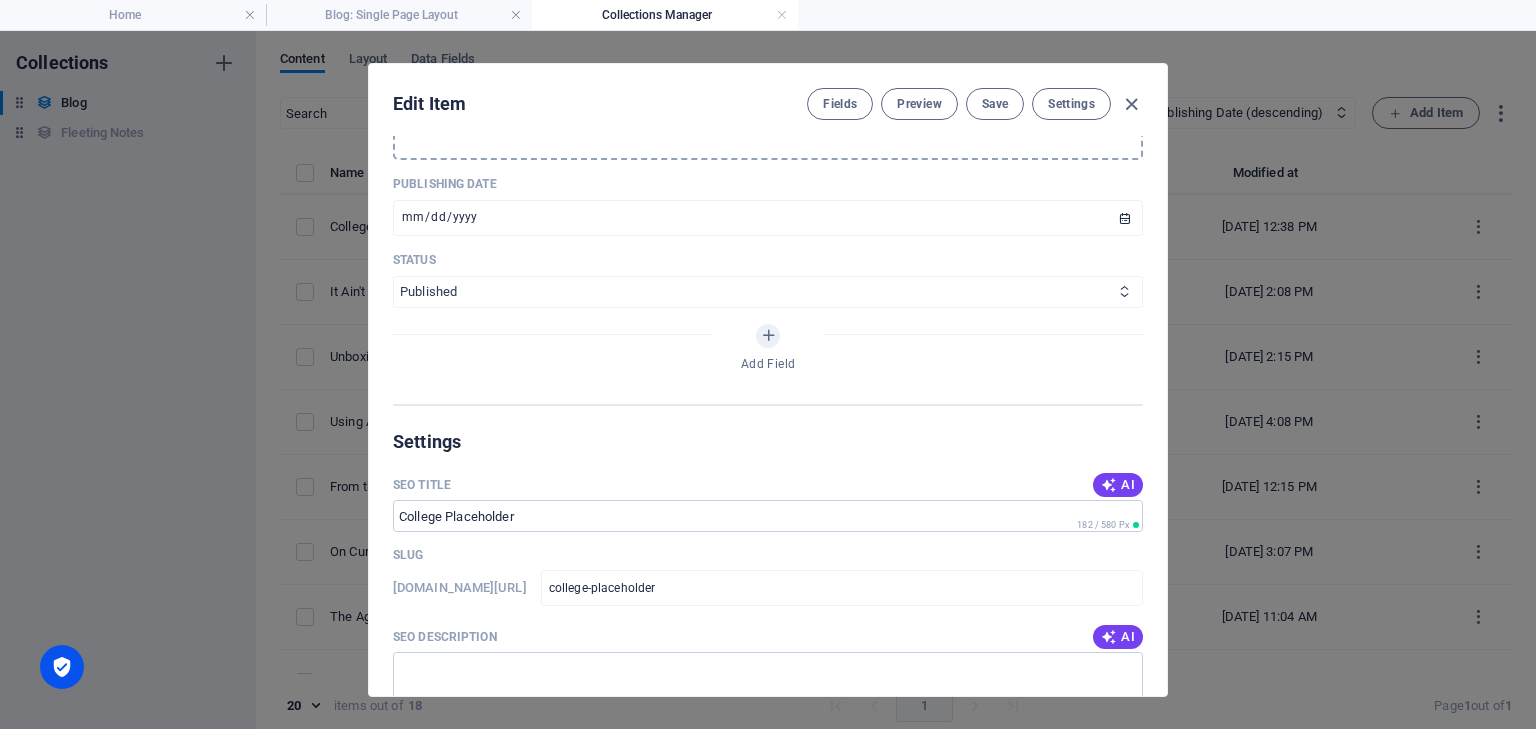 click on "Published Draft" at bounding box center (768, 292) 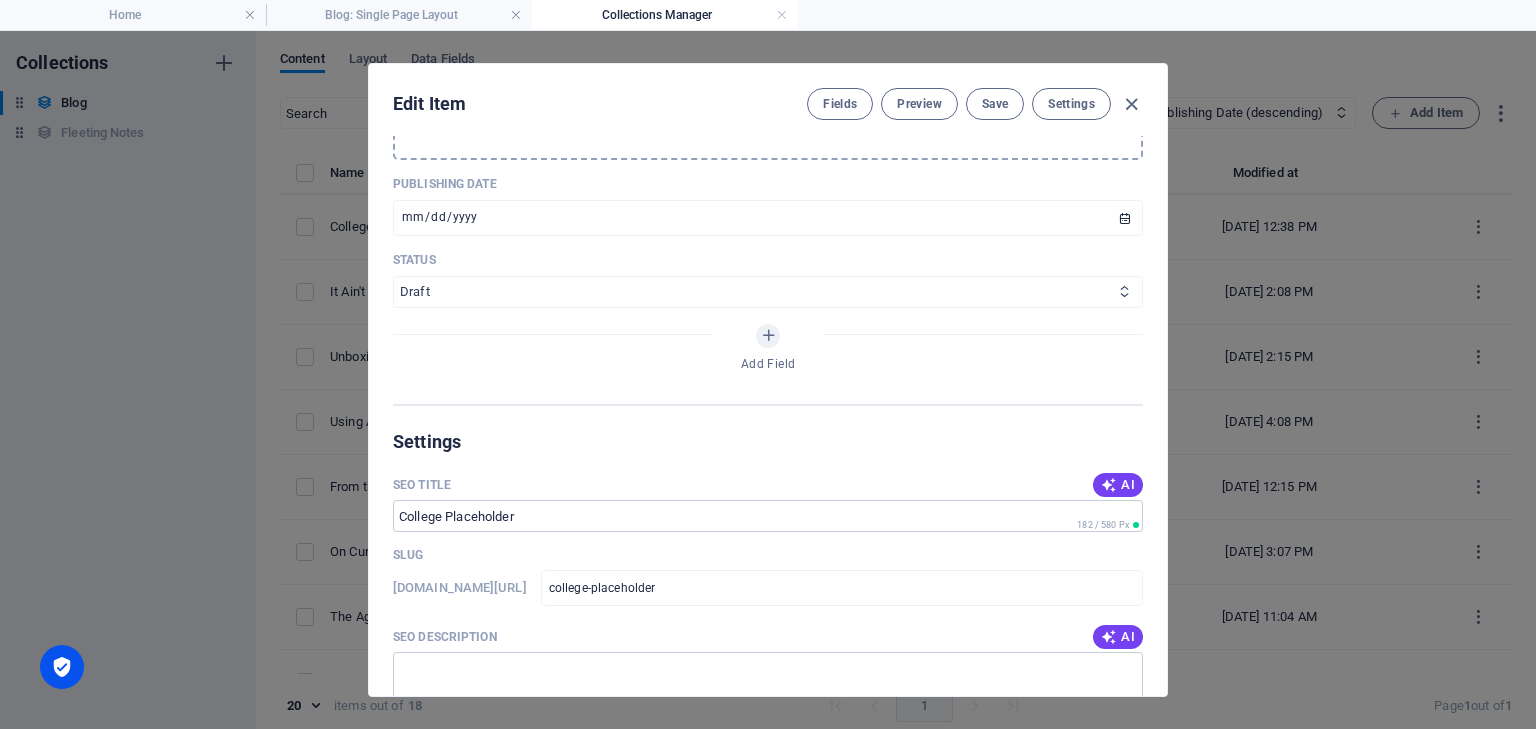 click on "Published Draft" at bounding box center [768, 292] 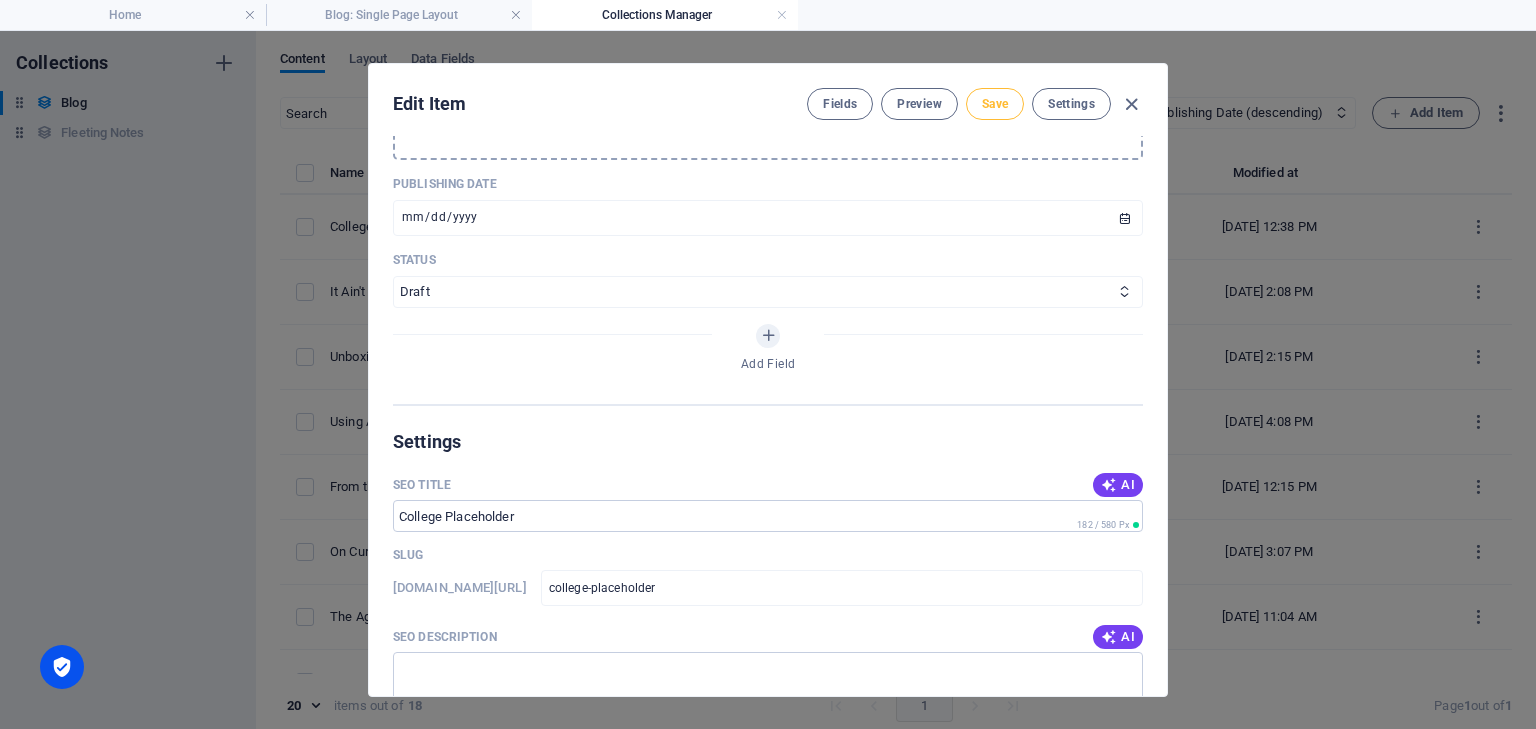 click on "Save" at bounding box center [995, 104] 